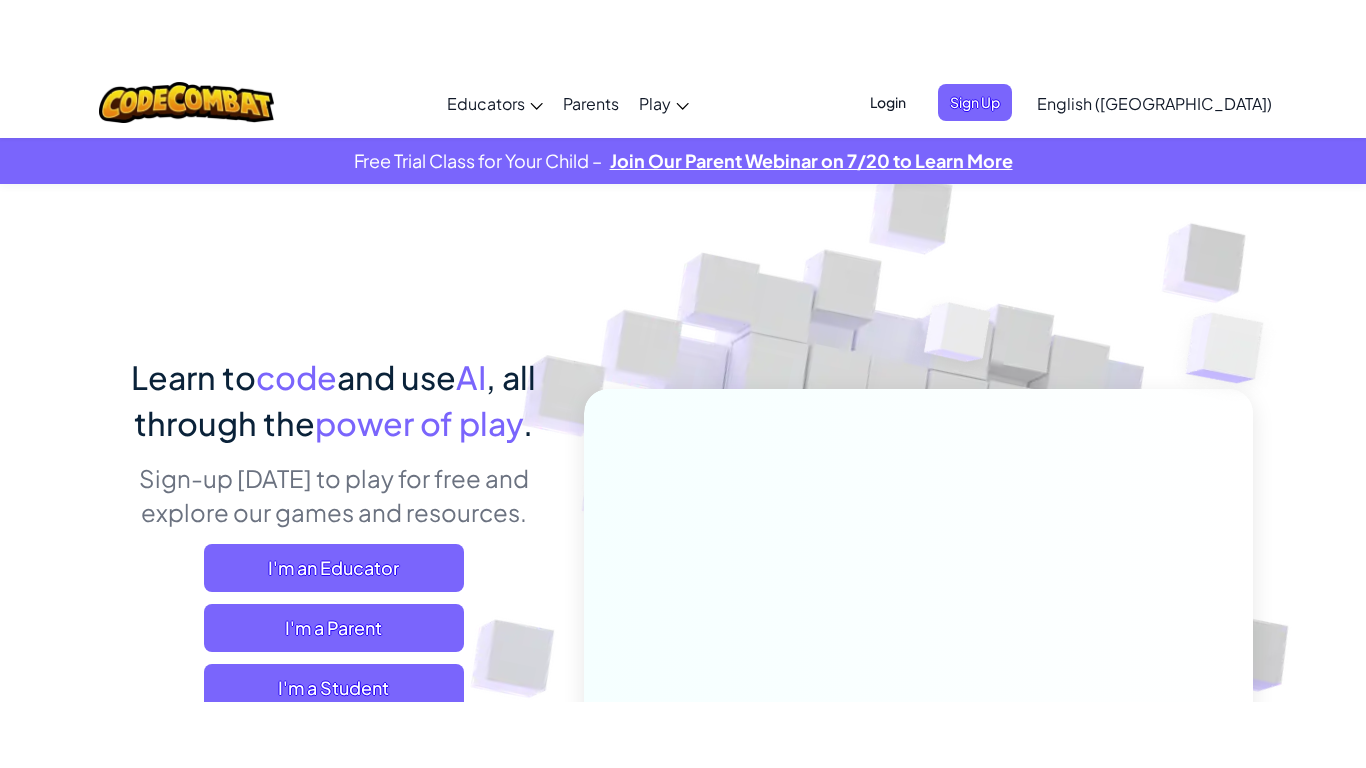 scroll, scrollTop: 0, scrollLeft: 0, axis: both 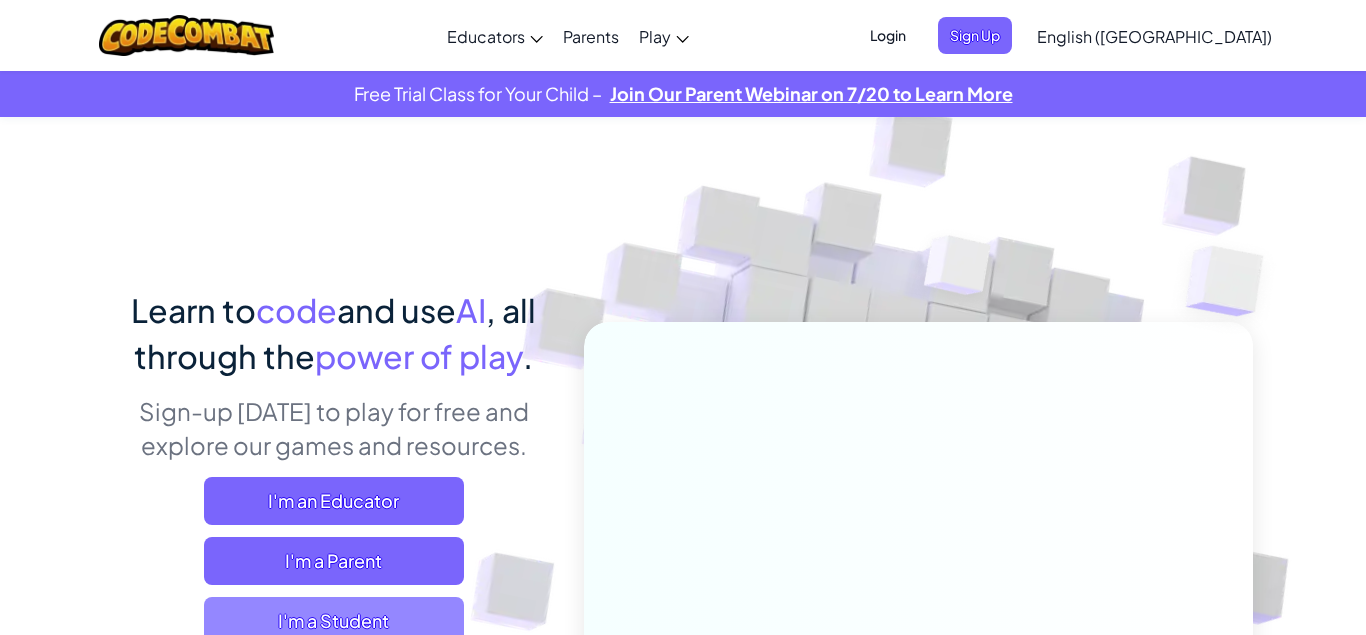 click on "I'm a Student" at bounding box center (334, 621) 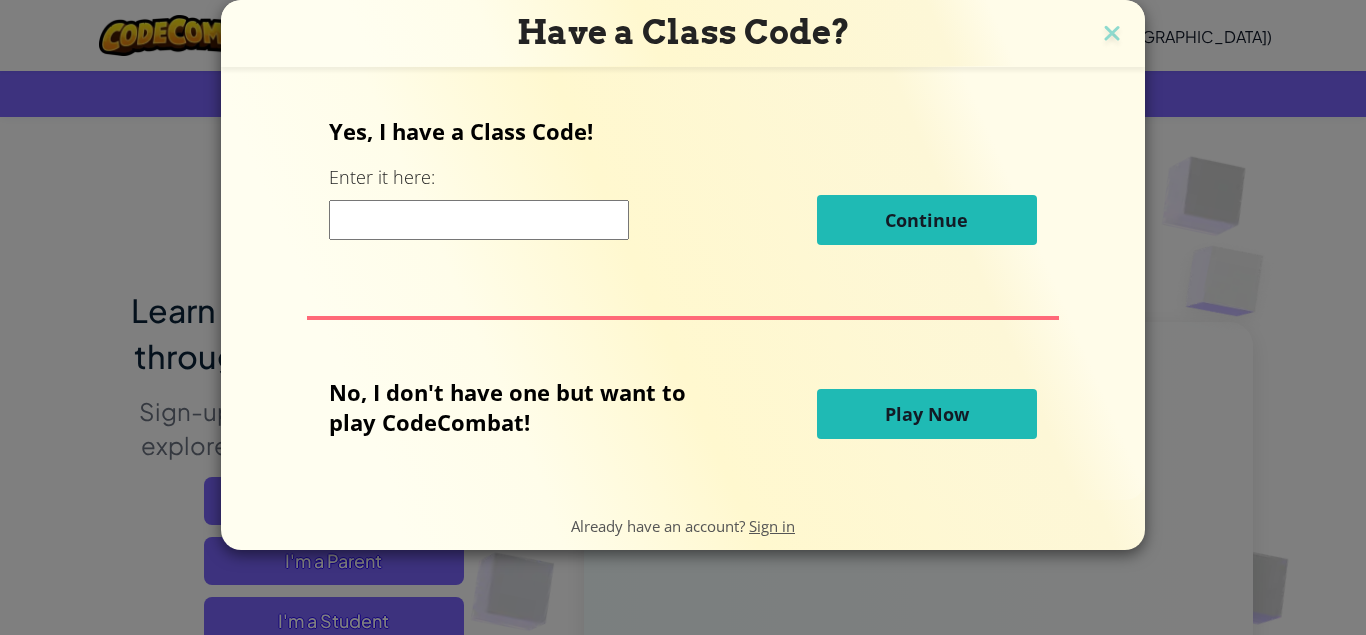 click on "Play Now" at bounding box center [927, 414] 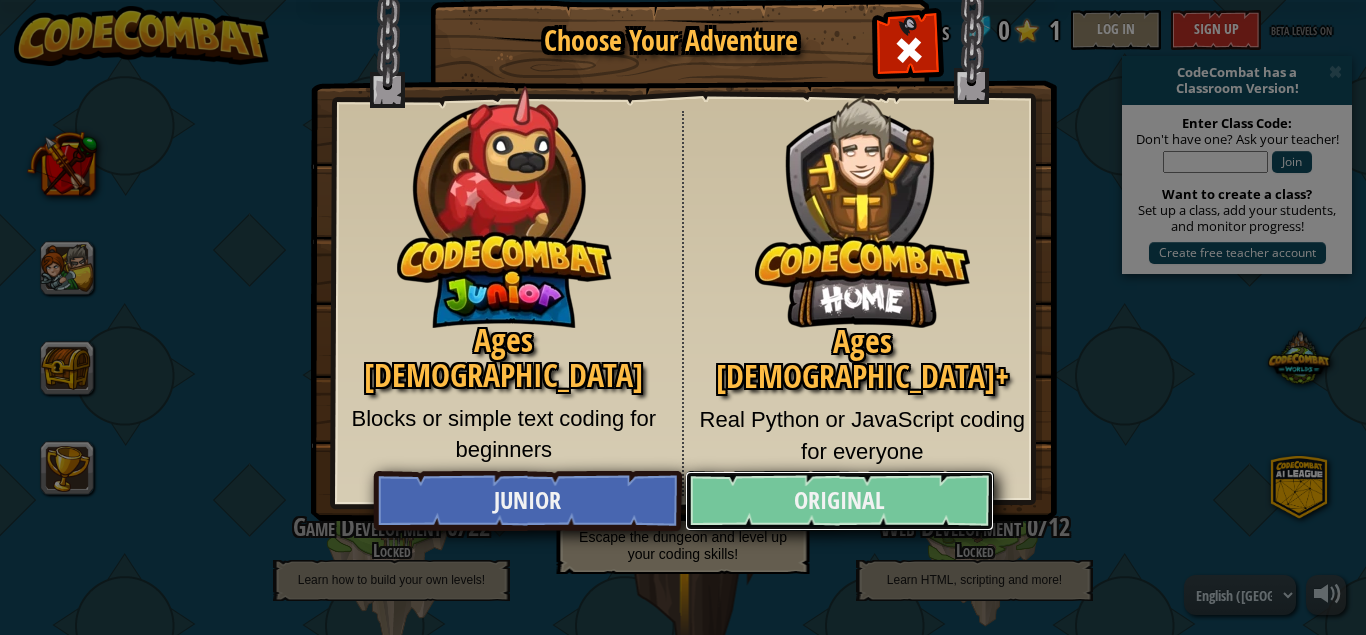 click on "Original" at bounding box center [839, 501] 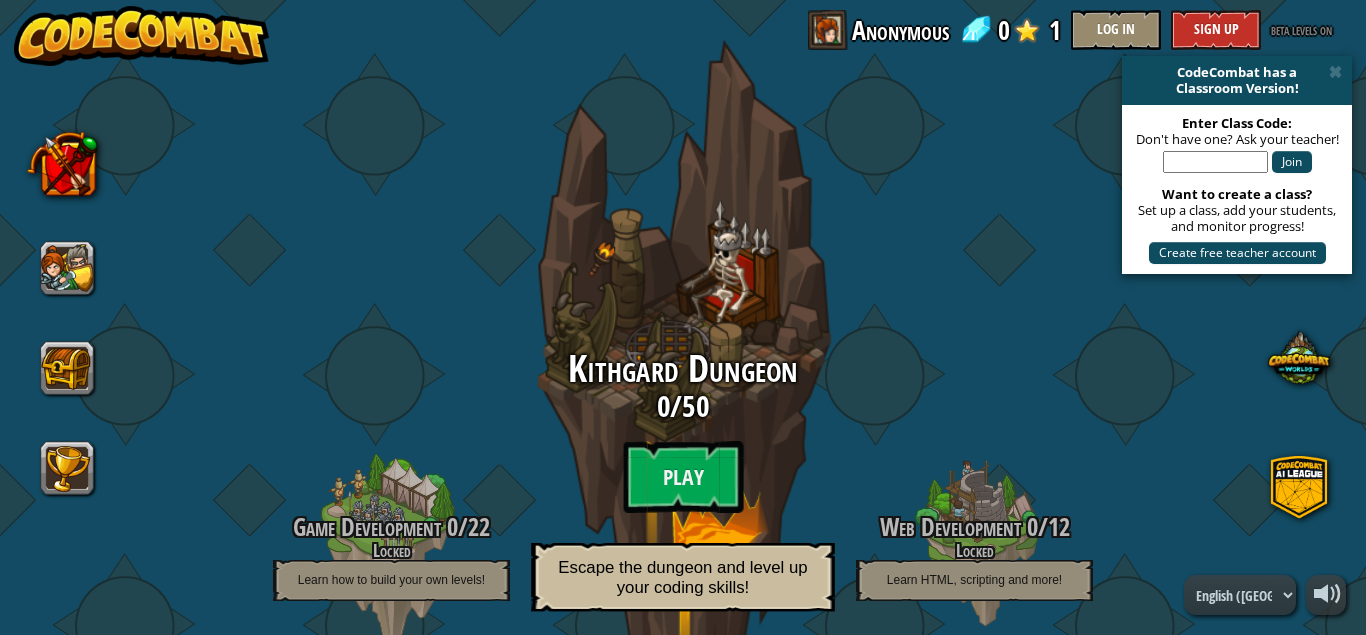 click on "Kithgard Dungeon 0 / 50 Play Escape the dungeon and level up your coding skills!" at bounding box center [683, 387] 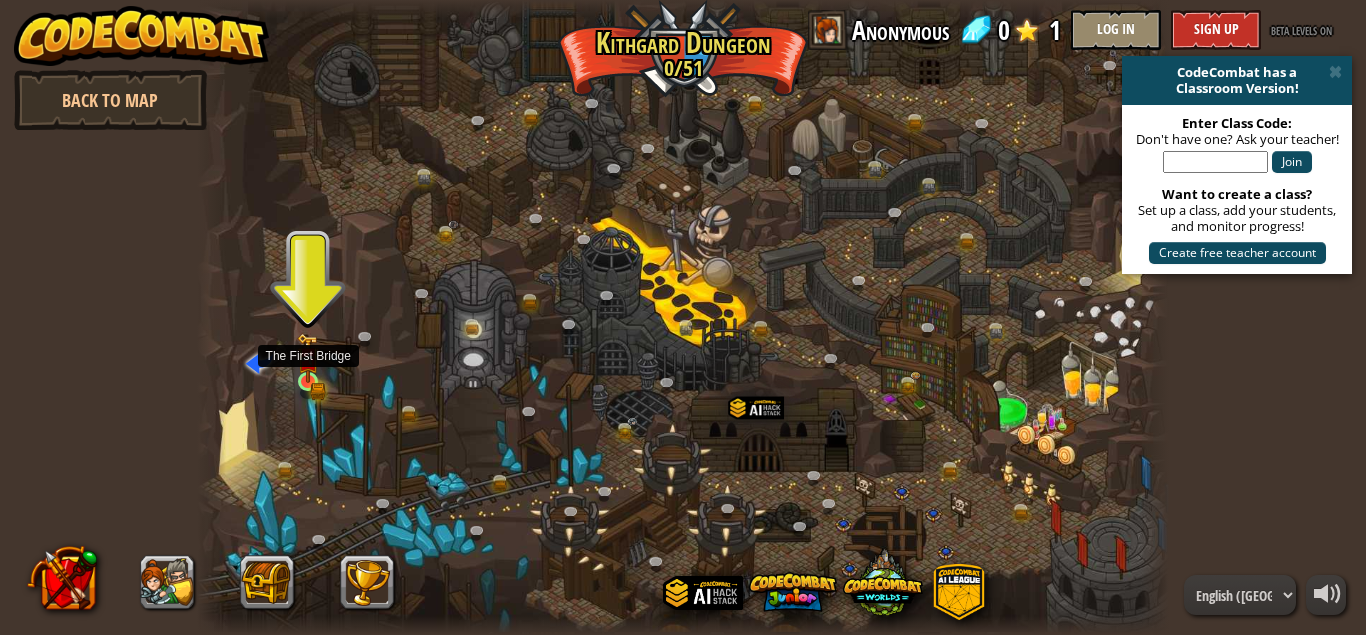 click at bounding box center [308, 358] 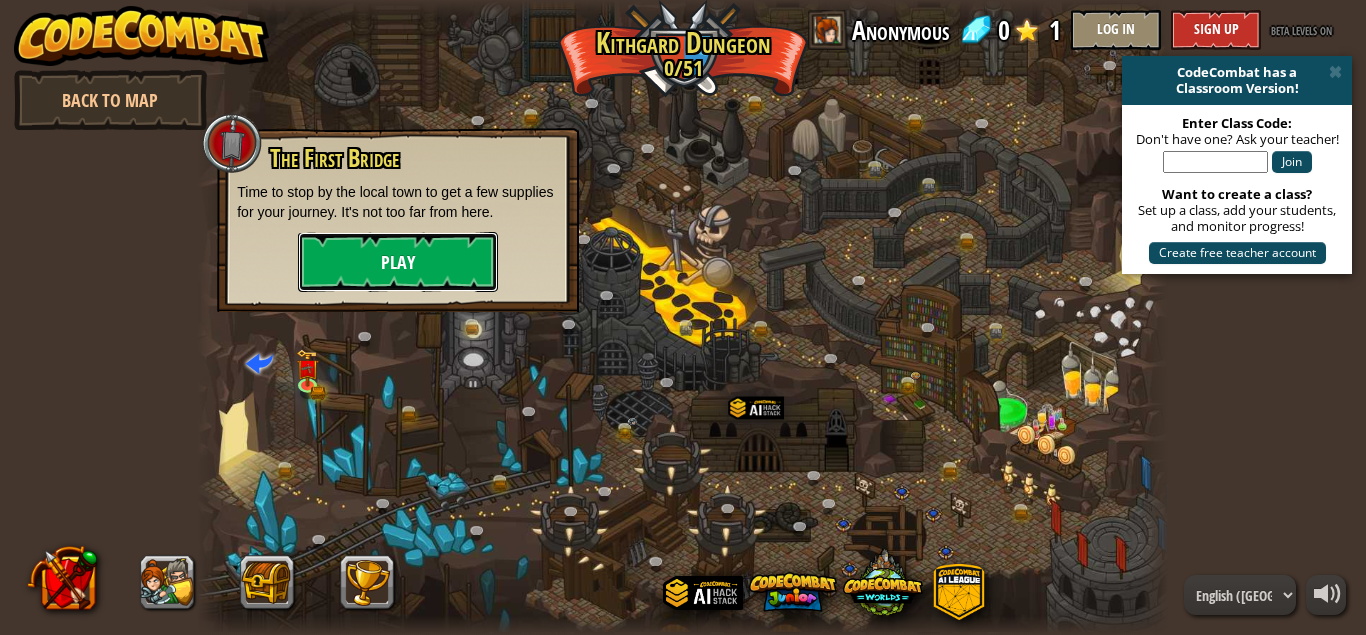 click on "Play" at bounding box center [398, 262] 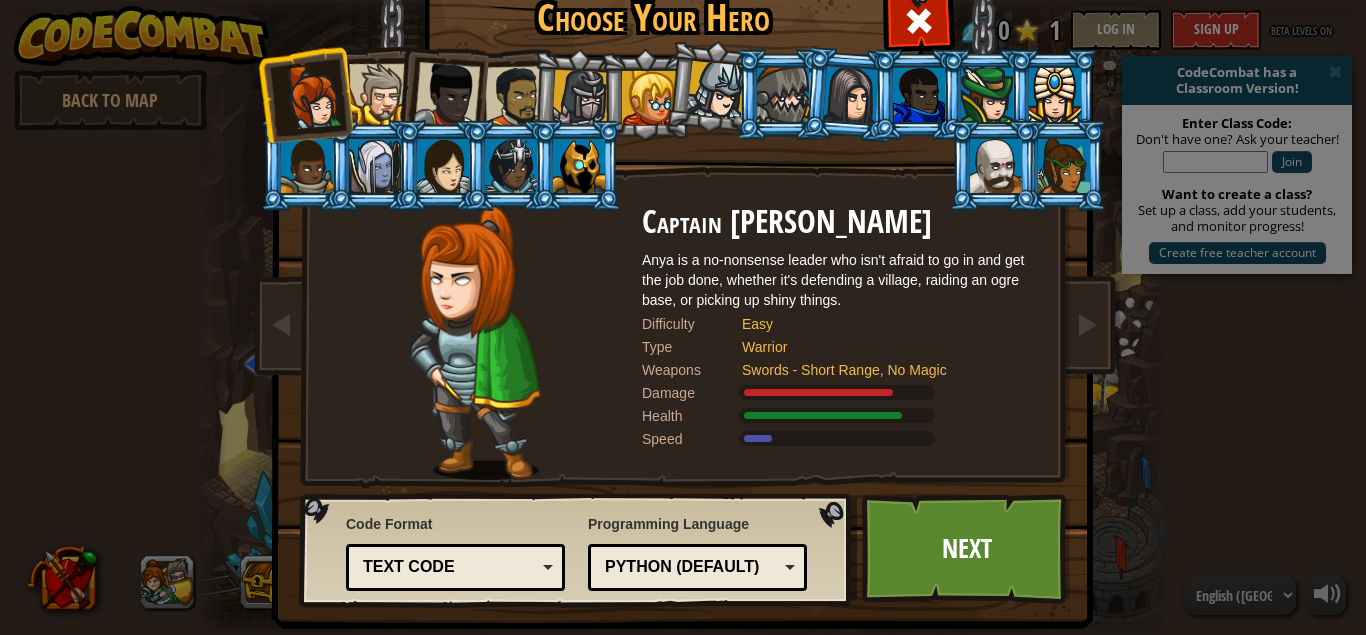 click at bounding box center [379, 94] 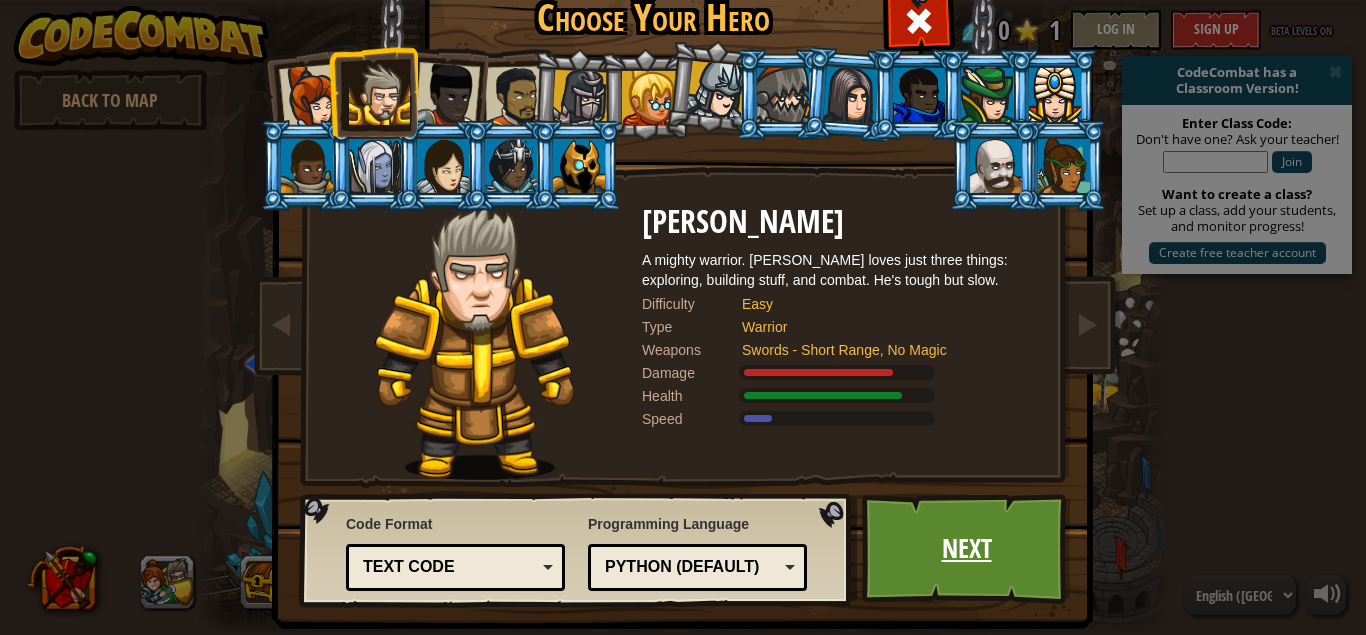 click on "Next" at bounding box center (966, 549) 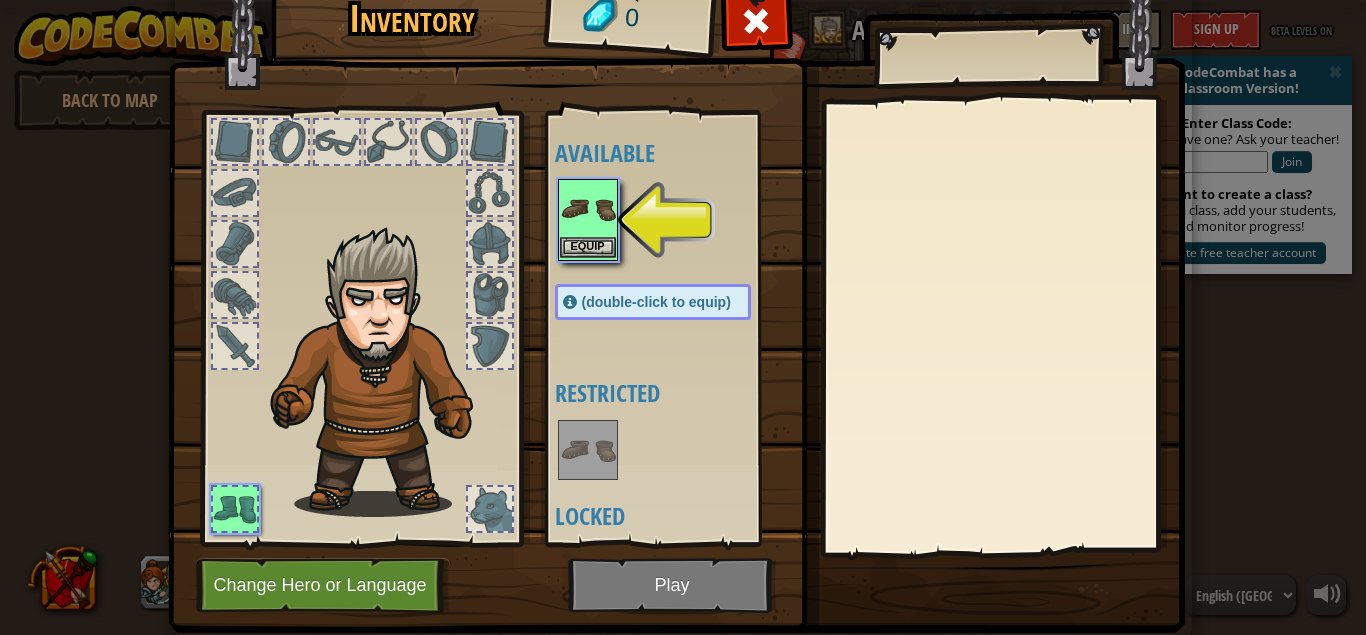 click at bounding box center (588, 209) 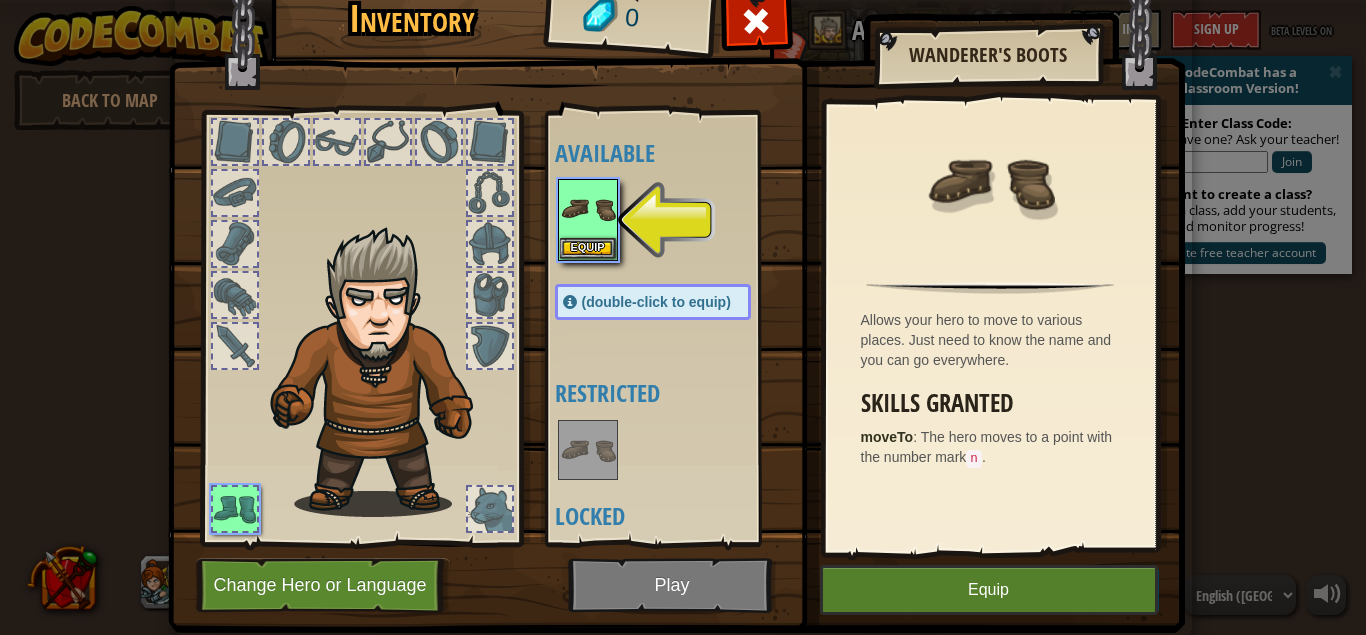 click on "Allows your hero to move to various places. Just need to know the name and you can go everywhere. Skills Granted moveTo : The hero moves to a point with the number [PERSON_NAME]" at bounding box center [990, 326] 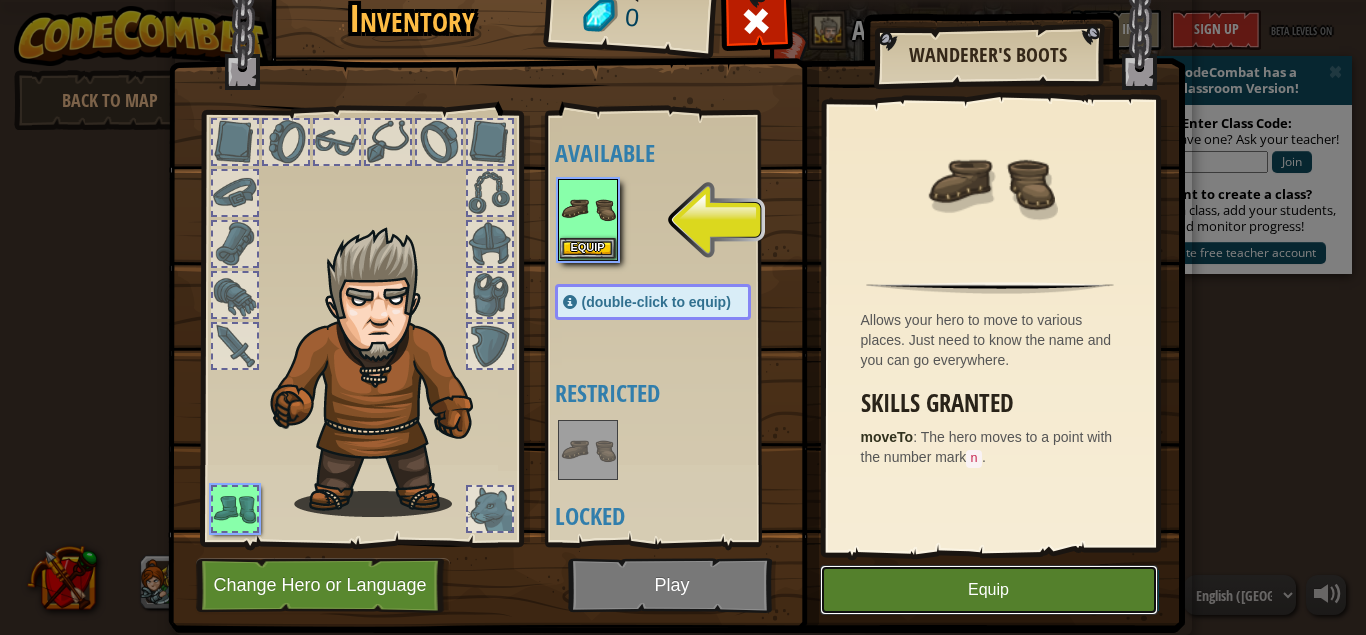 click on "Equip" at bounding box center [989, 590] 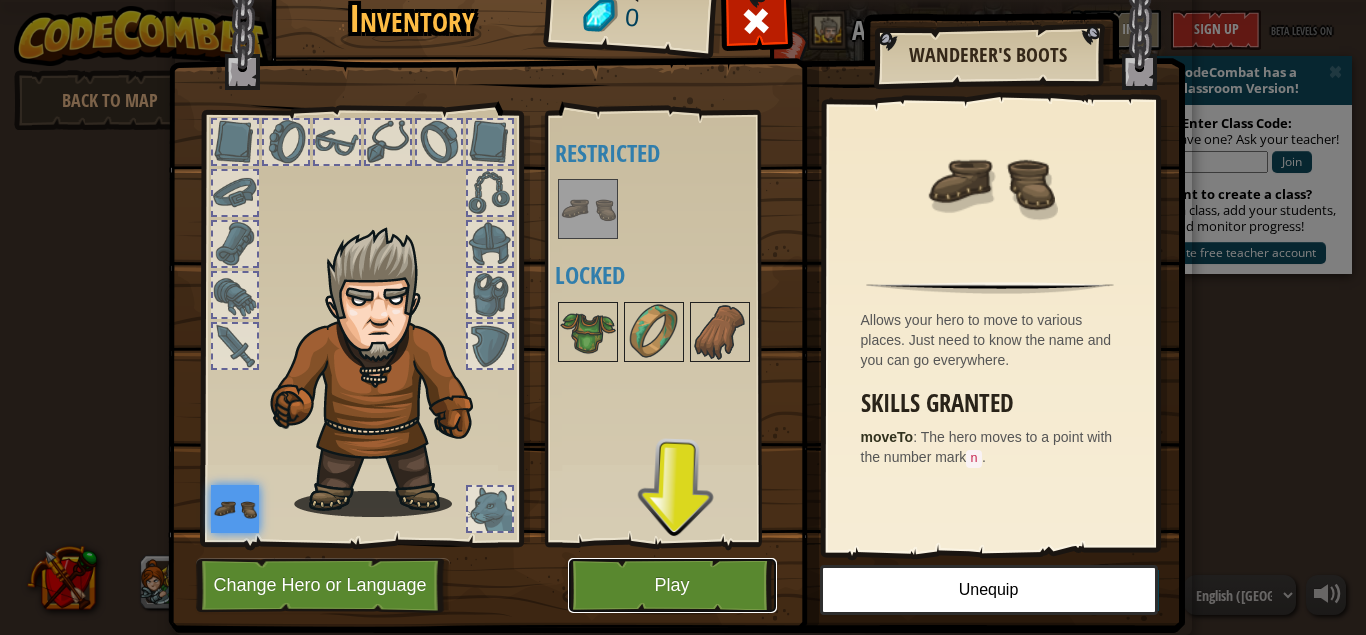 click on "Play" at bounding box center (672, 585) 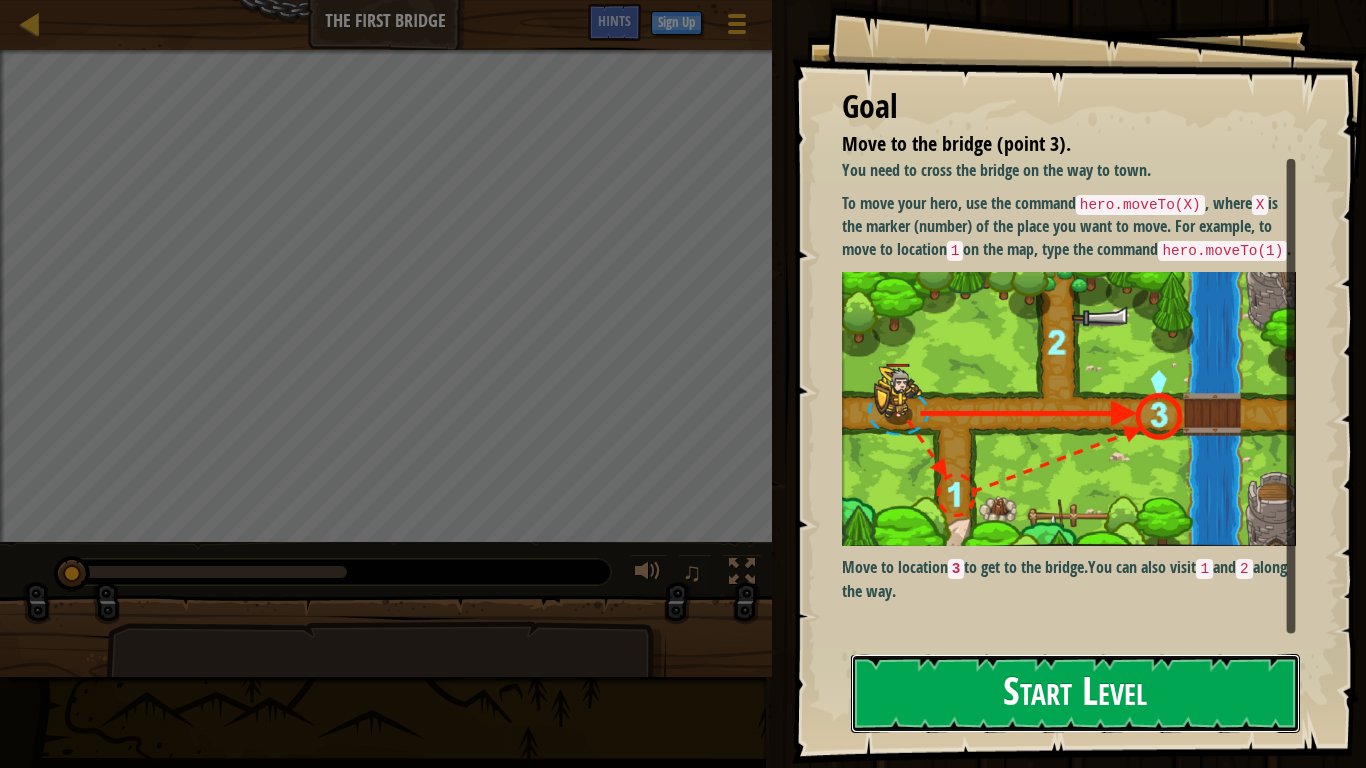 click on "Start Level" at bounding box center [1075, 693] 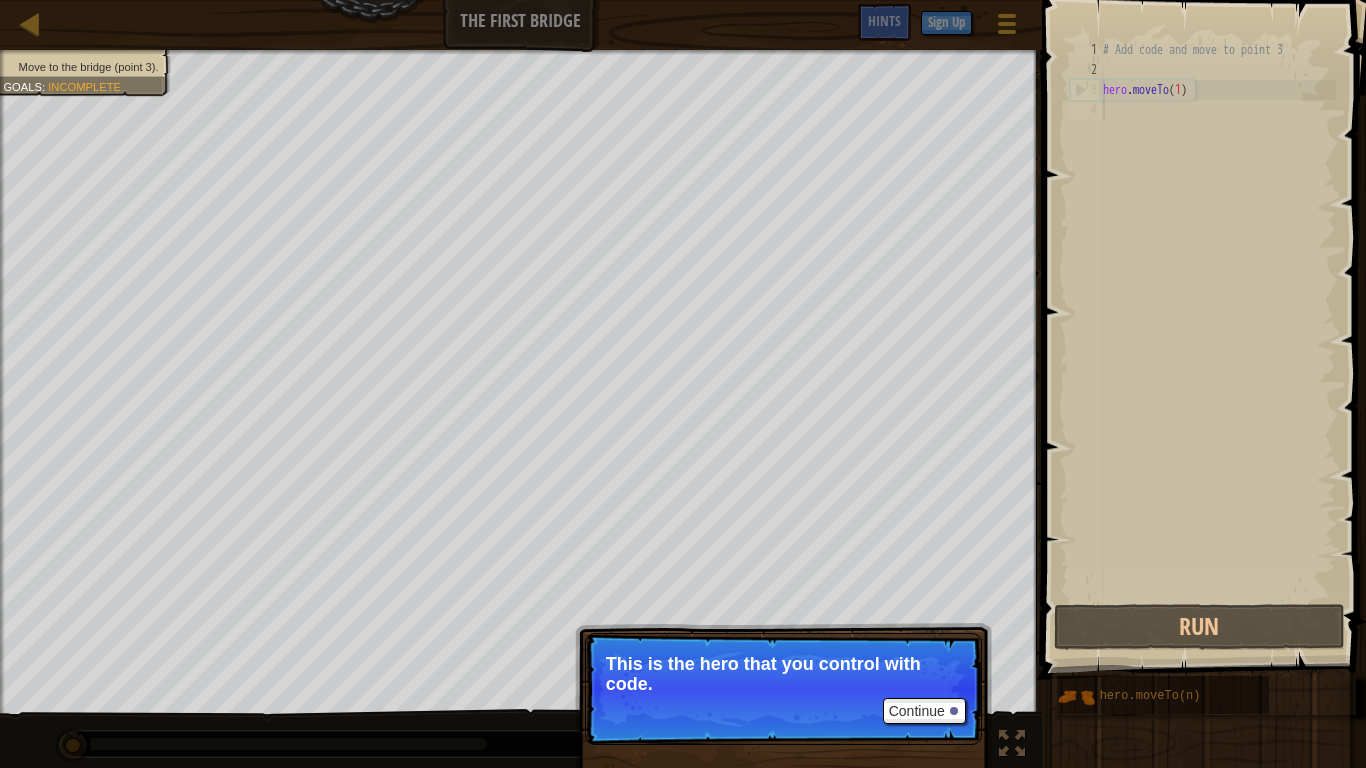 click on "Continue  This is the hero that you control with code." at bounding box center (783, 771) 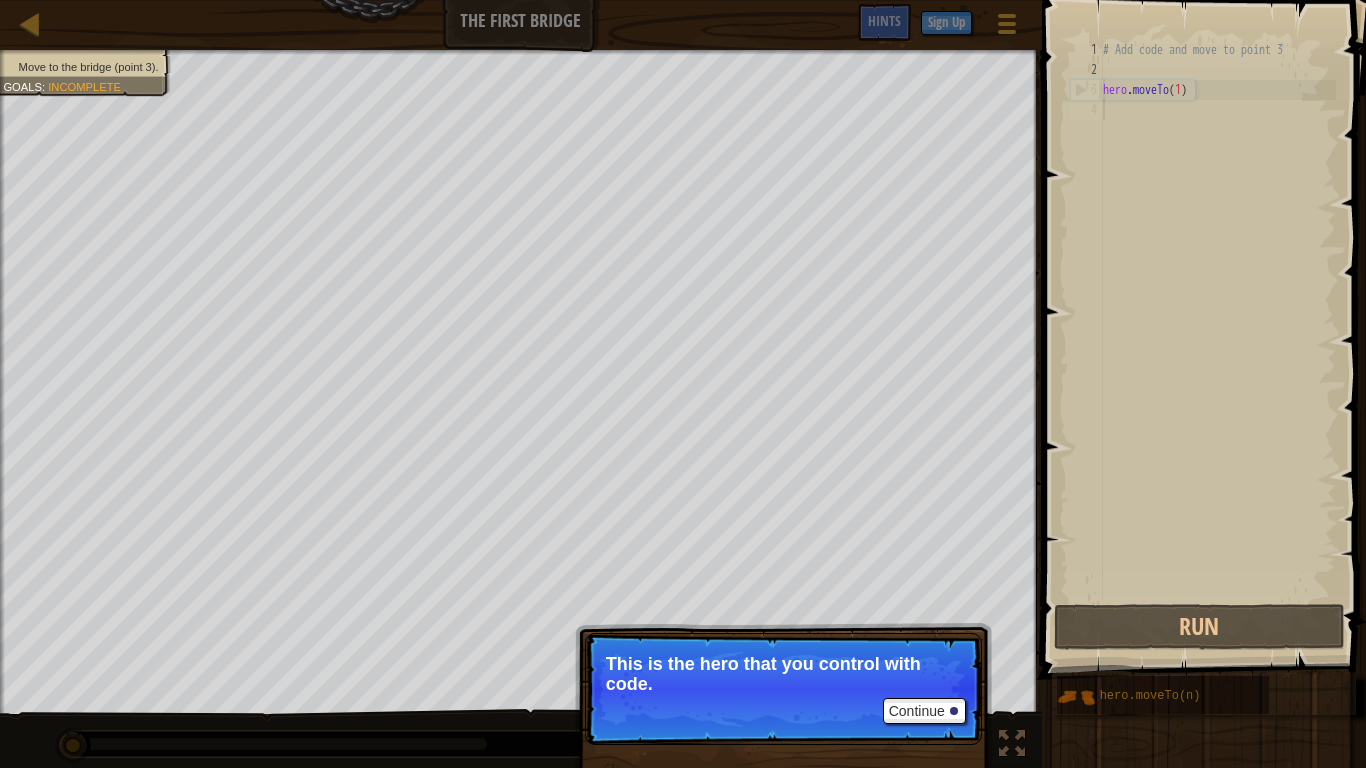 drag, startPoint x: 696, startPoint y: 637, endPoint x: 726, endPoint y: 677, distance: 50 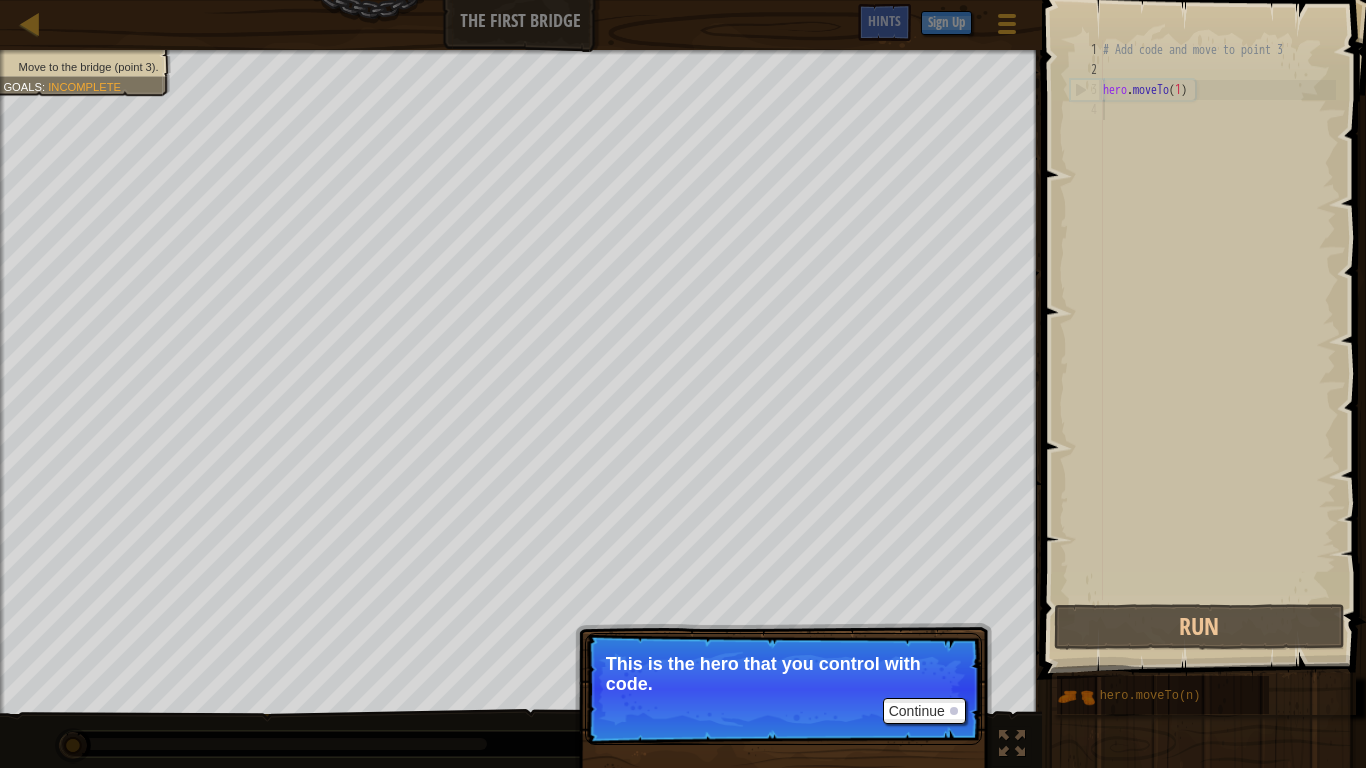 click on "This is the hero that you control with code." at bounding box center (783, 674) 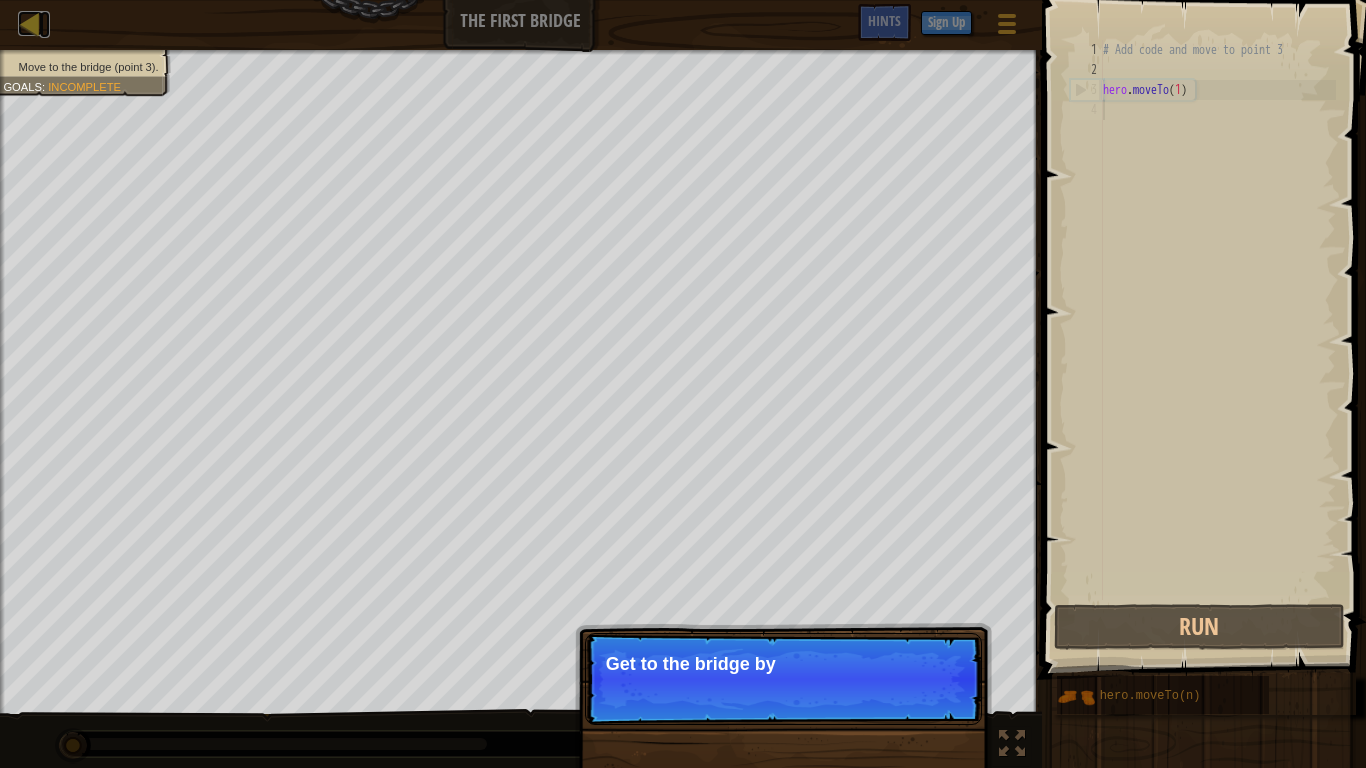 click at bounding box center (30, 23) 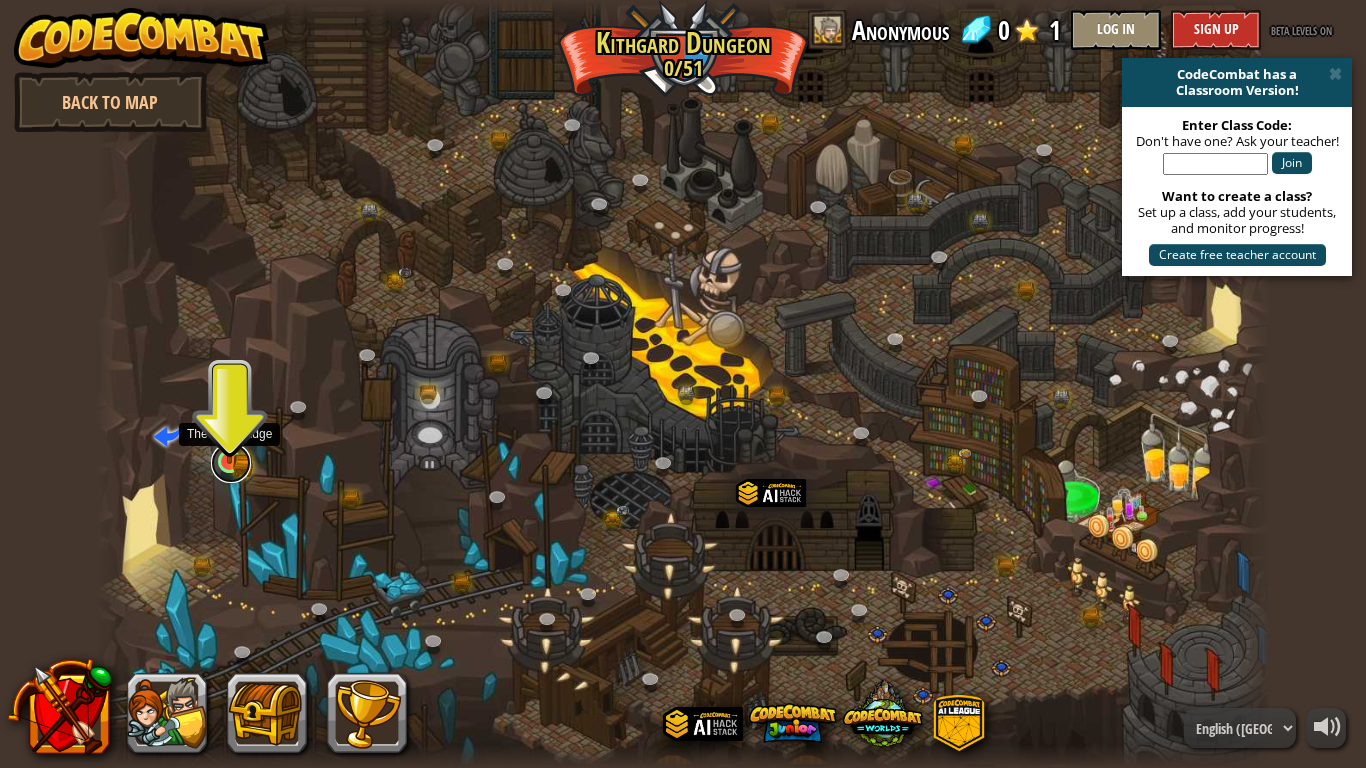 click at bounding box center [231, 463] 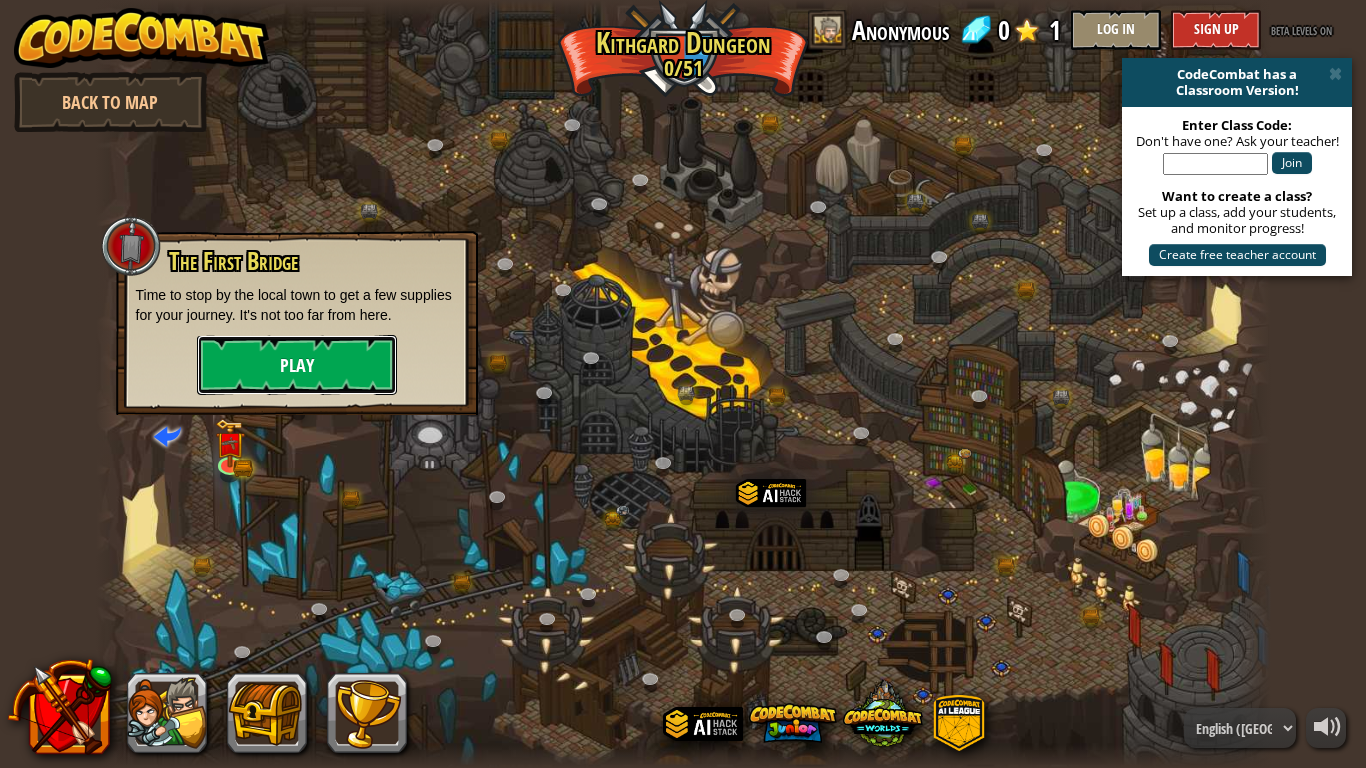 click on "Play" at bounding box center (297, 365) 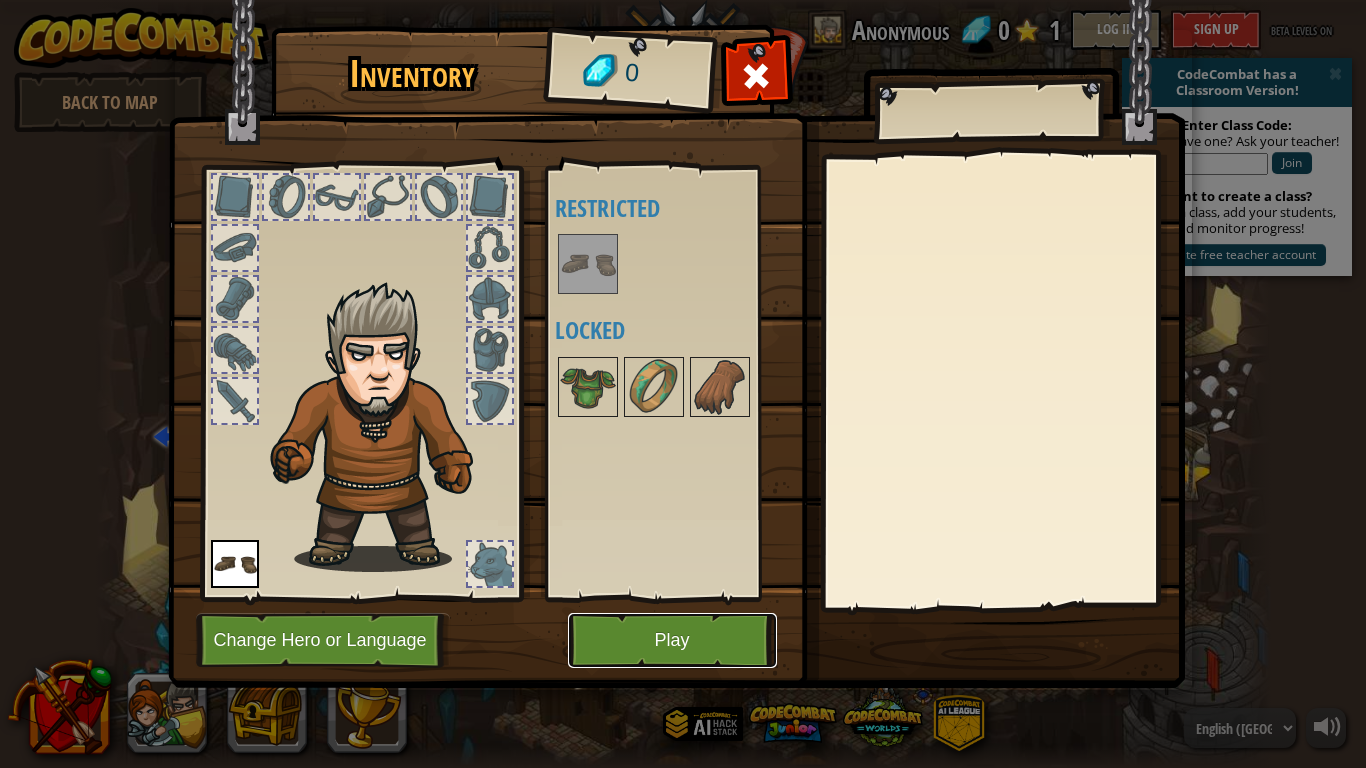 click on "Play" at bounding box center [672, 640] 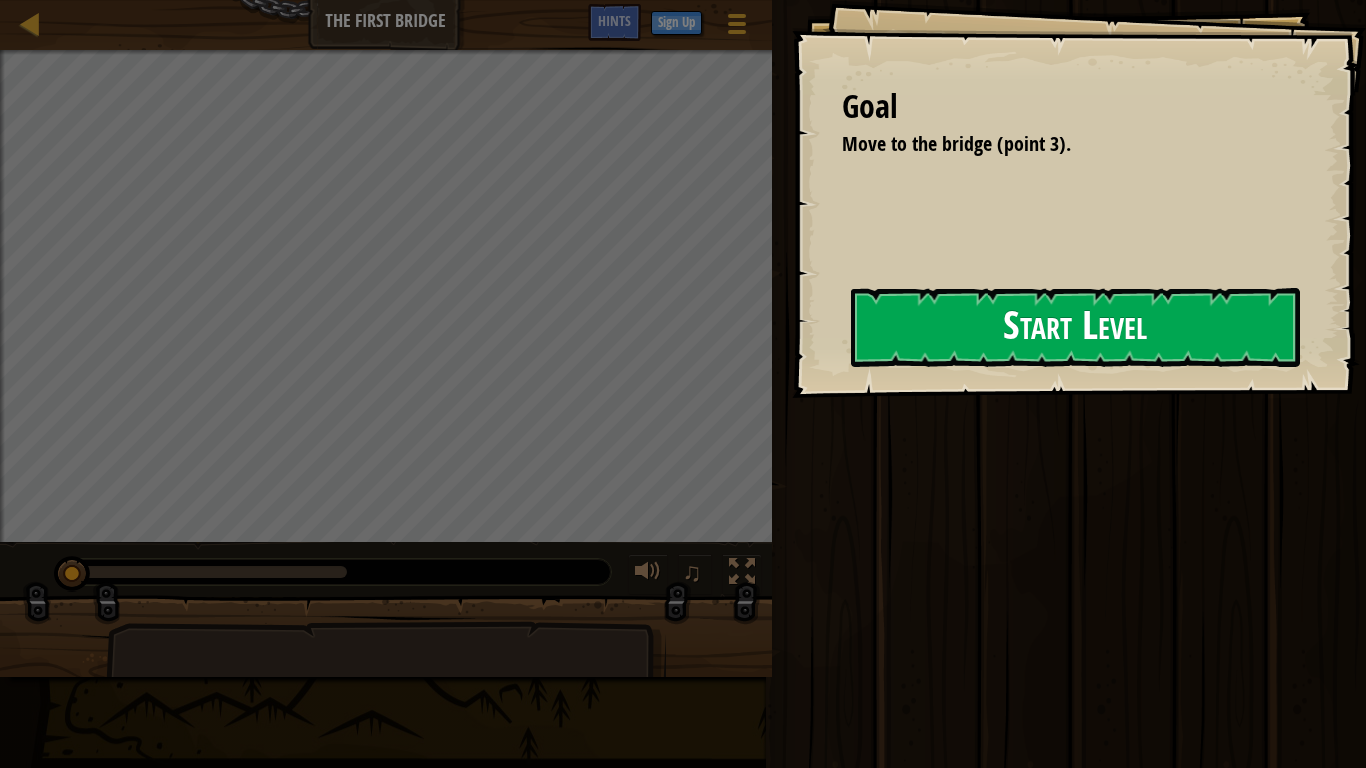 click on "Start Level" at bounding box center (1075, 327) 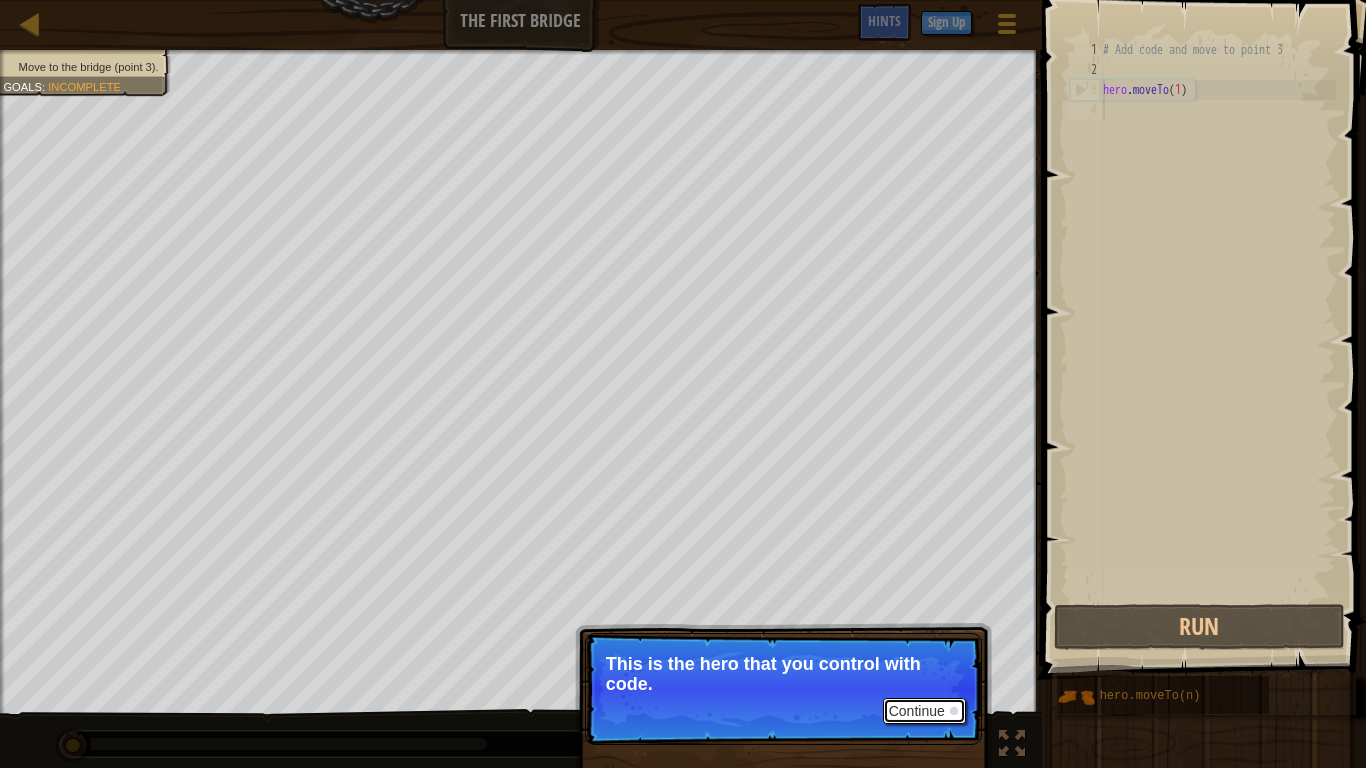 click on "Continue" at bounding box center (924, 711) 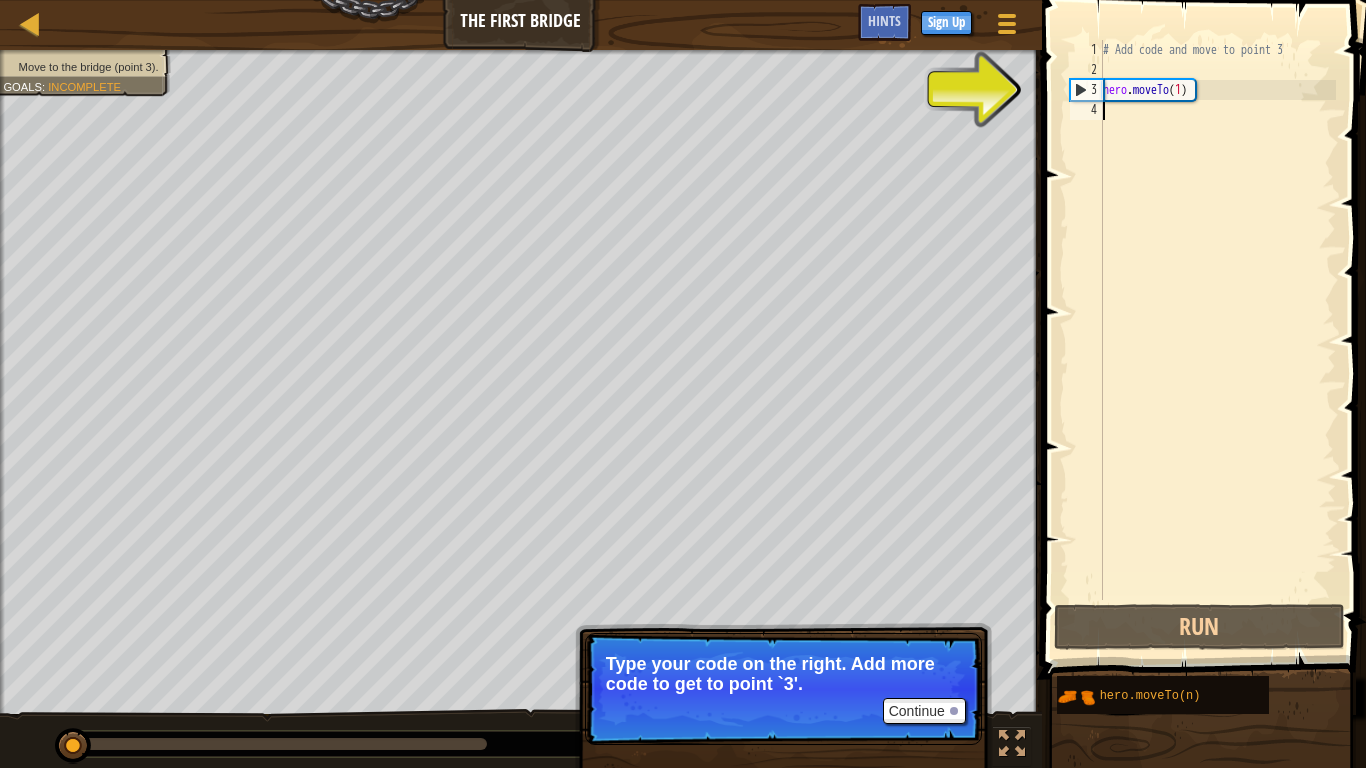 click on "# Add code and move to point 3 hero . moveTo ( 1 )" at bounding box center [1217, 340] 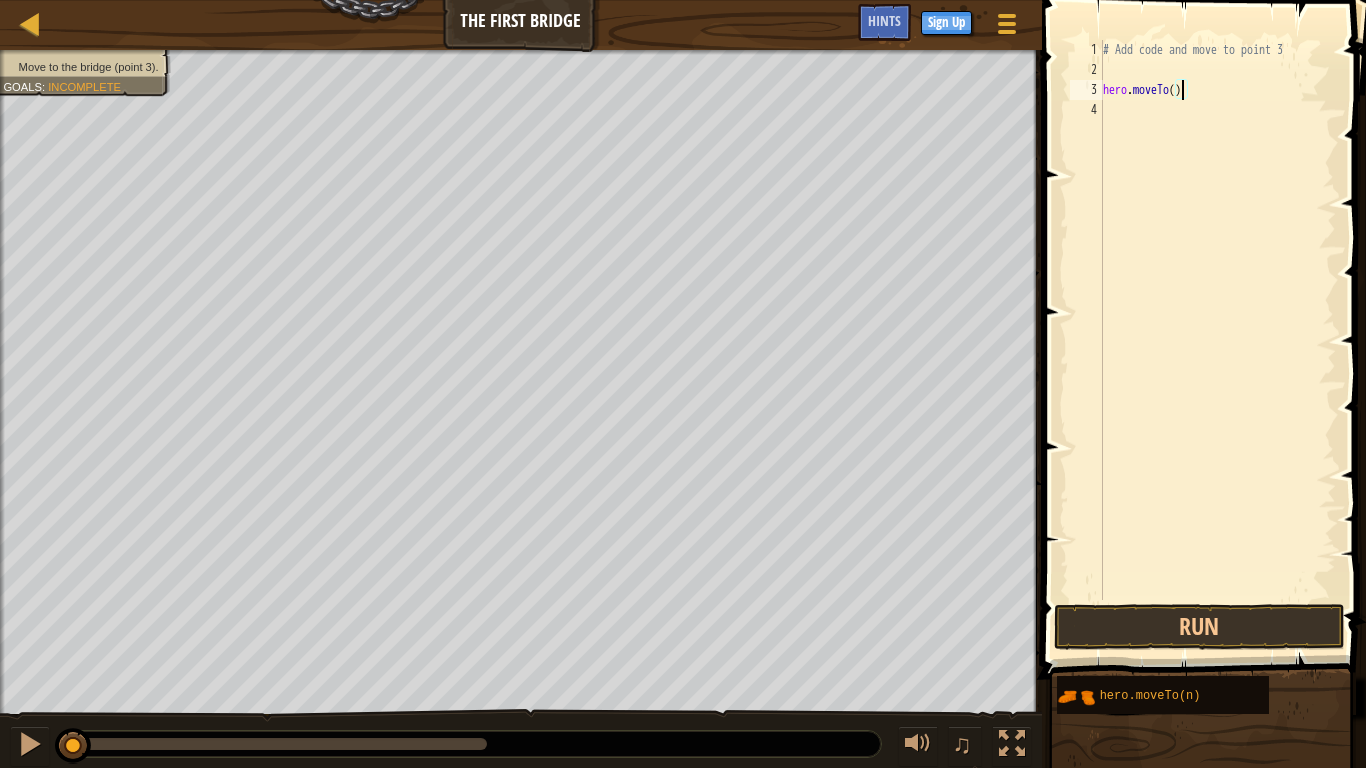 scroll, scrollTop: 9, scrollLeft: 6, axis: both 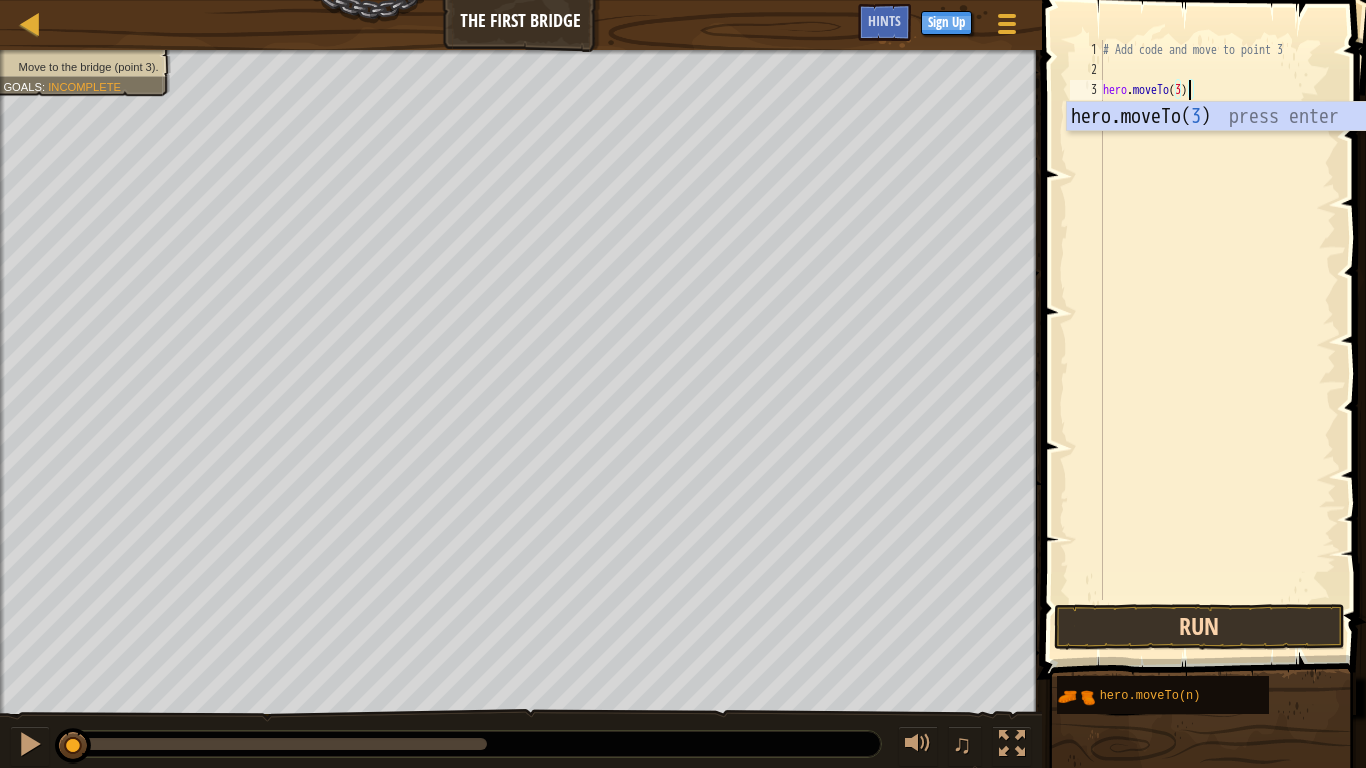 type on "hero.moveTo(3)" 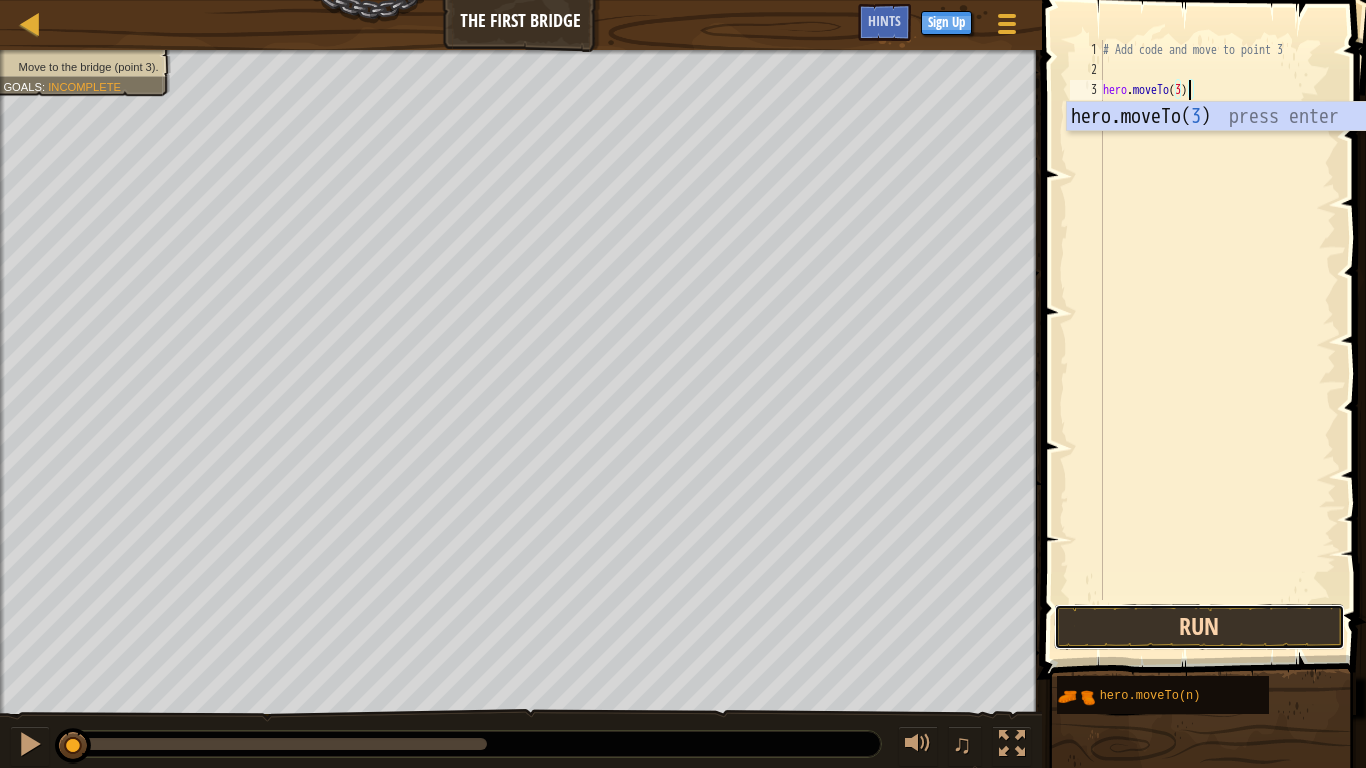 click on "Run" at bounding box center [1199, 627] 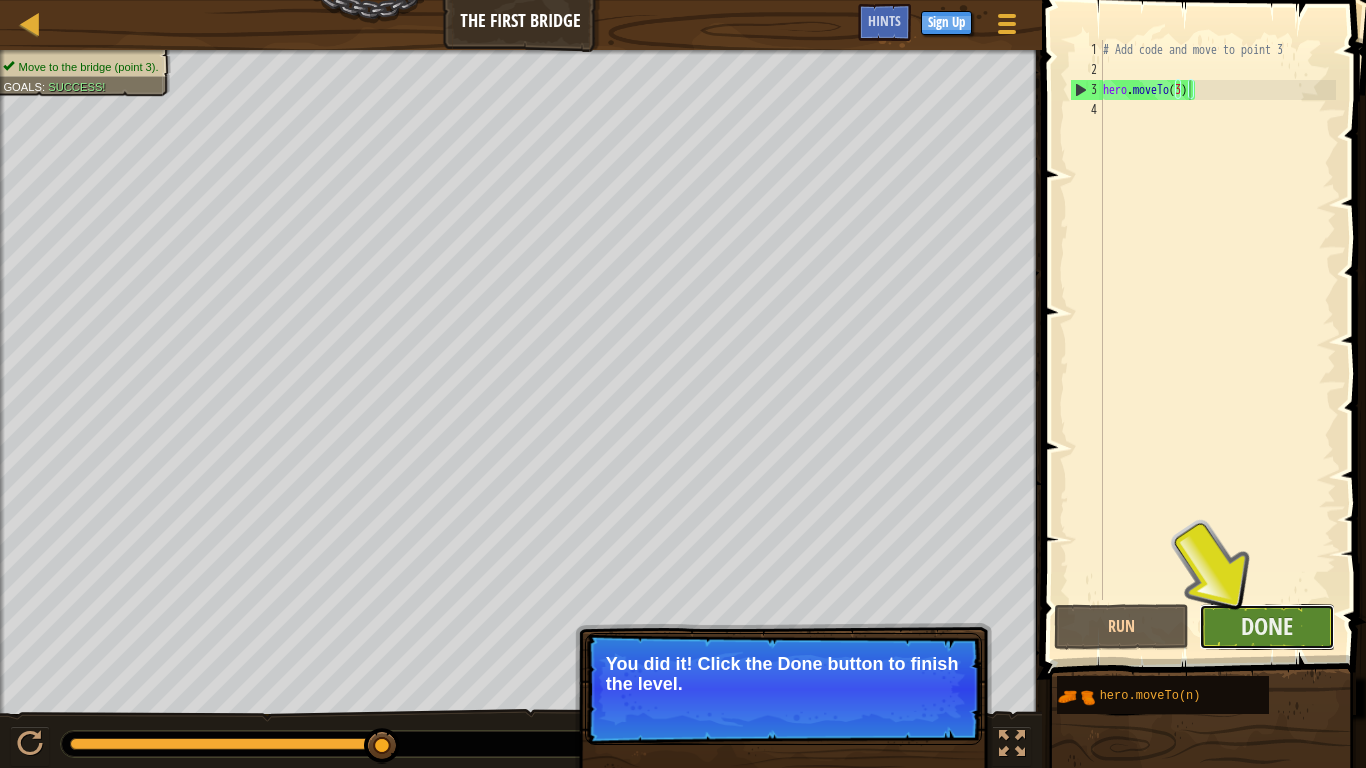 click on "Done" at bounding box center (1267, 627) 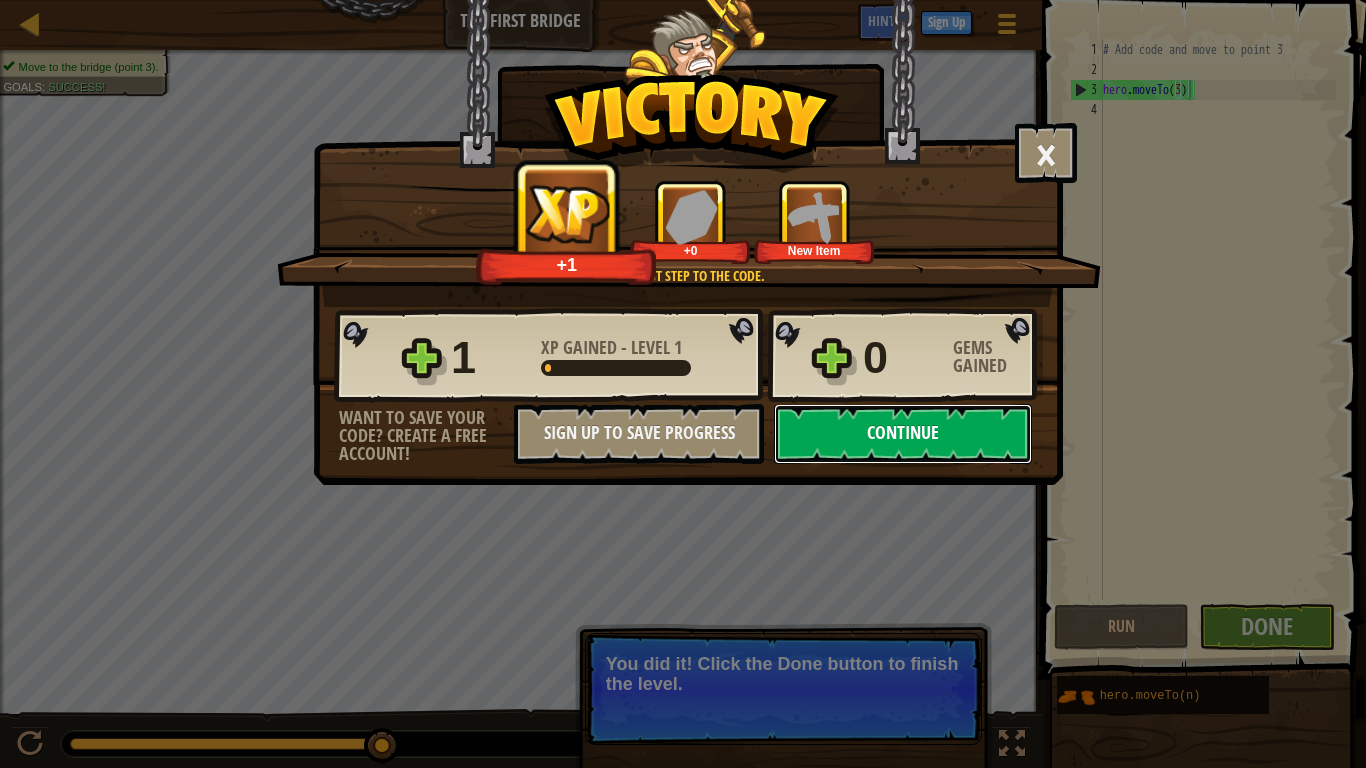 click on "Continue" at bounding box center (903, 434) 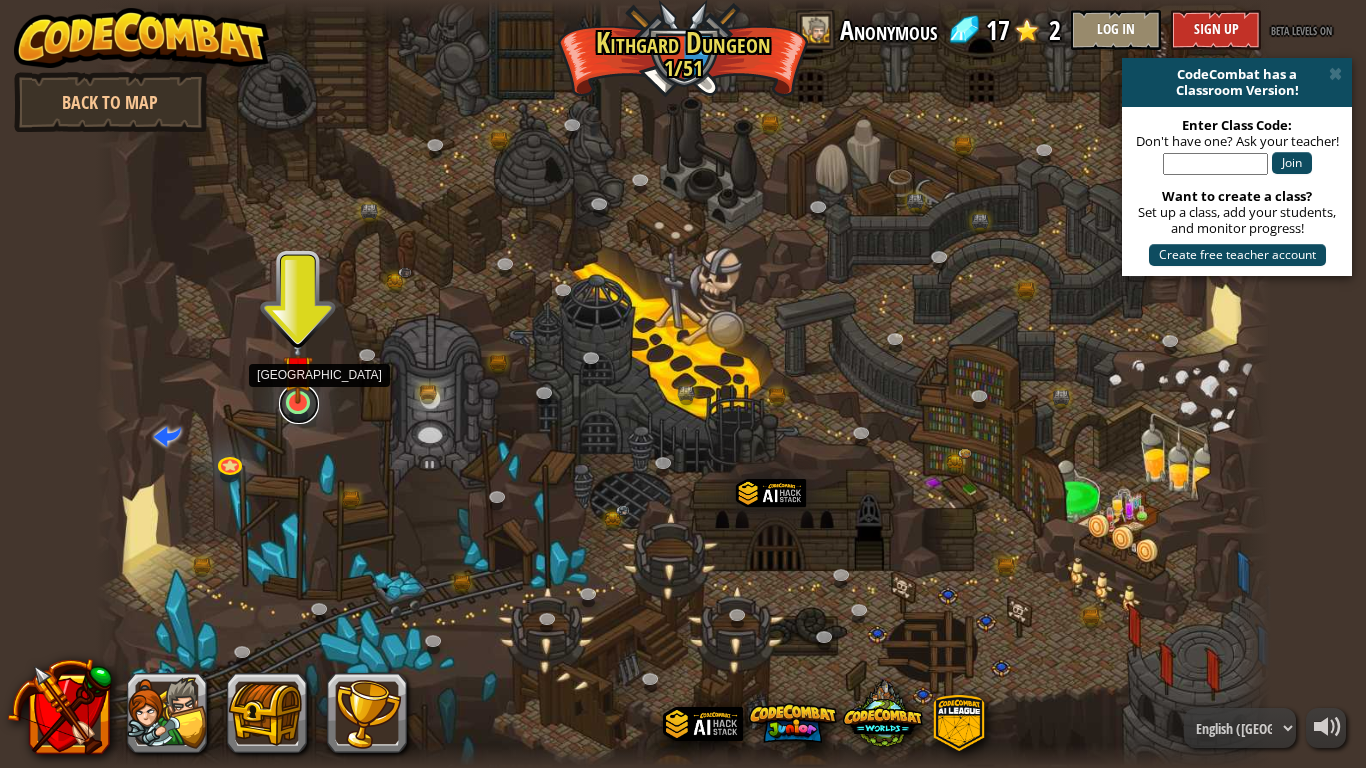 click at bounding box center (299, 404) 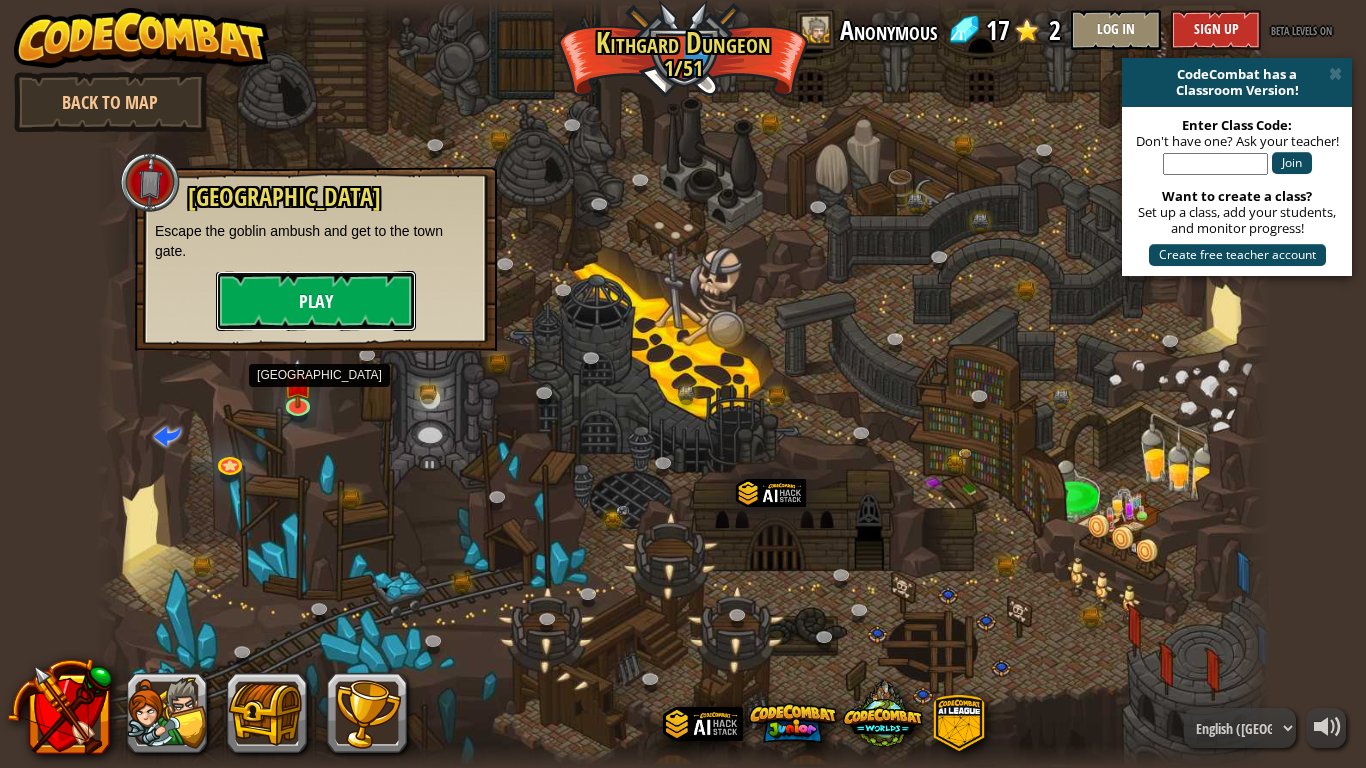 click on "Play" at bounding box center (316, 301) 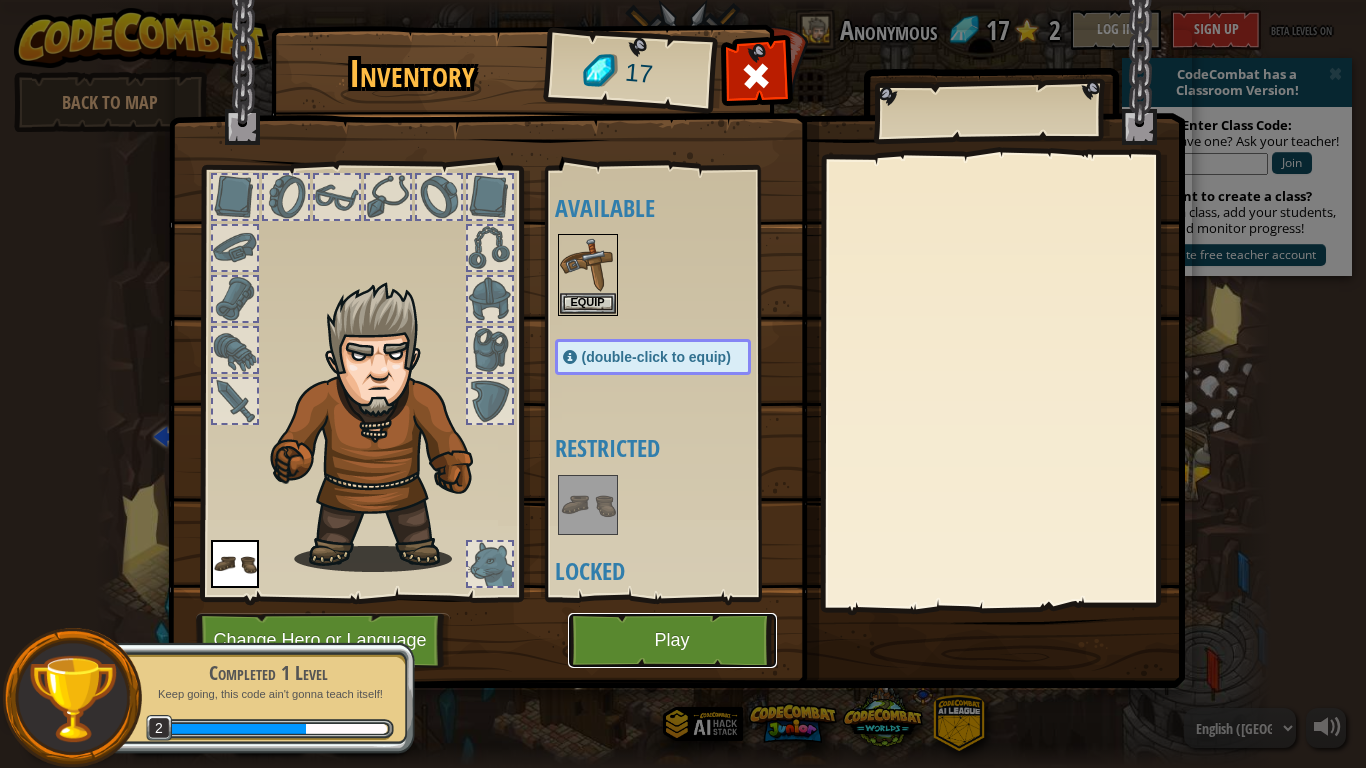 click on "Play" at bounding box center (672, 640) 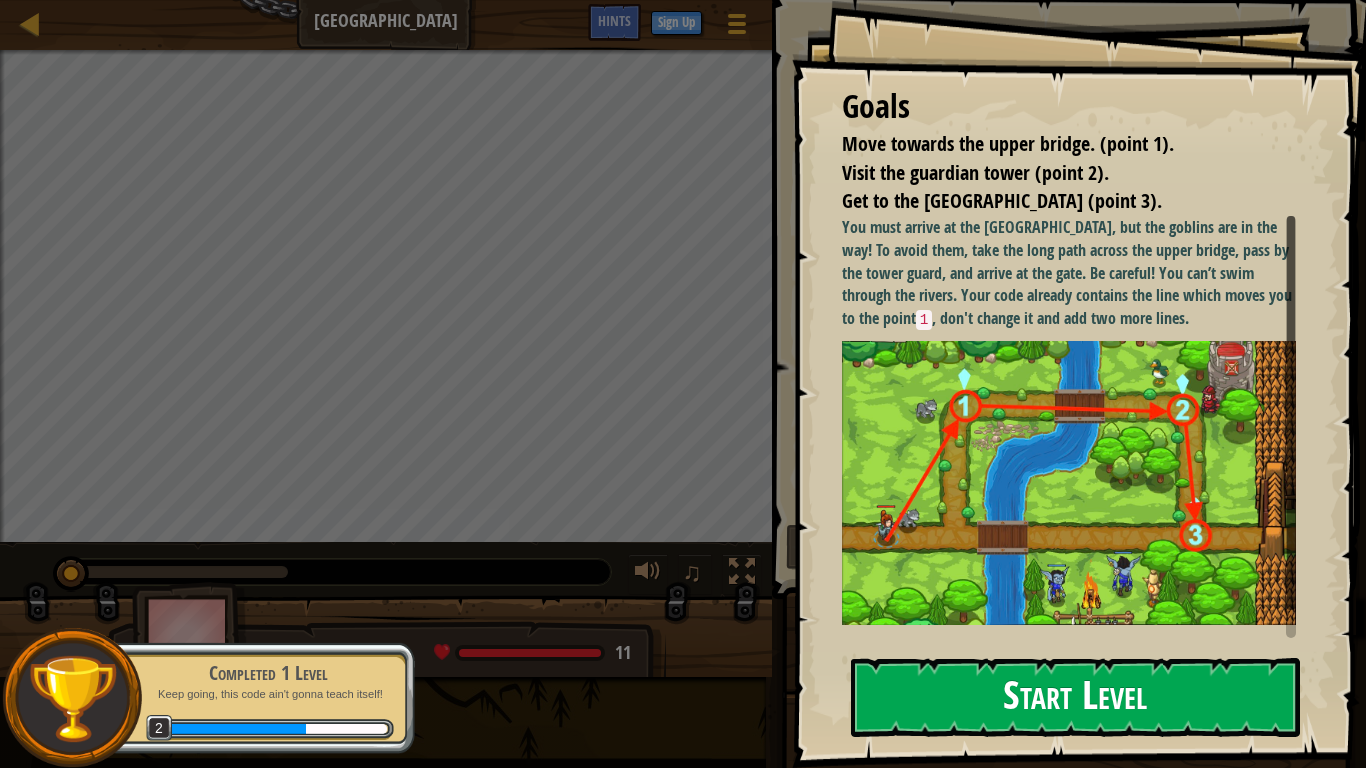 click on "Start Level" at bounding box center [1075, 697] 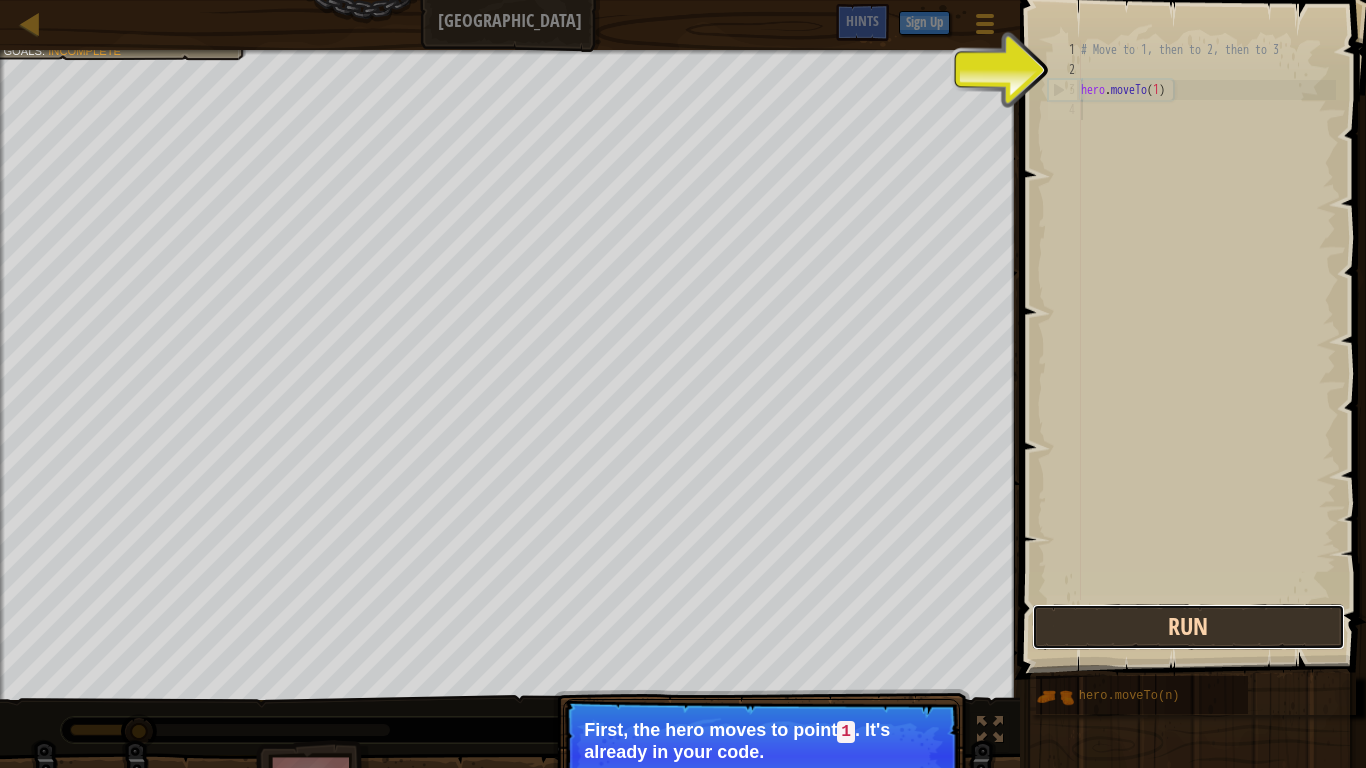 click on "Run" at bounding box center (1188, 627) 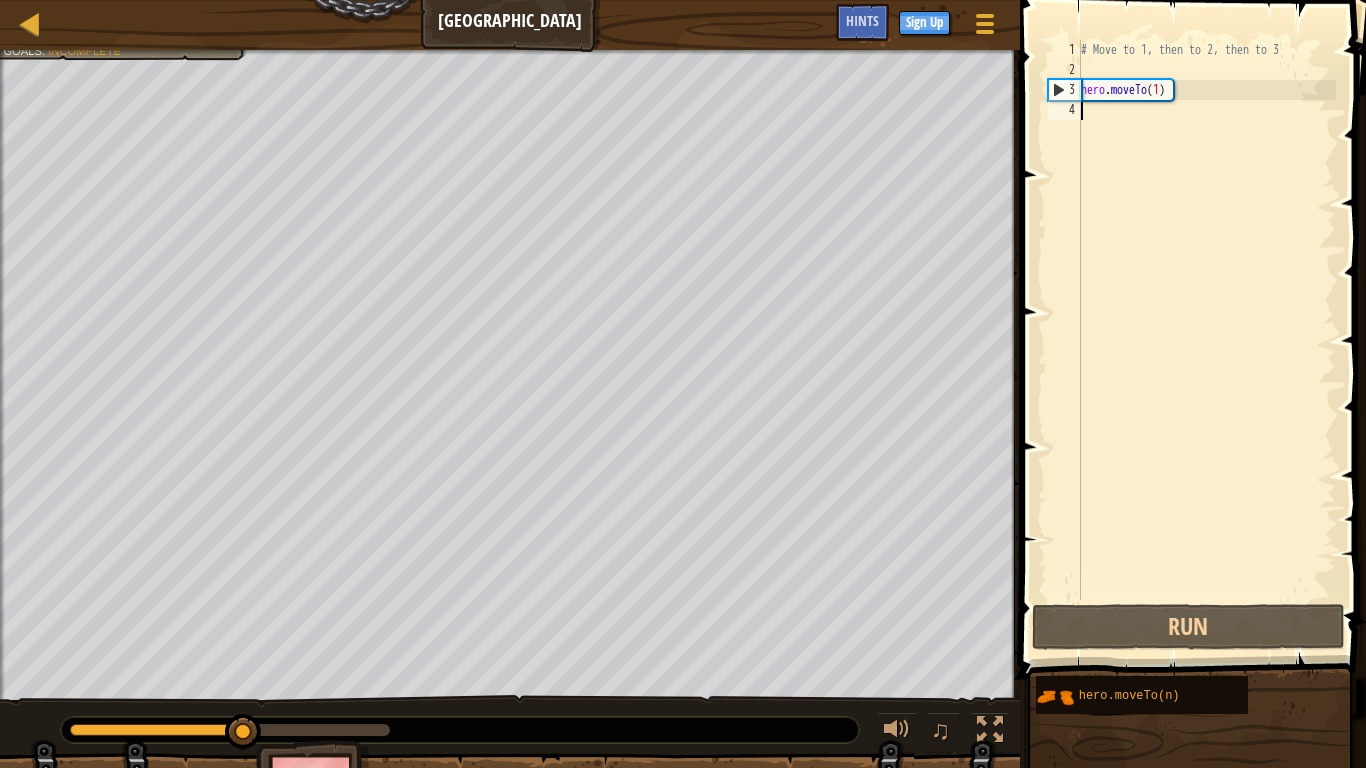 click on "# Move to 1, then to 2, then to 3 hero . moveTo ( 1 )" at bounding box center (1206, 340) 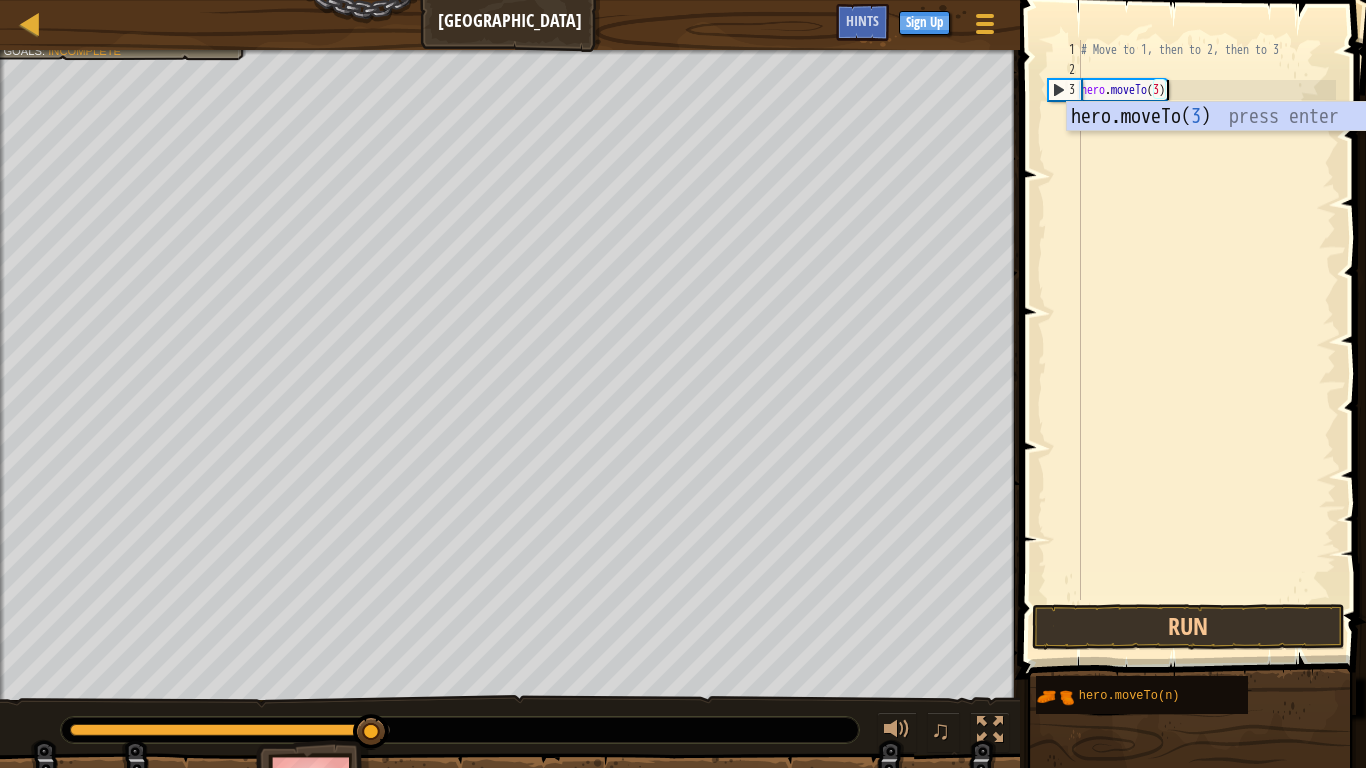 scroll, scrollTop: 10, scrollLeft: 7, axis: both 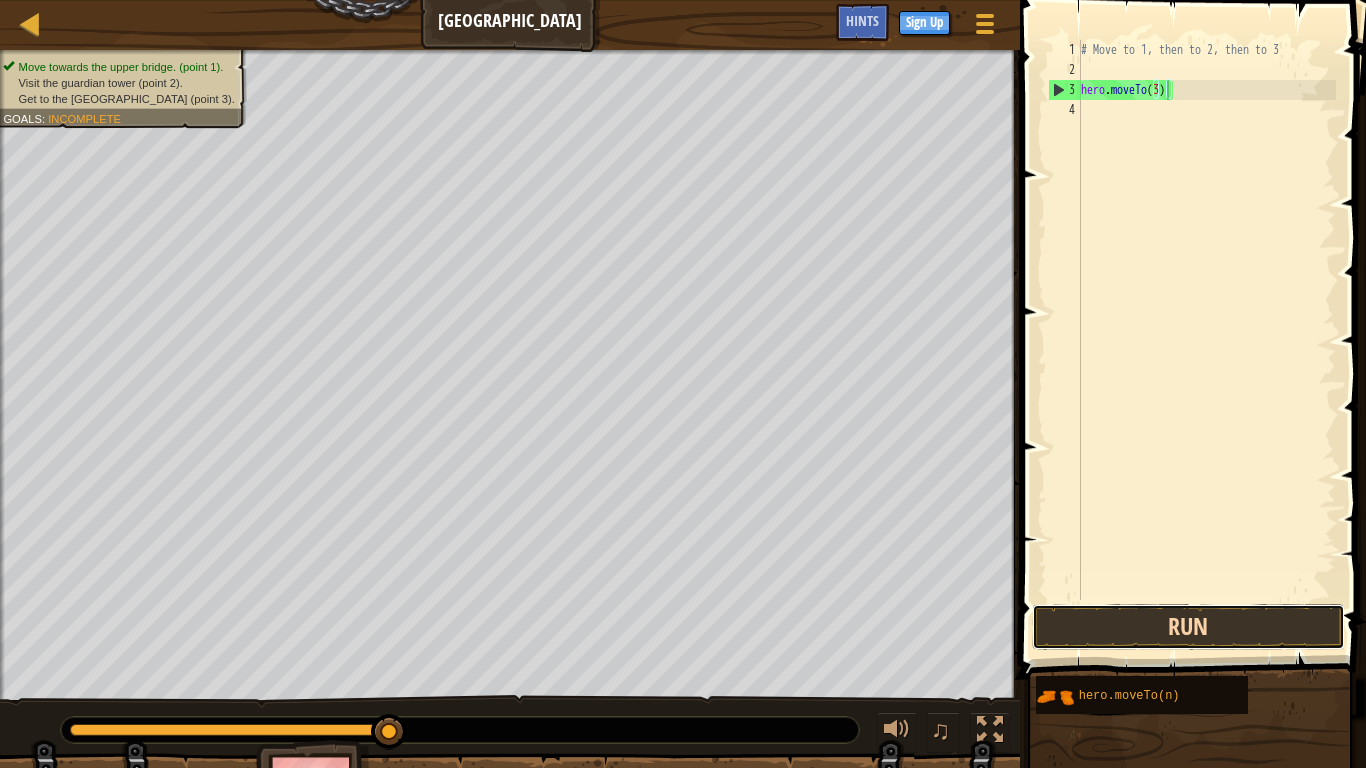click on "Run" at bounding box center [1188, 627] 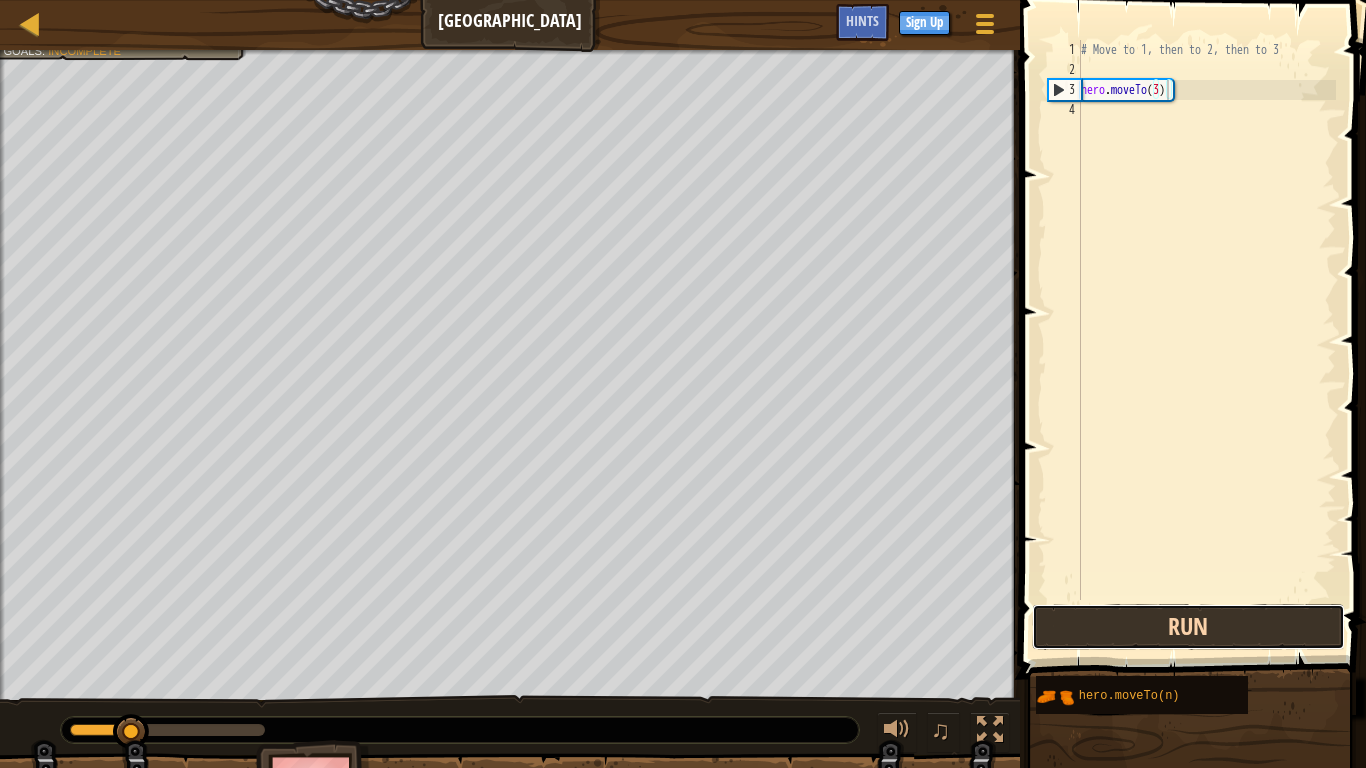 click on "Run" at bounding box center (1188, 627) 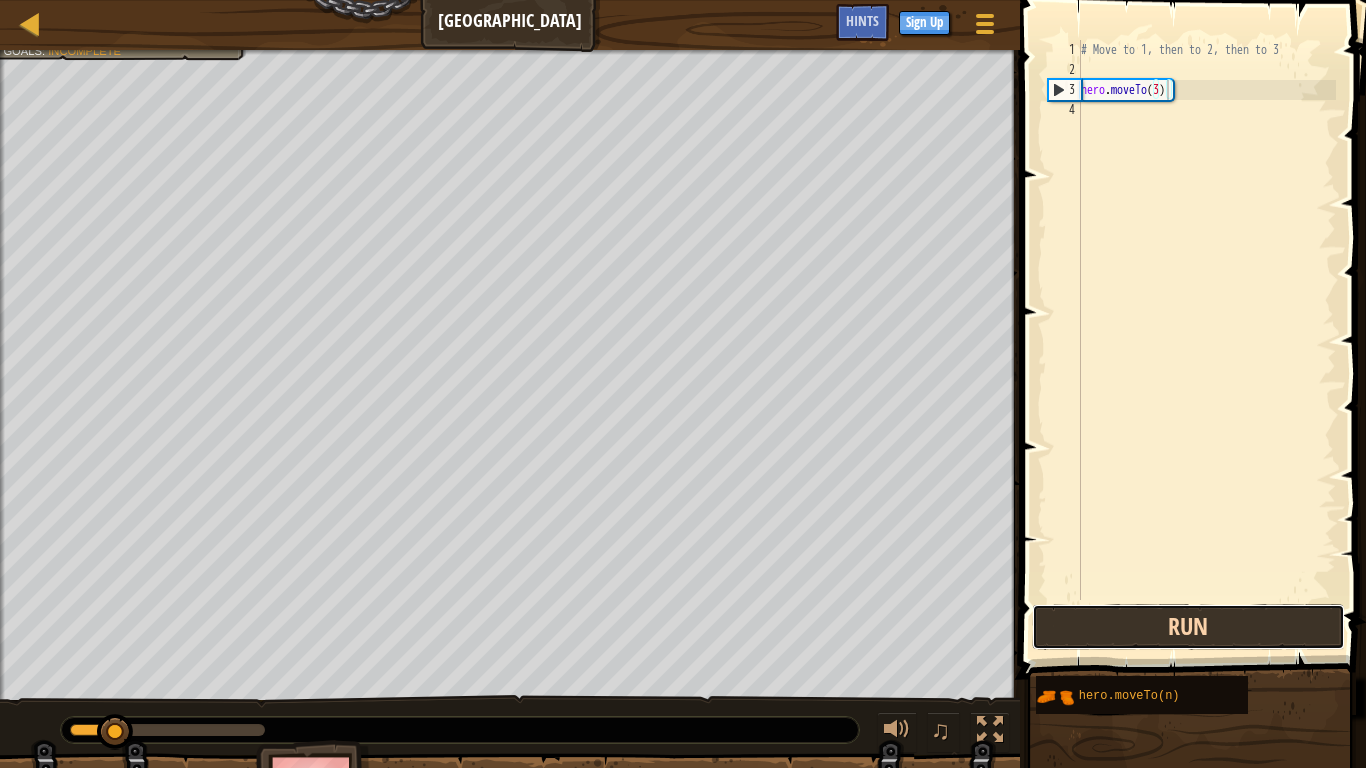 click on "Run" at bounding box center [1188, 627] 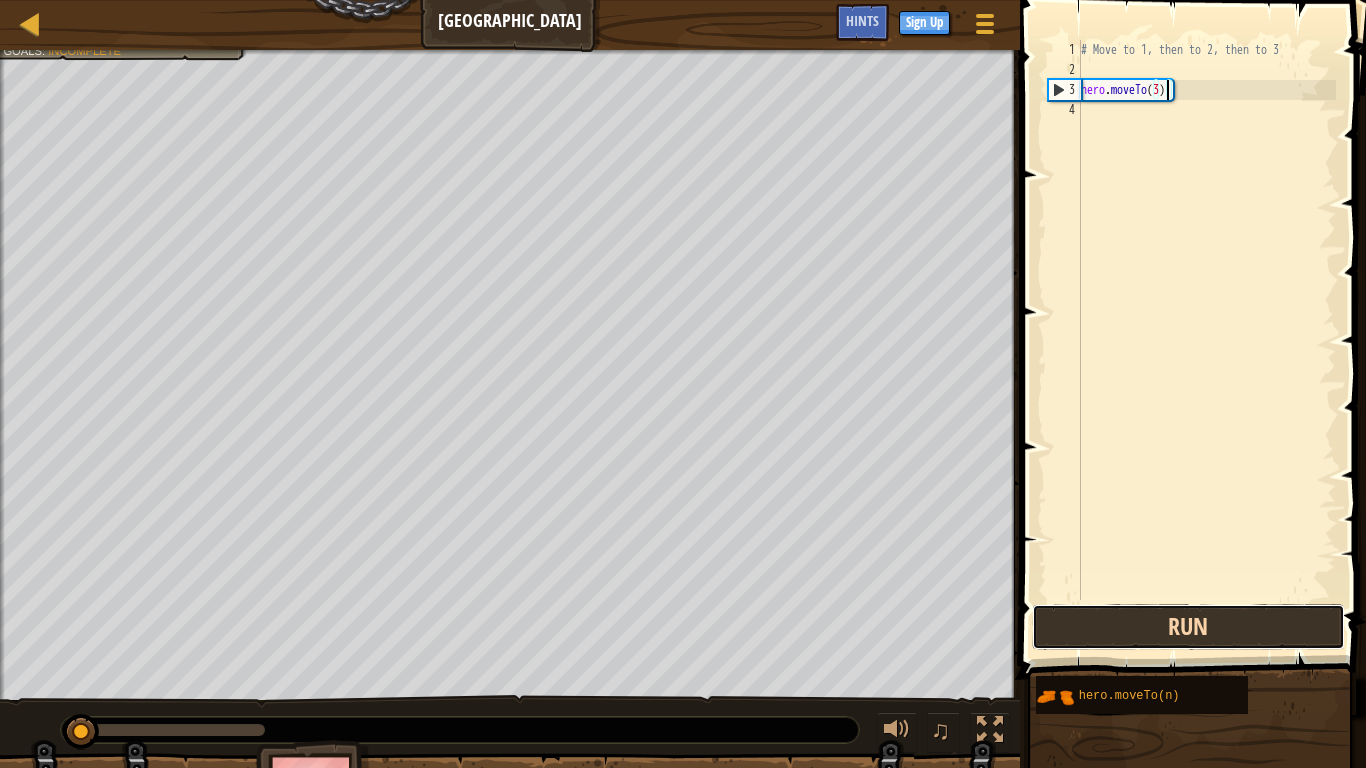 click on "Run" at bounding box center (1188, 627) 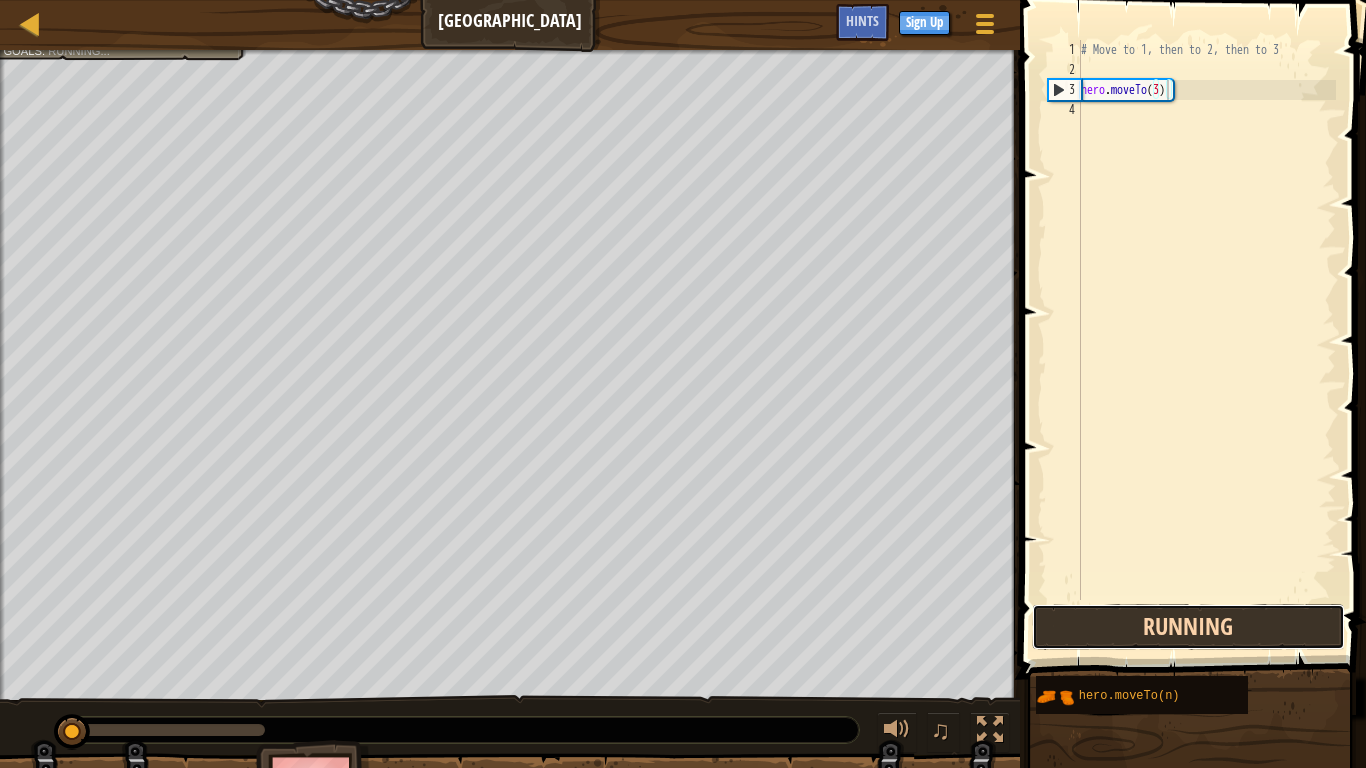 click on "Running" at bounding box center [1188, 627] 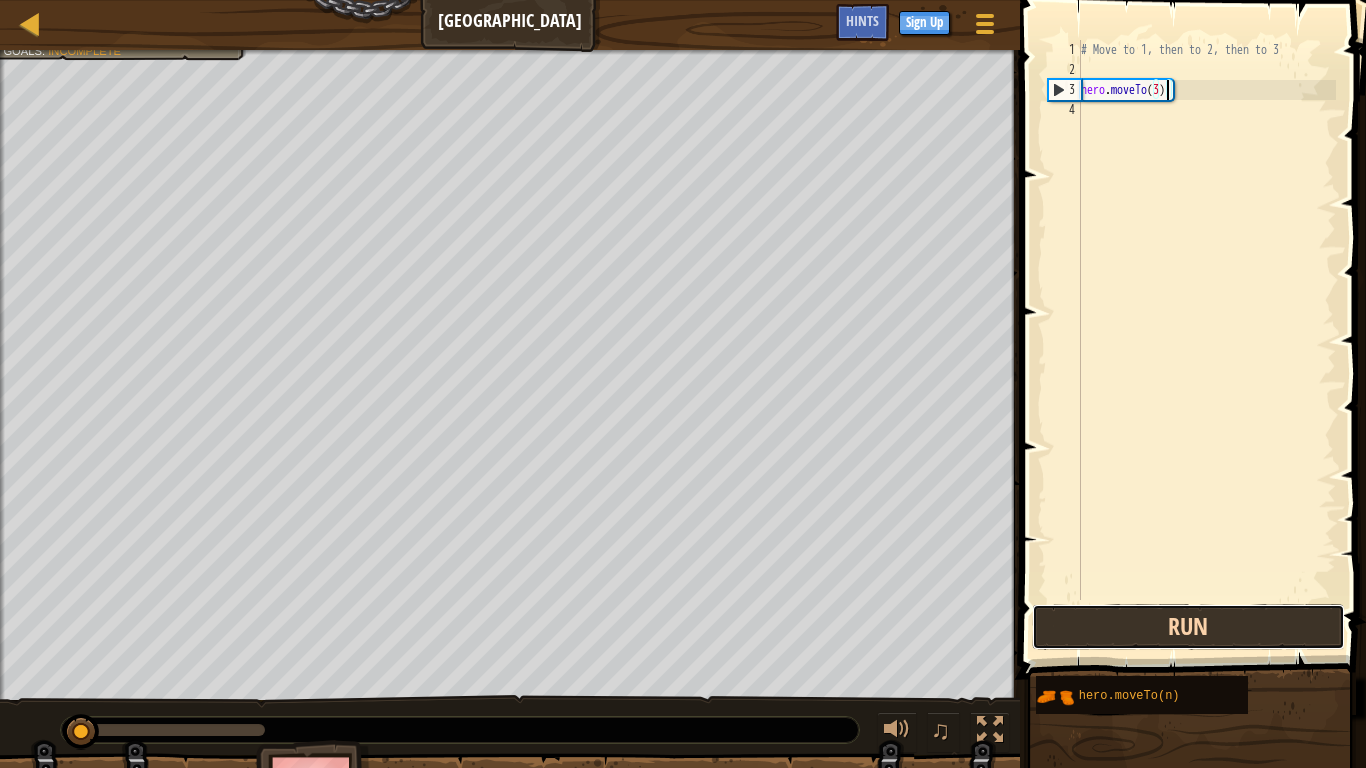 click on "Run" at bounding box center (1188, 627) 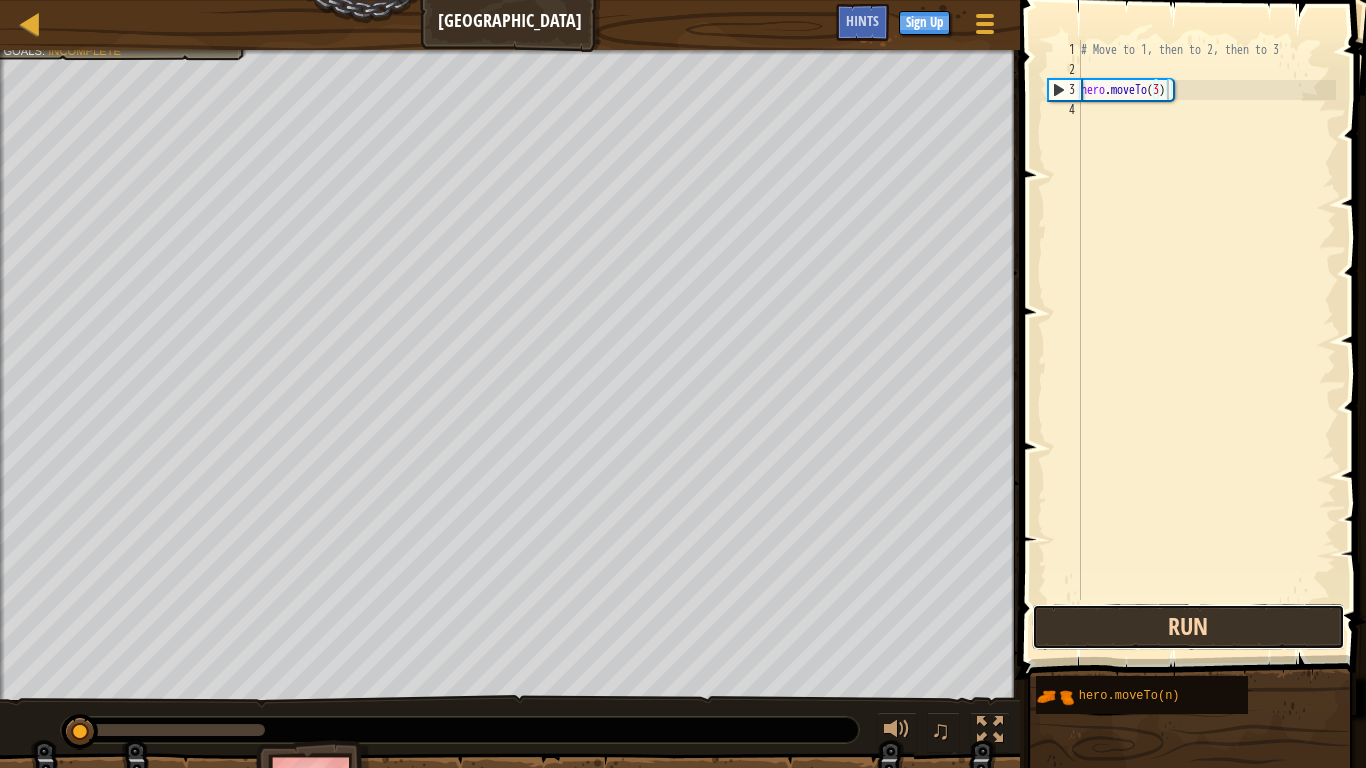 click on "Run" at bounding box center (1188, 627) 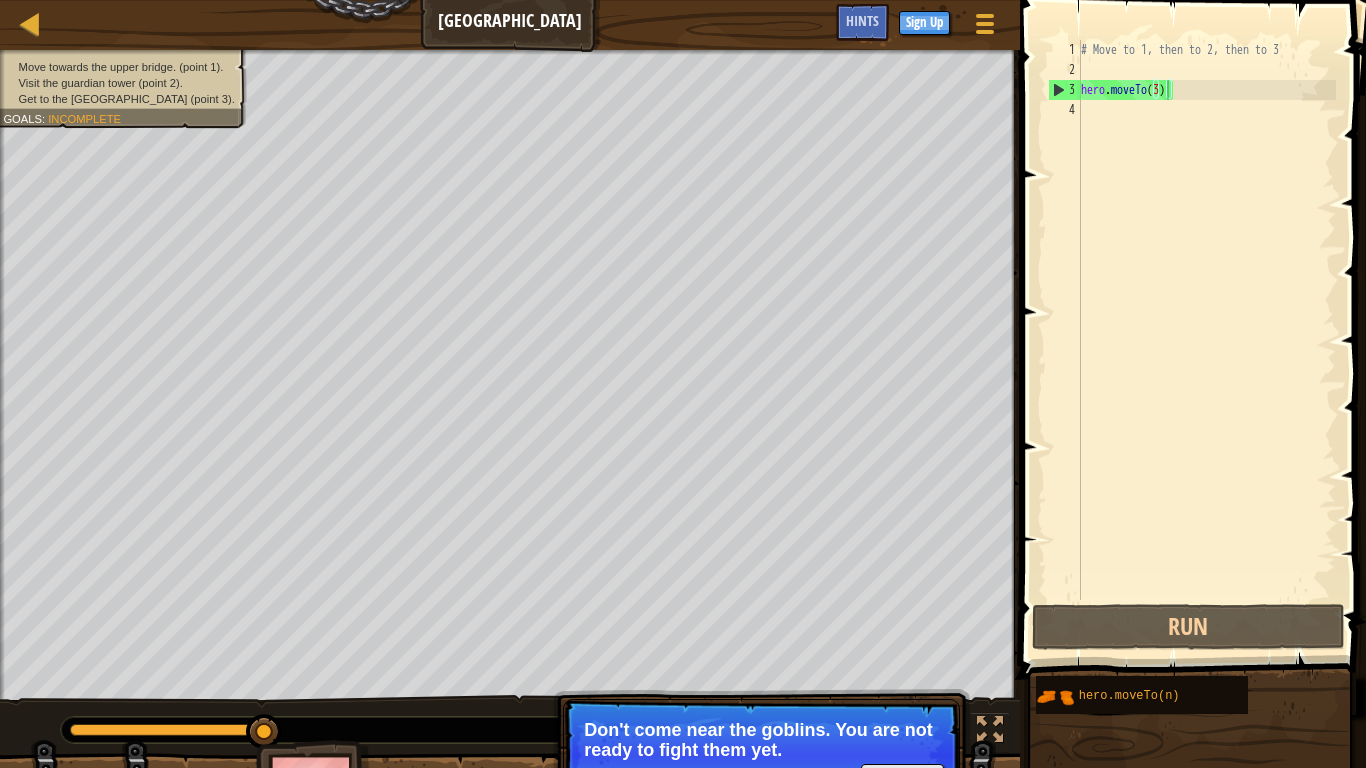click on "Don't come near the goblins. You are not ready to fight them yet." at bounding box center (761, 740) 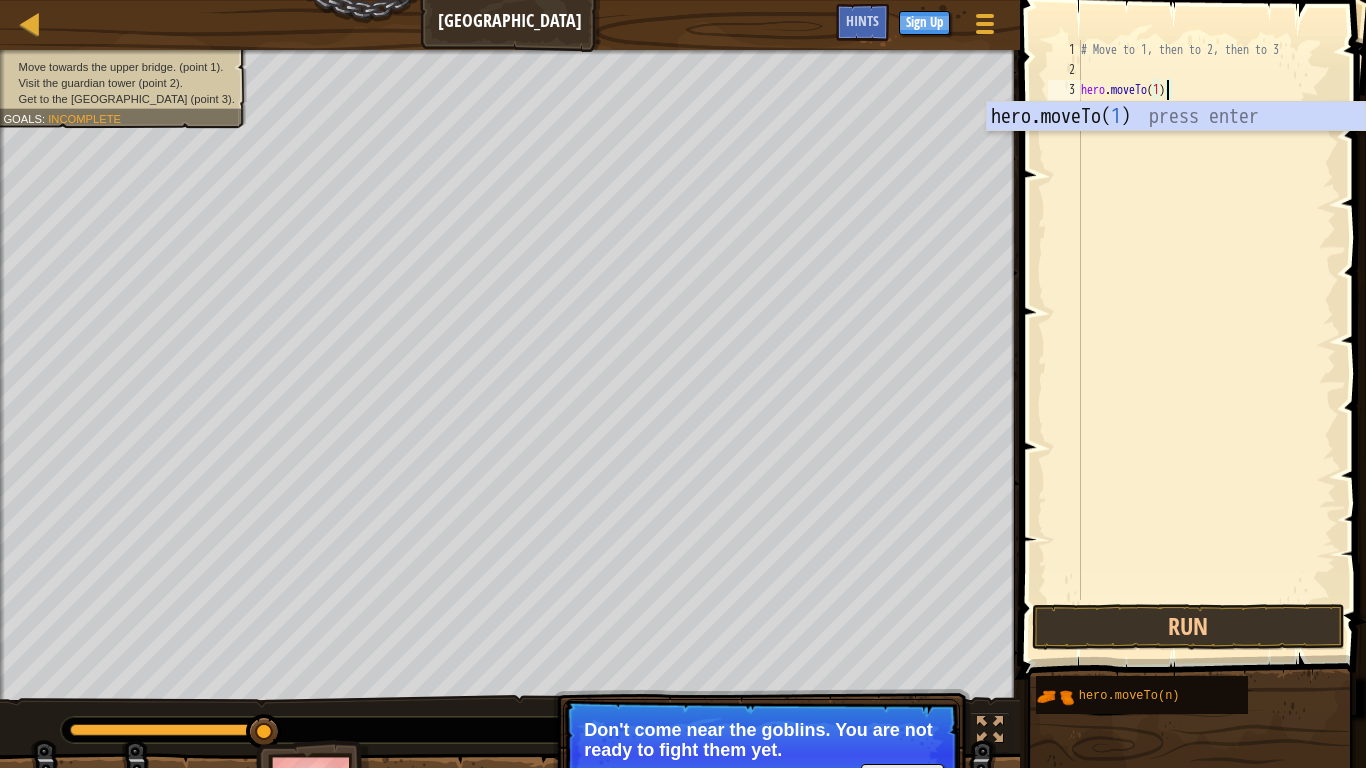 scroll, scrollTop: 10, scrollLeft: 7, axis: both 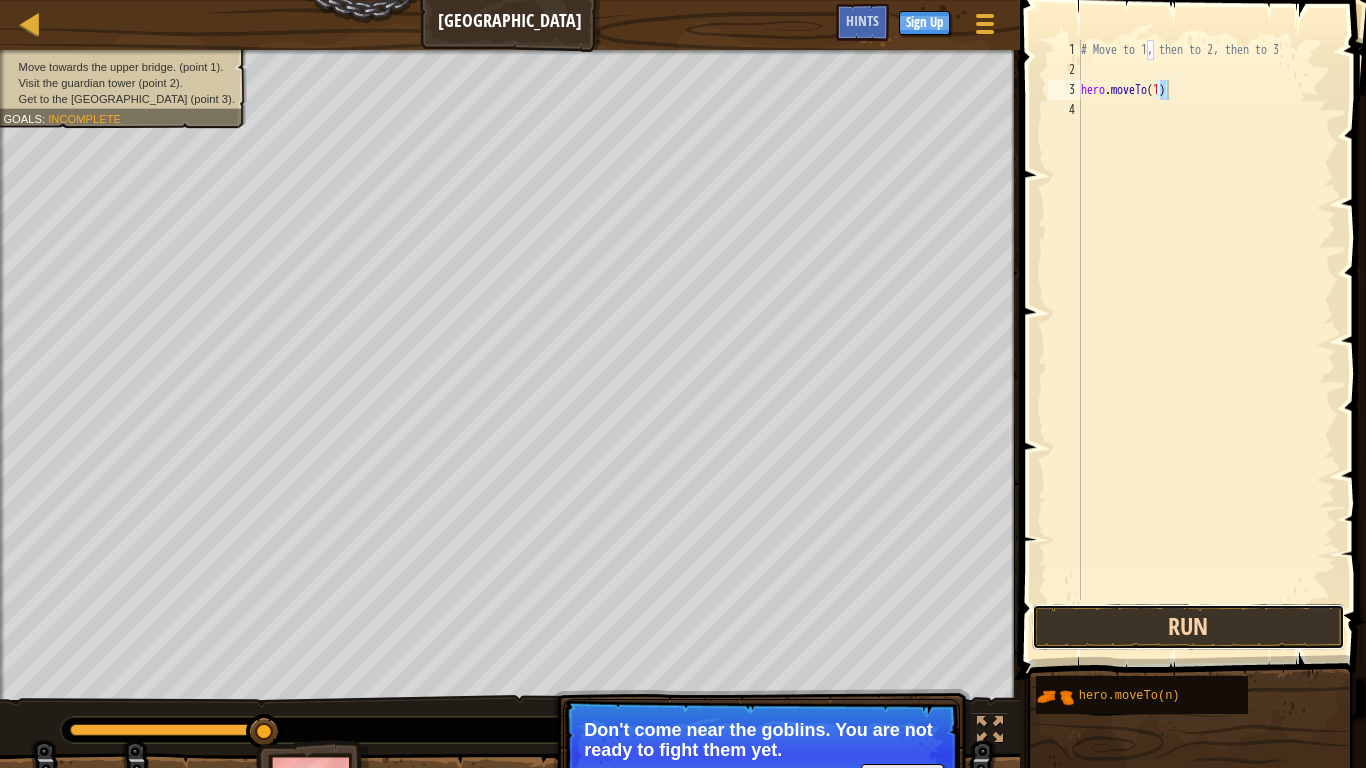 click on "Run" at bounding box center (1188, 627) 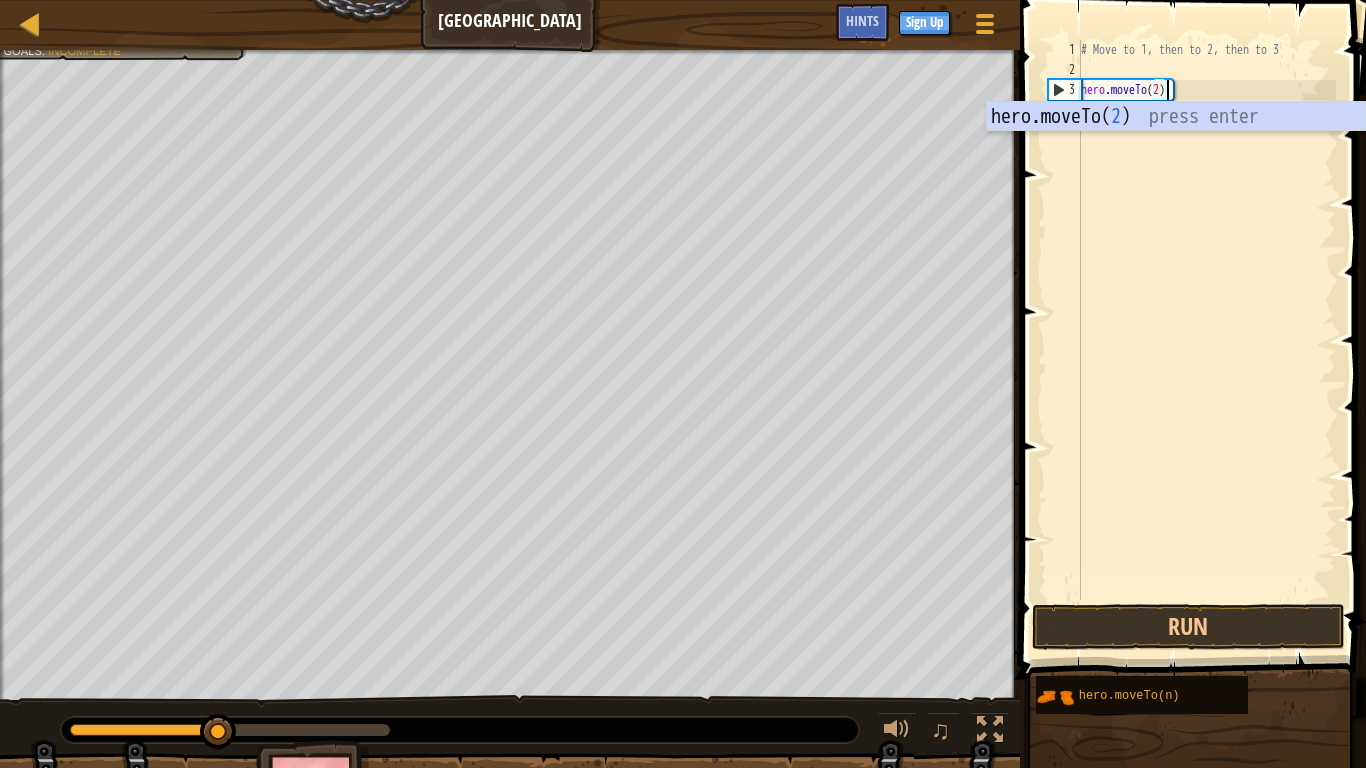 scroll, scrollTop: 10, scrollLeft: 7, axis: both 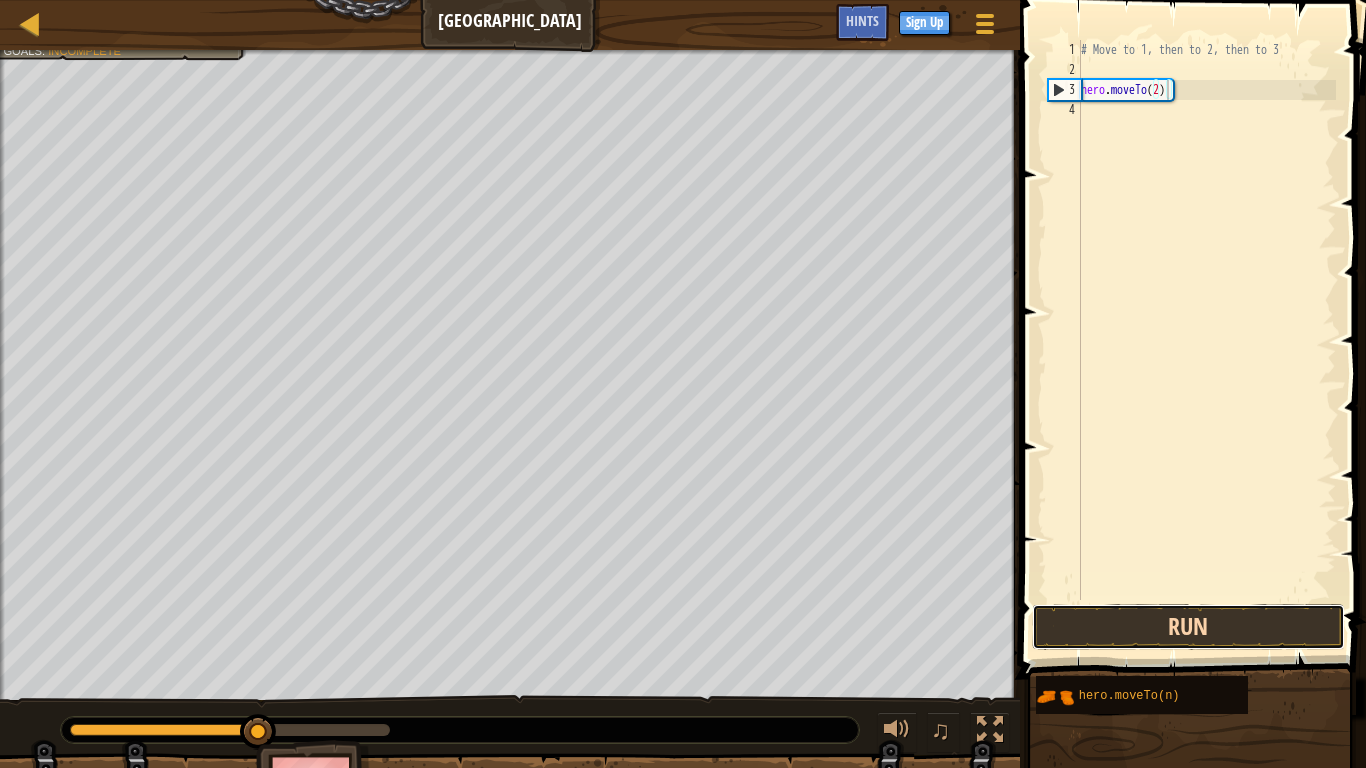 click on "Run" at bounding box center (1188, 627) 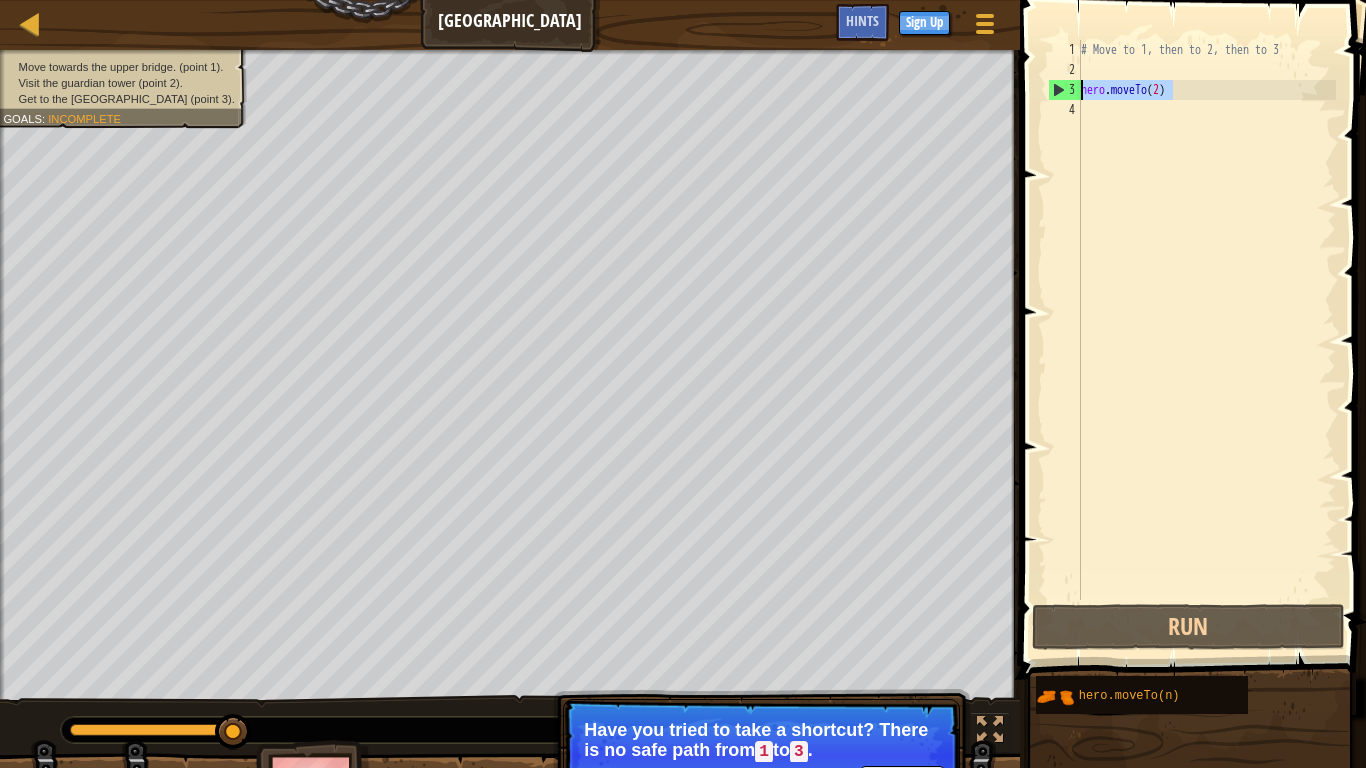 drag, startPoint x: 1173, startPoint y: 95, endPoint x: 1083, endPoint y: 95, distance: 90 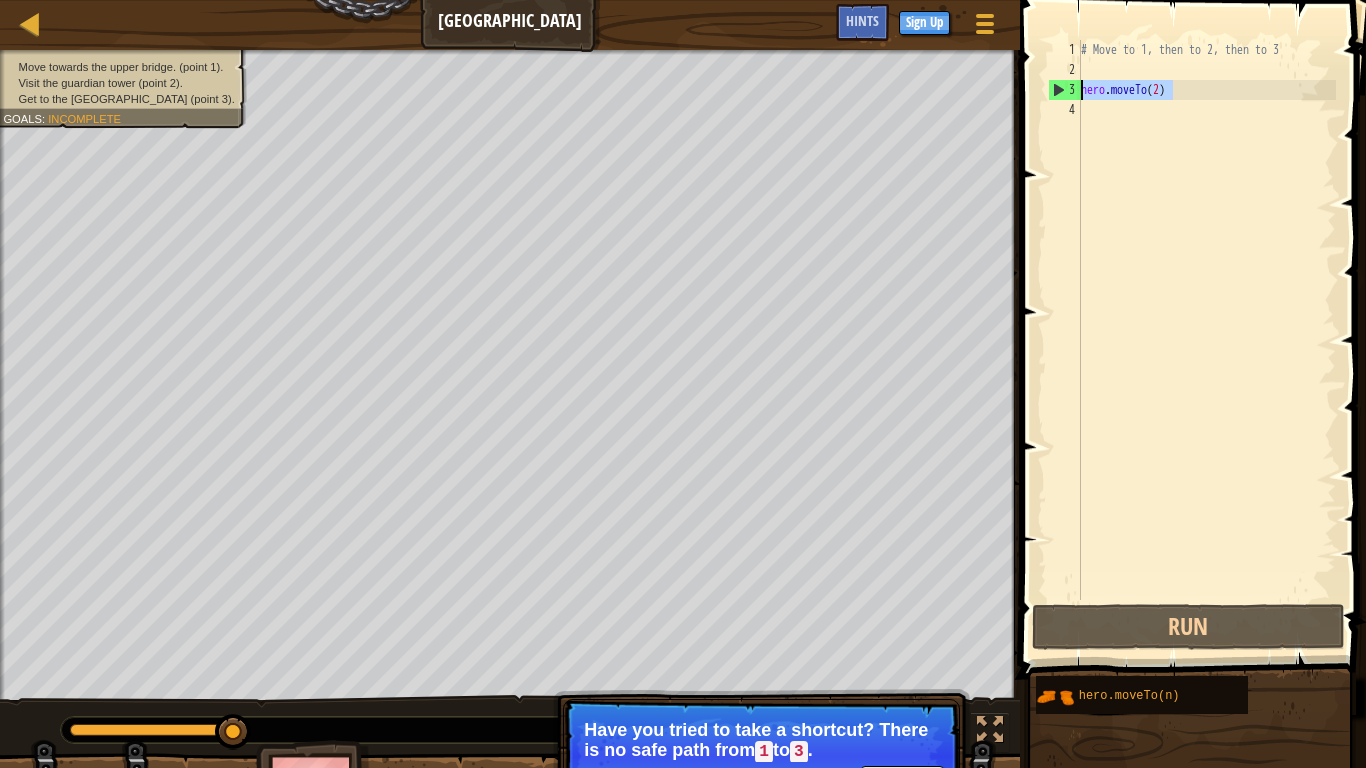 click on "# Move to 1, then to 2, then to 3 hero . moveTo ( 2 )" at bounding box center (1206, 320) 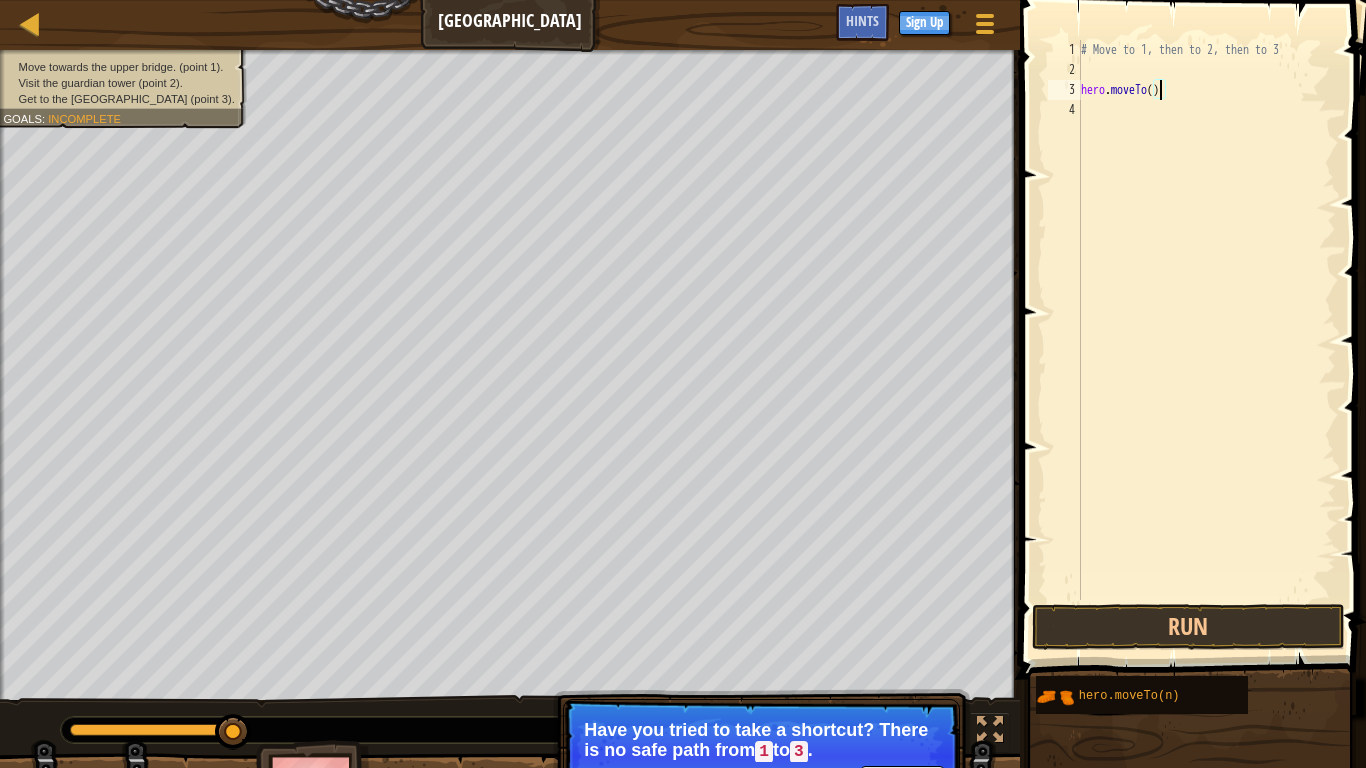 type on "hero.moveTo(1)" 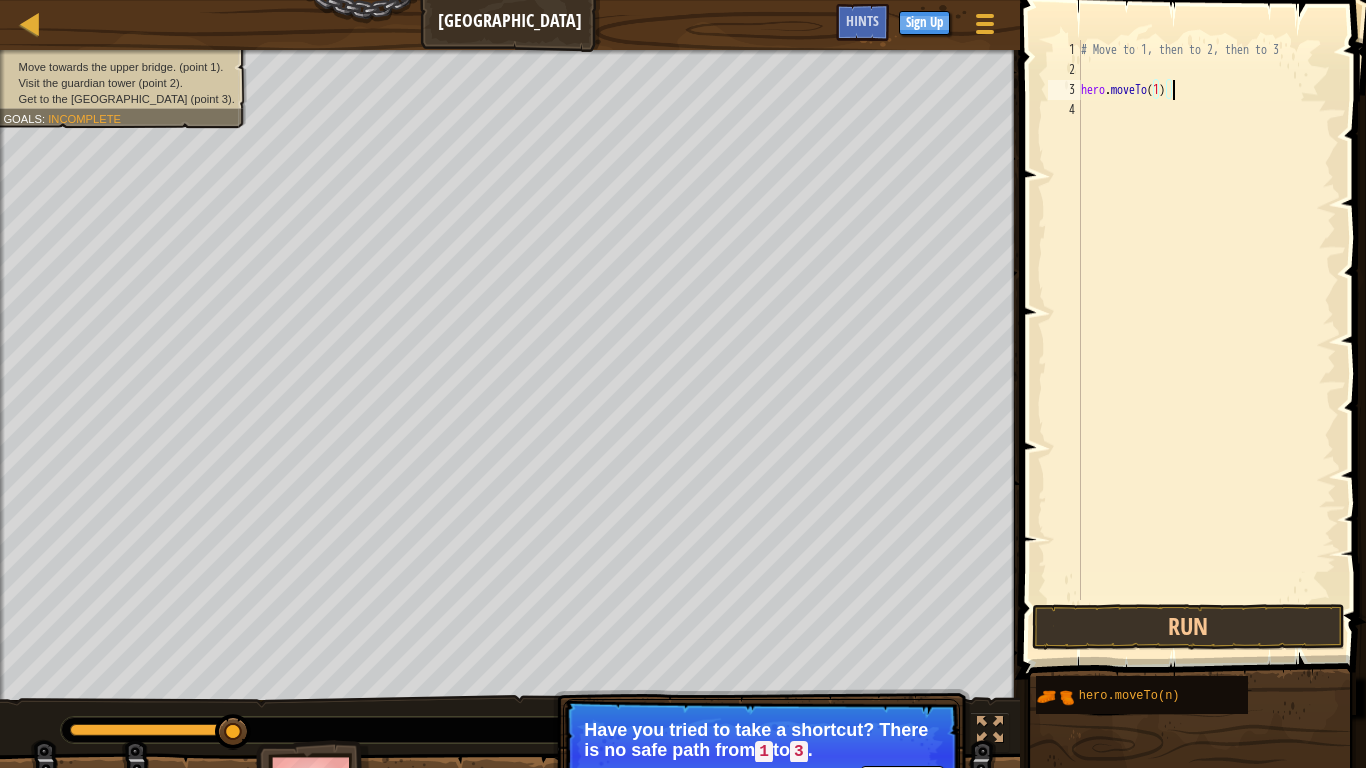 click on "# Move to 1, then to 2, then to 3 hero . moveTo ( 1 )" at bounding box center [1206, 340] 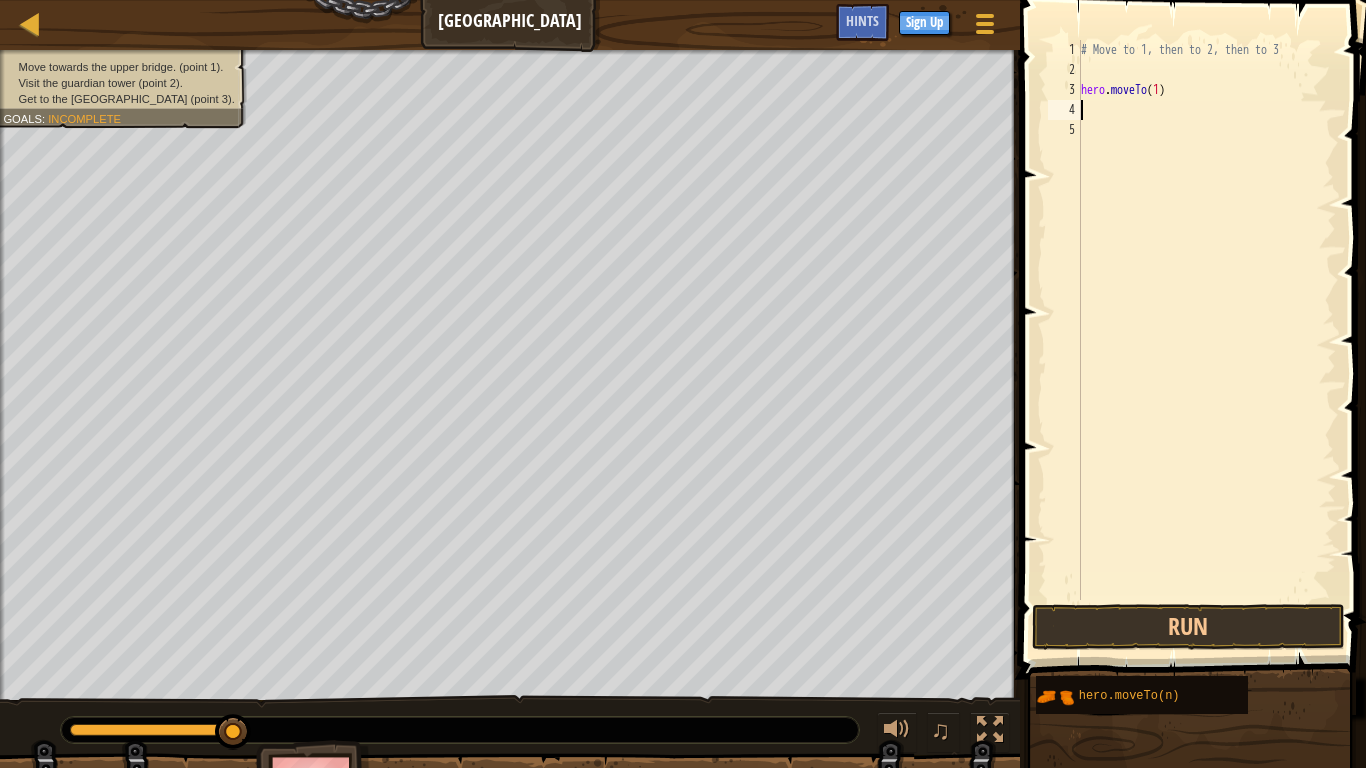 paste on "hero.moveTo(2)" 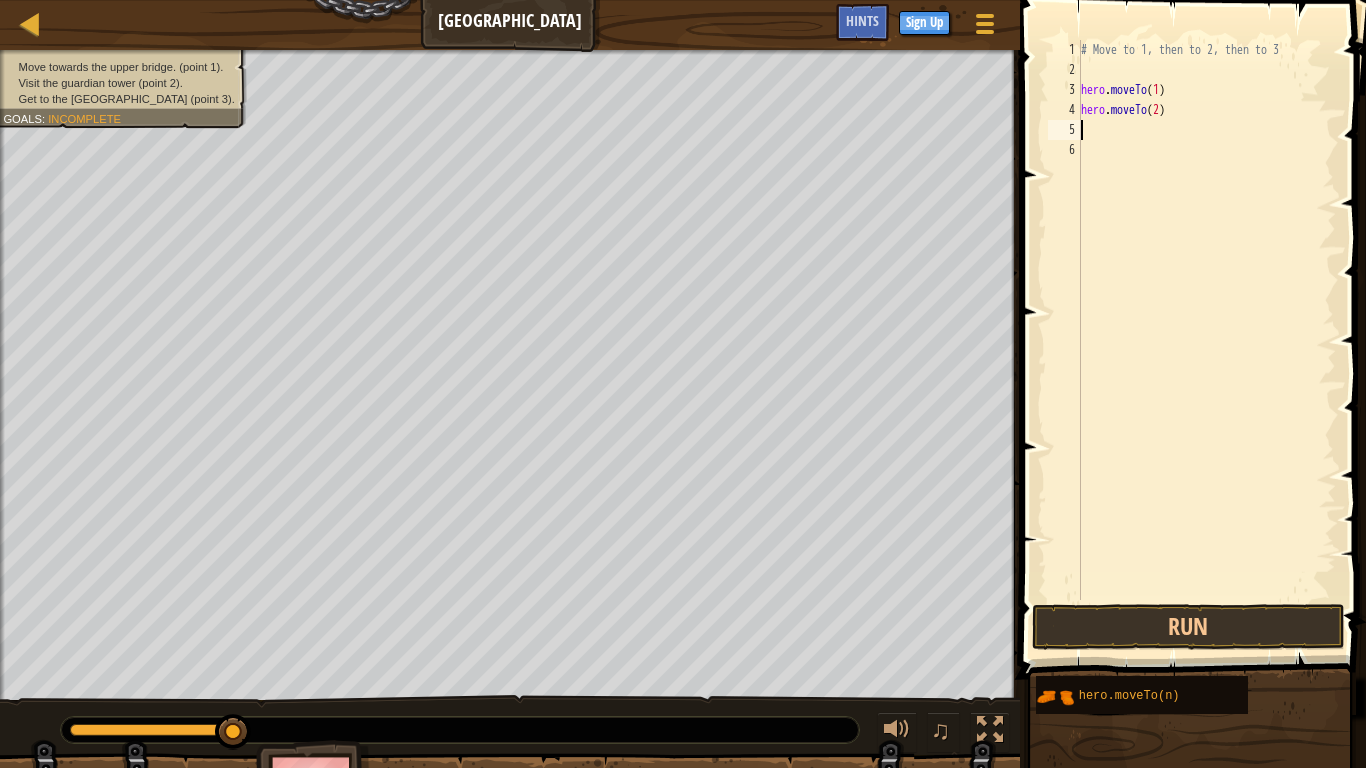 paste on "hero.moveTo(2)" 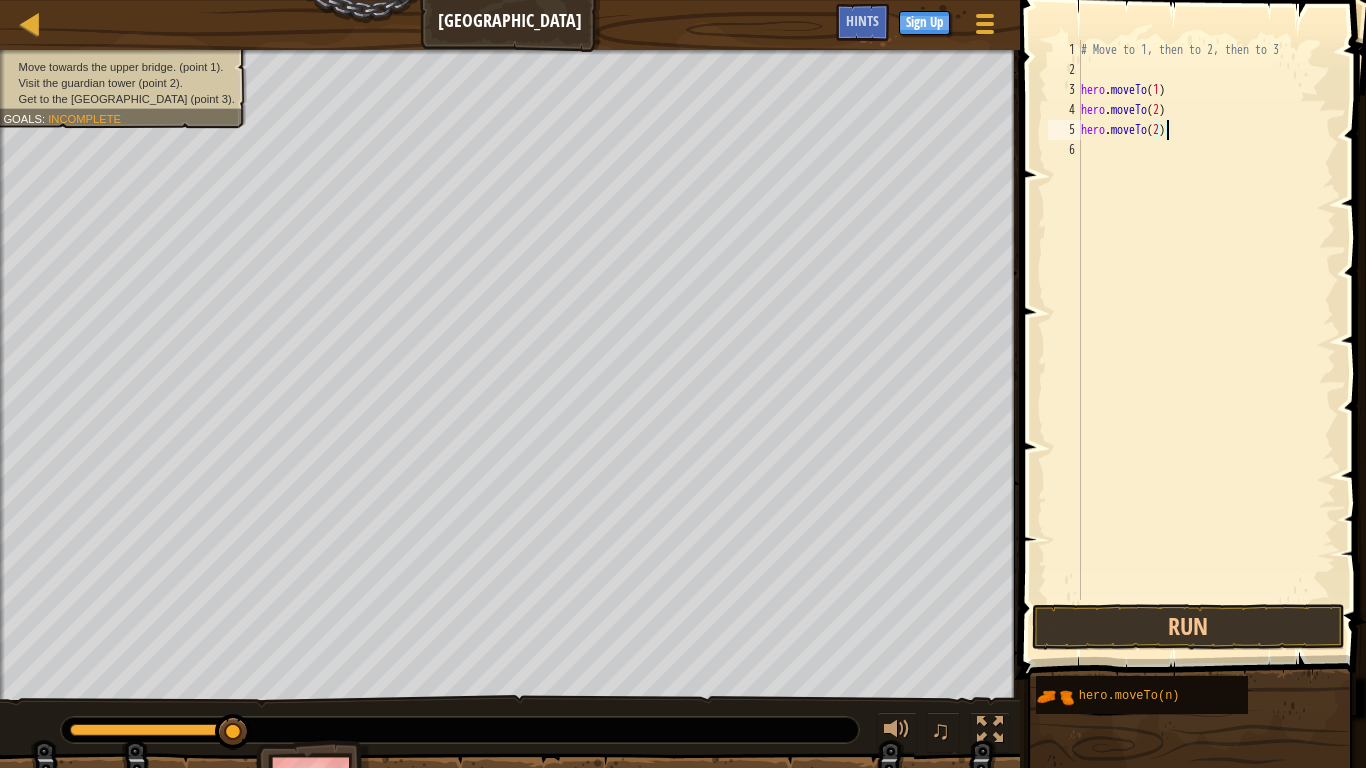 click on "# Move to 1, then to 2, then to 3 hero . moveTo ( 1 ) hero . moveTo ( 2 ) hero . moveTo ( 2 )" at bounding box center (1206, 340) 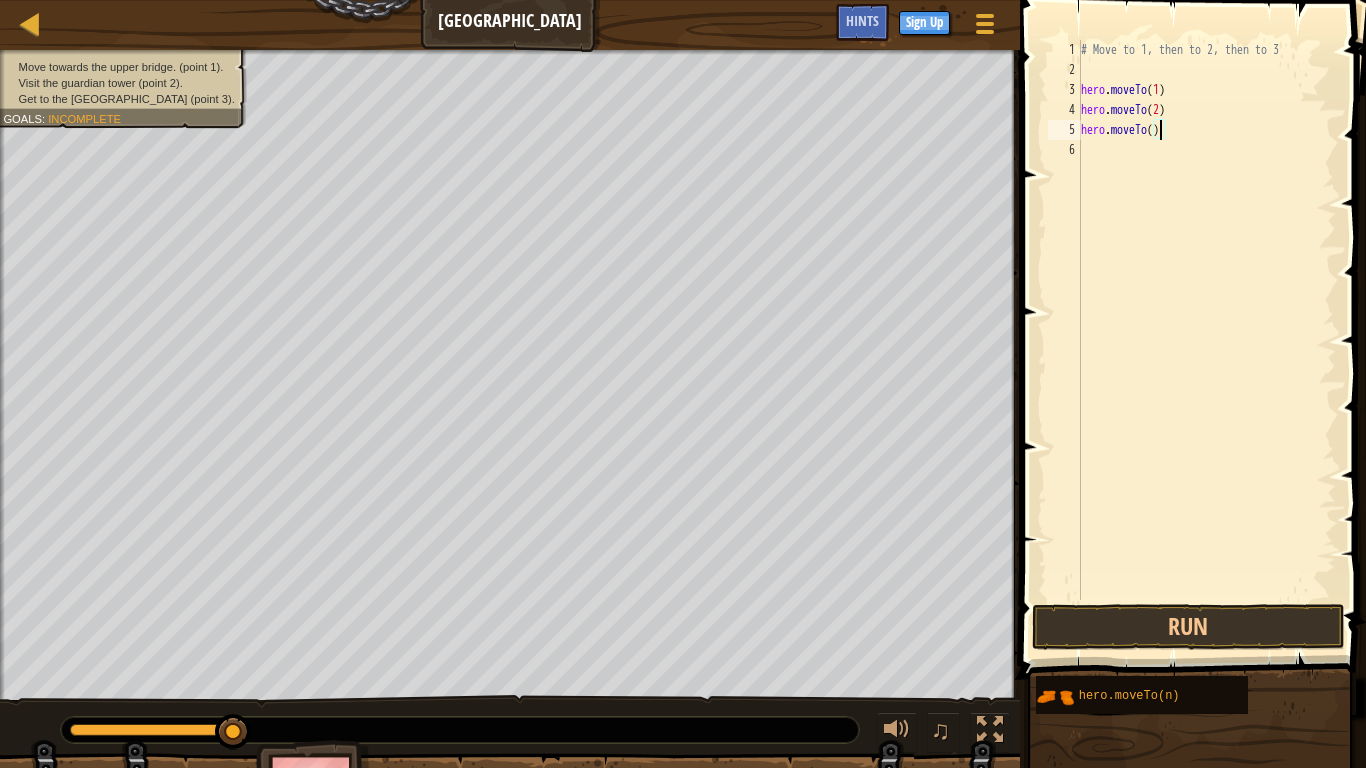 scroll, scrollTop: 10, scrollLeft: 7, axis: both 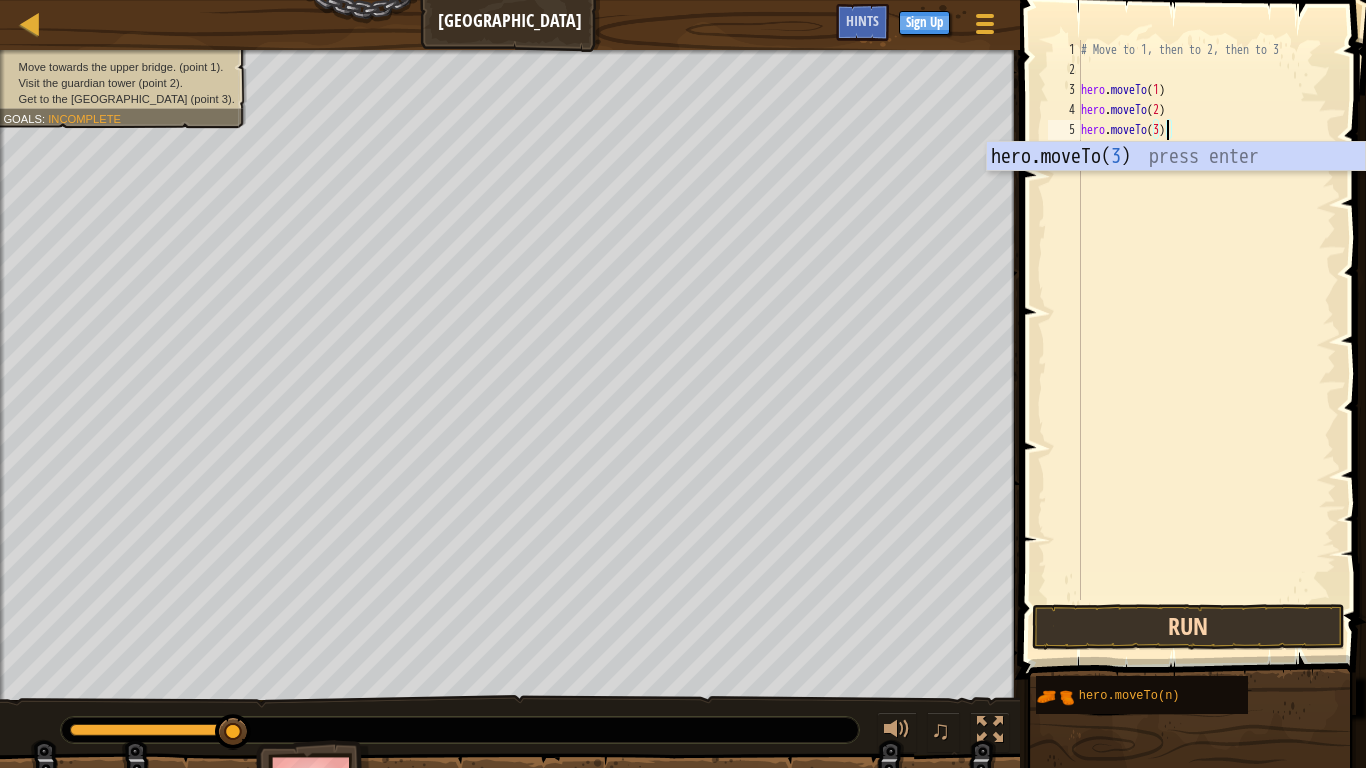 type on "hero.moveTo(3)" 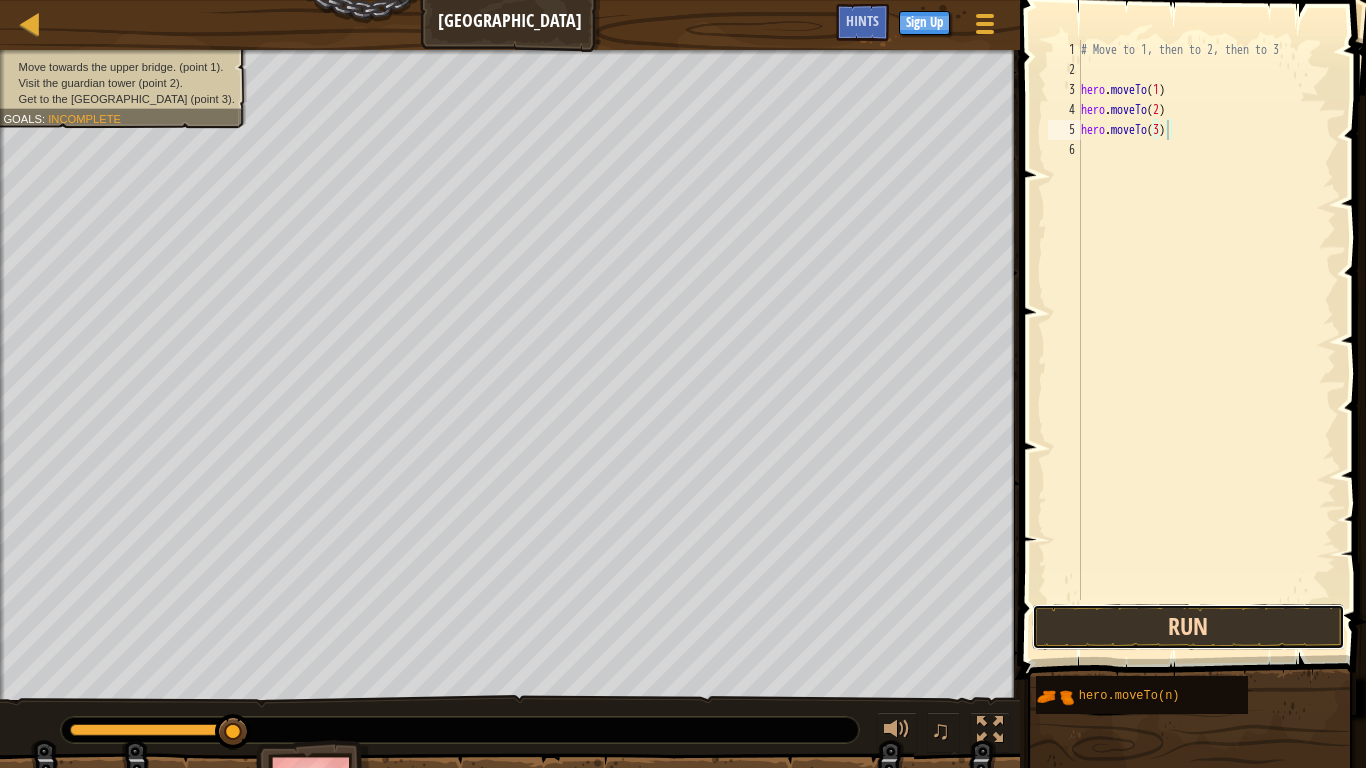 click on "Run" at bounding box center (1188, 627) 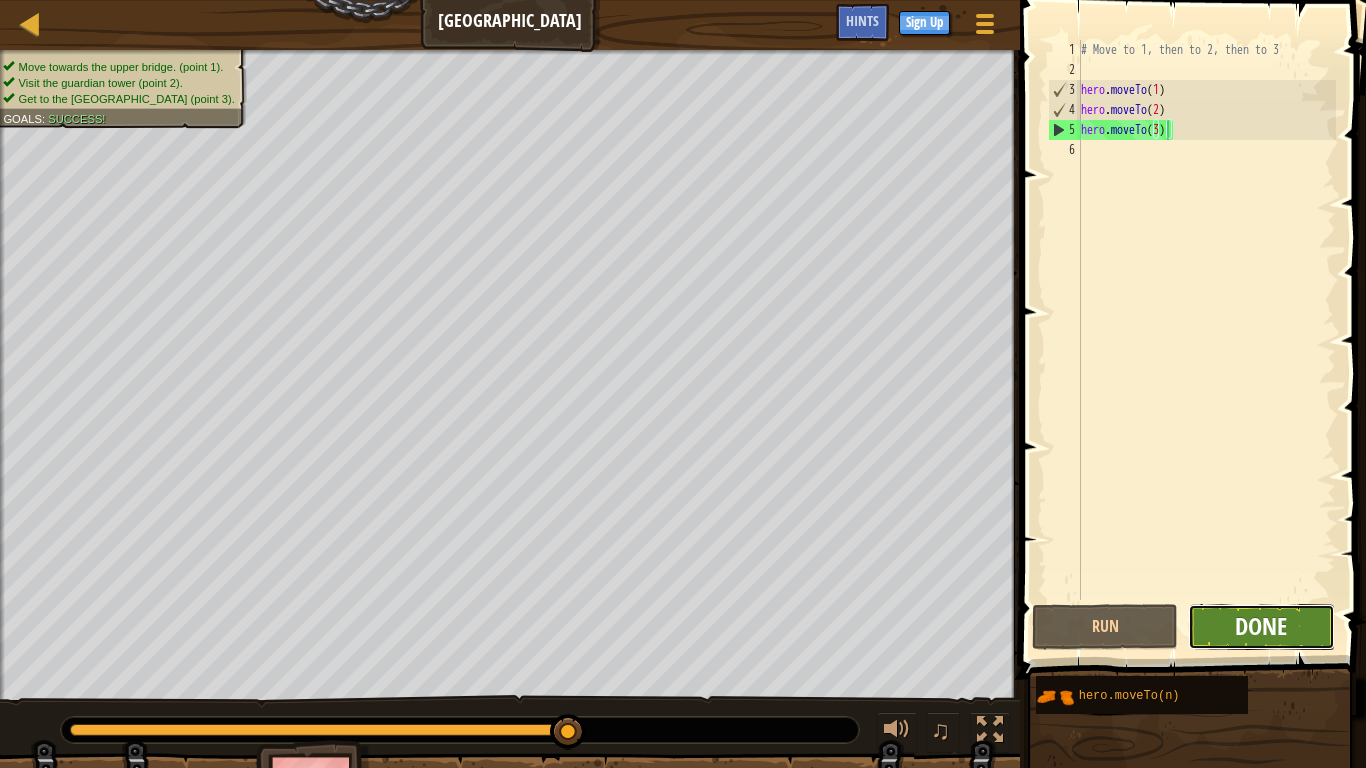 click on "Done" at bounding box center [1261, 626] 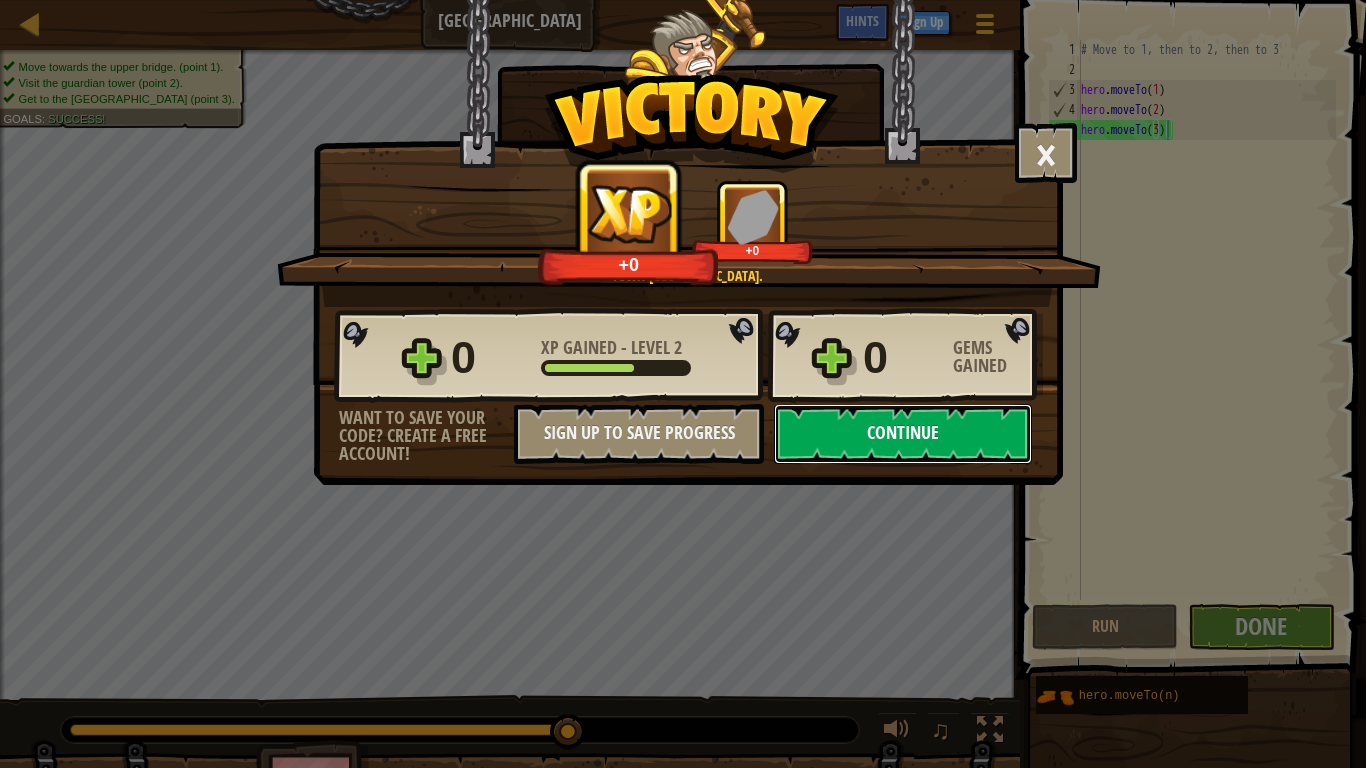 click on "Continue" at bounding box center [903, 434] 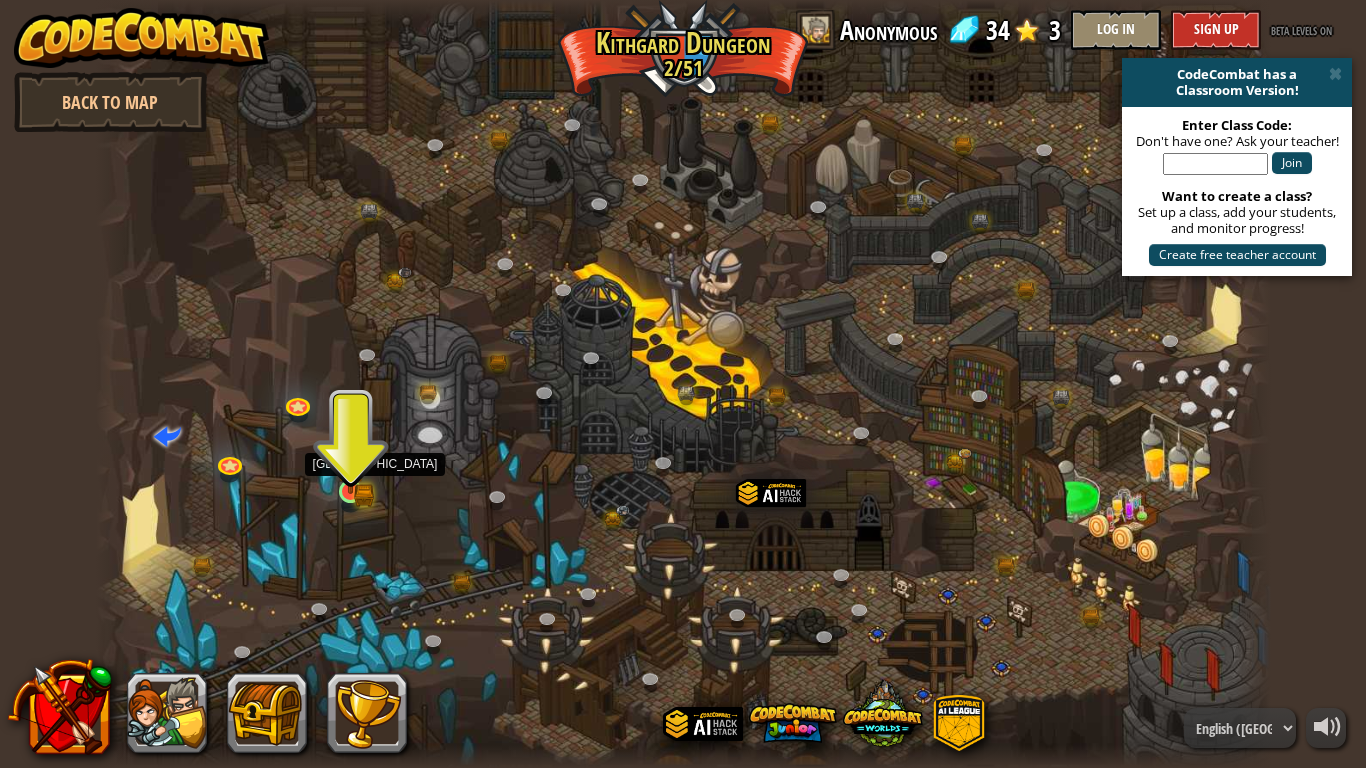 click at bounding box center [351, 460] 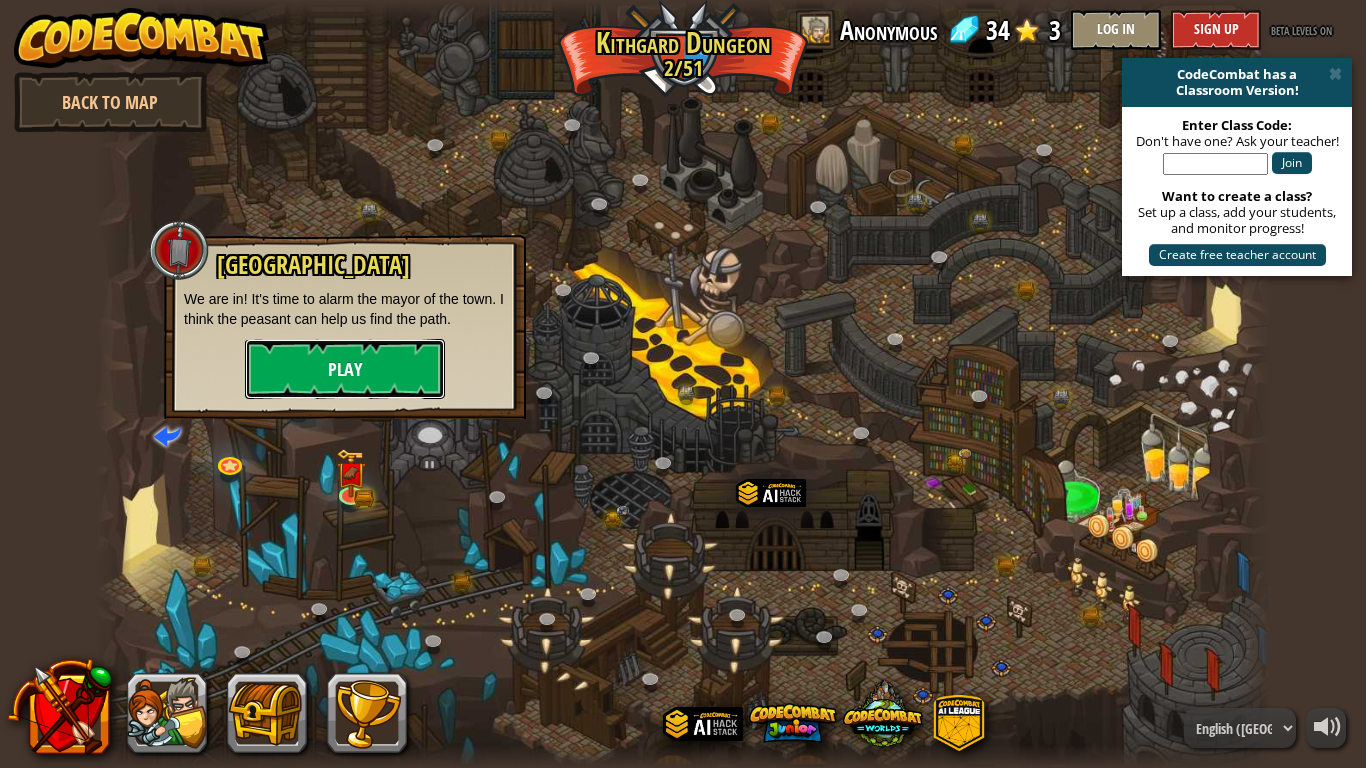 click on "Play" at bounding box center [345, 369] 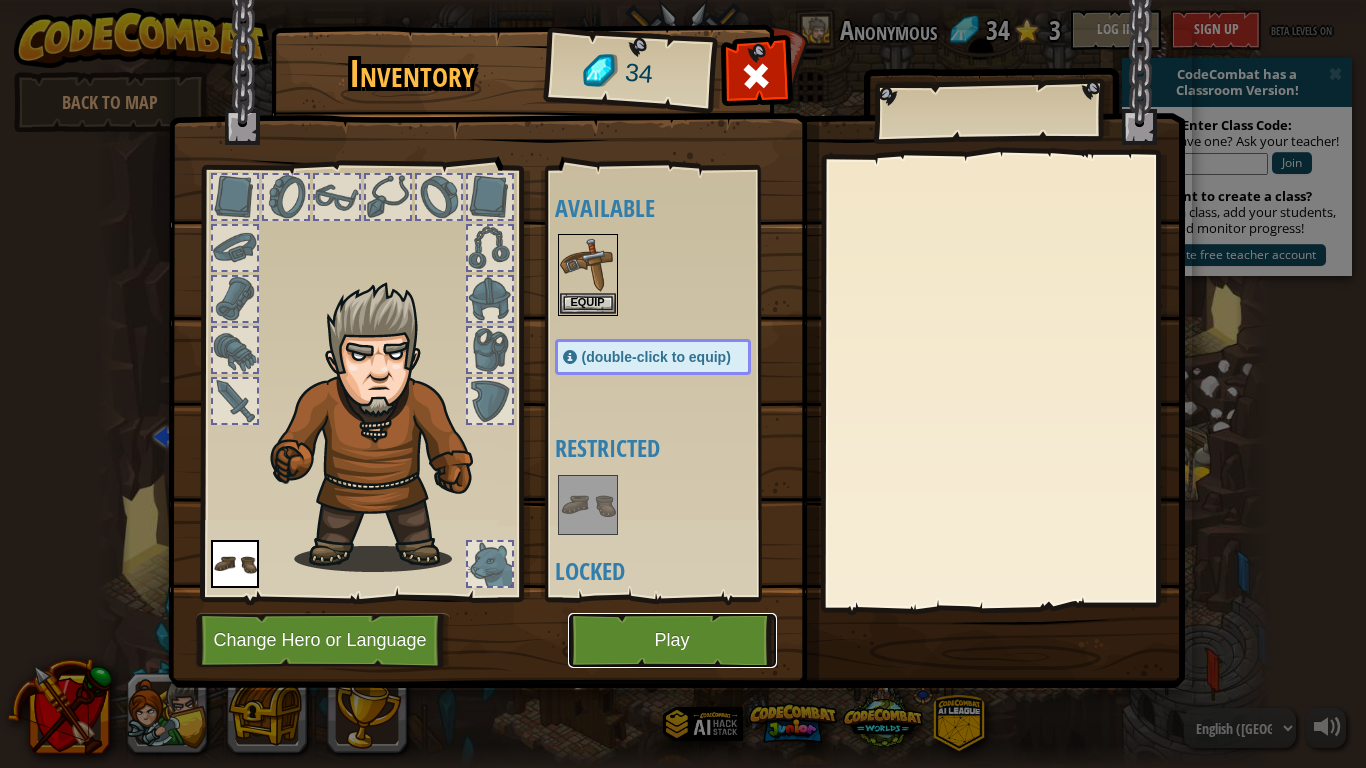 click on "Play" at bounding box center (672, 640) 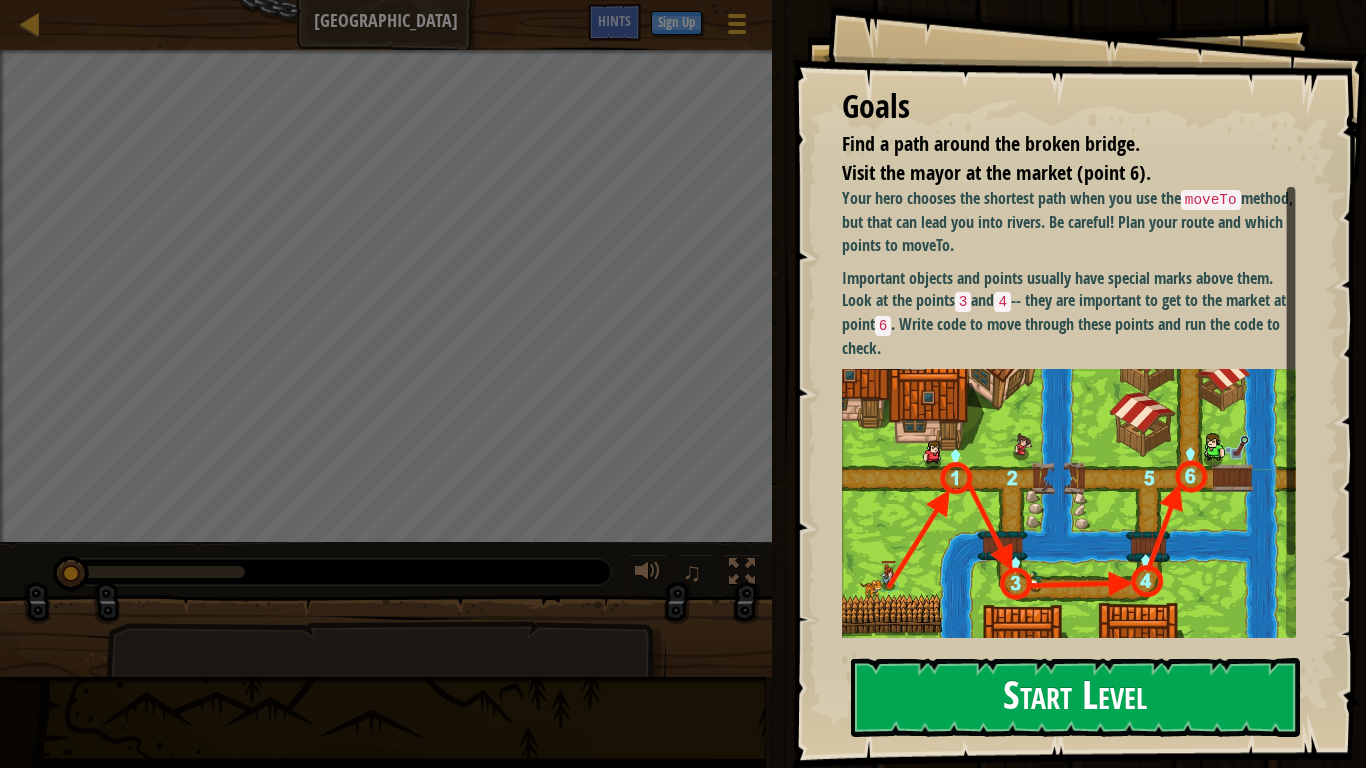 click on "Start Level" at bounding box center [1075, 697] 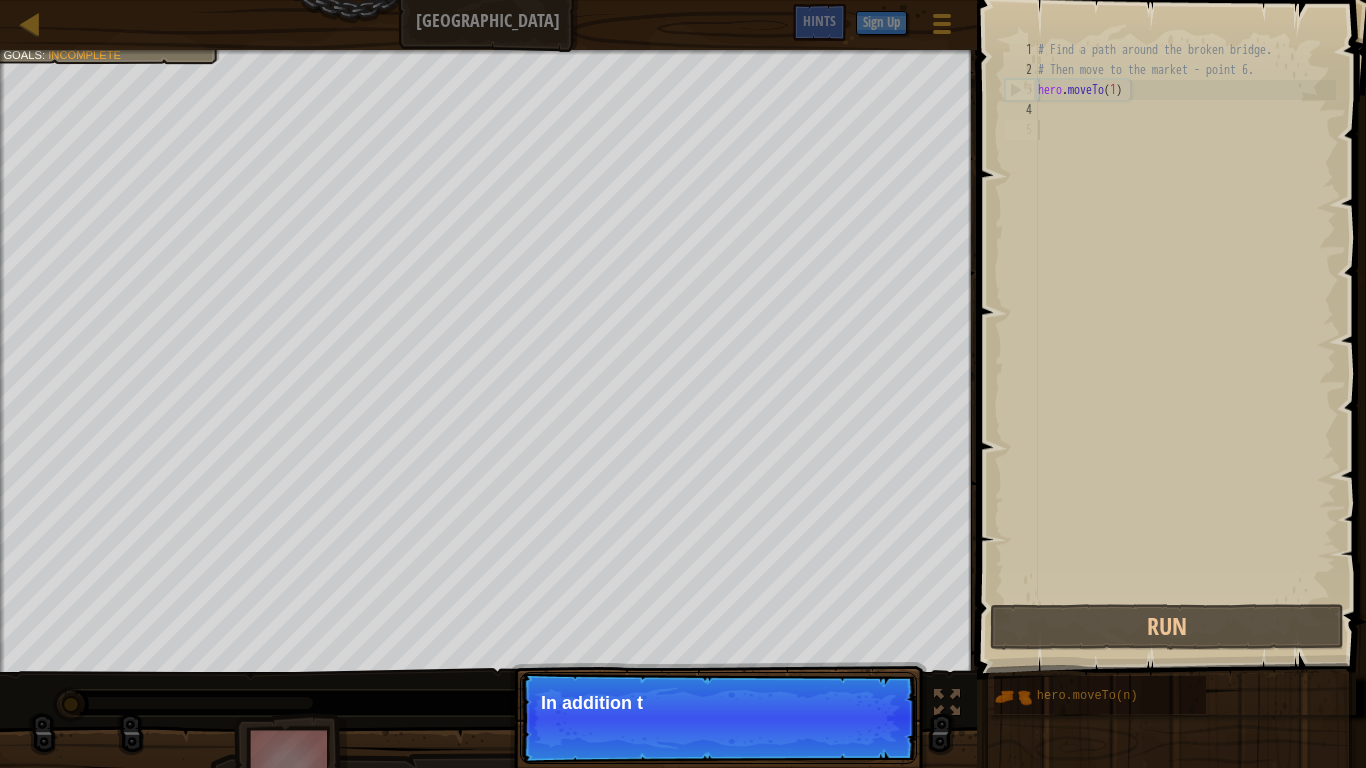 click on "# Find a path around the broken bridge. # Then move to the market - point 6. hero . moveTo ( 1 )" at bounding box center (1185, 340) 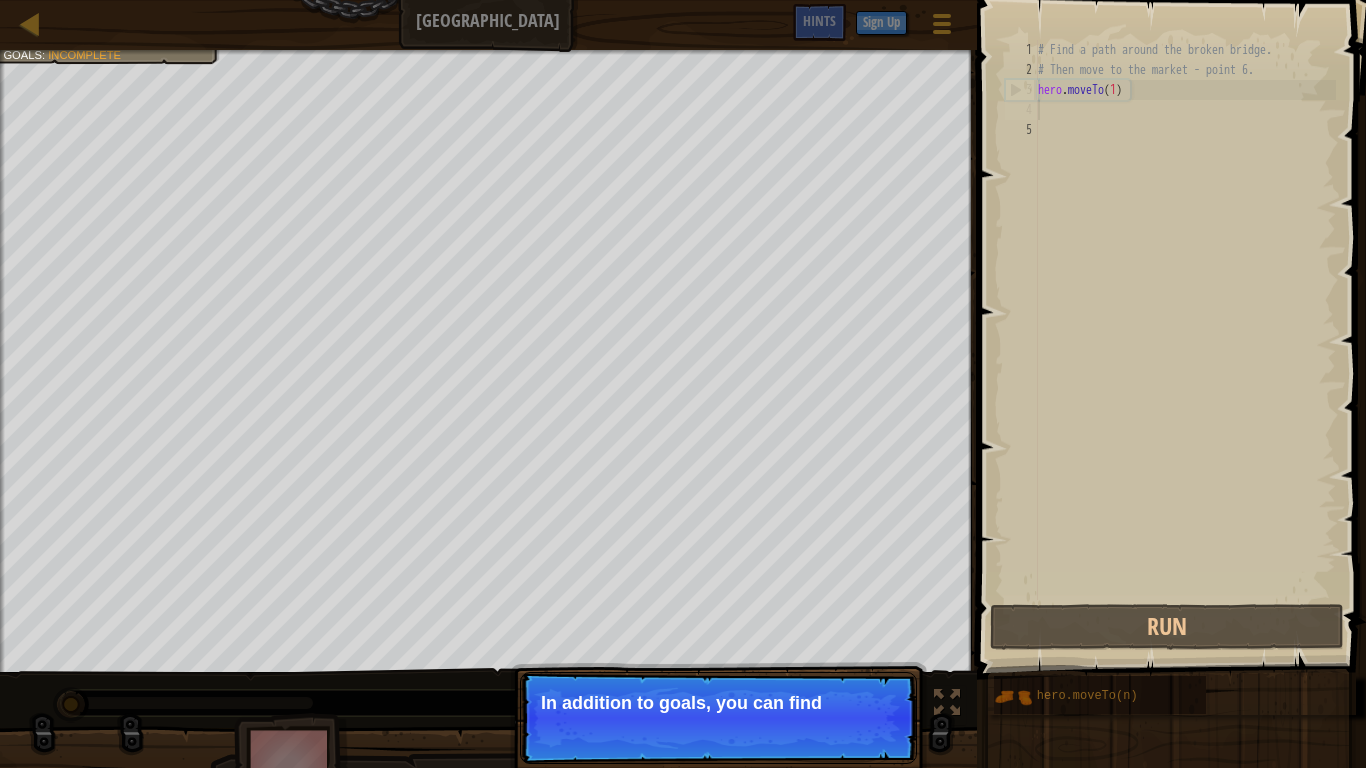 click on "# Find a path around the broken bridge. # Then move to the market - point 6. hero . moveTo ( 1 )" at bounding box center [1185, 340] 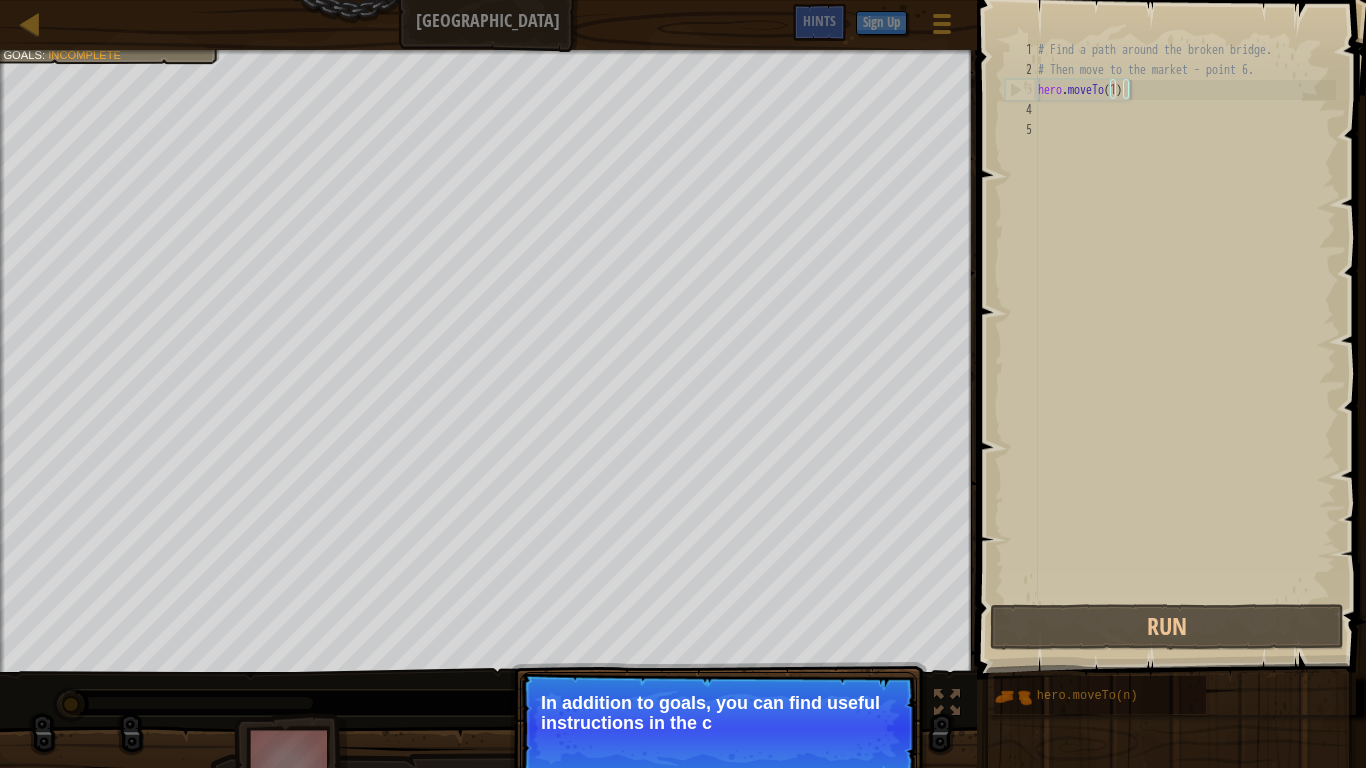 click on "# Find a path around the broken bridge. # Then move to the market - point 6. hero . moveTo ( 1 )" at bounding box center [1185, 340] 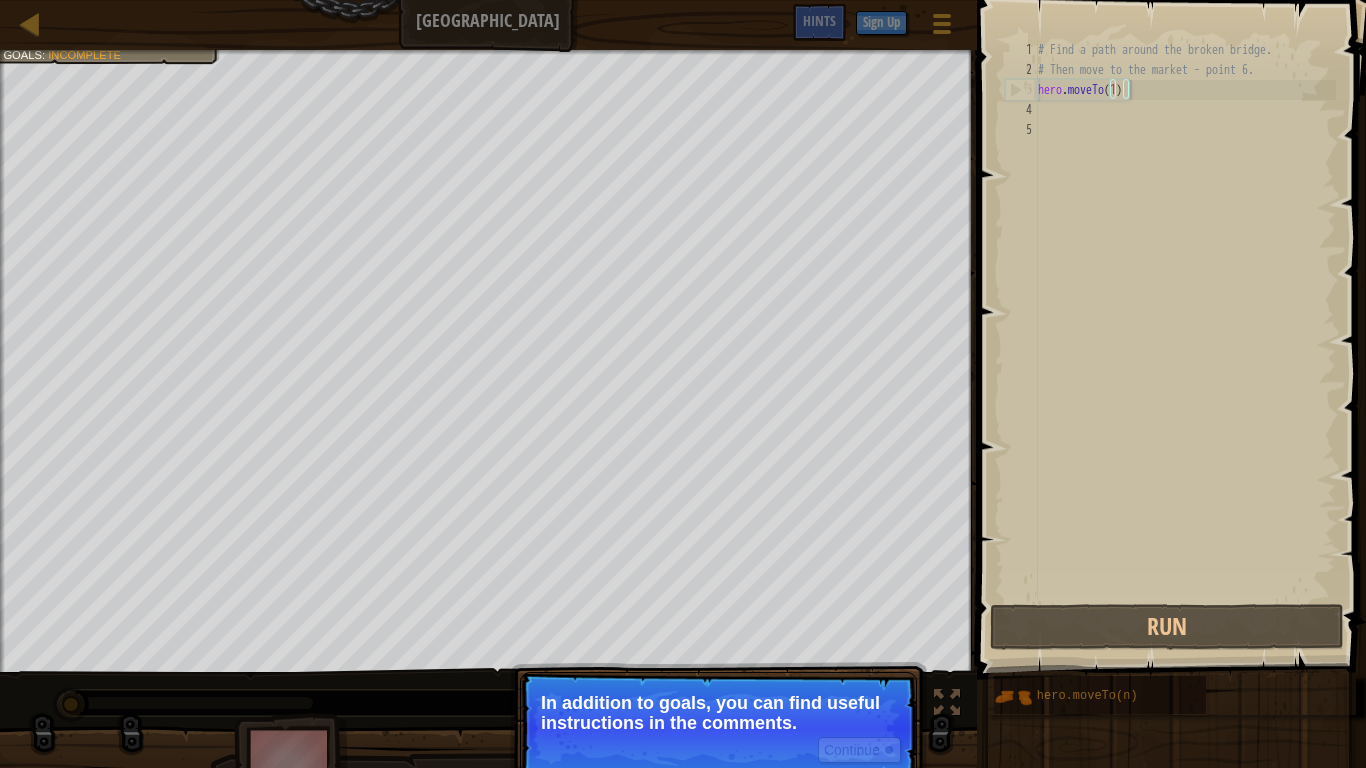 click on "# Find a path around the broken bridge. # Then move to the market - point 6. hero . moveTo ( 1 )" at bounding box center [1185, 340] 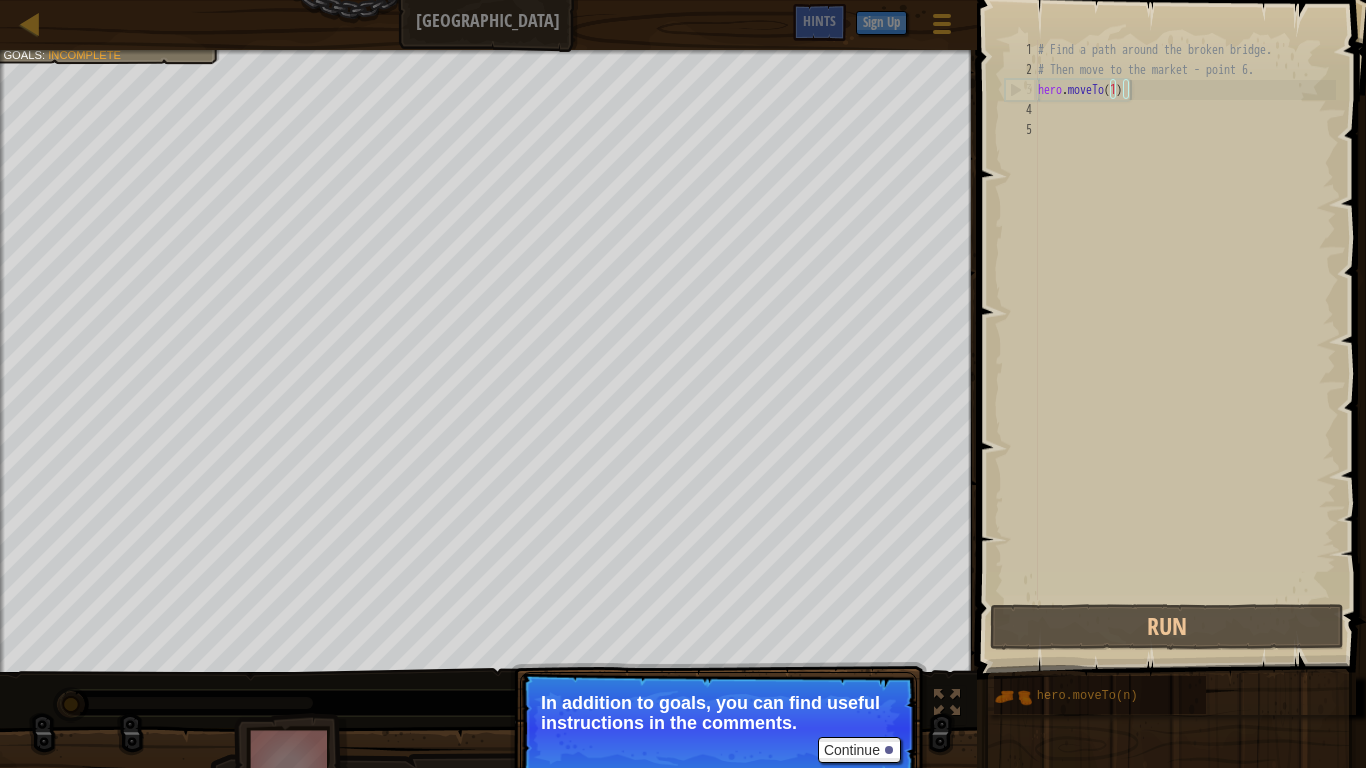 click on "# Find a path around the broken bridge. # Then move to the market - point 6. hero . moveTo ( 1 )" at bounding box center [1185, 340] 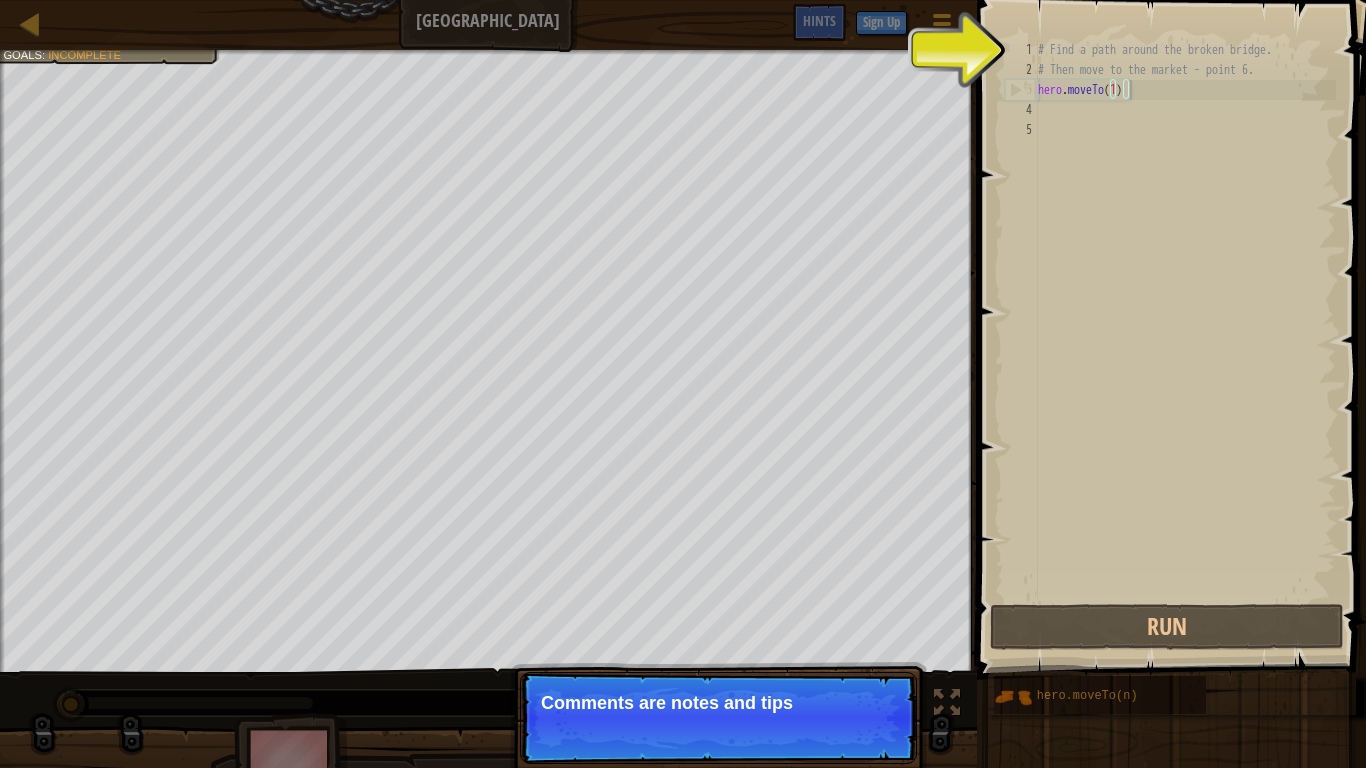 click on "Continue  Comments are notes and tips" at bounding box center (718, 718) 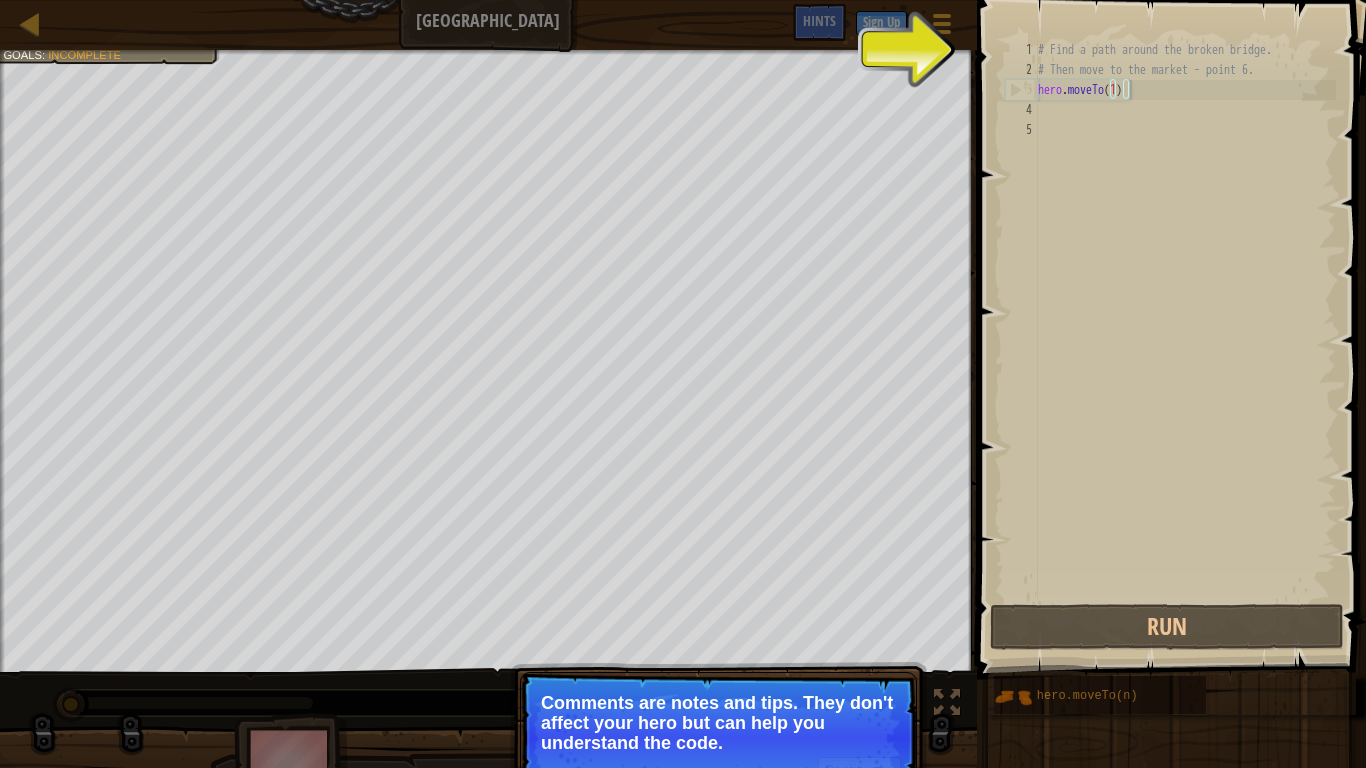 click on "# Find a path around the broken bridge. # Then move to the market - point 6. hero . moveTo ( 1 )" at bounding box center (1185, 340) 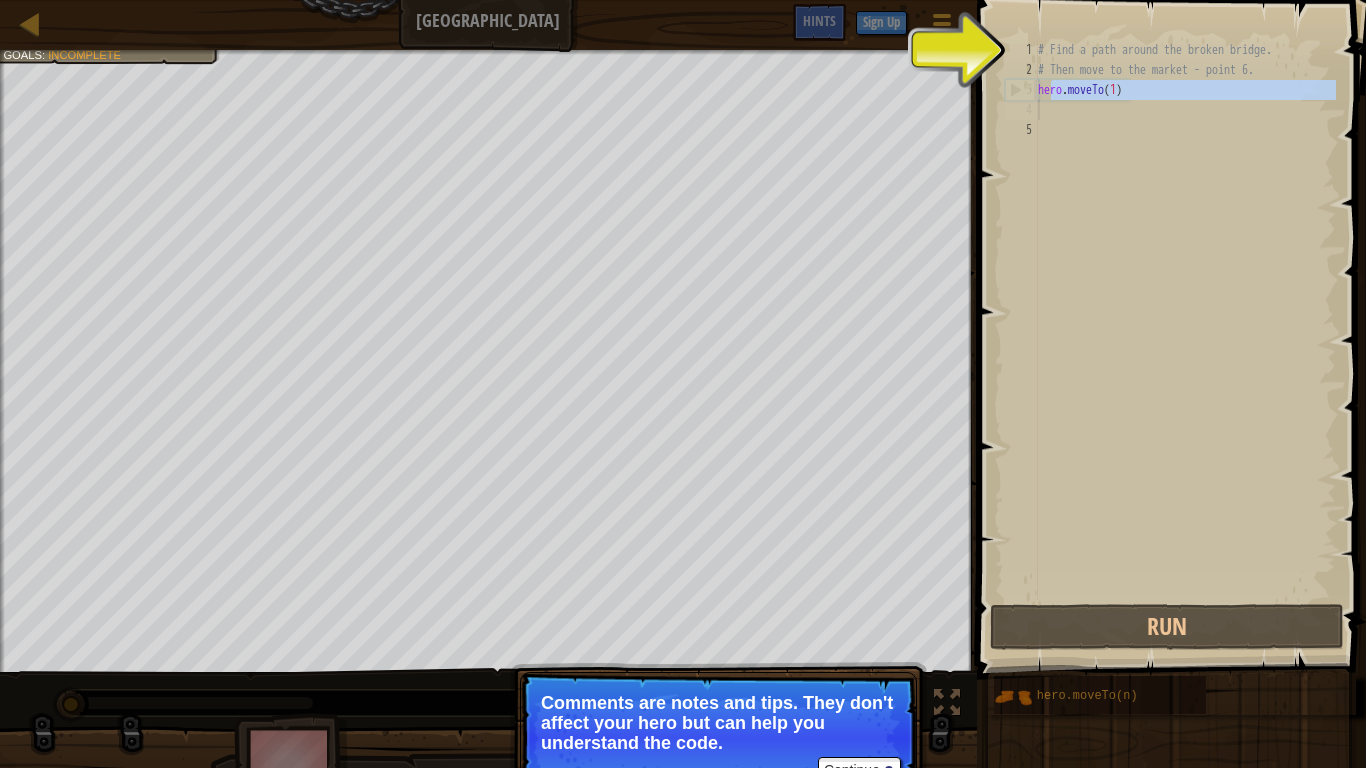 drag, startPoint x: 1050, startPoint y: 97, endPoint x: 1049, endPoint y: 118, distance: 21.023796 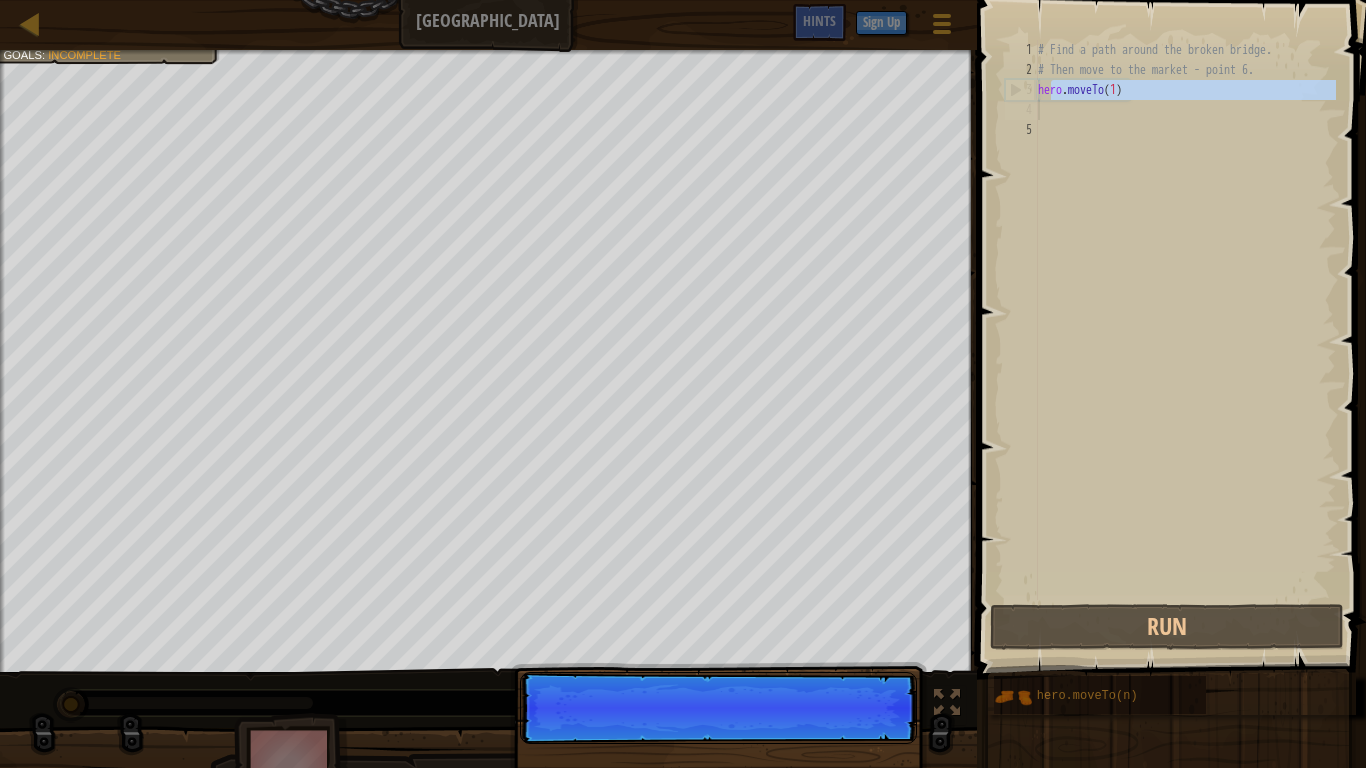 click on "# Find a path around the broken bridge. # Then move to the market - point 6. hero . moveTo ( 1 )" at bounding box center [1185, 320] 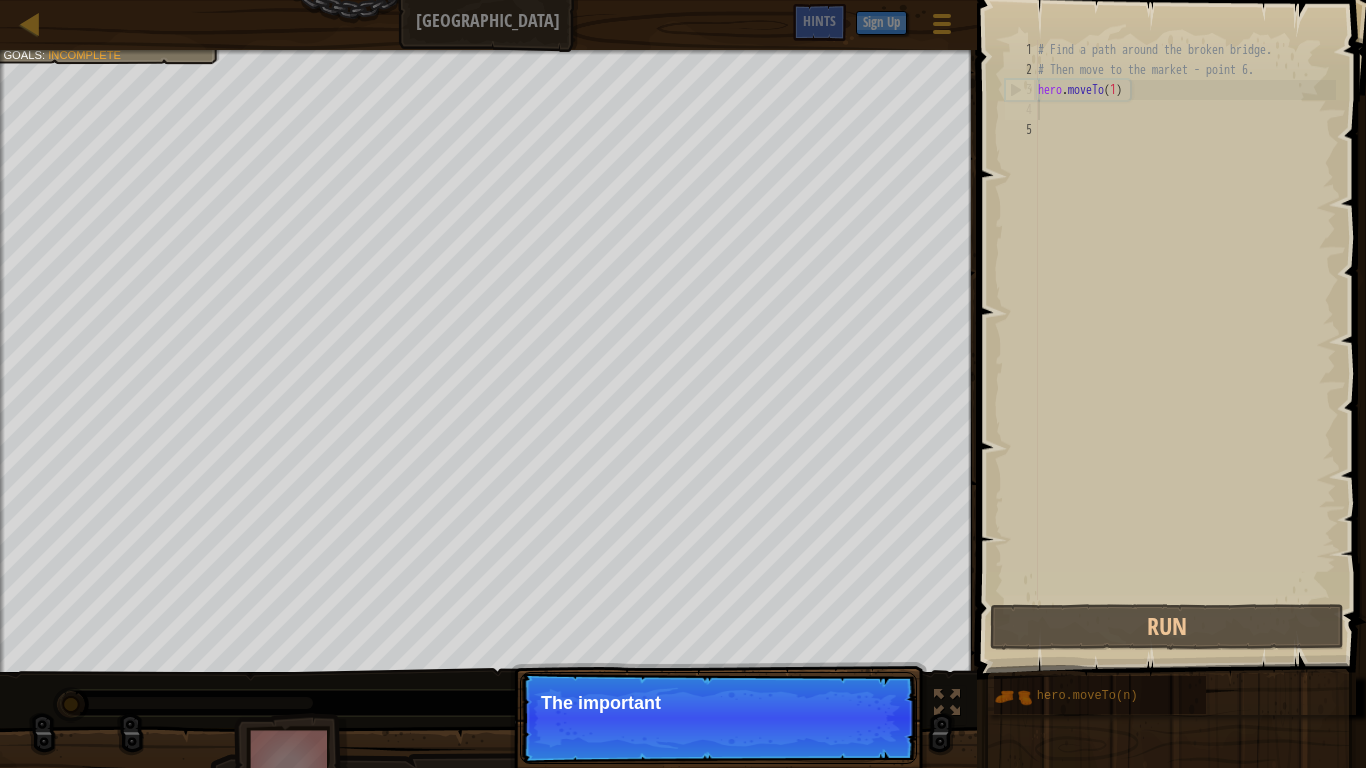 click on "# Find a path around the broken bridge. # Then move to the market - point 6. hero . moveTo ( 1 )" at bounding box center [1185, 340] 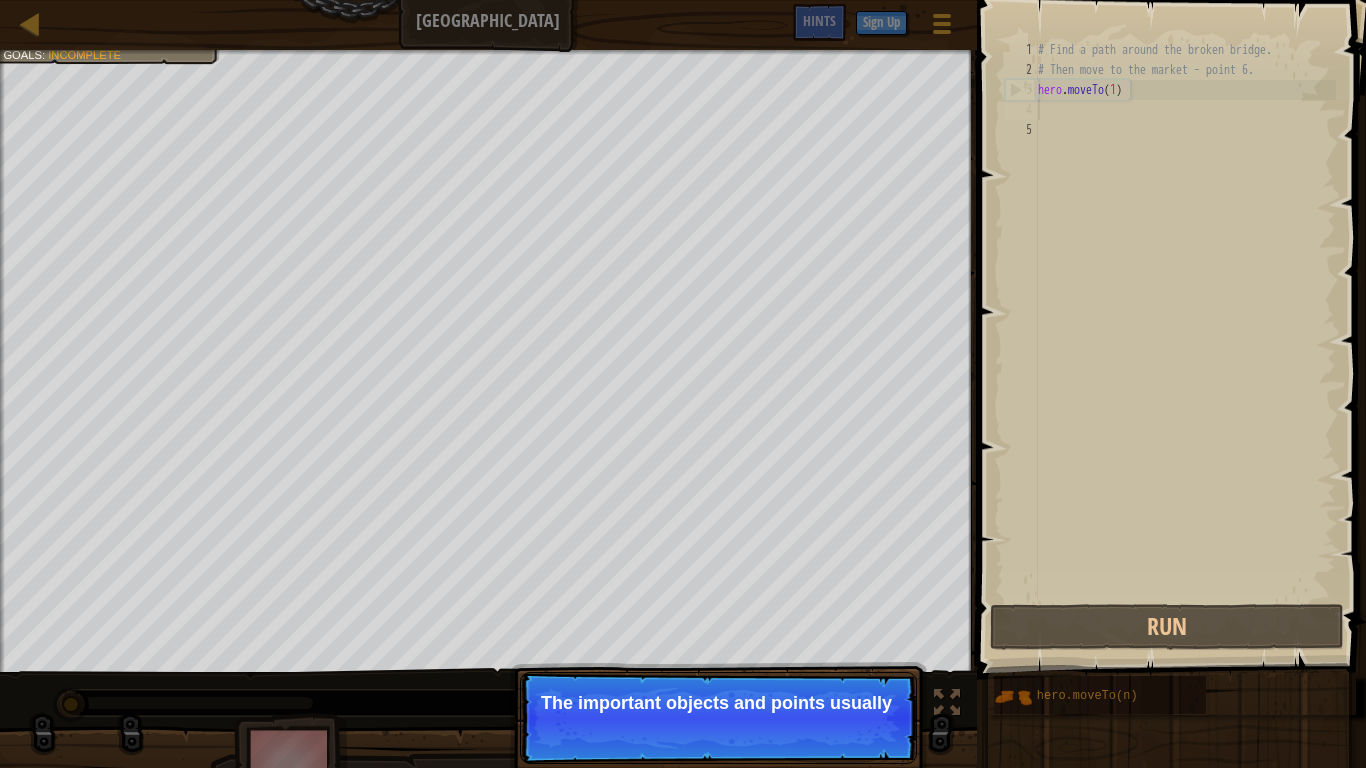 click on "Continue  The important objects and points usually" at bounding box center (718, 718) 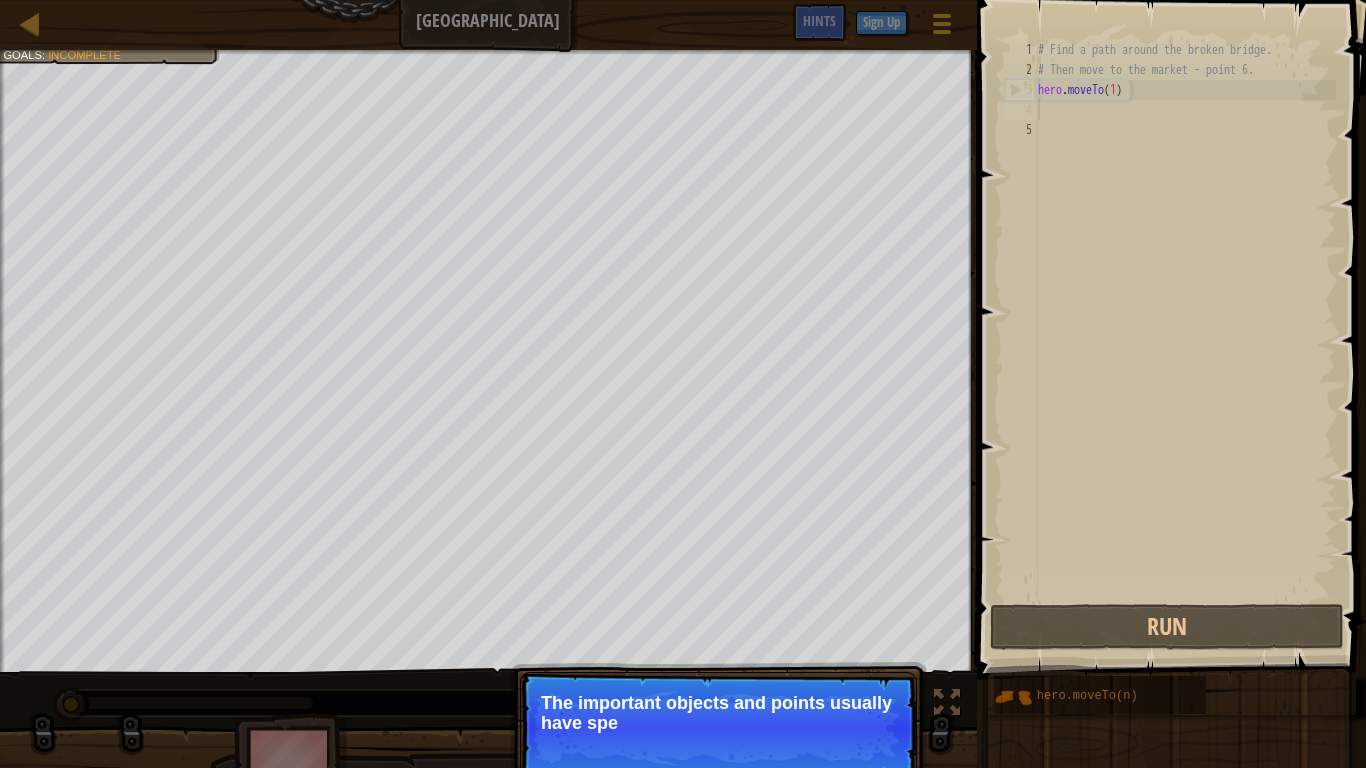 click on "The important objects and points usually have spe" at bounding box center (718, 713) 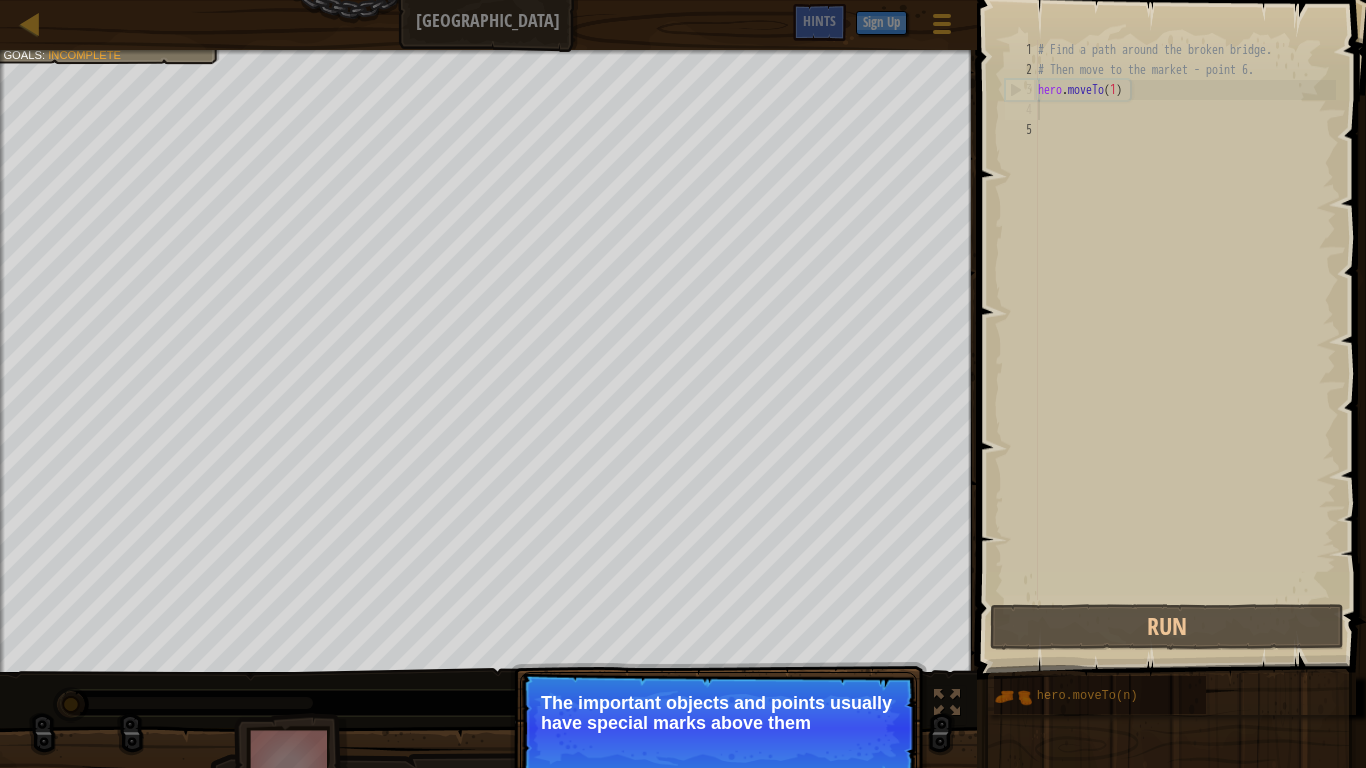 click on "Find a path around the broken bridge. Visit the mayor at the market (point 6). Goals : Incomplete ♫ [PERSON_NAME] 11 x: 7 y: 8 x: 17 y: 28 Continue  The important objects and points usually have special marks above them" at bounding box center (683, 429) 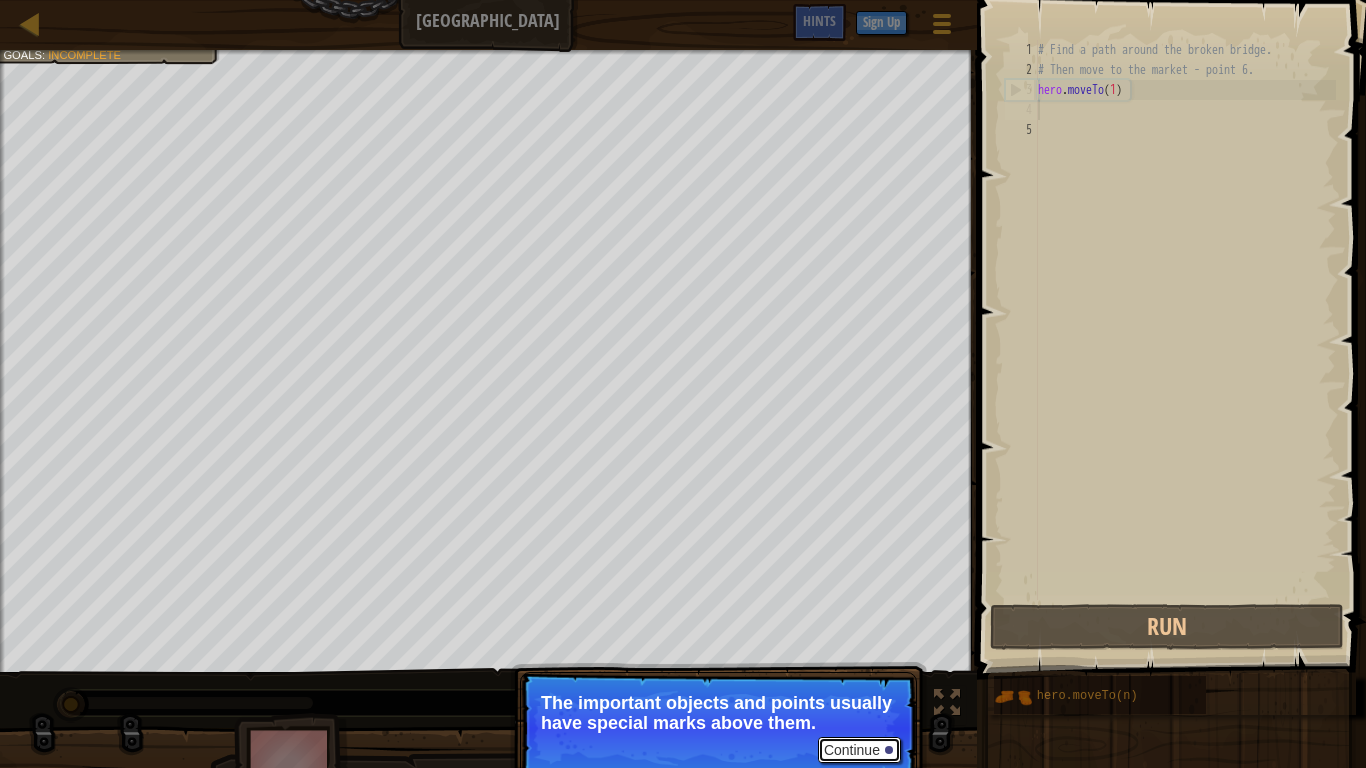 click on "Continue" at bounding box center (859, 750) 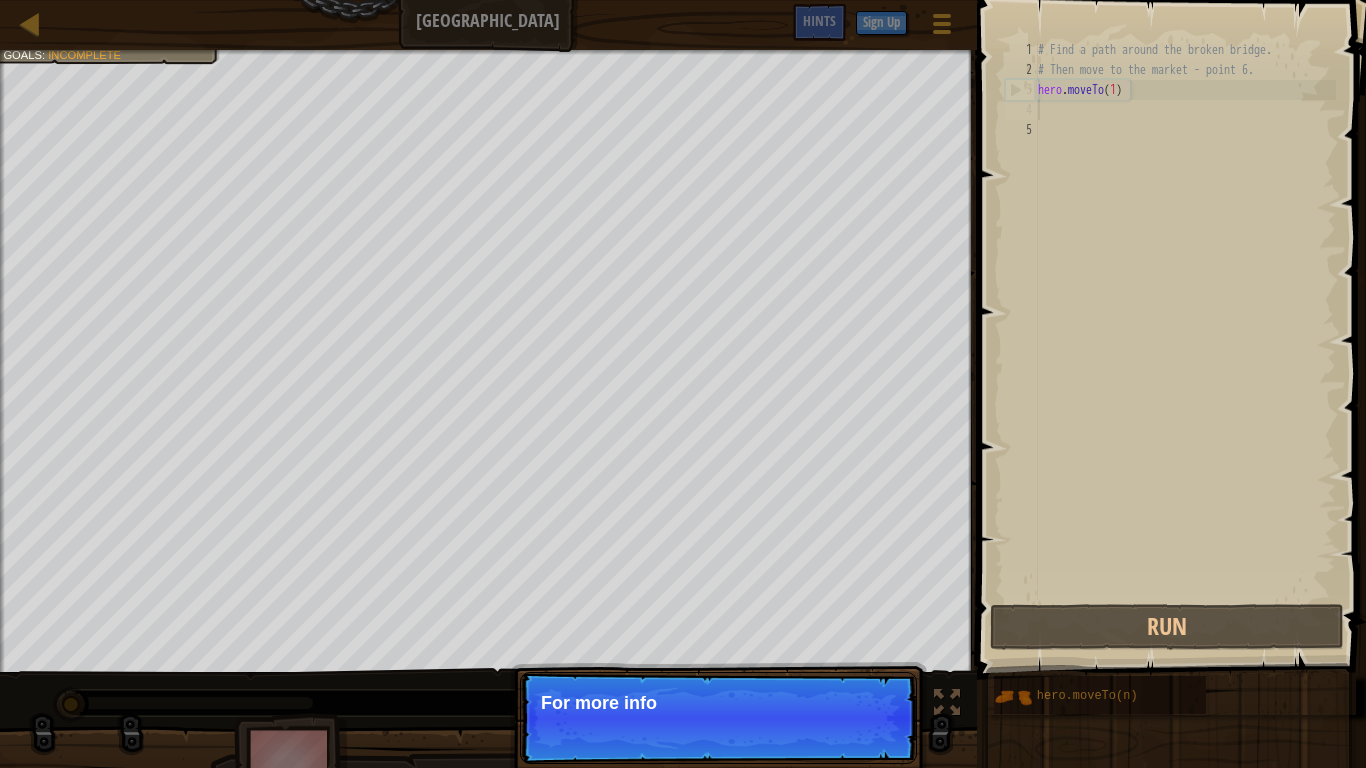 click on "Continue  For more info" at bounding box center [718, 718] 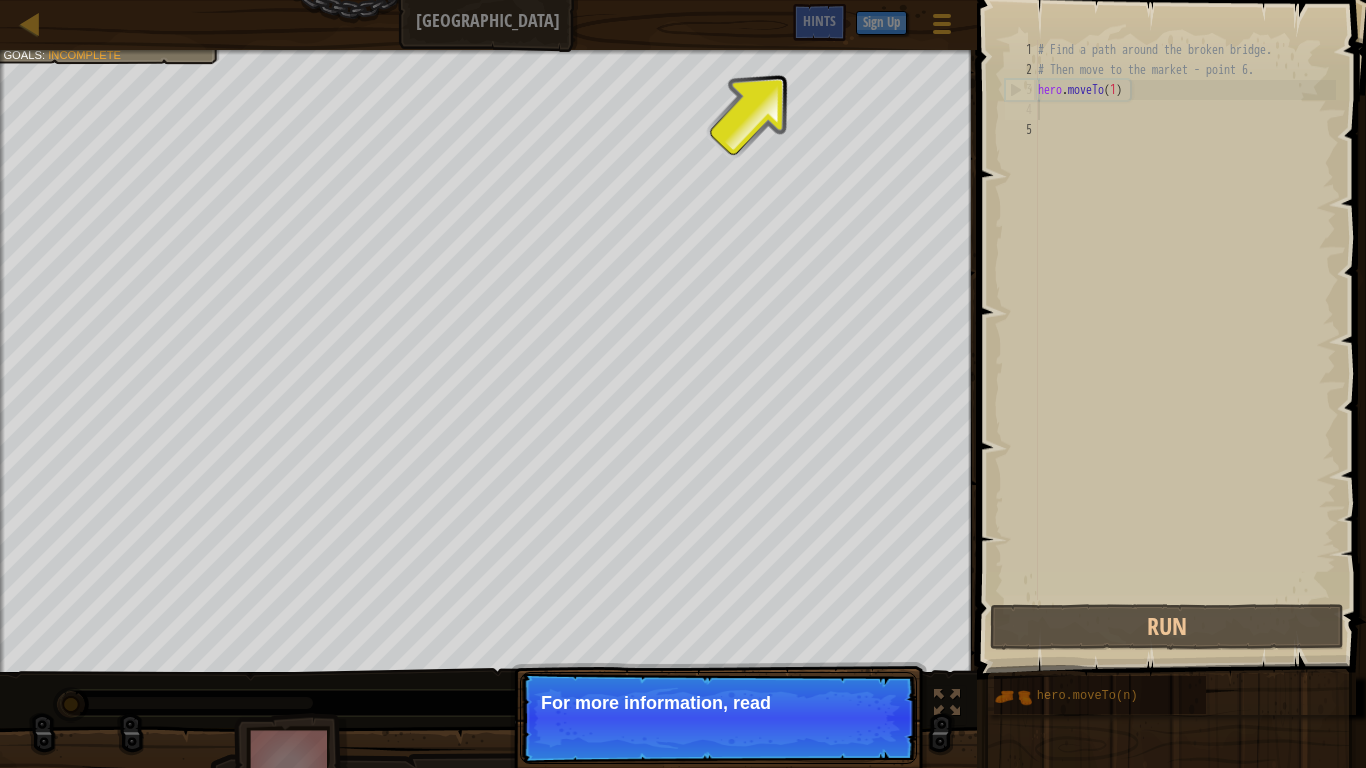 click on "Continue  For more information, read" at bounding box center (718, 718) 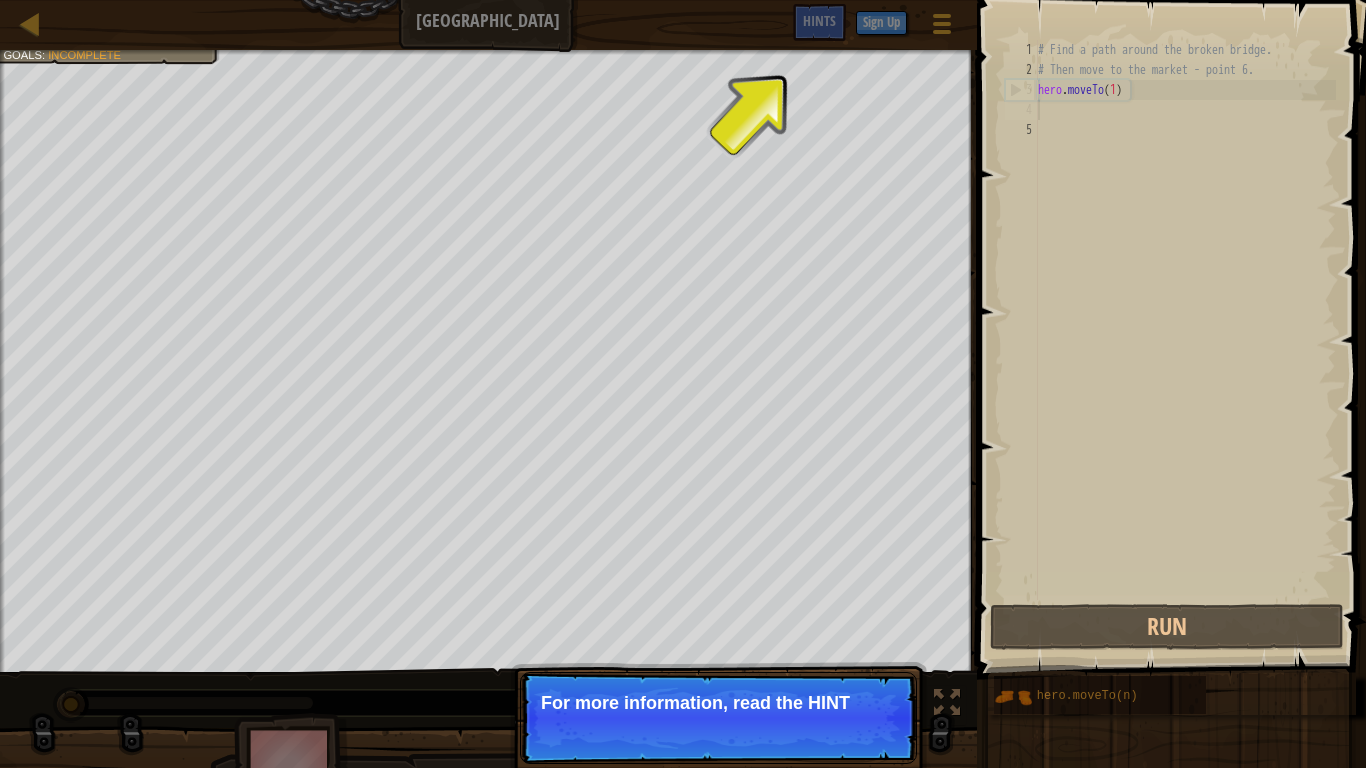 click on "Continue  For more information, read the HINT" at bounding box center [718, 718] 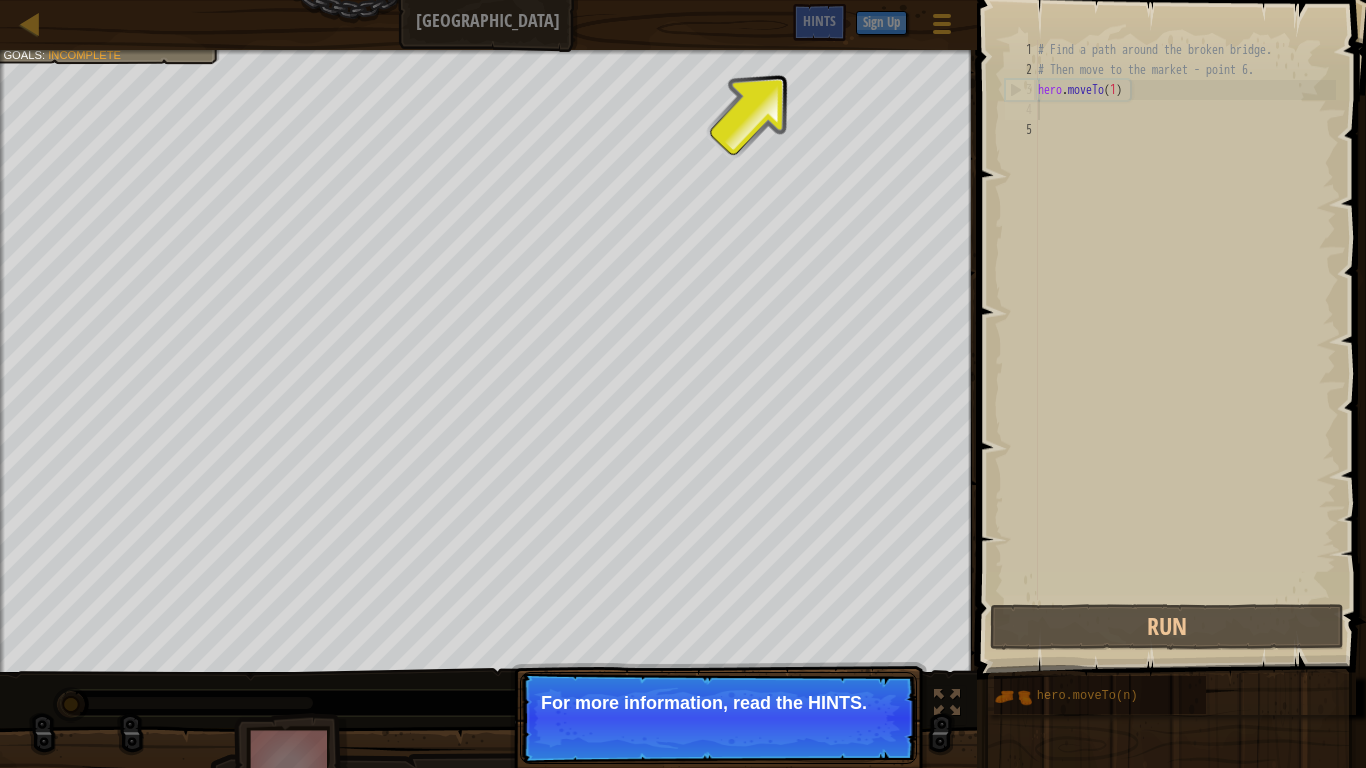 click on "Continue  For more information, read the HINTS." at bounding box center [718, 718] 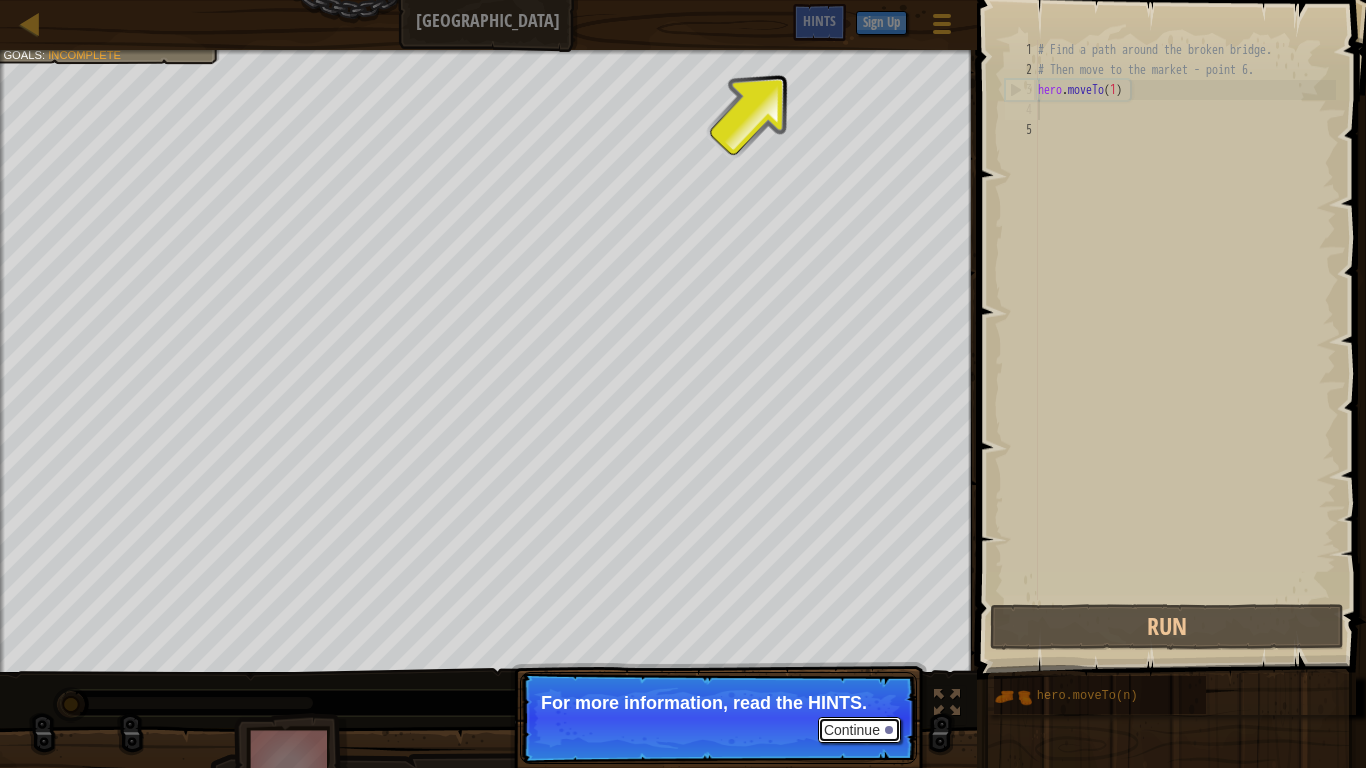 click on "Continue" at bounding box center (859, 730) 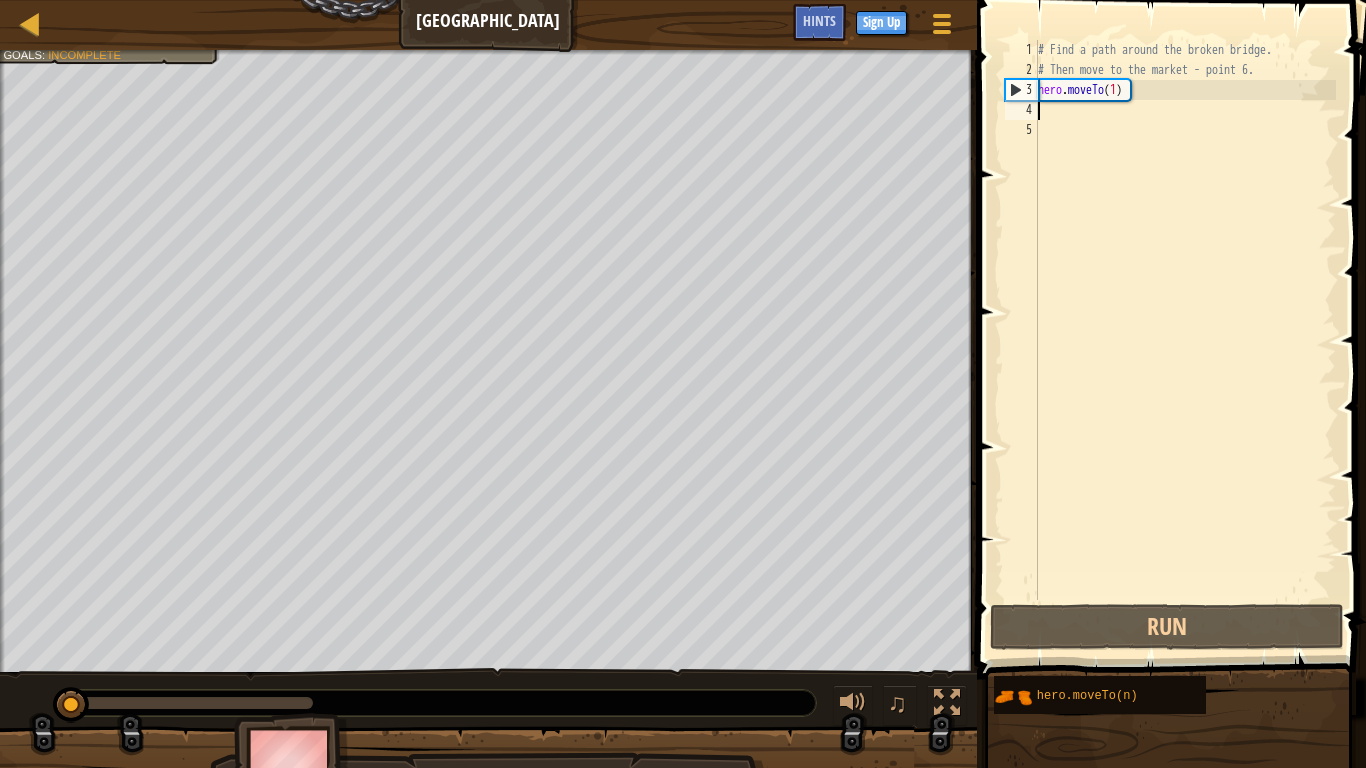 click on "# Find a path around the broken bridge. # Then move to the market - point 6. hero . moveTo ( 1 )" at bounding box center [1185, 340] 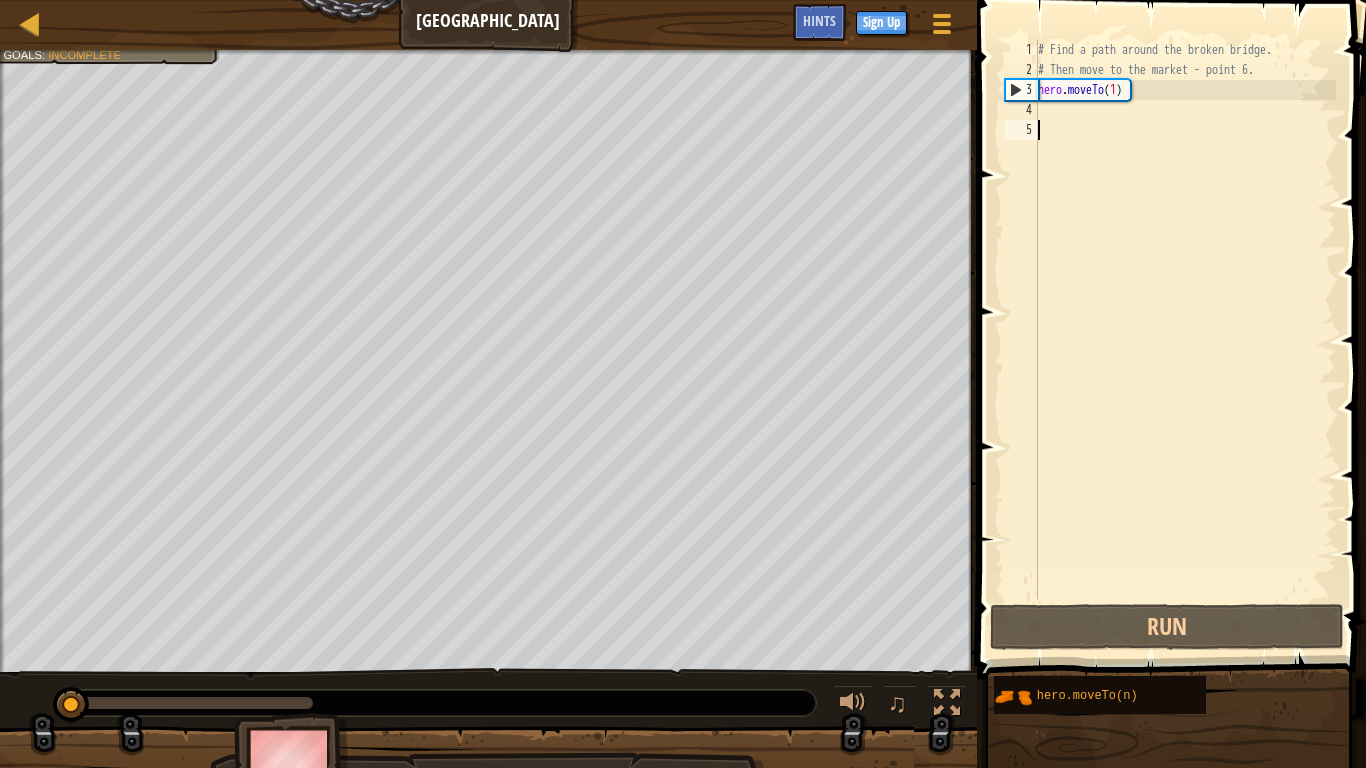 click on "# Find a path around the broken bridge. # Then move to the market - point 6. hero . moveTo ( 1 )" at bounding box center (1185, 340) 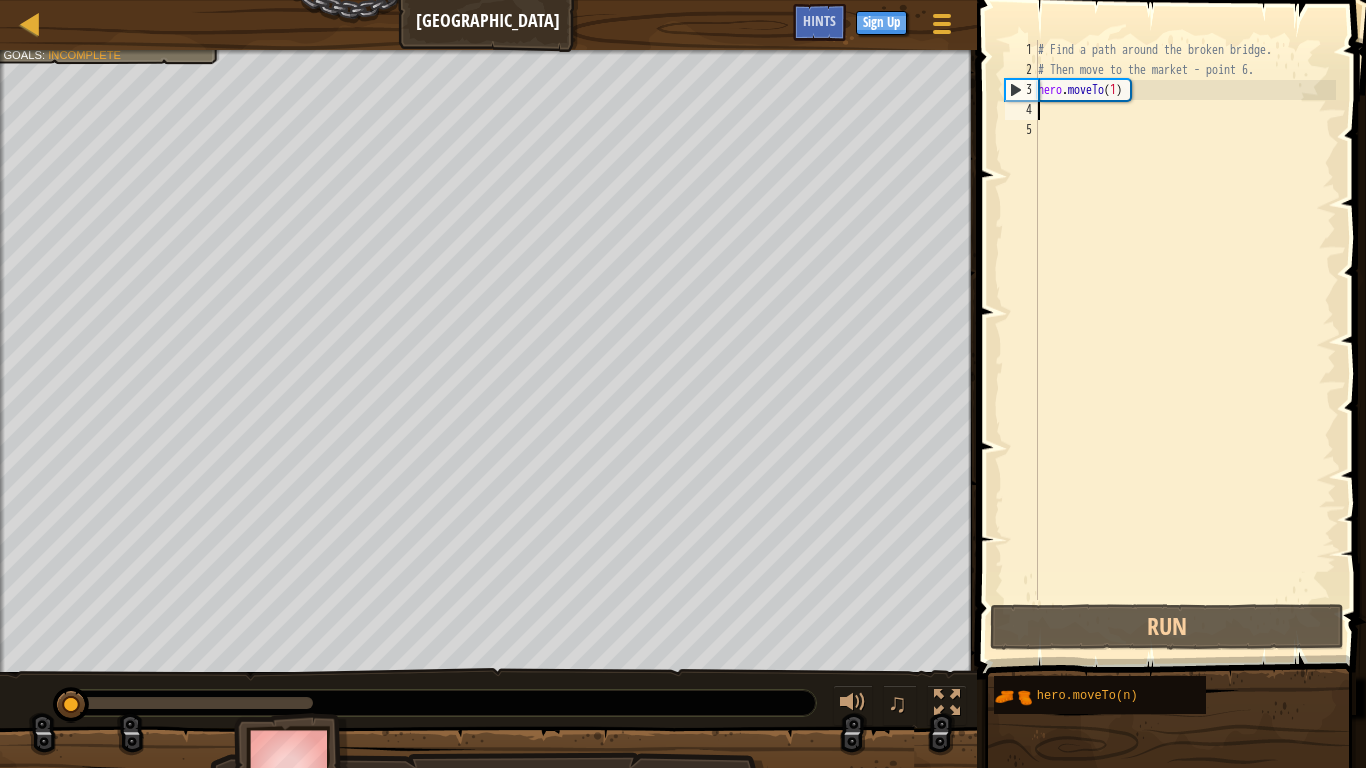 click on "# Find a path around the broken bridge. # Then move to the market - point 6. hero . moveTo ( 1 )" at bounding box center (1185, 340) 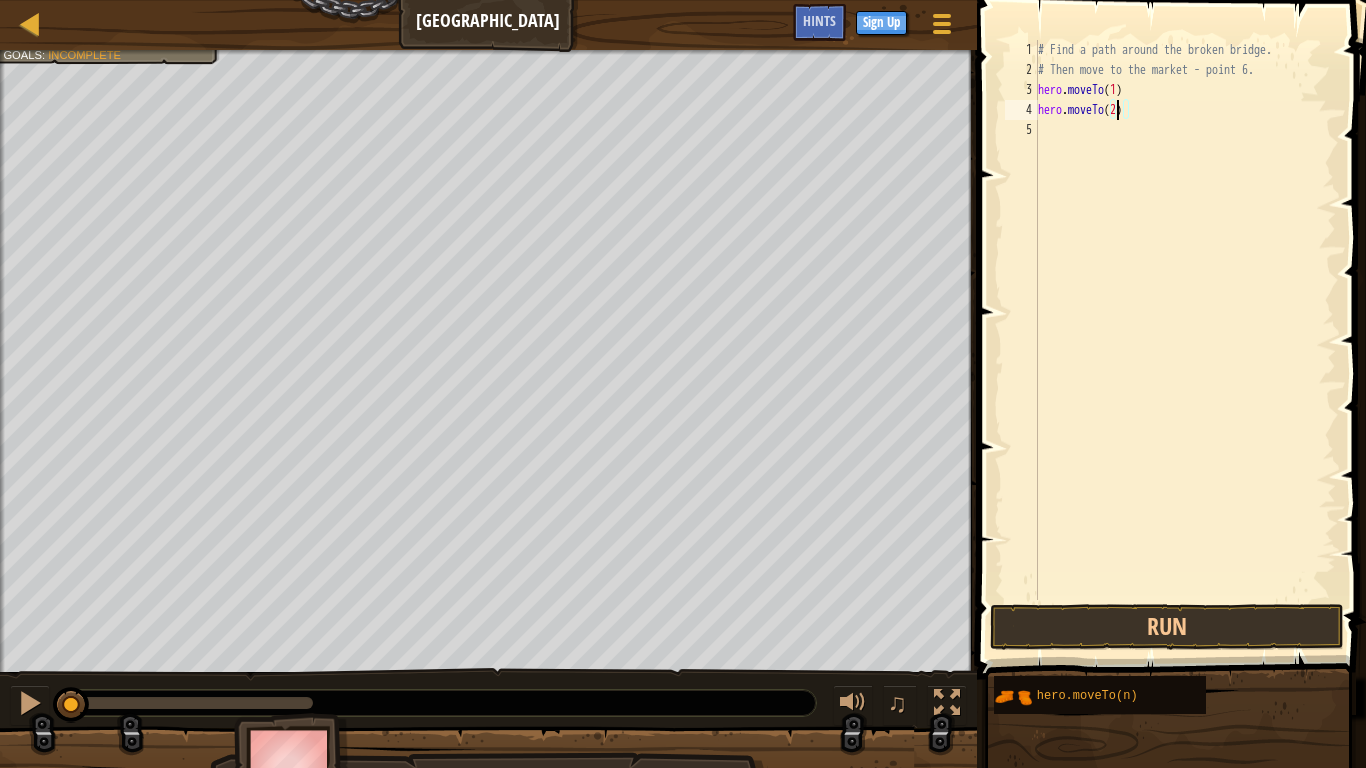 click on "# Find a path around the broken bridge. # Then move to the market - point 6. hero . moveTo ( 1 ) hero . moveTo ( 2 )" at bounding box center [1185, 340] 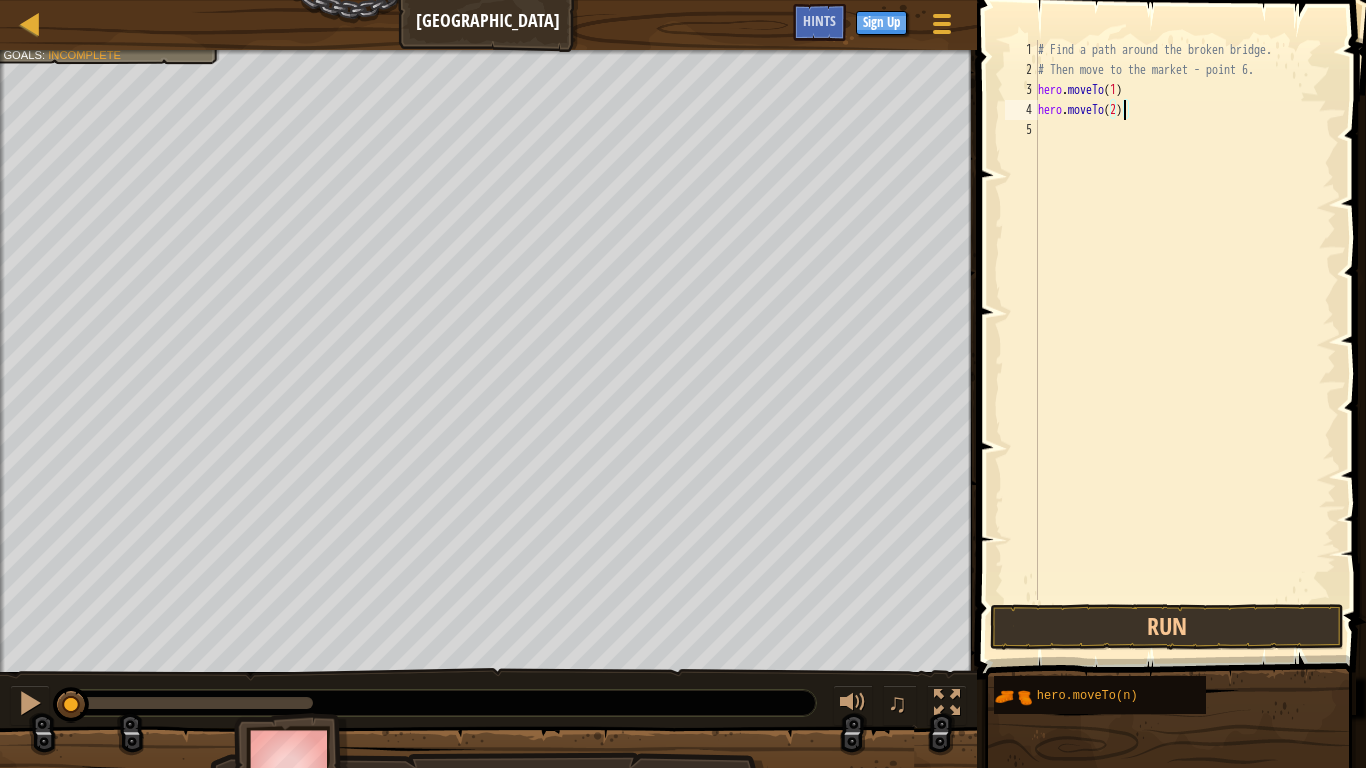click on "# Find a path around the broken bridge. # Then move to the market - point 6. hero . moveTo ( 1 ) hero . moveTo ( 2 )" at bounding box center [1185, 340] 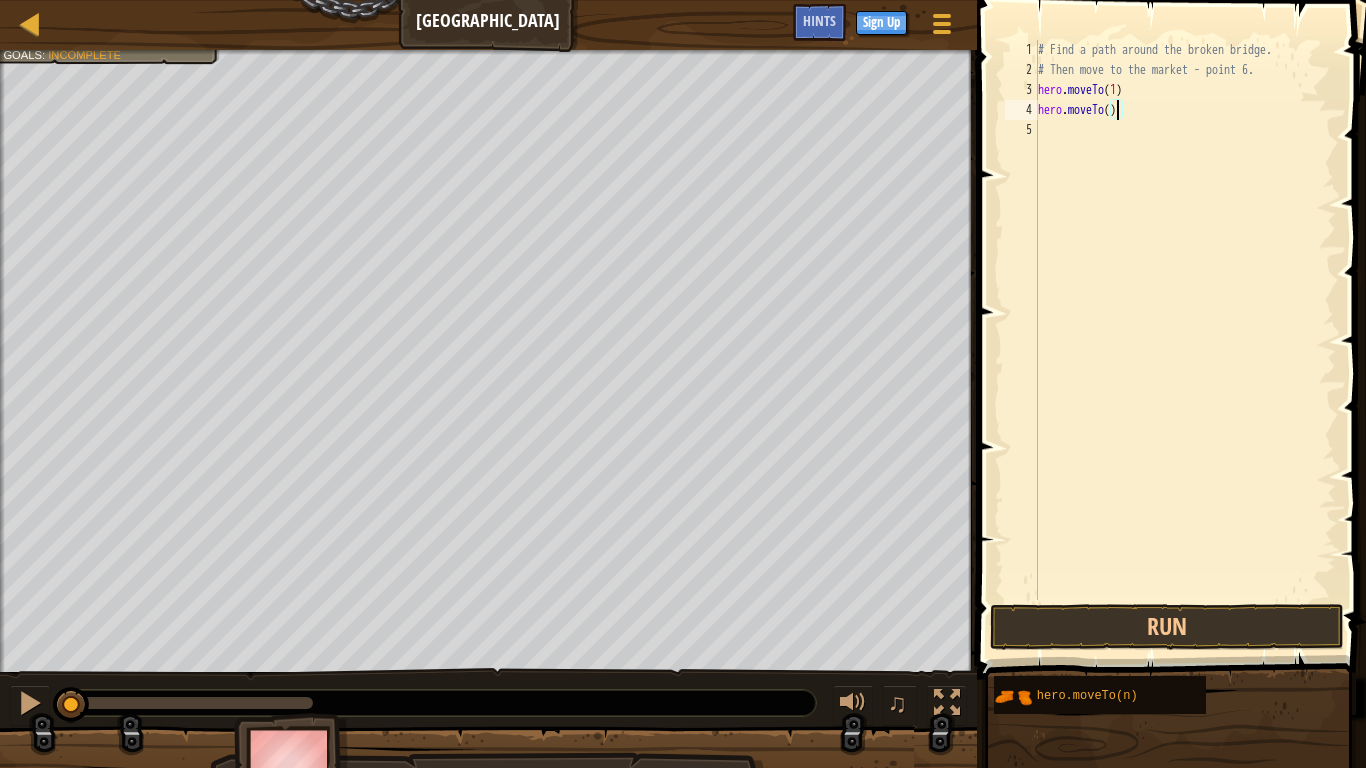 type on "hero.moveTo(3)" 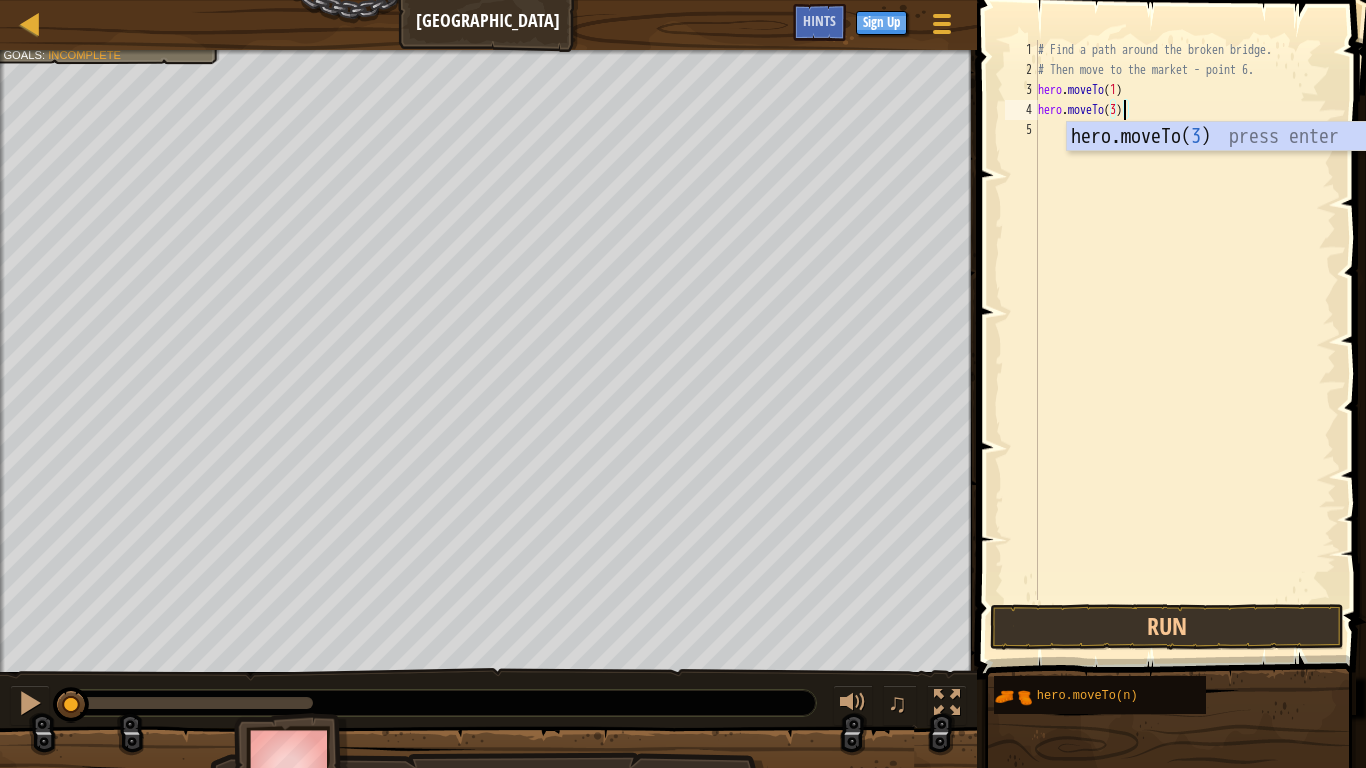 click on "# Find a path around the broken bridge. # Then move to the market - point 6. hero . moveTo ( 1 ) hero . moveTo ( 3 )" at bounding box center [1185, 340] 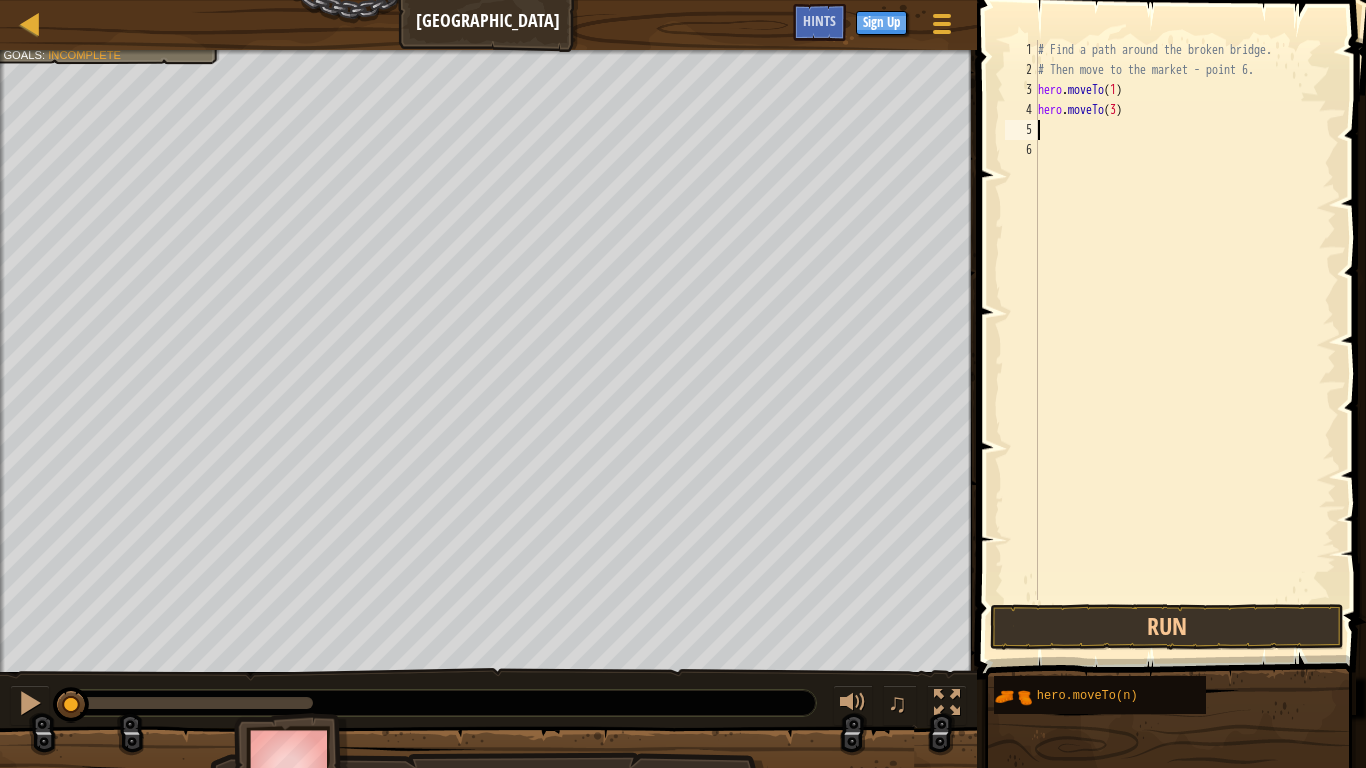 paste on "hero.moveTo(2)" 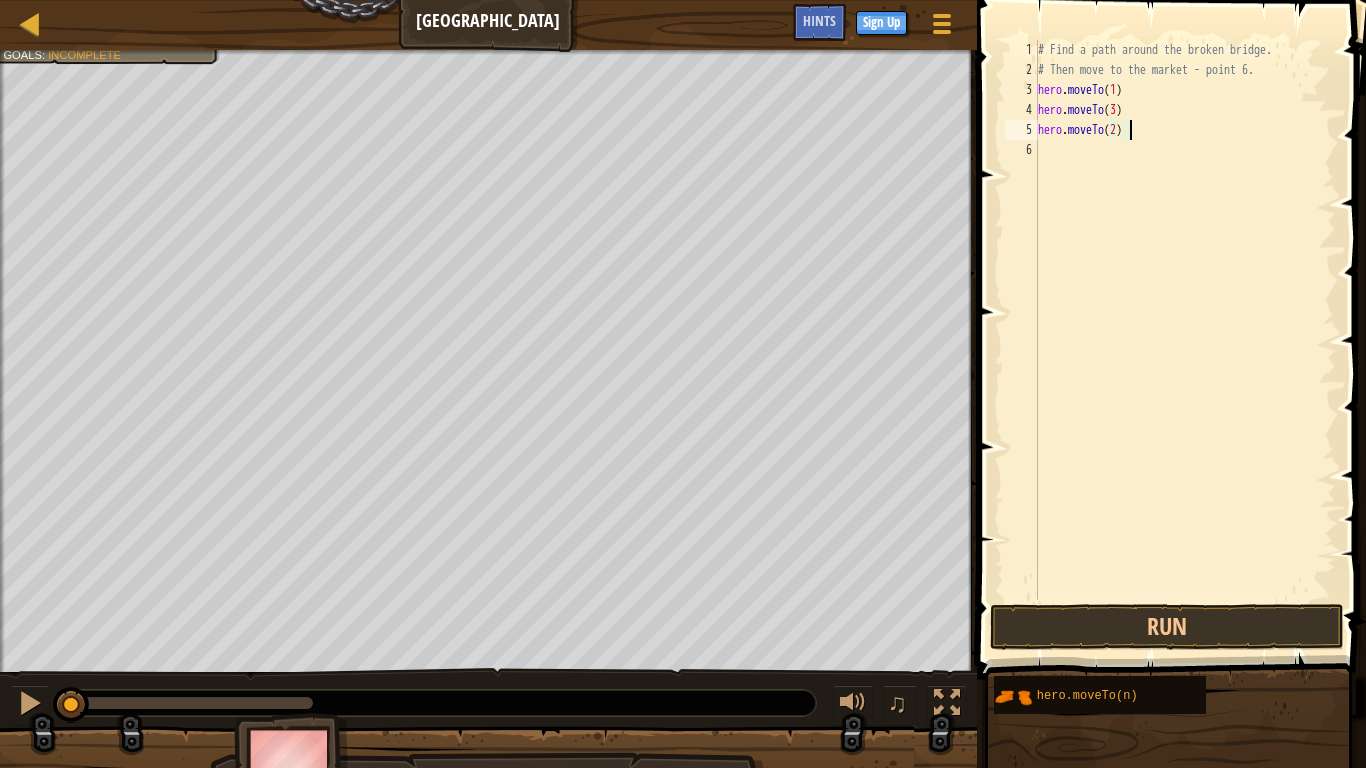 click on "# Find a path around the broken bridge. # Then move to the market - point 6. hero . moveTo ( 1 ) hero . moveTo ( 3 ) hero . moveTo ( 2 )" at bounding box center [1185, 340] 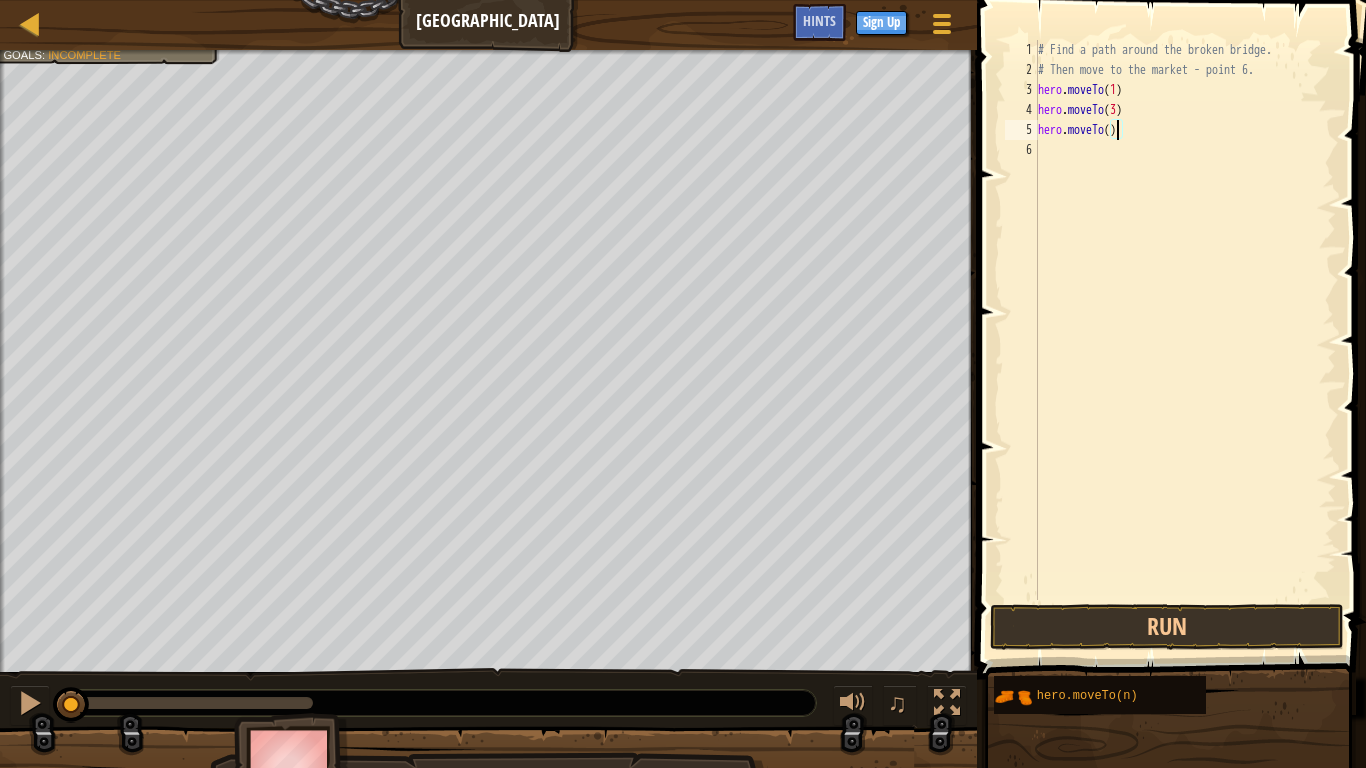 type on "hero.moveTo(4)" 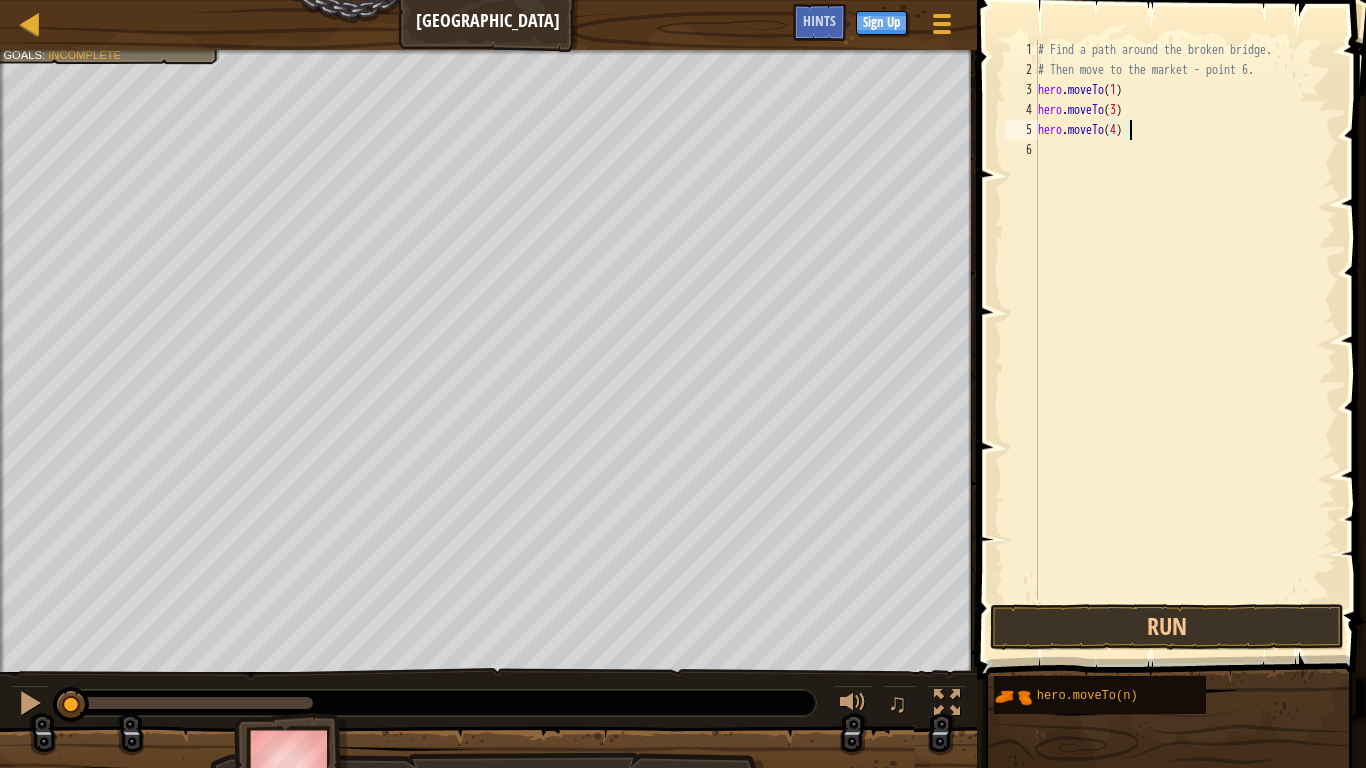 click on "# Find a path around the broken bridge. # Then move to the market - point 6. hero . moveTo ( 1 ) hero . moveTo ( 3 ) hero . moveTo ( 4 )" at bounding box center (1185, 340) 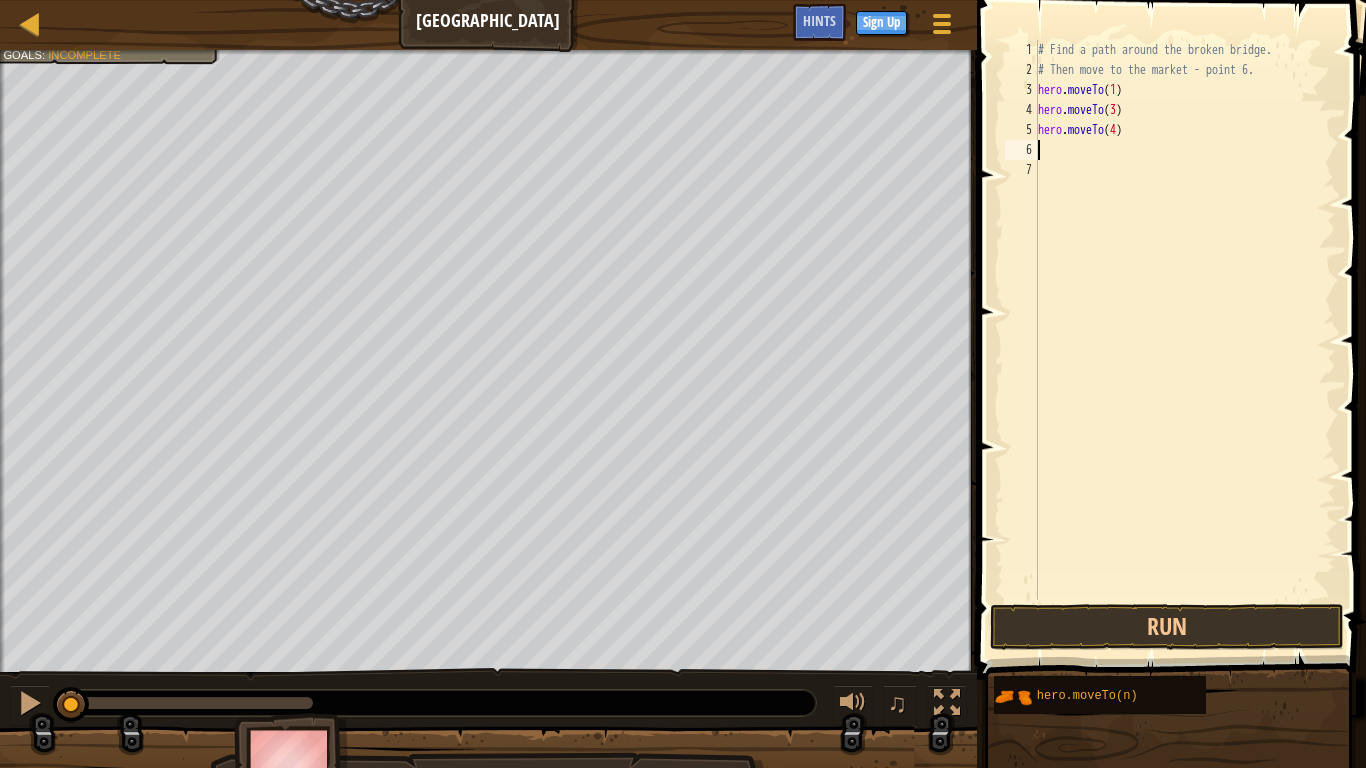 paste on "hero.moveTo(2)" 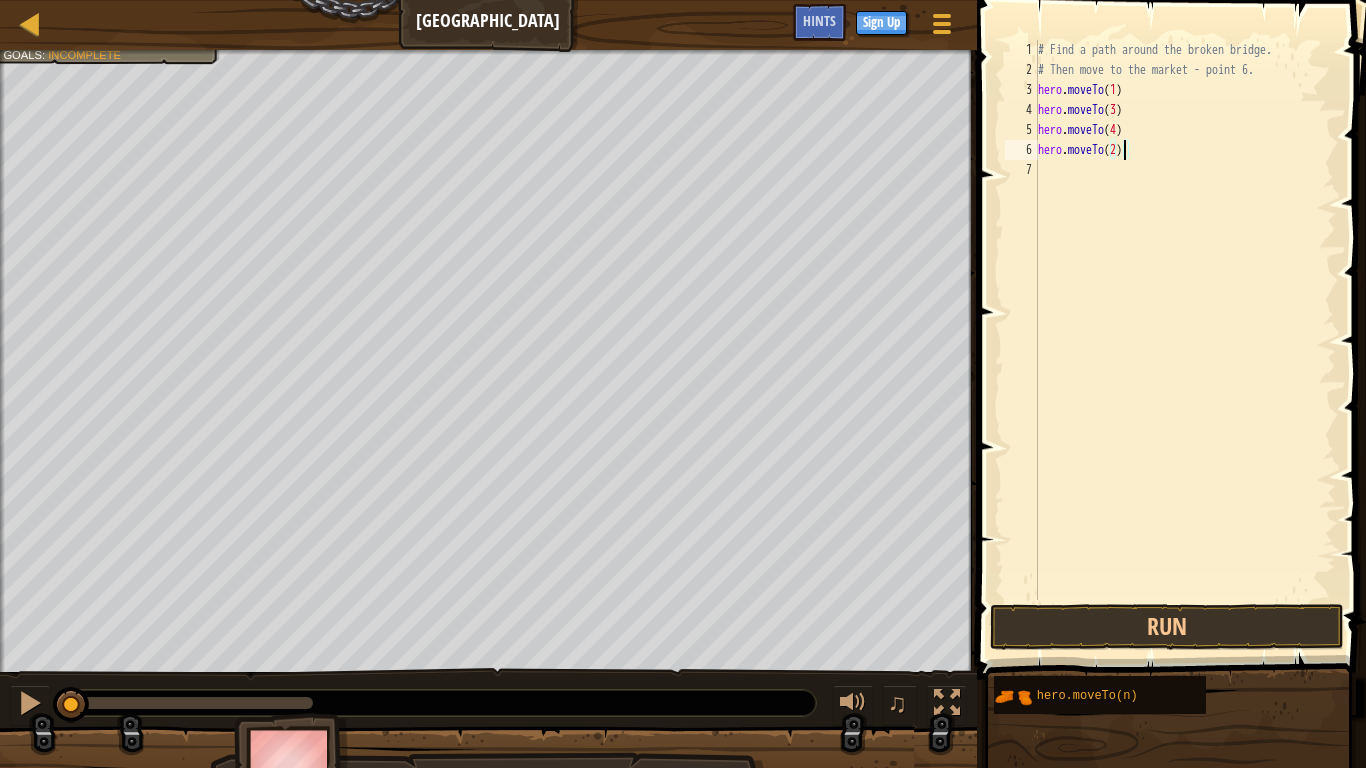 click on "# Find a path around the broken bridge. # Then move to the market - point 6. hero . moveTo ( 1 ) hero . moveTo ( 3 ) hero . moveTo ( 4 ) hero . moveTo ( 2 )" at bounding box center [1185, 340] 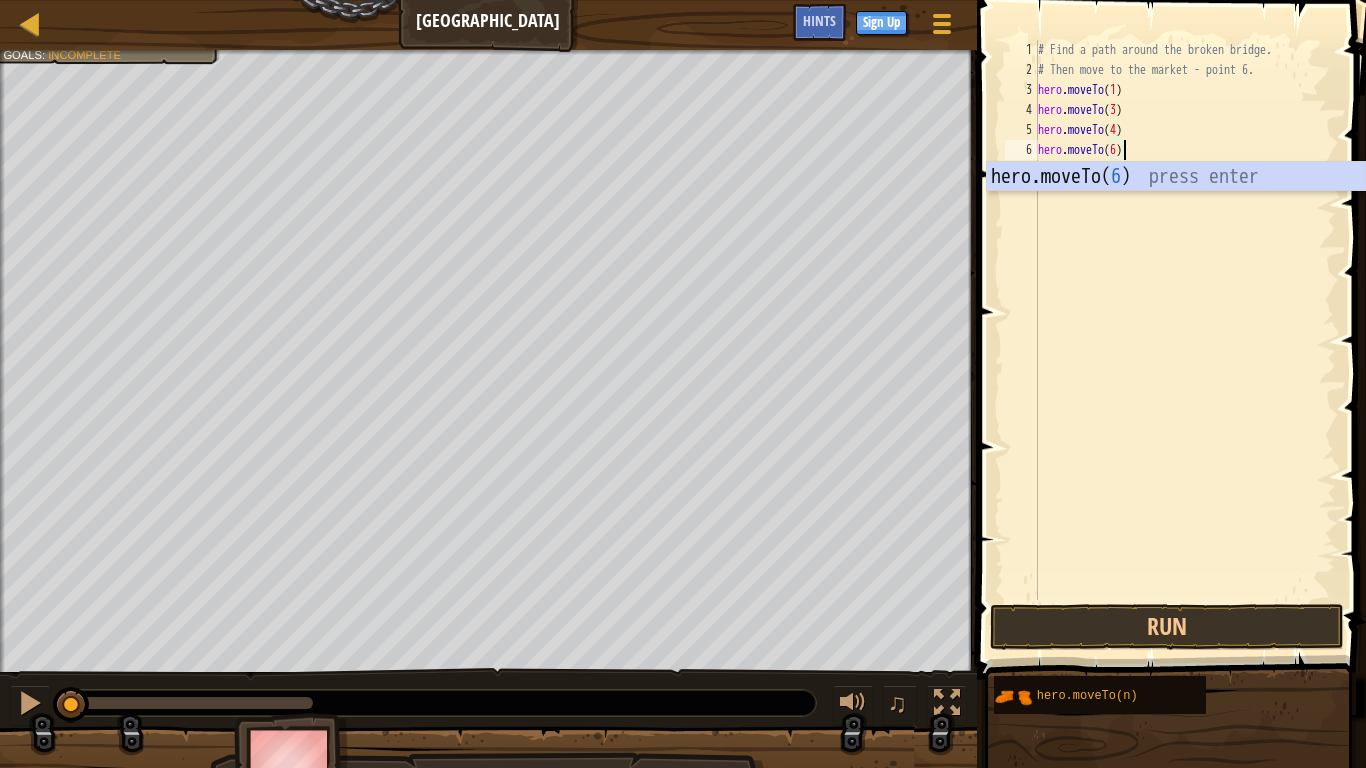 scroll, scrollTop: 10, scrollLeft: 7, axis: both 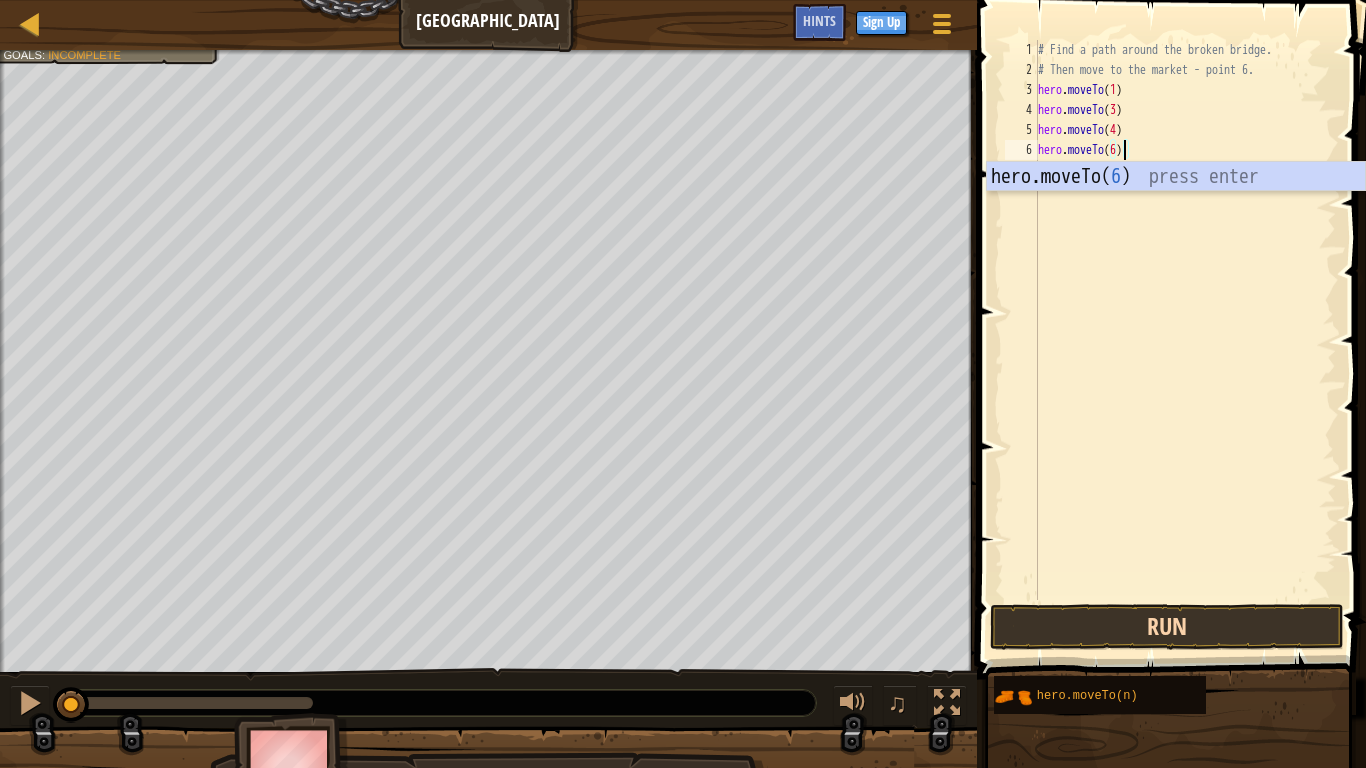 type on "hero.moveTo(6)" 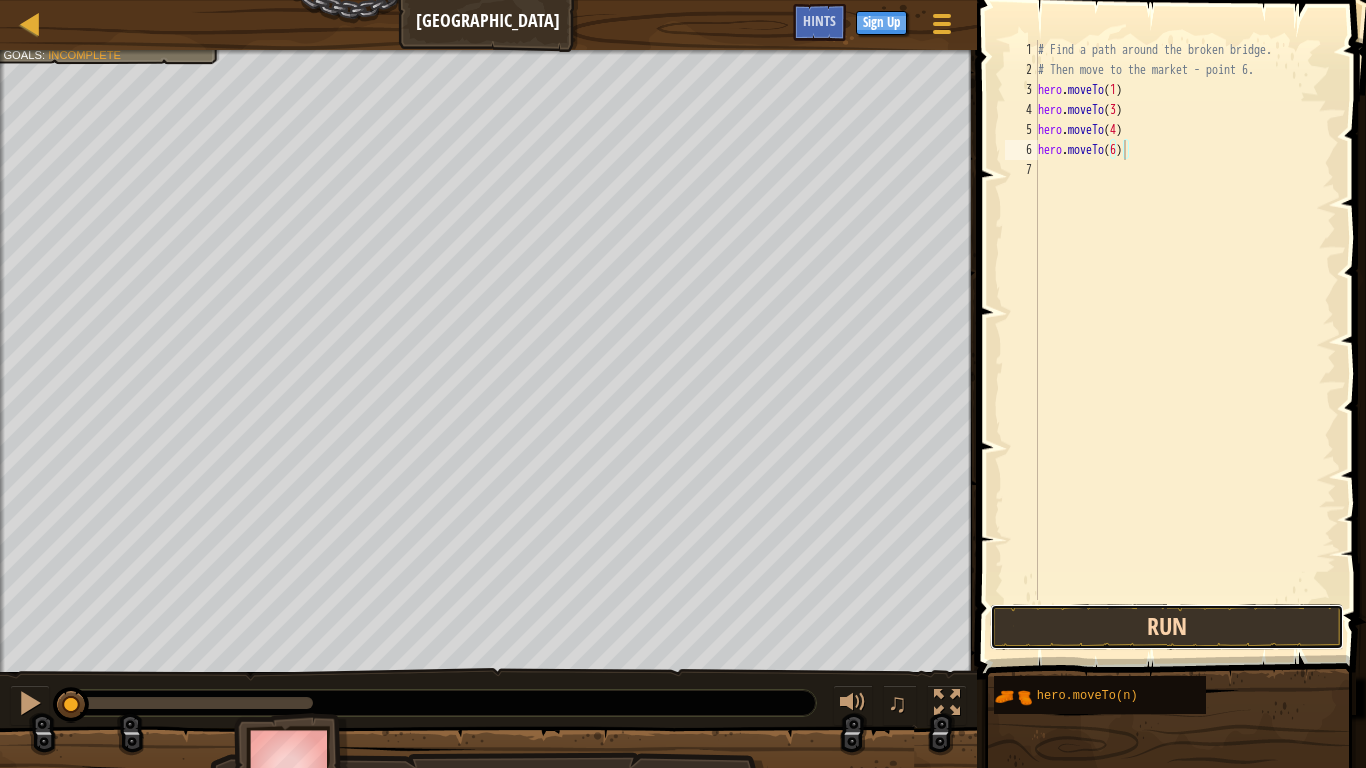 click on "Run" at bounding box center (1167, 627) 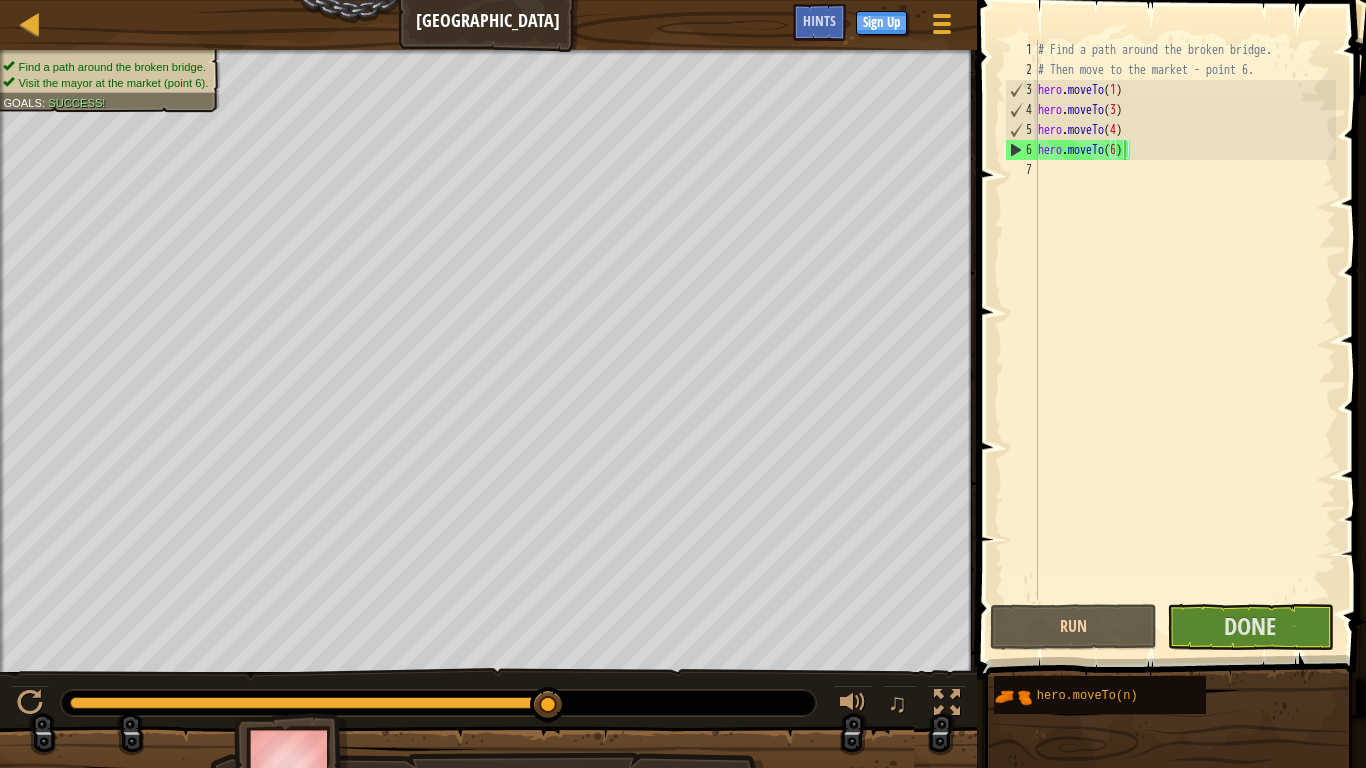 click at bounding box center (1173, 311) 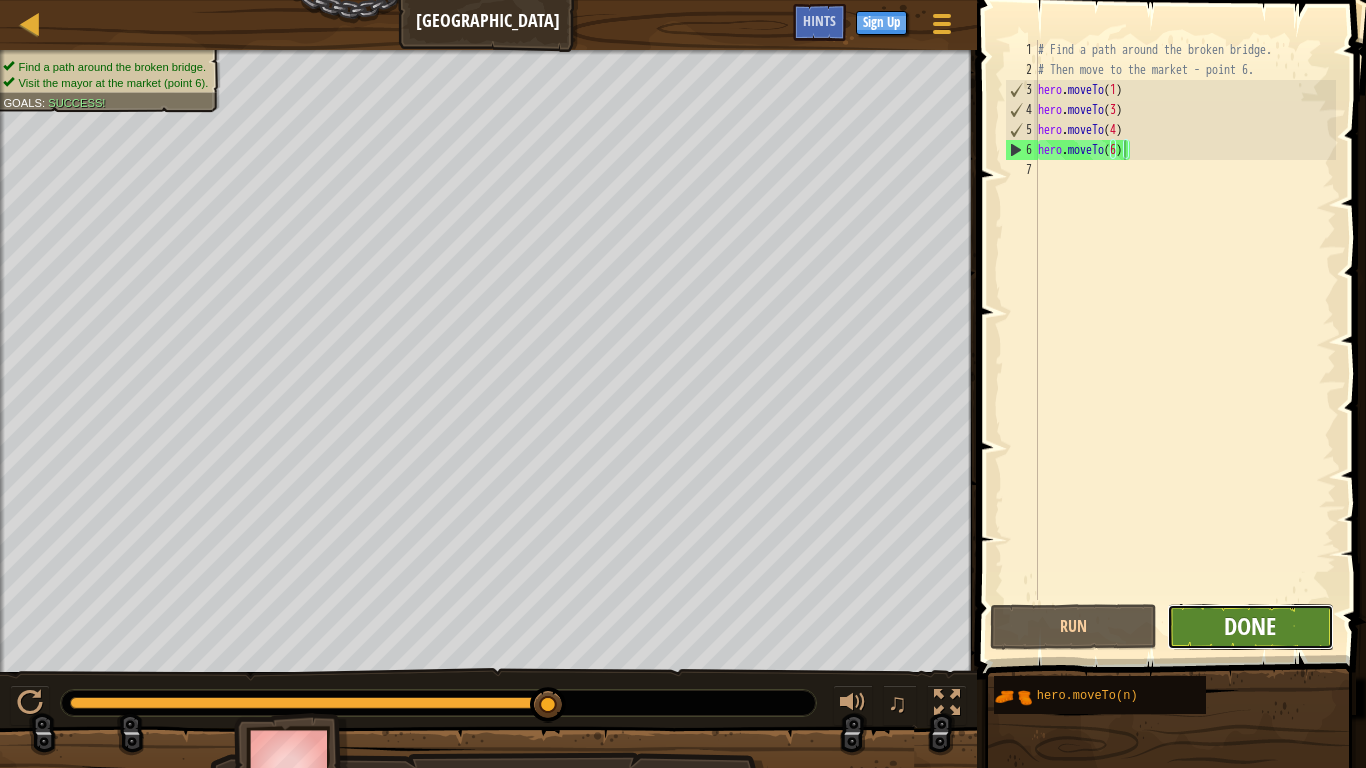 click on "Done" at bounding box center (1250, 626) 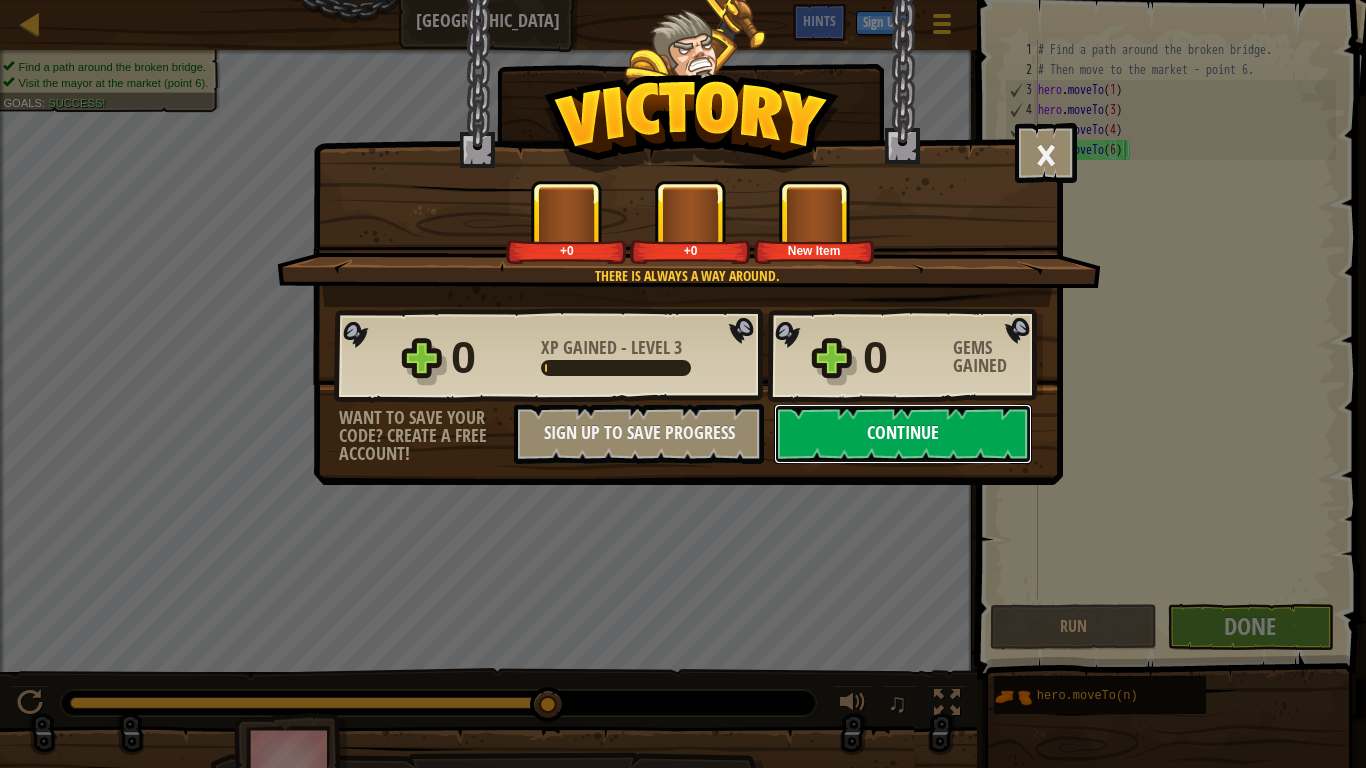 click on "Continue" at bounding box center [903, 434] 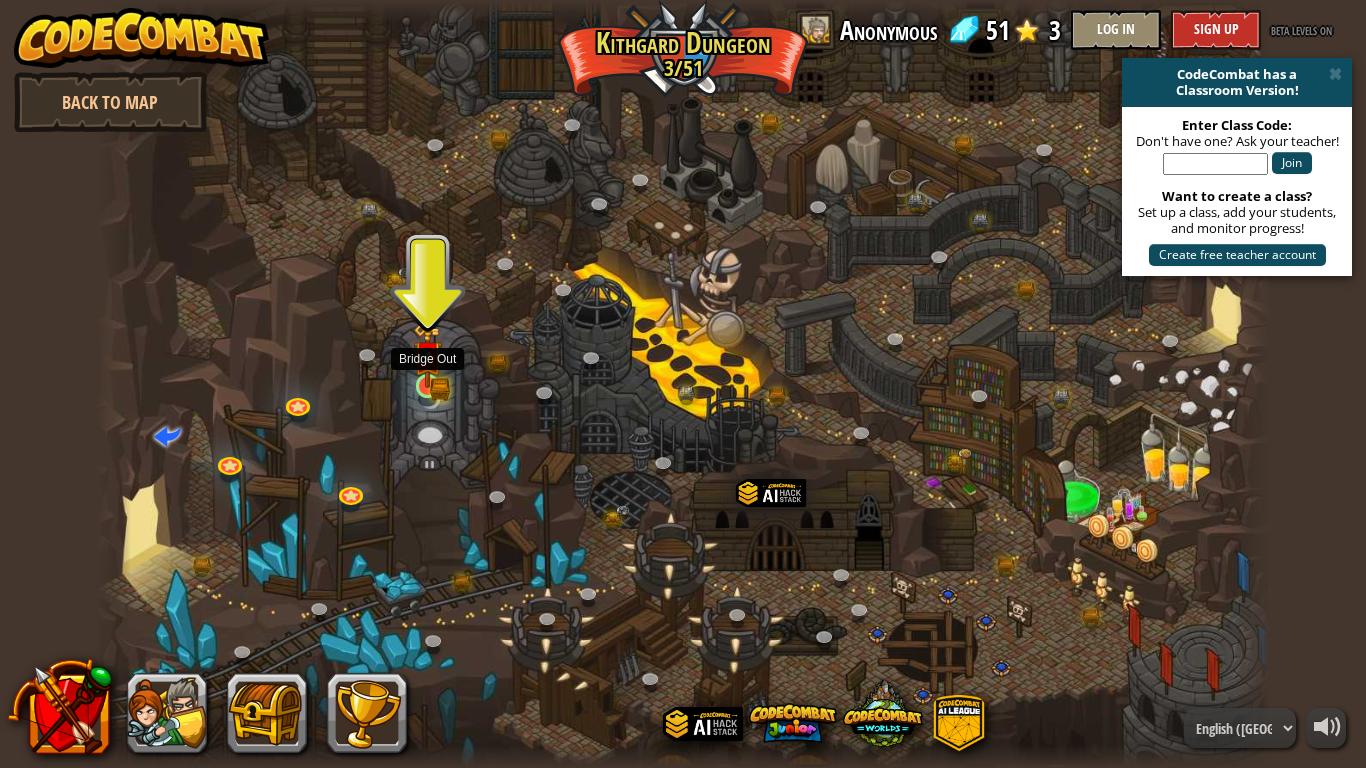 click at bounding box center [428, 355] 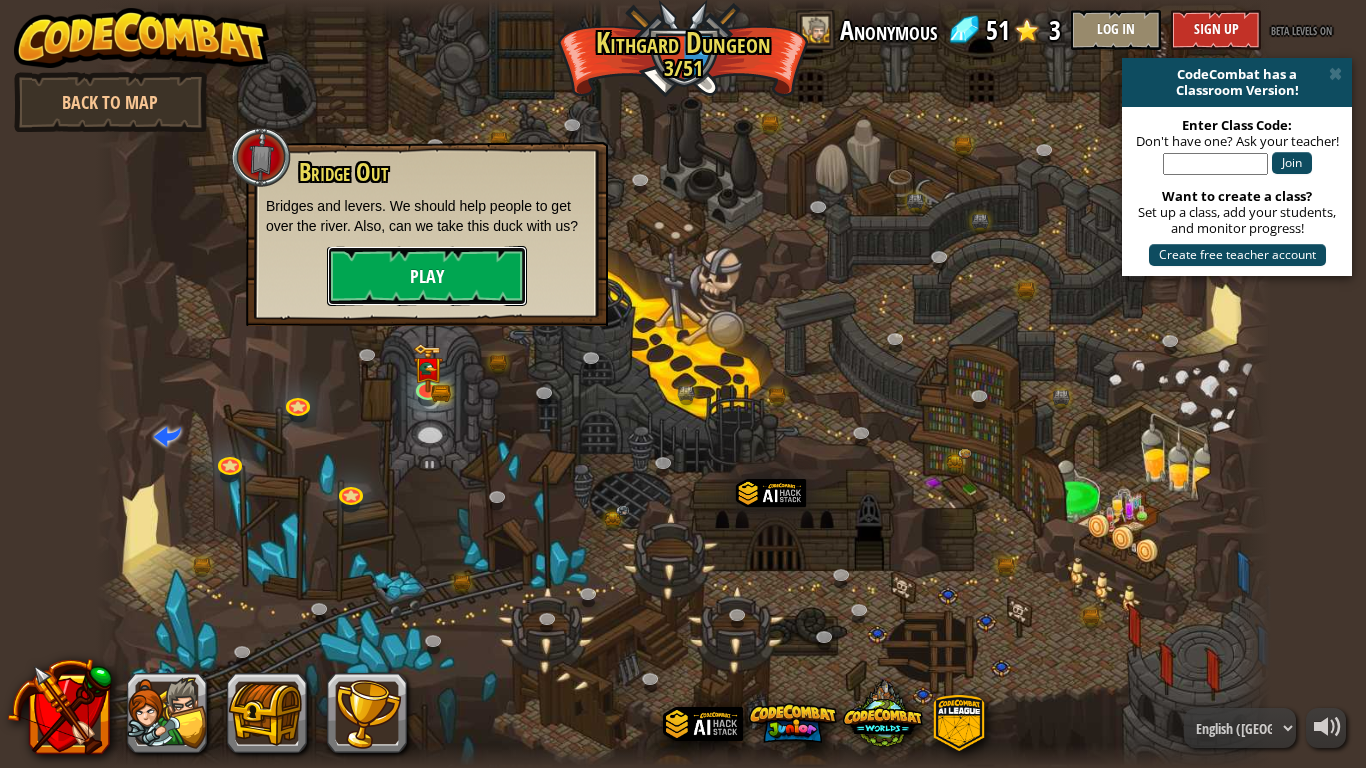 click on "Play" at bounding box center (427, 276) 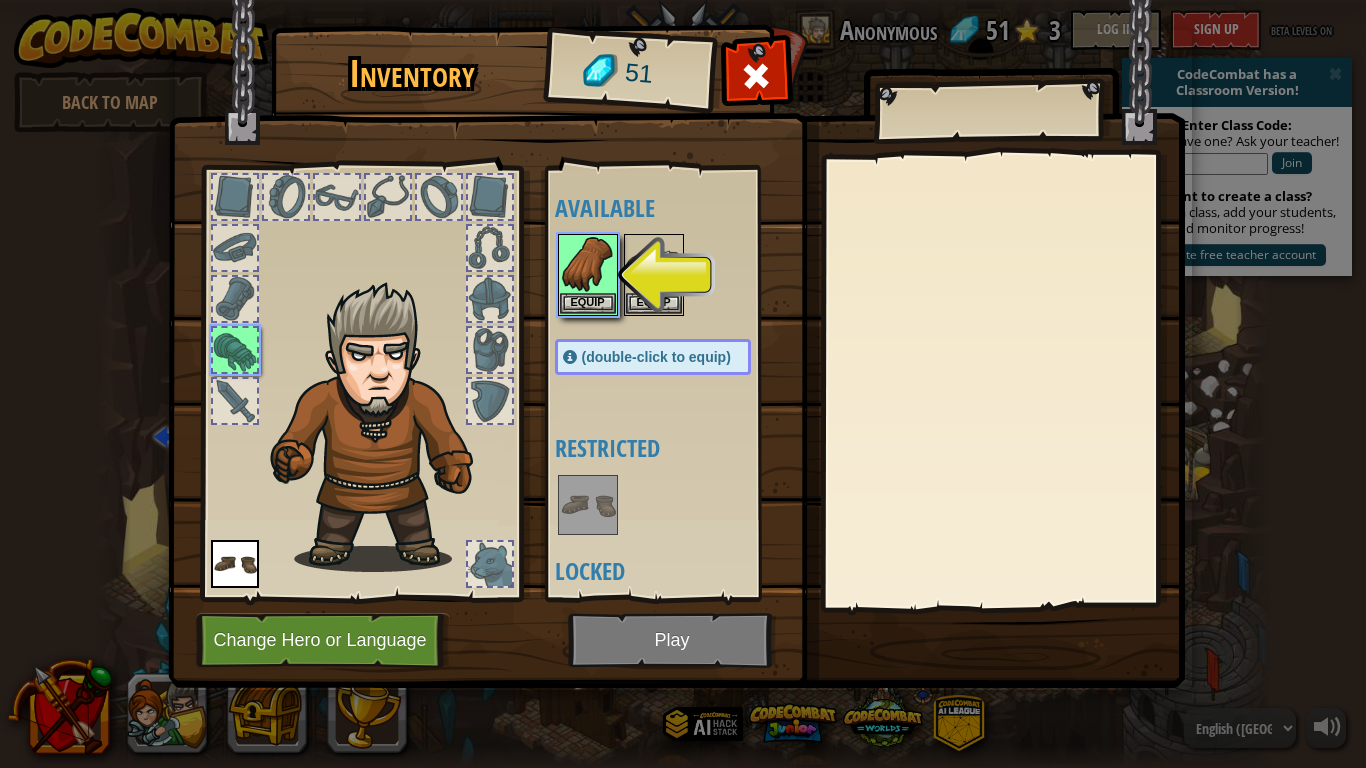 click at bounding box center [676, 325] 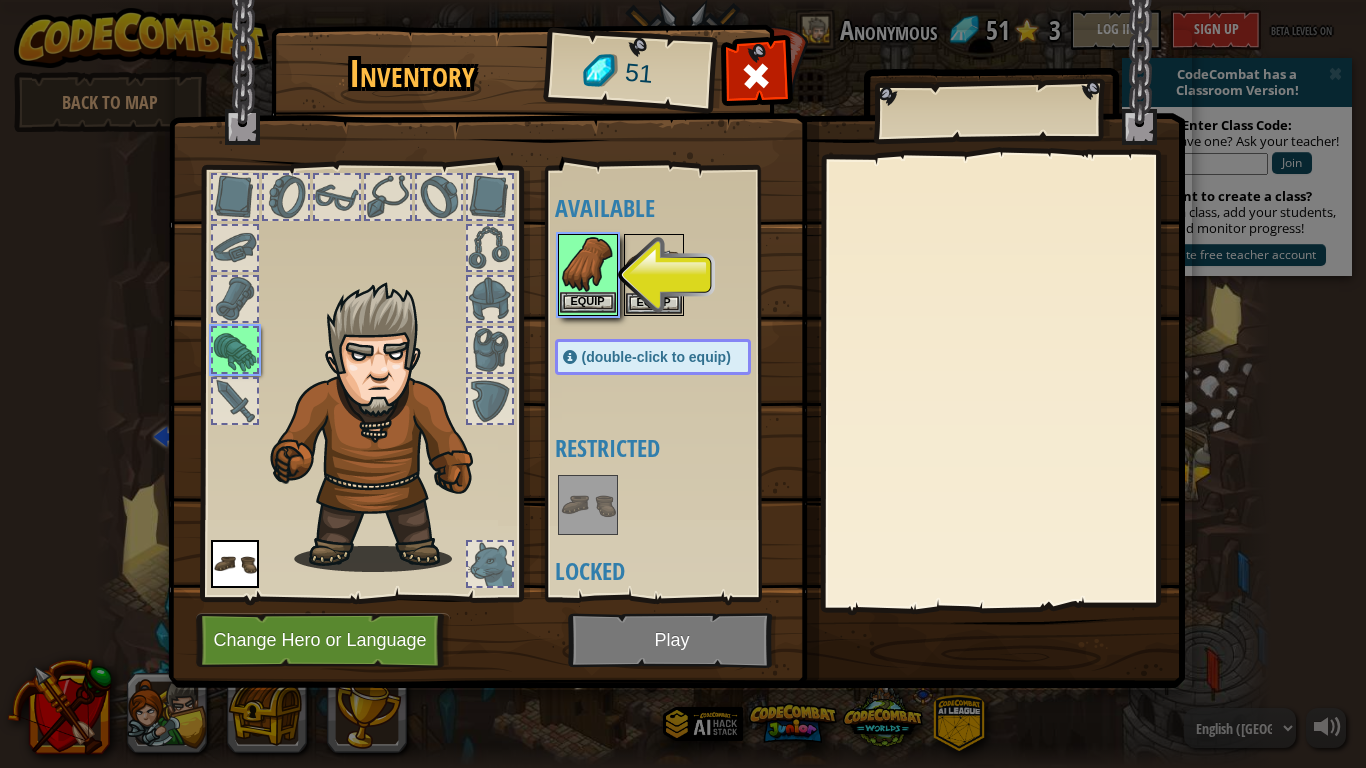 drag, startPoint x: 594, startPoint y: 316, endPoint x: 579, endPoint y: 307, distance: 17.492855 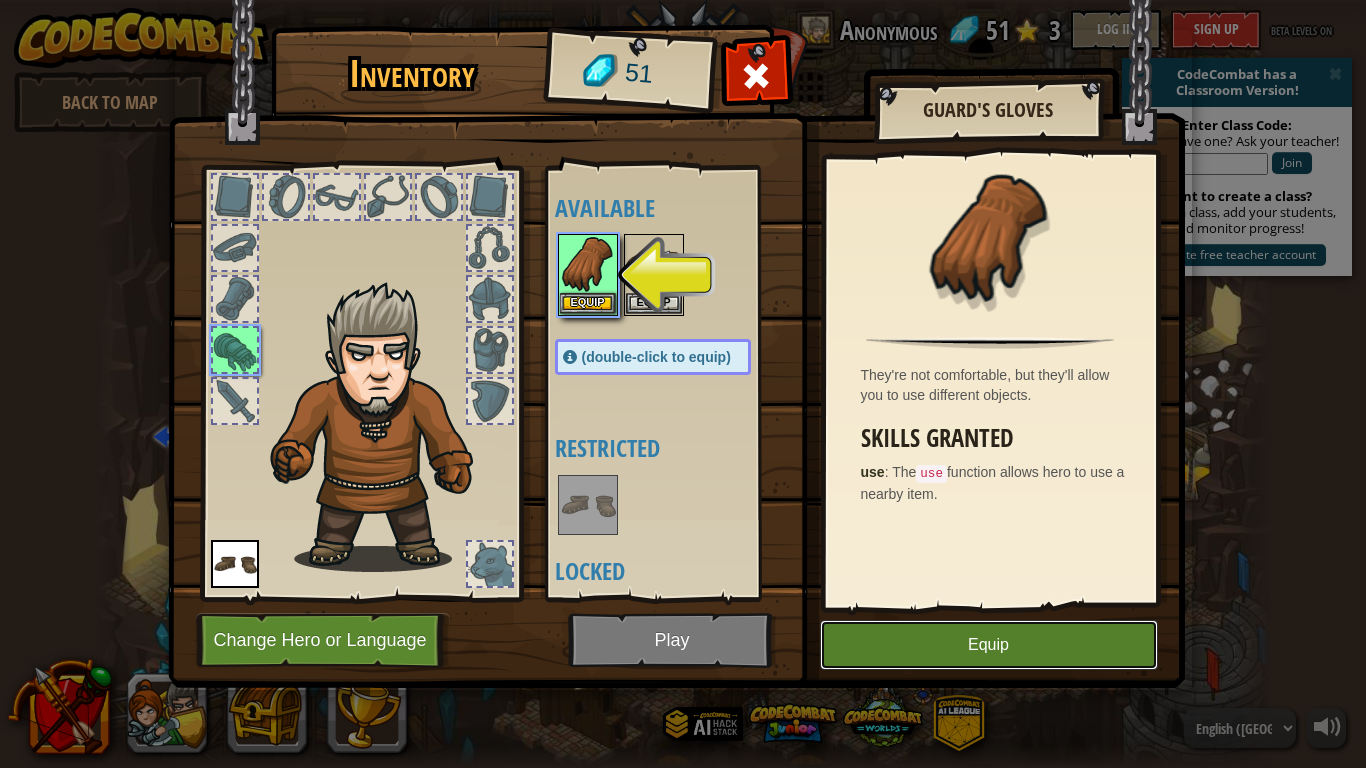 drag, startPoint x: 886, startPoint y: 636, endPoint x: 887, endPoint y: 646, distance: 10.049875 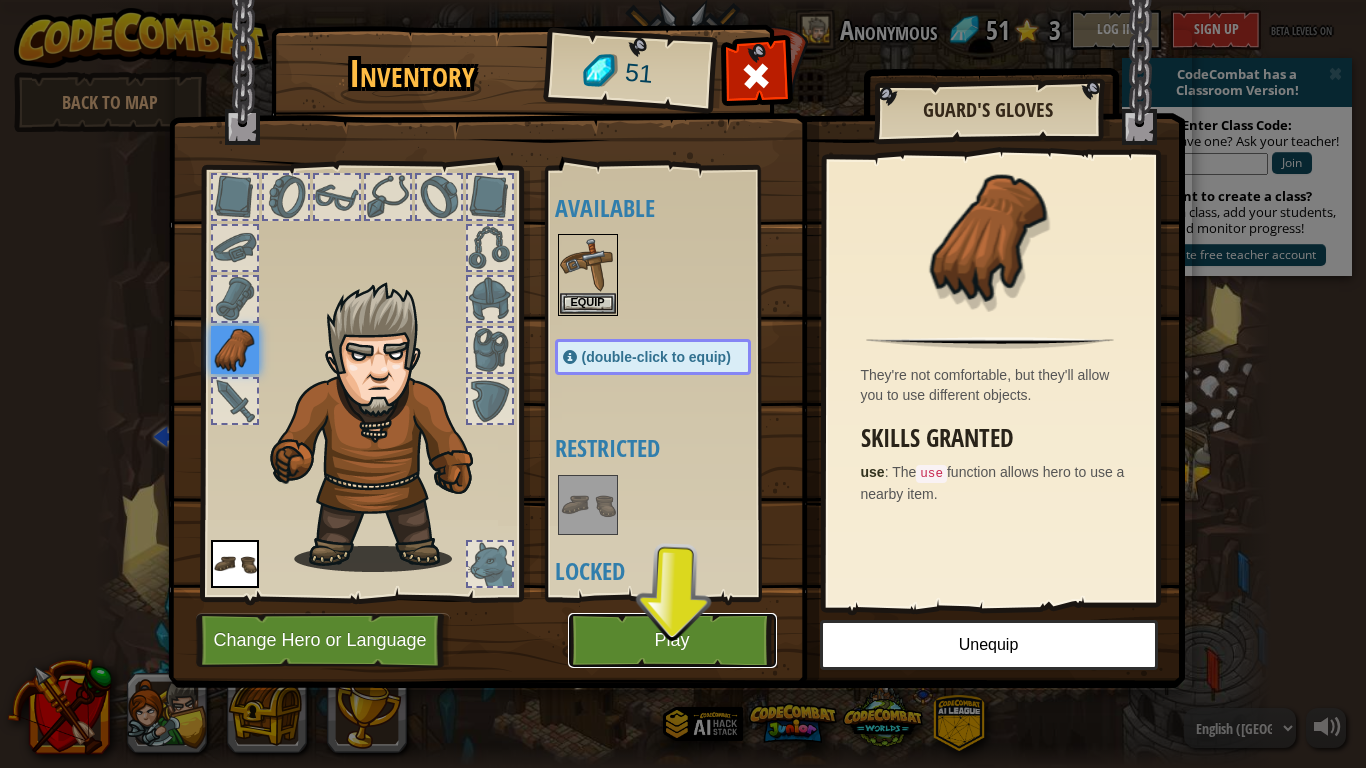 click on "Play" at bounding box center (672, 640) 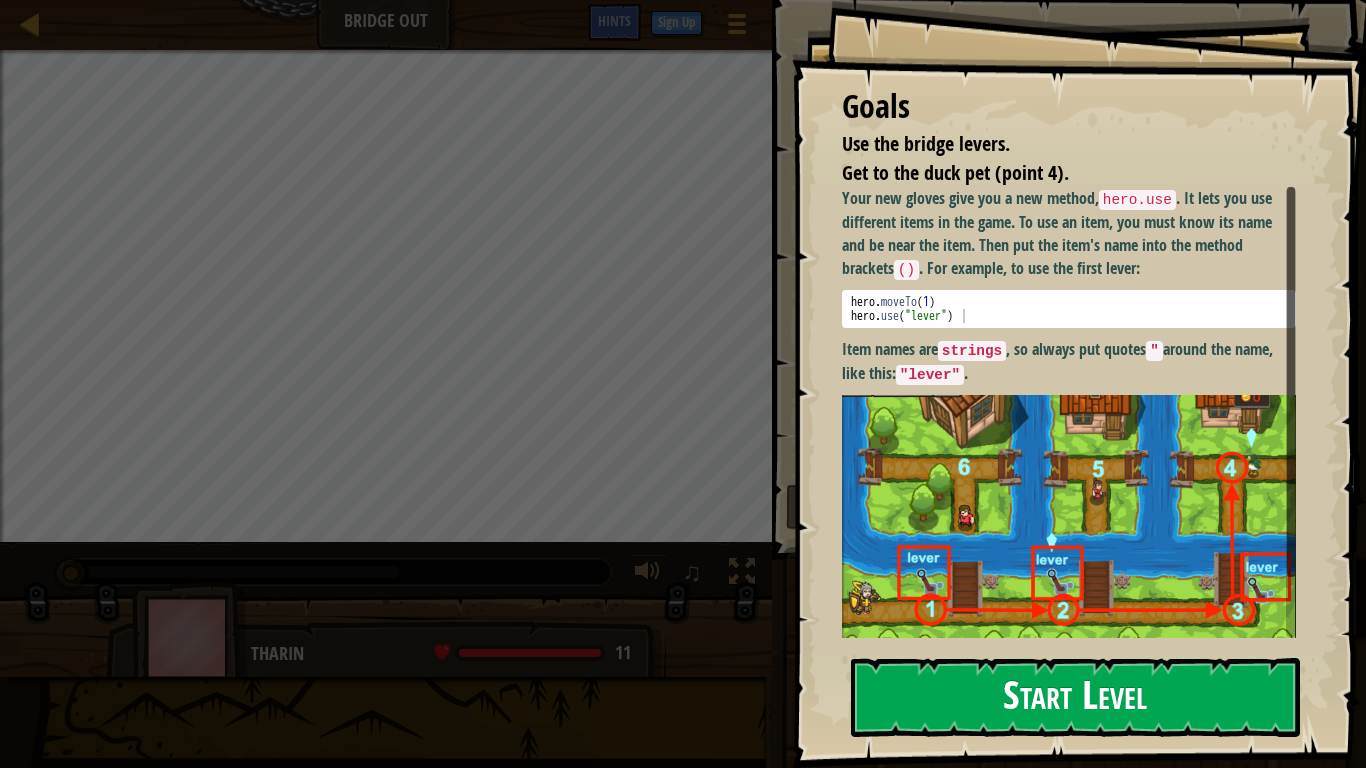 click on "Start Level" at bounding box center [1075, 697] 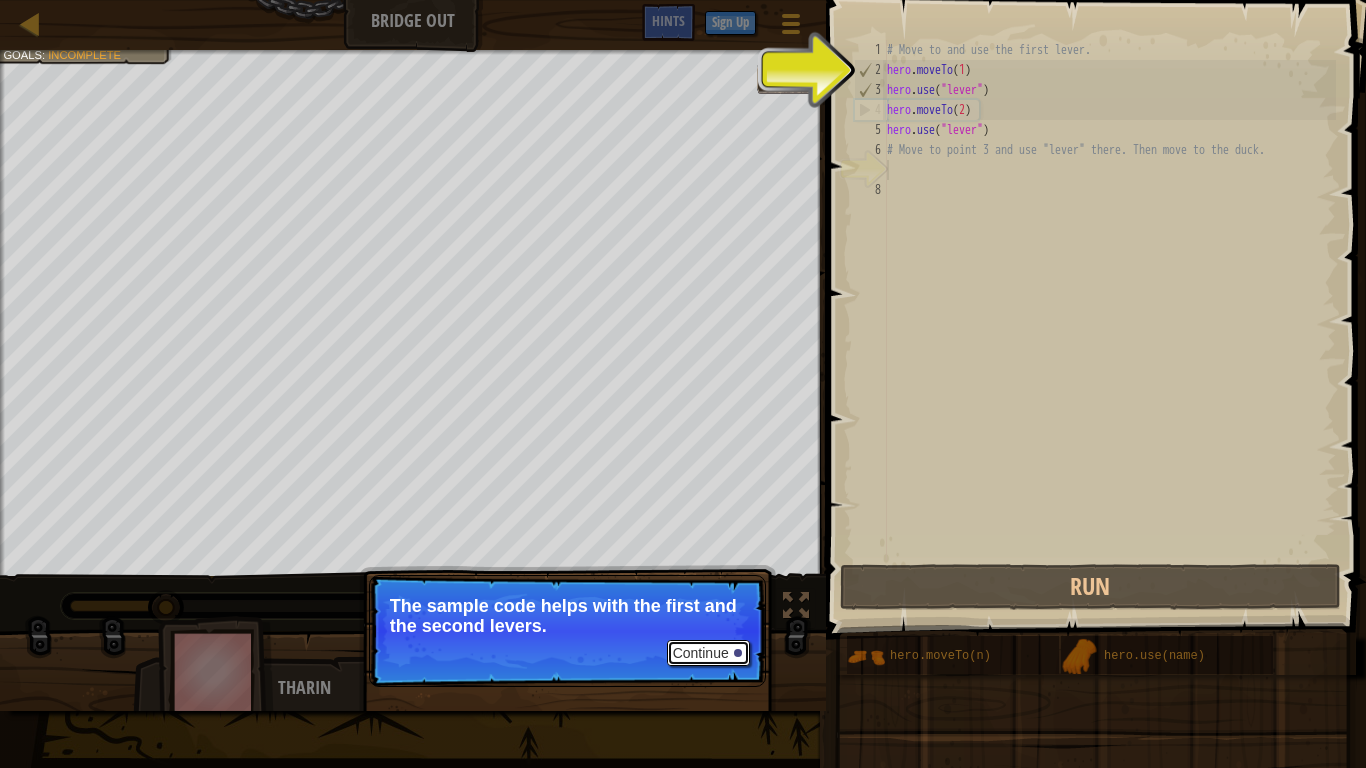 click on "Continue" at bounding box center [708, 653] 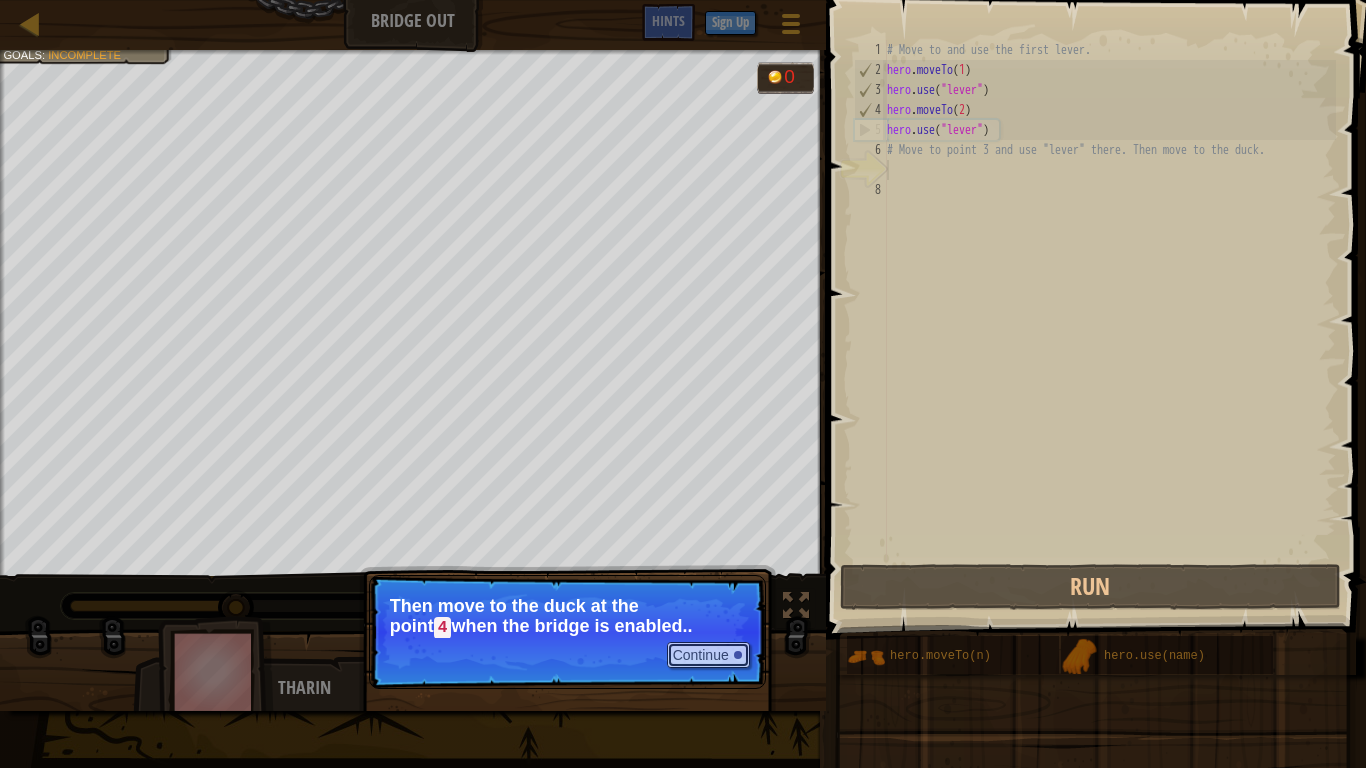 click on "Continue" at bounding box center [708, 655] 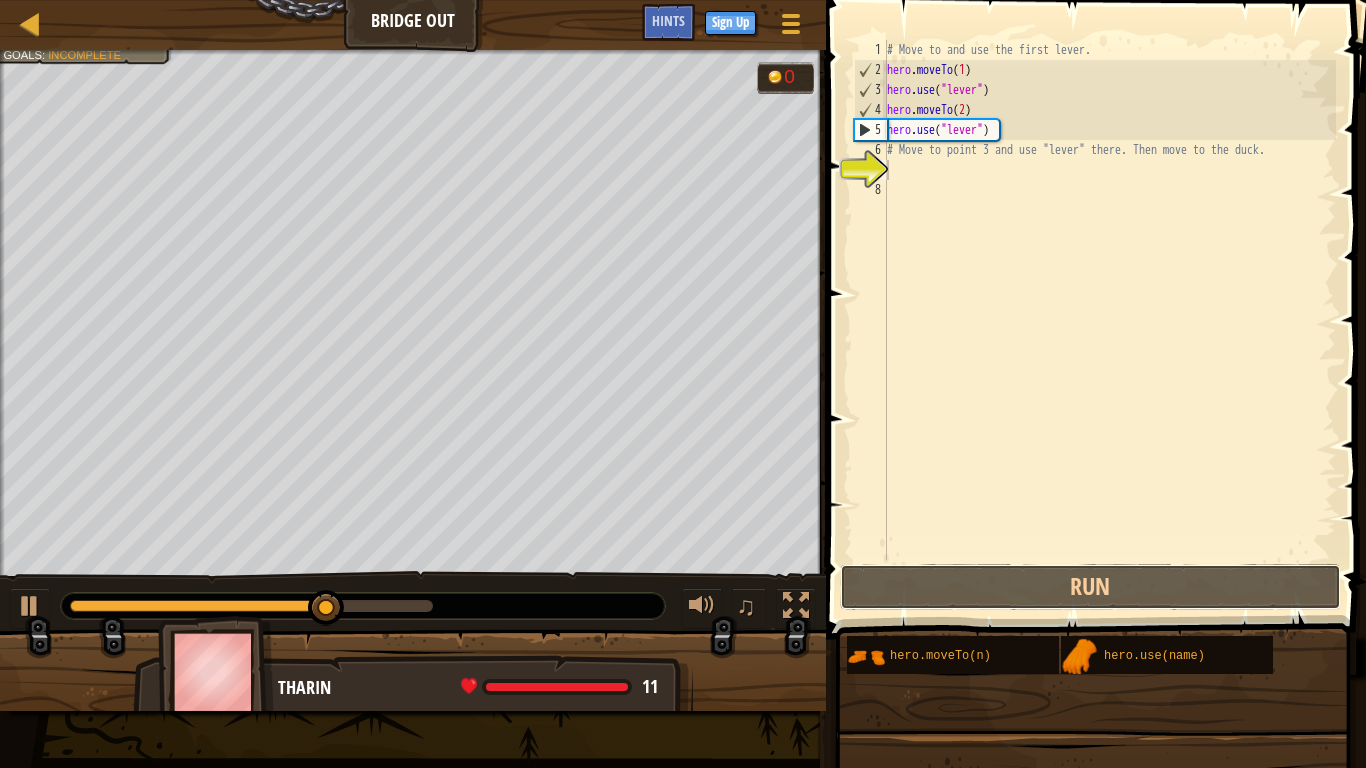 drag, startPoint x: 1100, startPoint y: 578, endPoint x: 1085, endPoint y: 556, distance: 26.627054 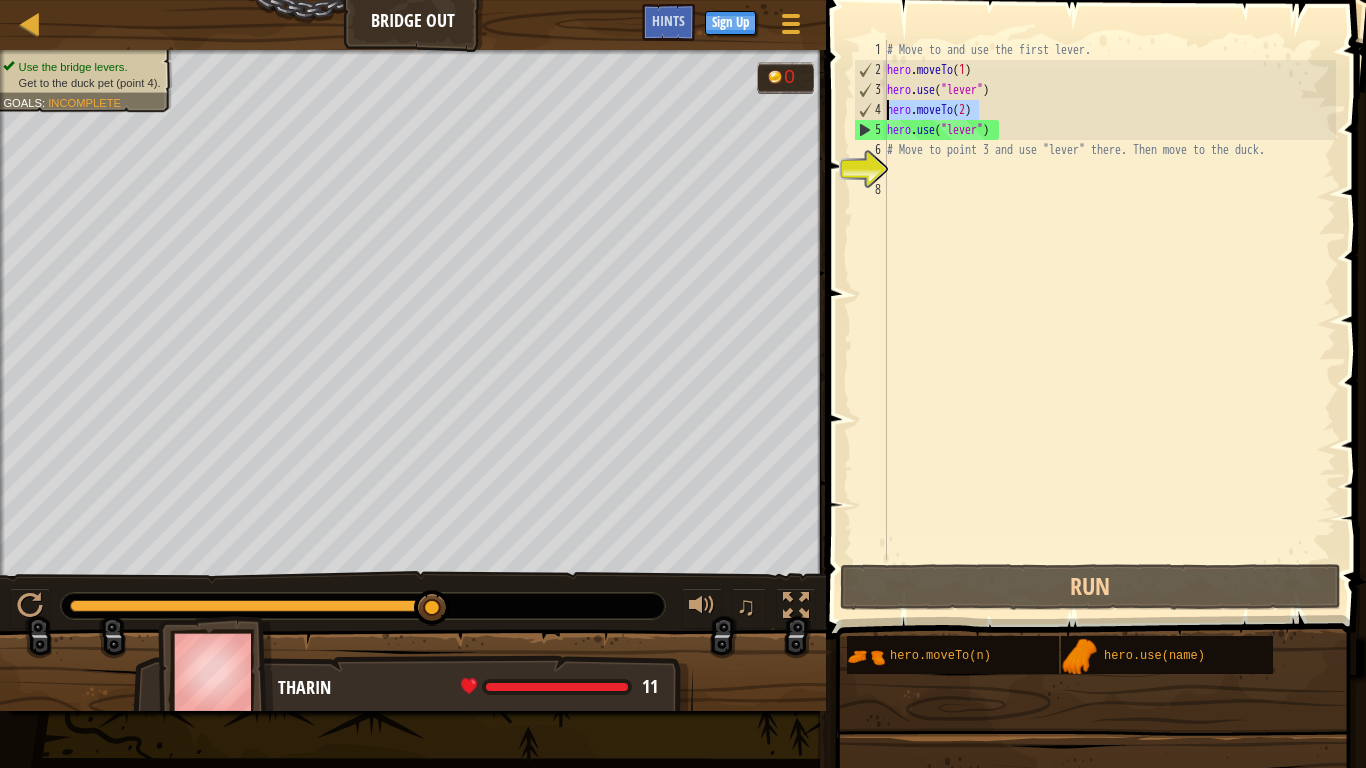 drag, startPoint x: 981, startPoint y: 113, endPoint x: 823, endPoint y: 106, distance: 158.15498 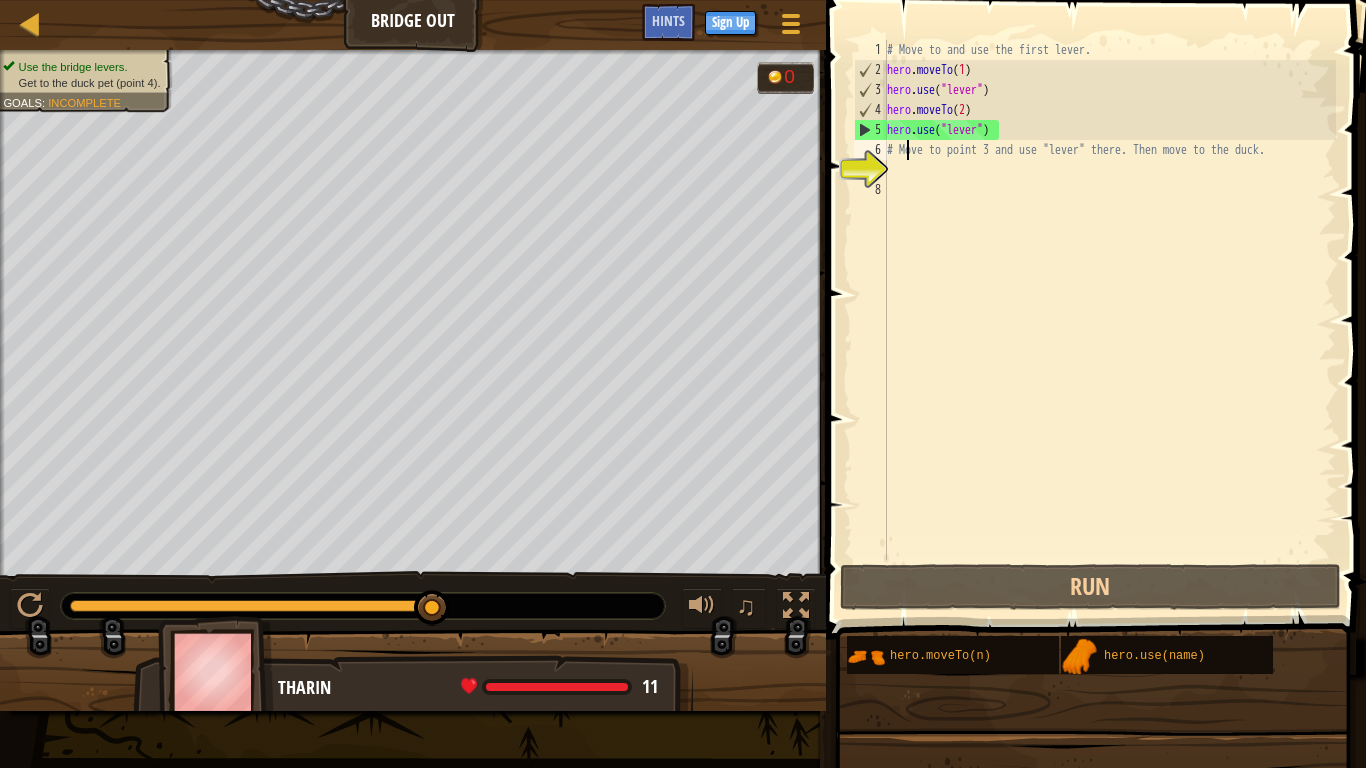 click on "# Move to and use the first lever. hero . moveTo ( 1 ) hero . use ( "lever" ) hero . moveTo ( 2 ) hero . use ( "lever" ) # Move to point 3 and use "lever" there. Then move to the duck." at bounding box center (1109, 320) 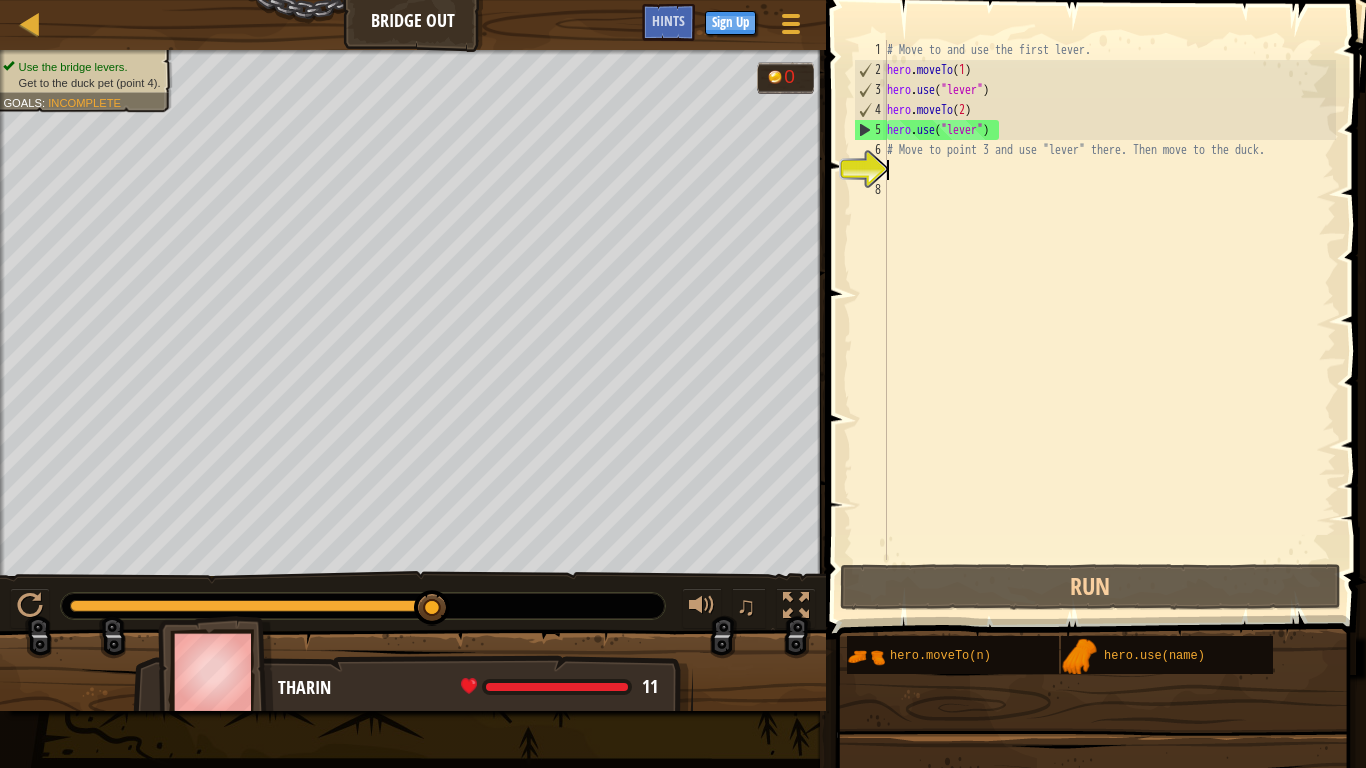 paste on "hero.moveTo(2)" 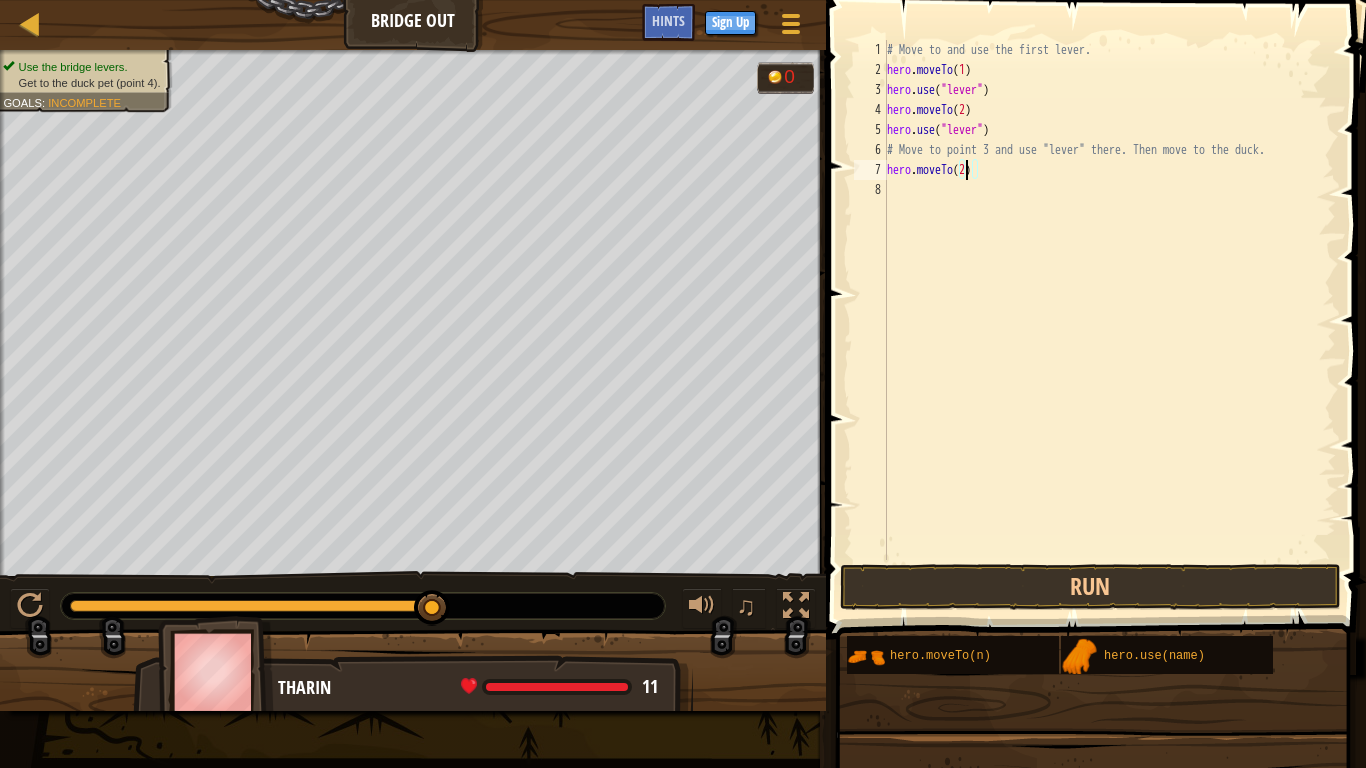 click on "# Move to and use the first lever. hero . moveTo ( 1 ) hero . use ( "lever" ) hero . moveTo ( 2 ) hero . use ( "lever" ) # Move to point 3 and use "lever" there. Then move to the duck. hero . moveTo ( 2 )" at bounding box center (1109, 320) 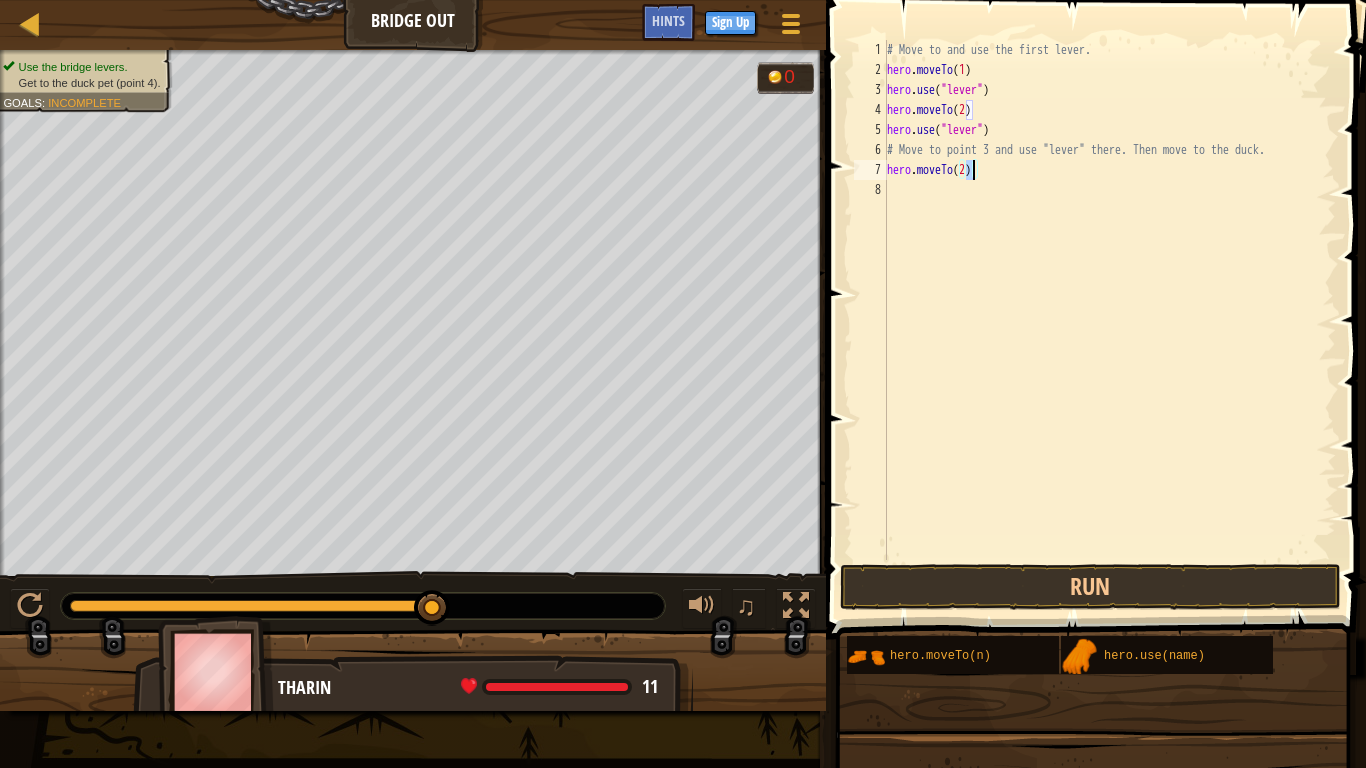 click on "# Move to and use the first lever. hero . moveTo ( 1 ) hero . use ( "lever" ) hero . moveTo ( 2 ) hero . use ( "lever" ) # Move to point 3 and use "lever" there. Then move to the duck. hero . moveTo ( 2 )" at bounding box center [1109, 300] 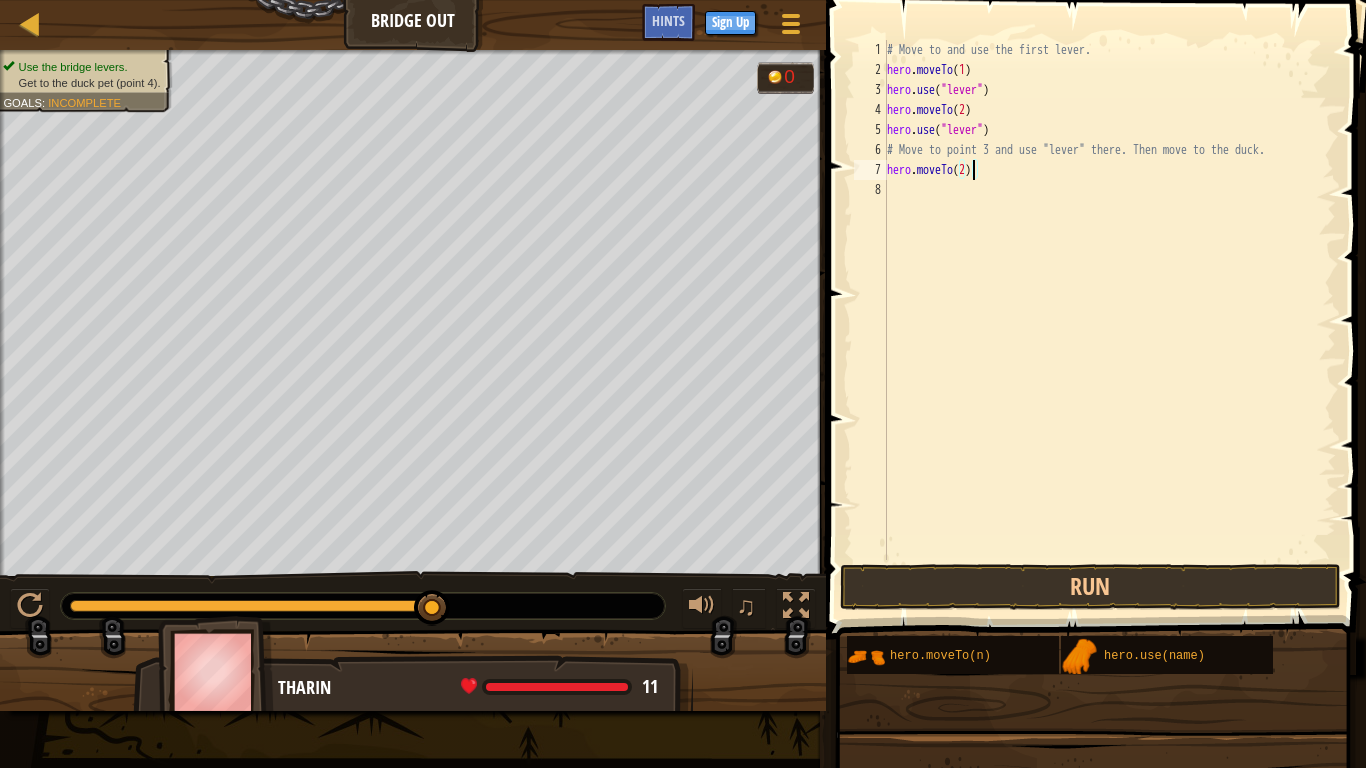 click on "# Move to and use the first lever. hero . moveTo ( 1 ) hero . use ( "lever" ) hero . moveTo ( 2 ) hero . use ( "lever" ) # Move to point 3 and use "lever" there. Then move to the duck. hero . moveTo ( 2 )" at bounding box center (1109, 320) 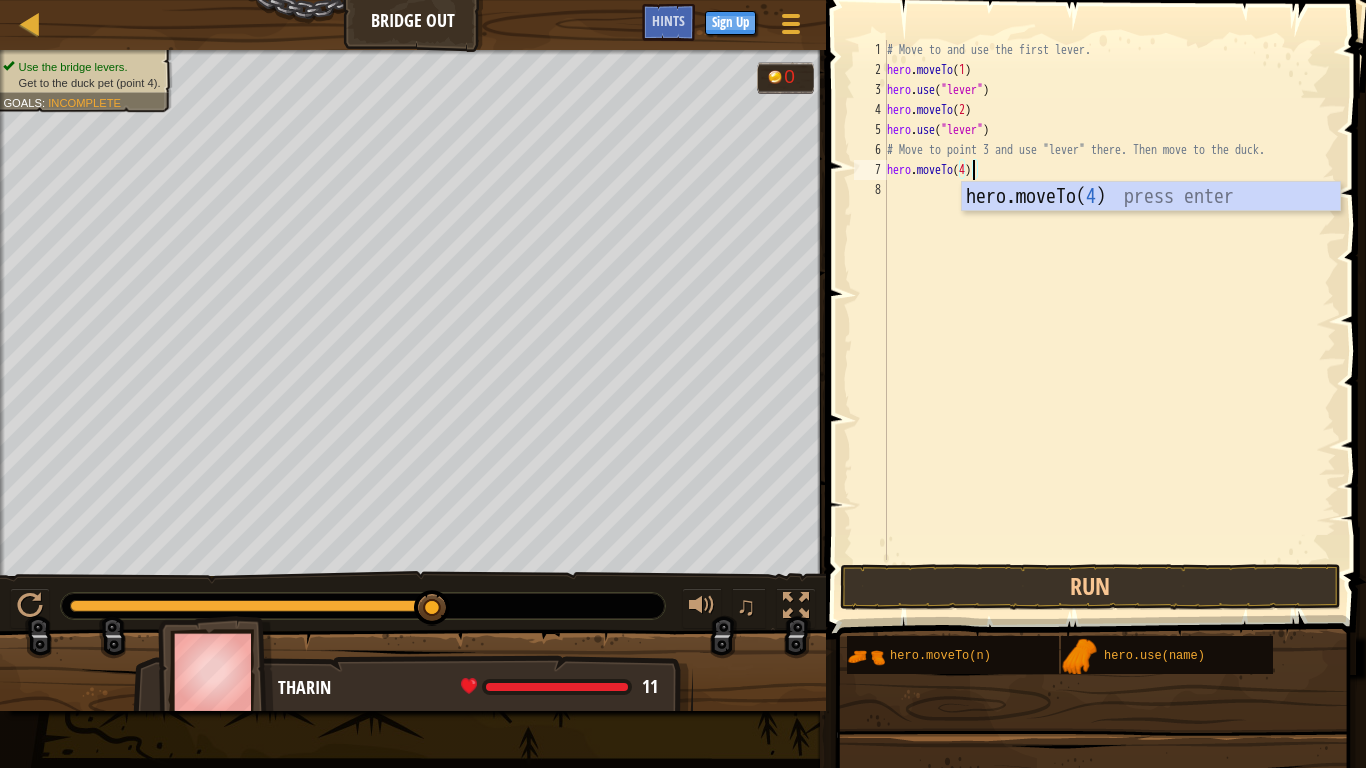 scroll, scrollTop: 9, scrollLeft: 6, axis: both 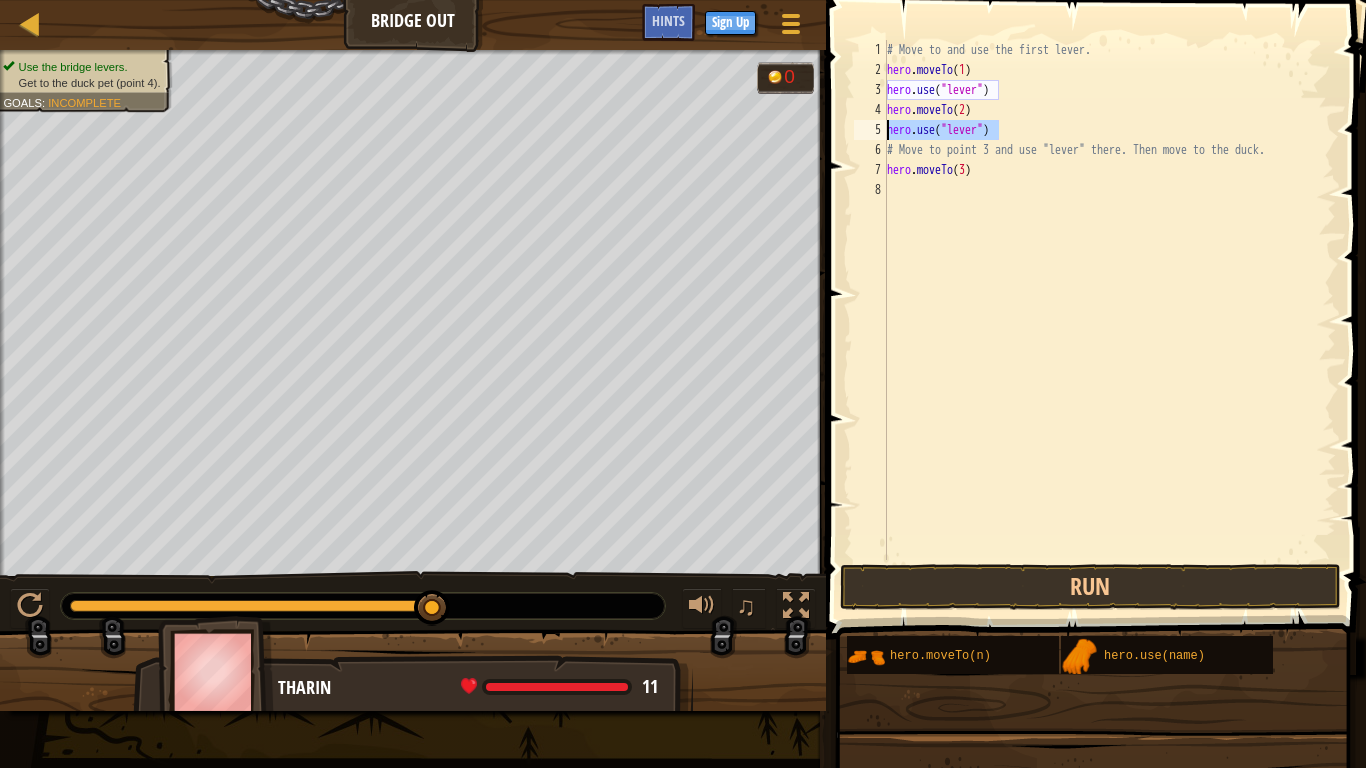 drag, startPoint x: 1003, startPoint y: 131, endPoint x: 862, endPoint y: 139, distance: 141.22676 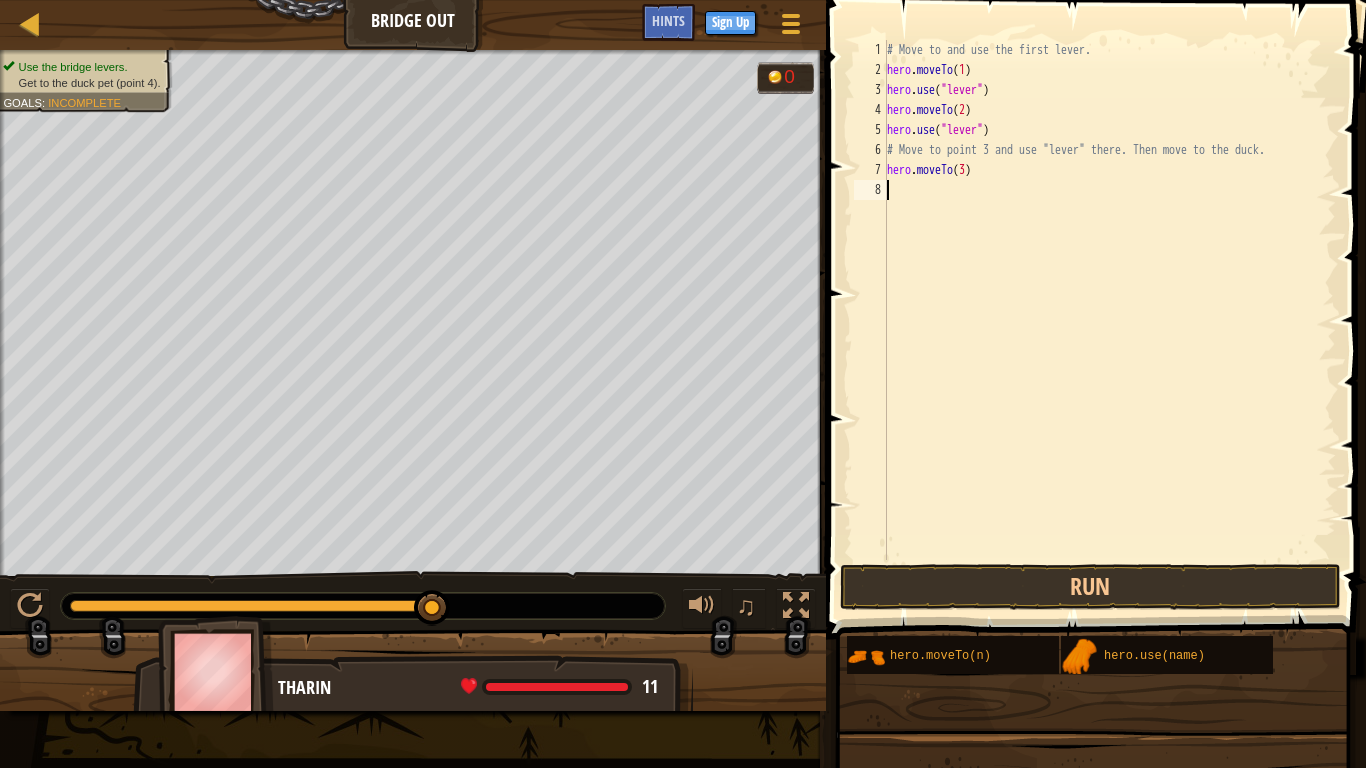 paste on "hero.use("lever")" 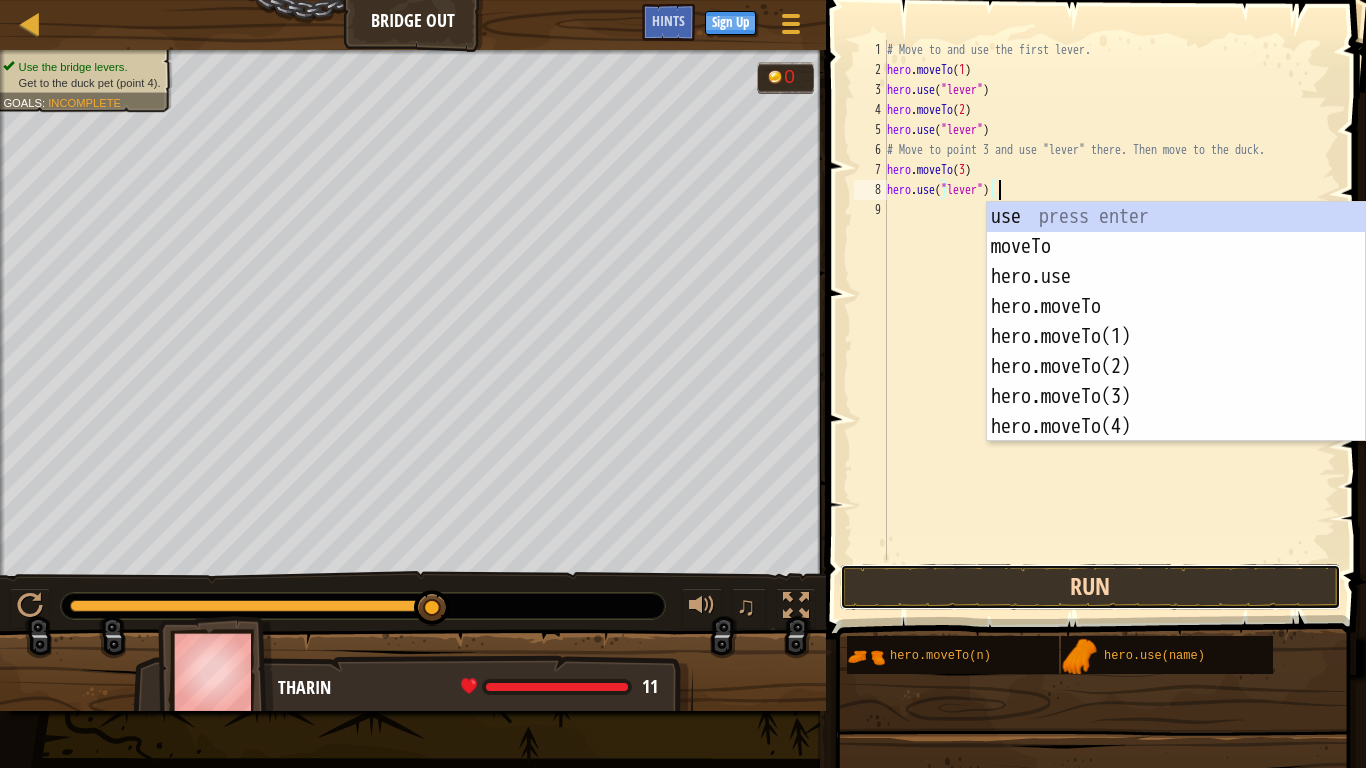 click on "Run" at bounding box center [1090, 587] 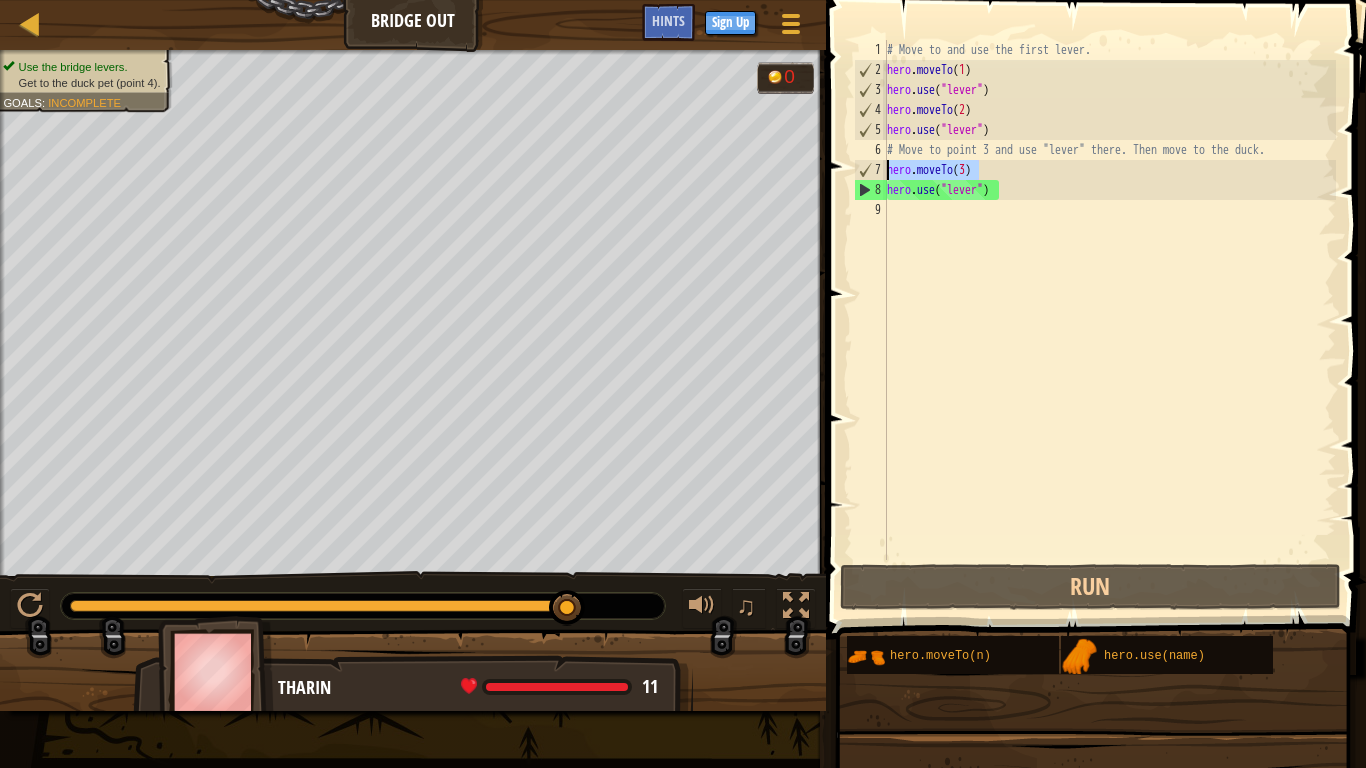 drag, startPoint x: 979, startPoint y: 167, endPoint x: 829, endPoint y: 173, distance: 150.11995 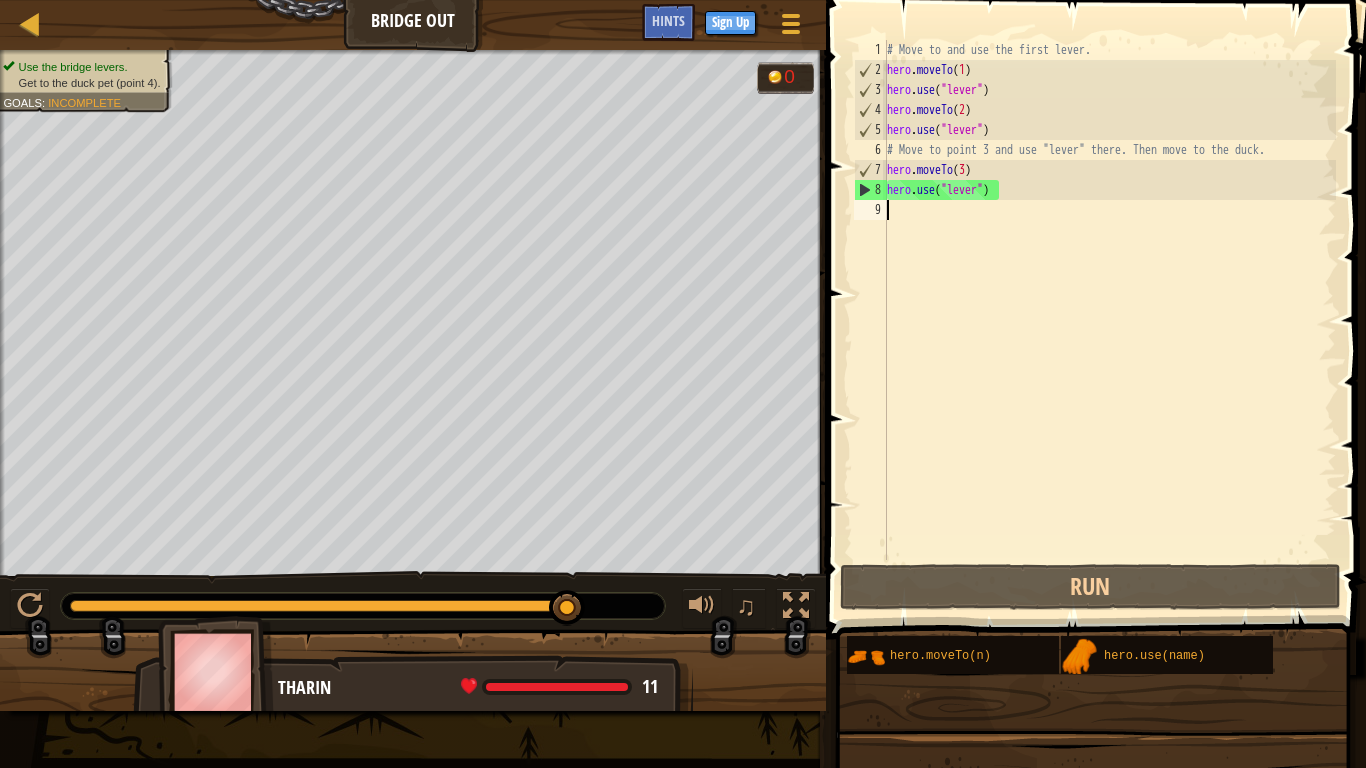 click on "# Move to and use the first lever. hero . moveTo ( 1 ) hero . use ( "lever" ) hero . moveTo ( 2 ) hero . use ( "lever" ) # Move to point 3 and use "lever" there. Then move to the duck. hero . moveTo ( 3 ) hero . use ( "lever" )" at bounding box center (1109, 320) 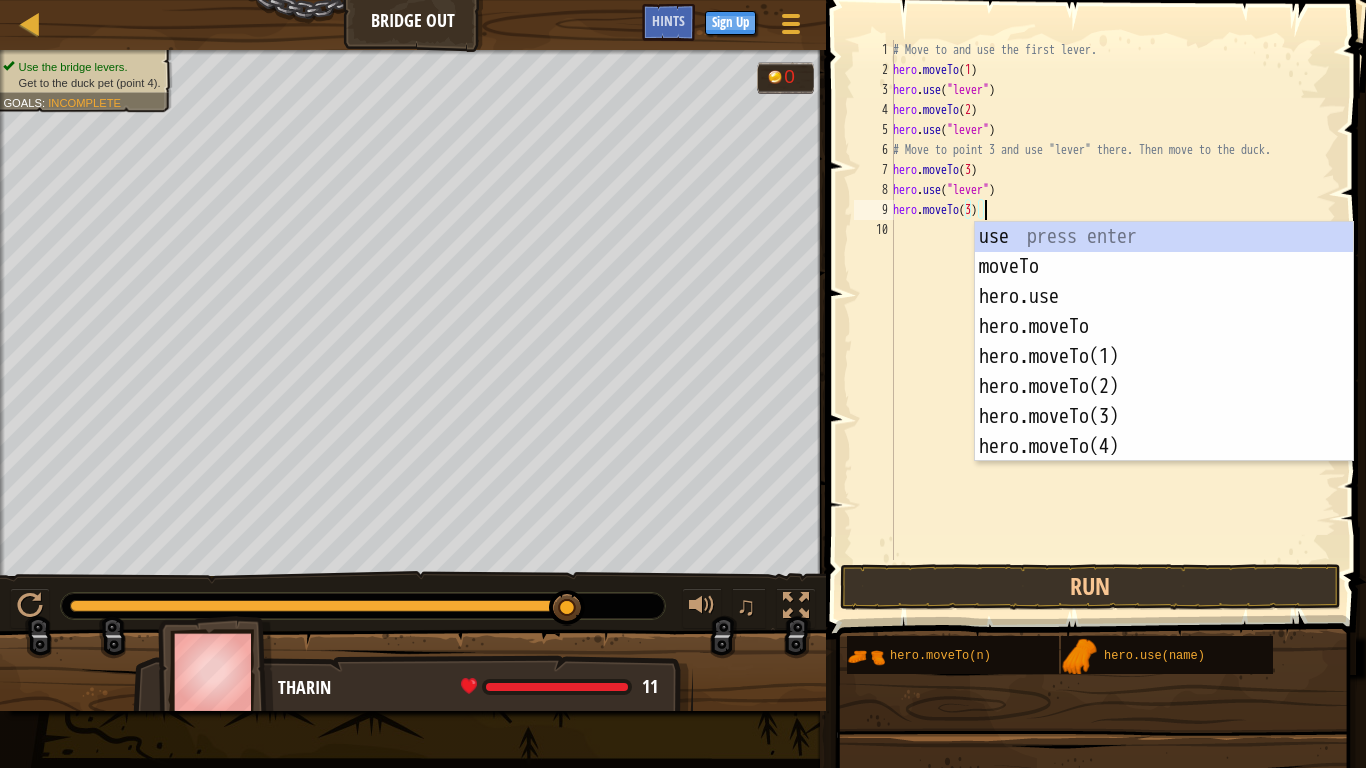 click on "# Move to and use the first lever. hero . moveTo ( 1 ) hero . use ( "lever" ) hero . moveTo ( 2 ) hero . use ( "lever" ) # Move to point 3 and use "lever" there. Then move to the duck. hero . moveTo ( 3 ) hero . use ( "lever" ) hero . moveTo ( 3 )" at bounding box center (1112, 320) 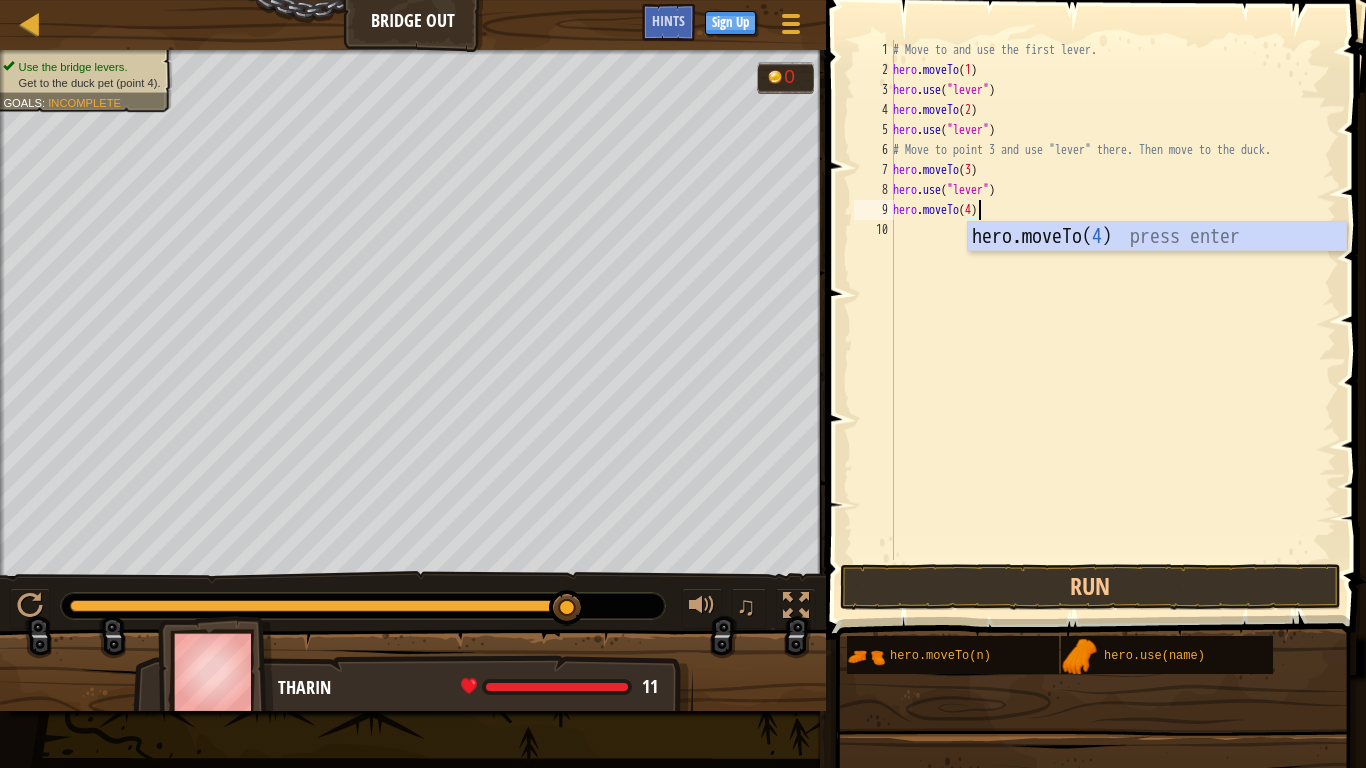 scroll, scrollTop: 9, scrollLeft: 6, axis: both 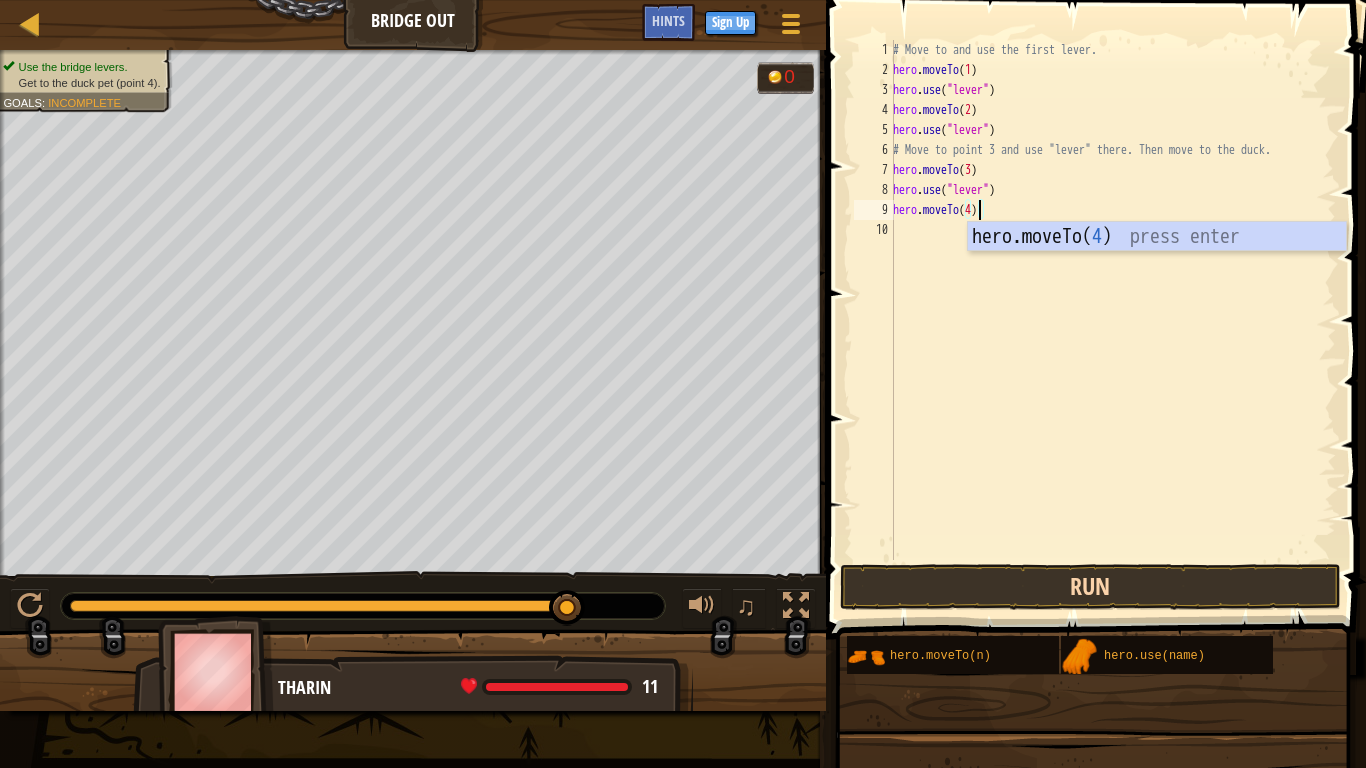 type on "hero.moveTo(4)" 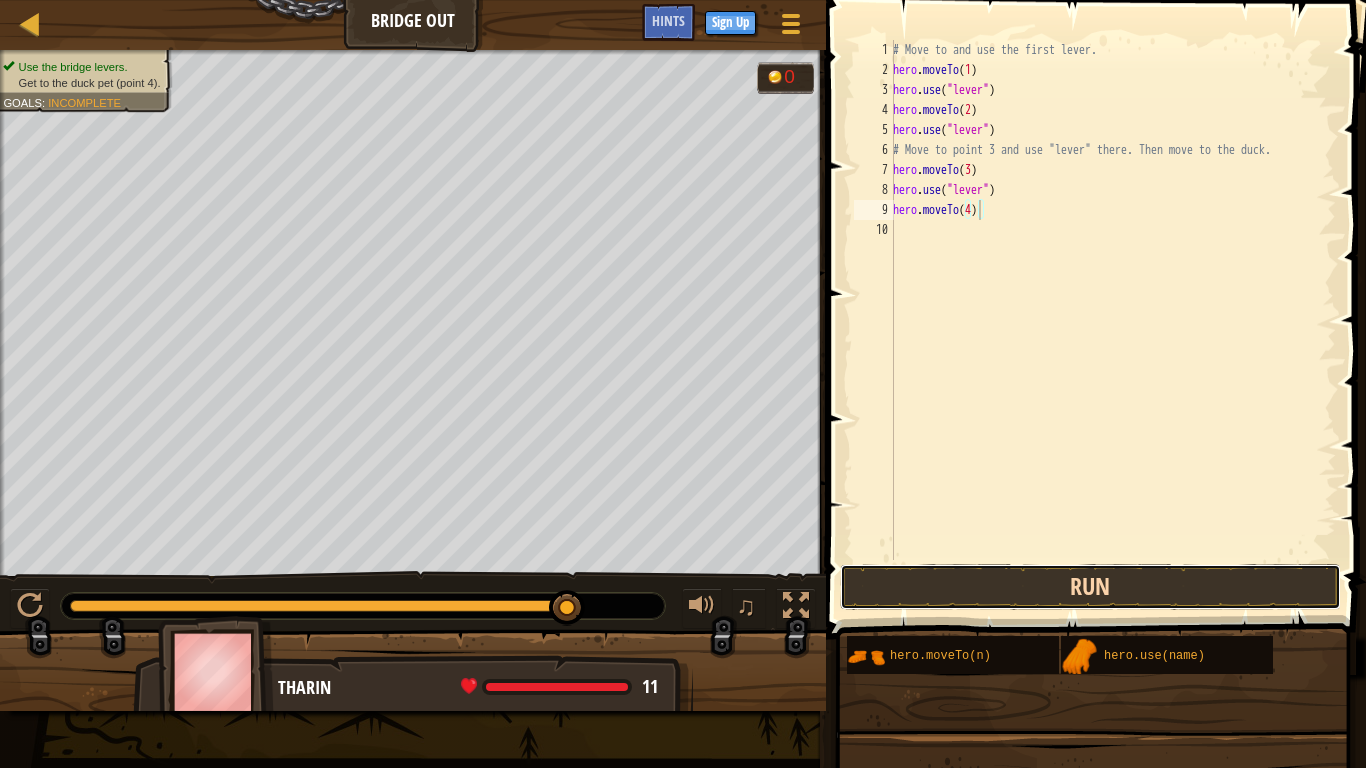 click on "Run" at bounding box center (1090, 587) 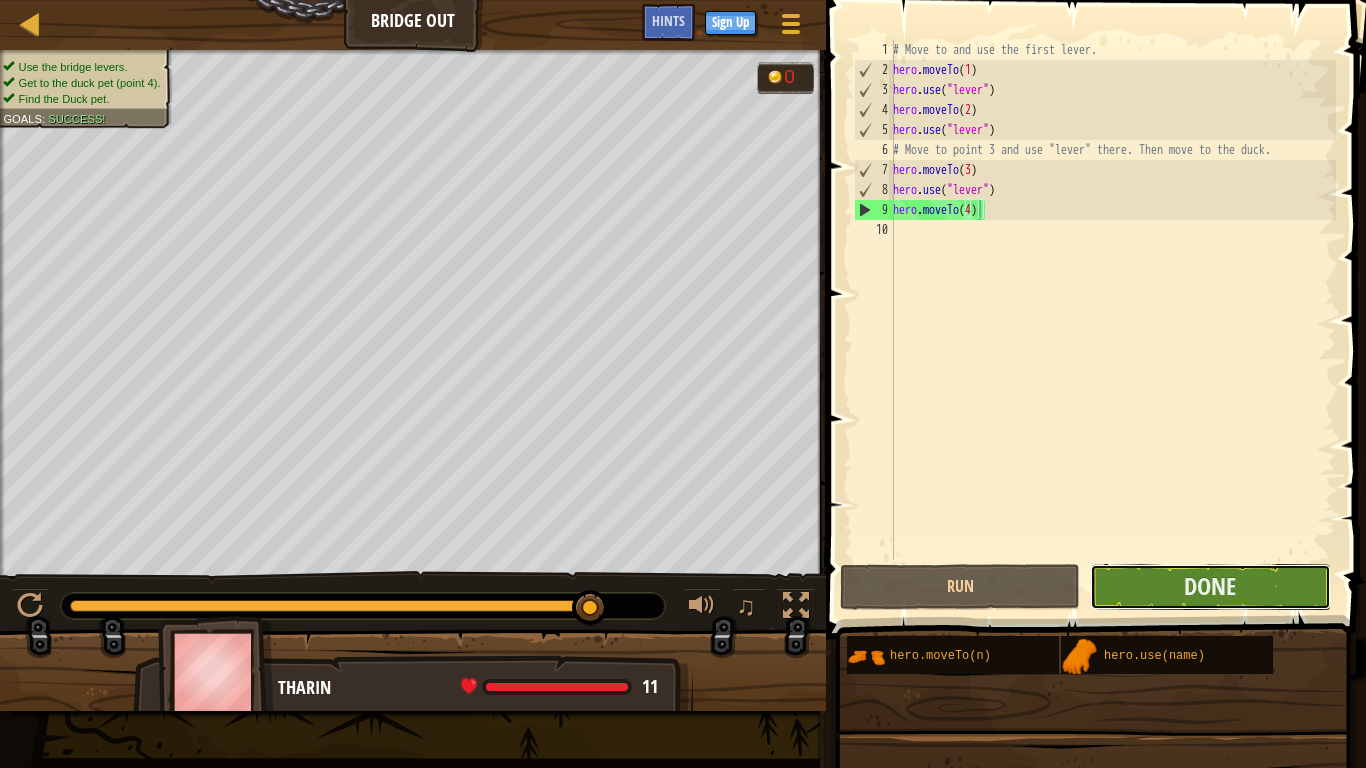 click on "Done" at bounding box center (1210, 587) 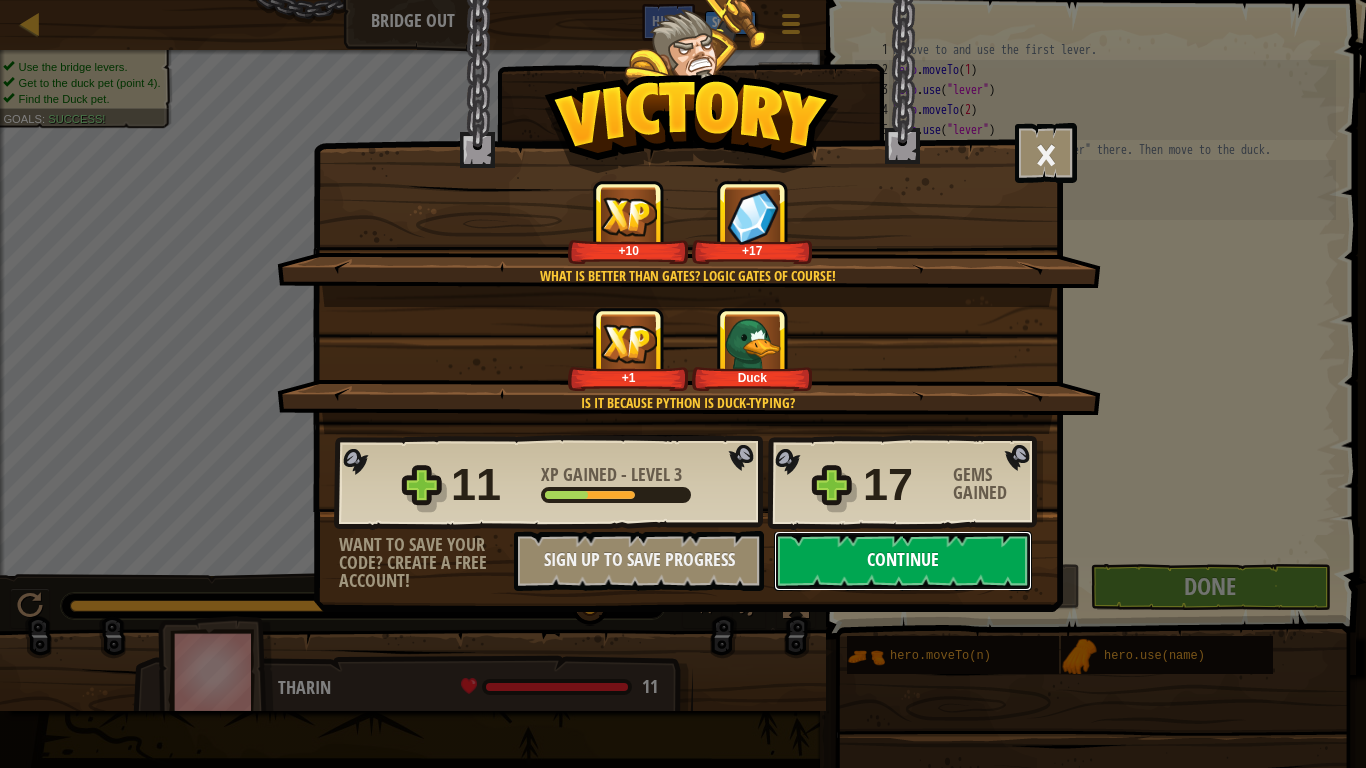 click on "Continue" at bounding box center [903, 561] 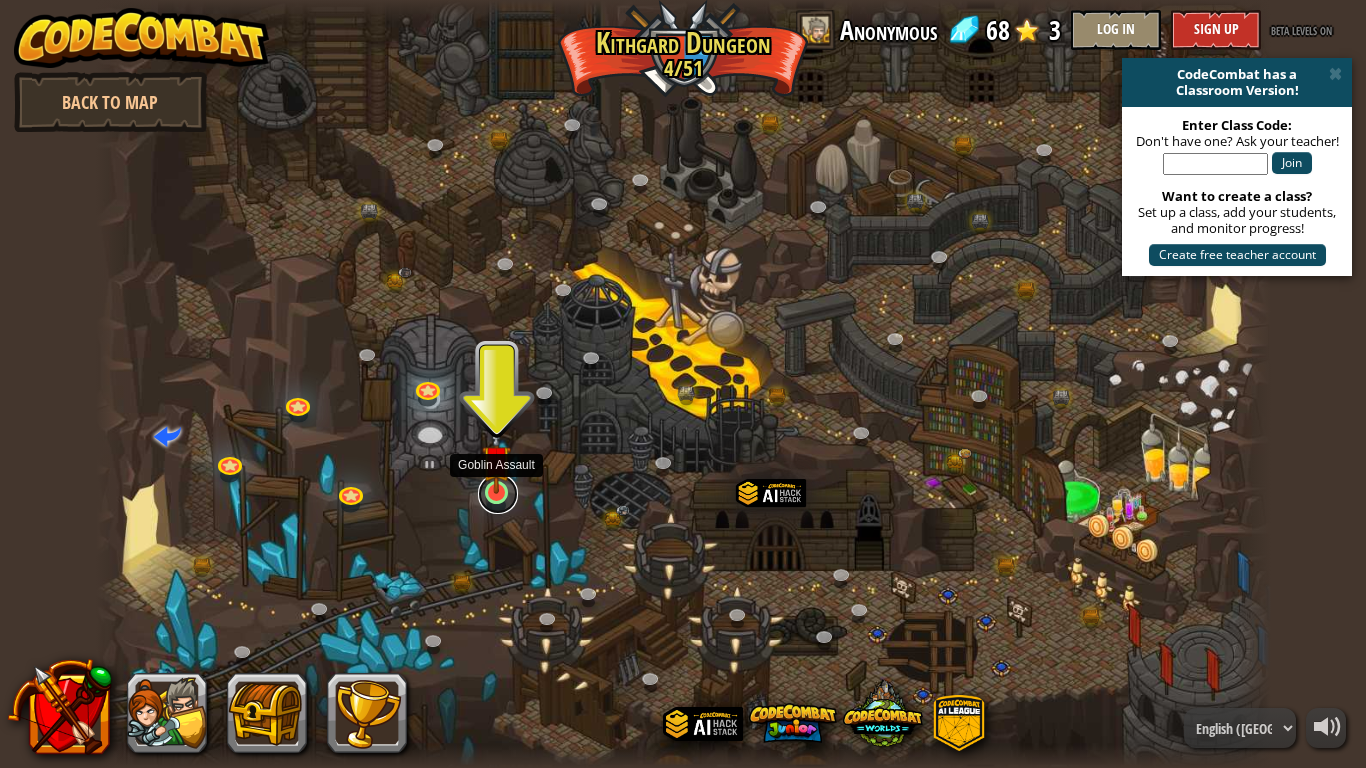 click at bounding box center (498, 494) 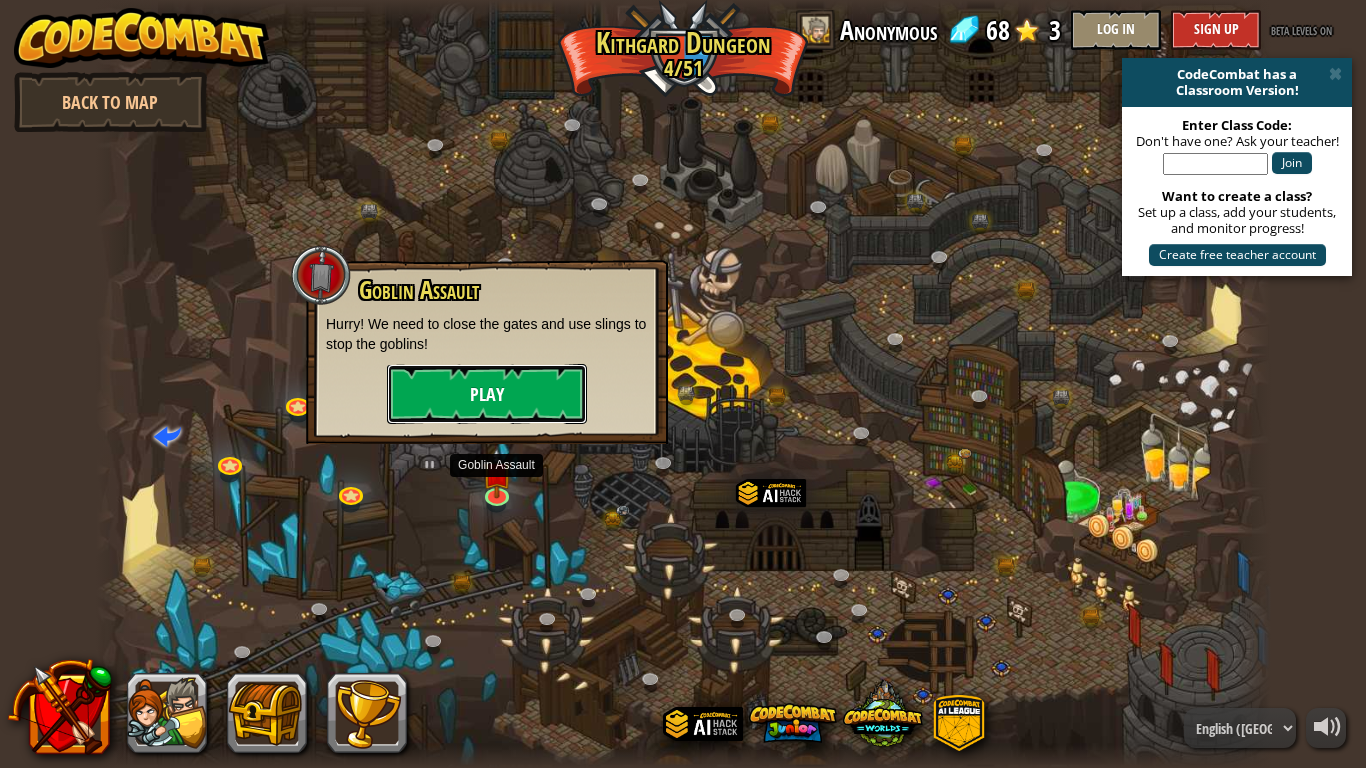 click on "Play" at bounding box center (487, 394) 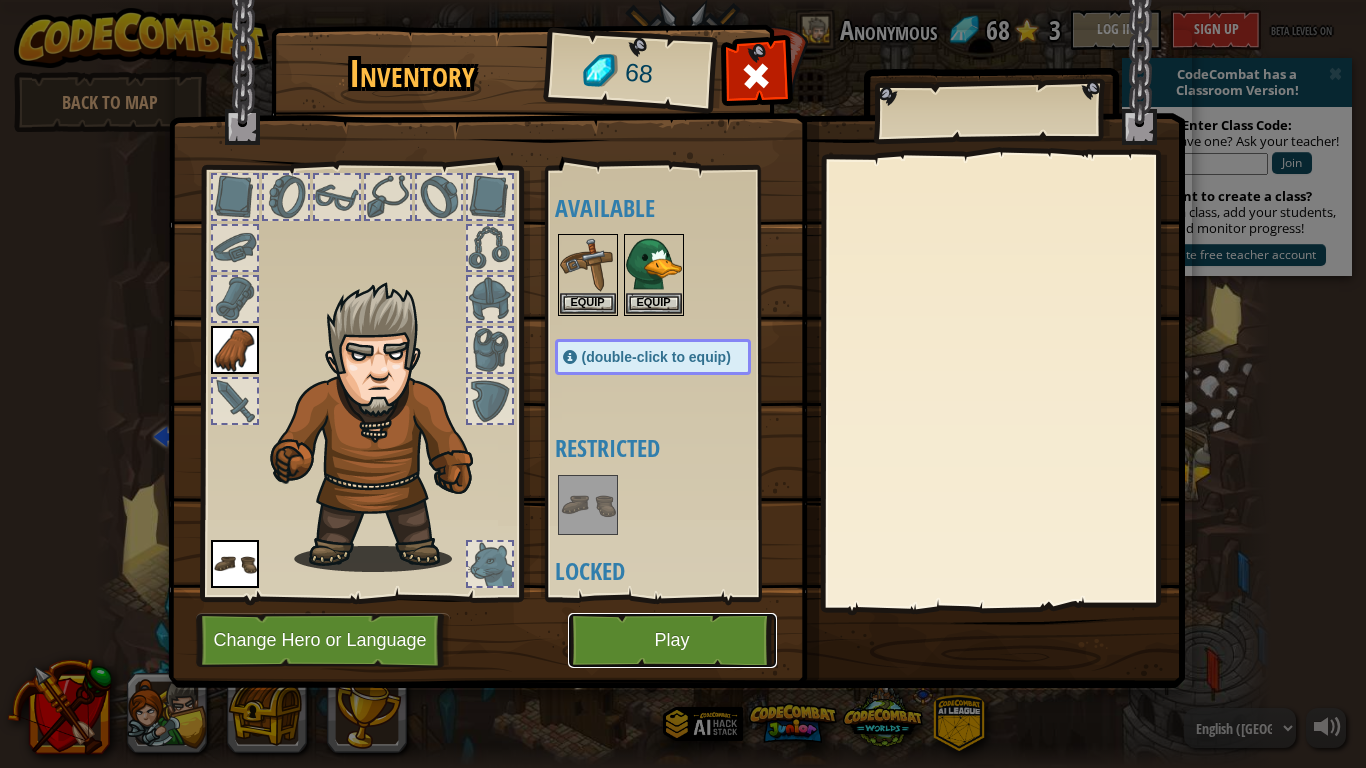 click on "Play" at bounding box center (672, 640) 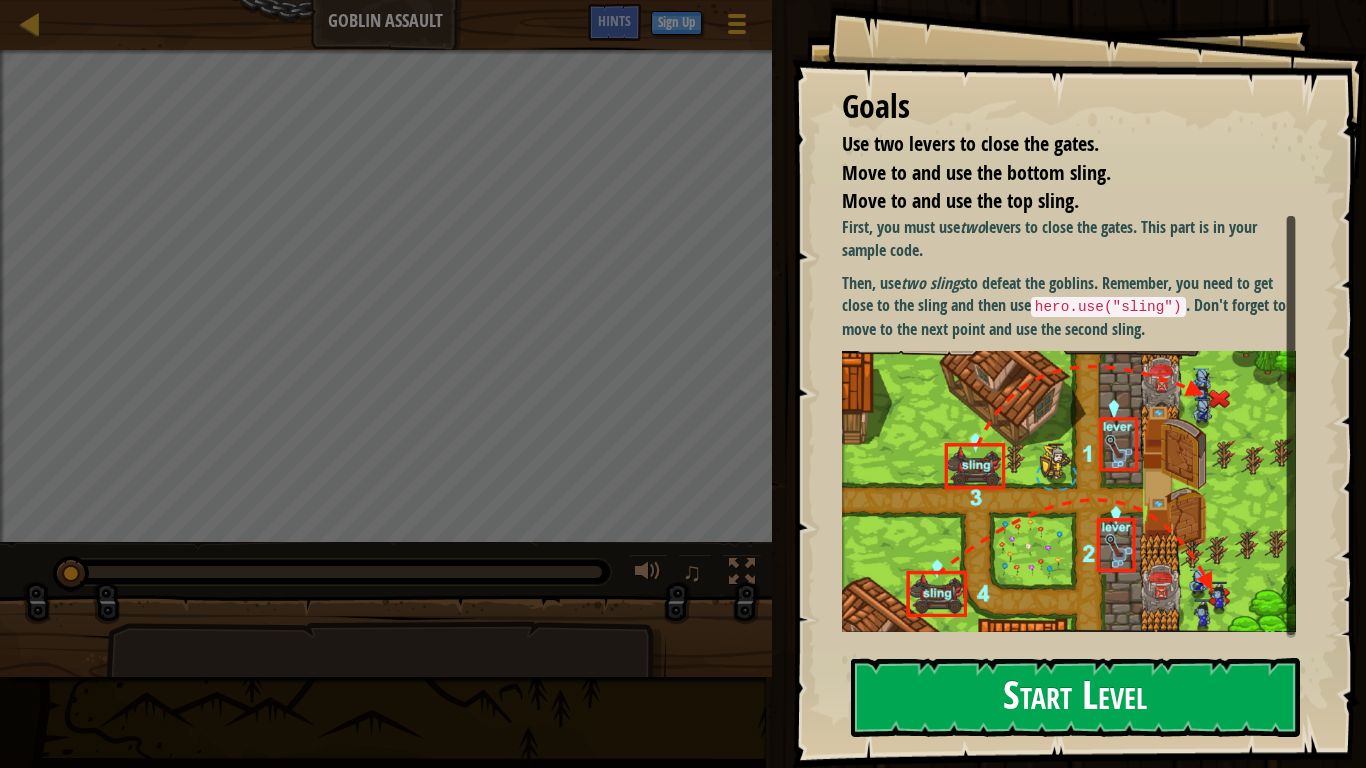 click on "Start Level" at bounding box center [1075, 697] 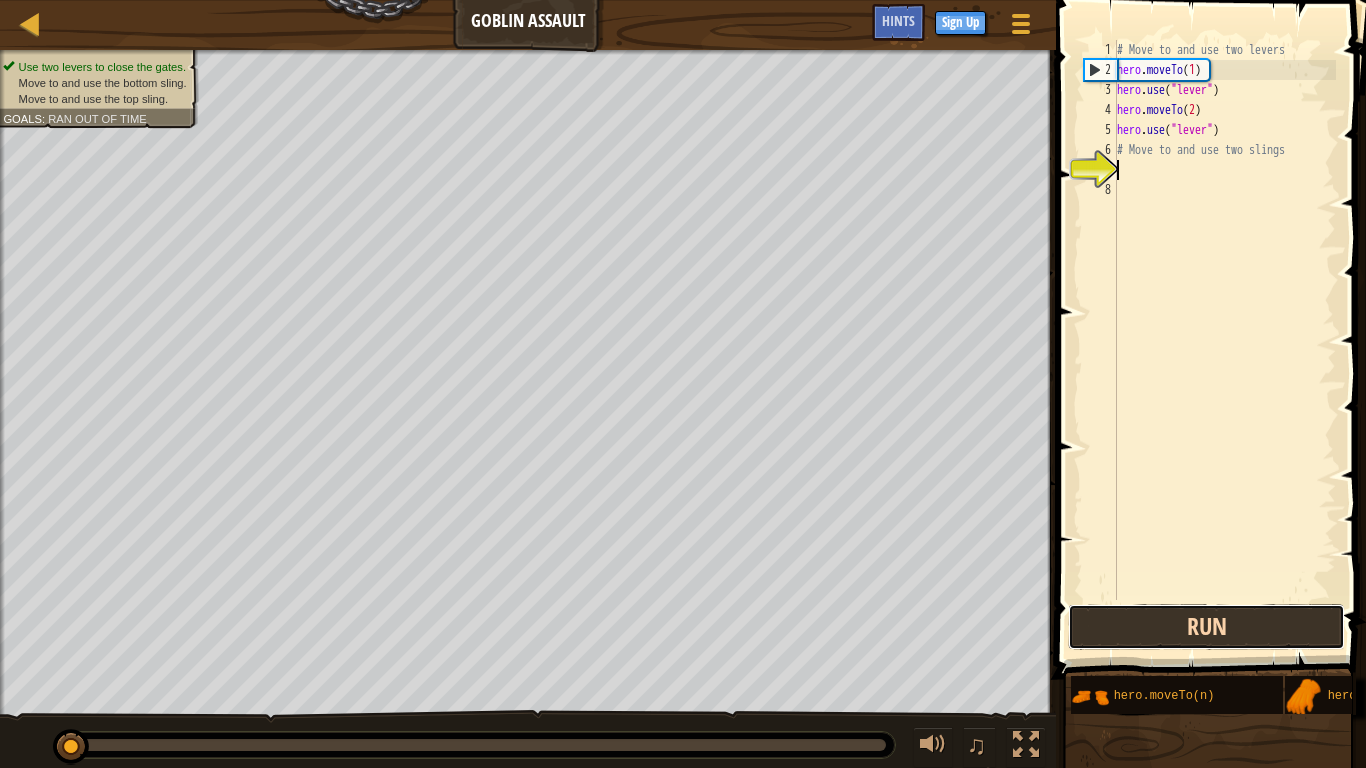 click on "Run" at bounding box center [1206, 627] 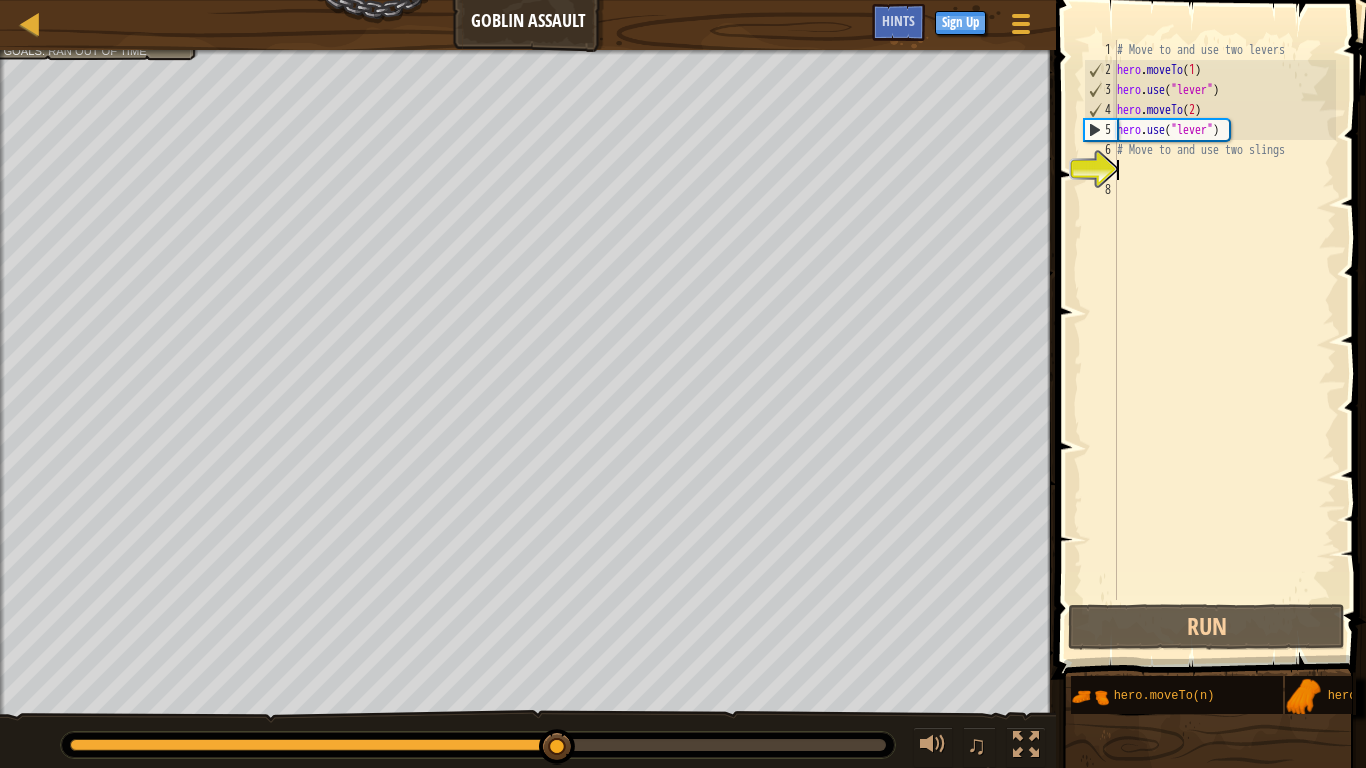 click on "# Move to and use two levers hero . moveTo ( 1 ) hero . use ( "lever" ) hero . moveTo ( 2 ) hero . use ( "lever" ) # Move to and use two slings" at bounding box center [1224, 340] 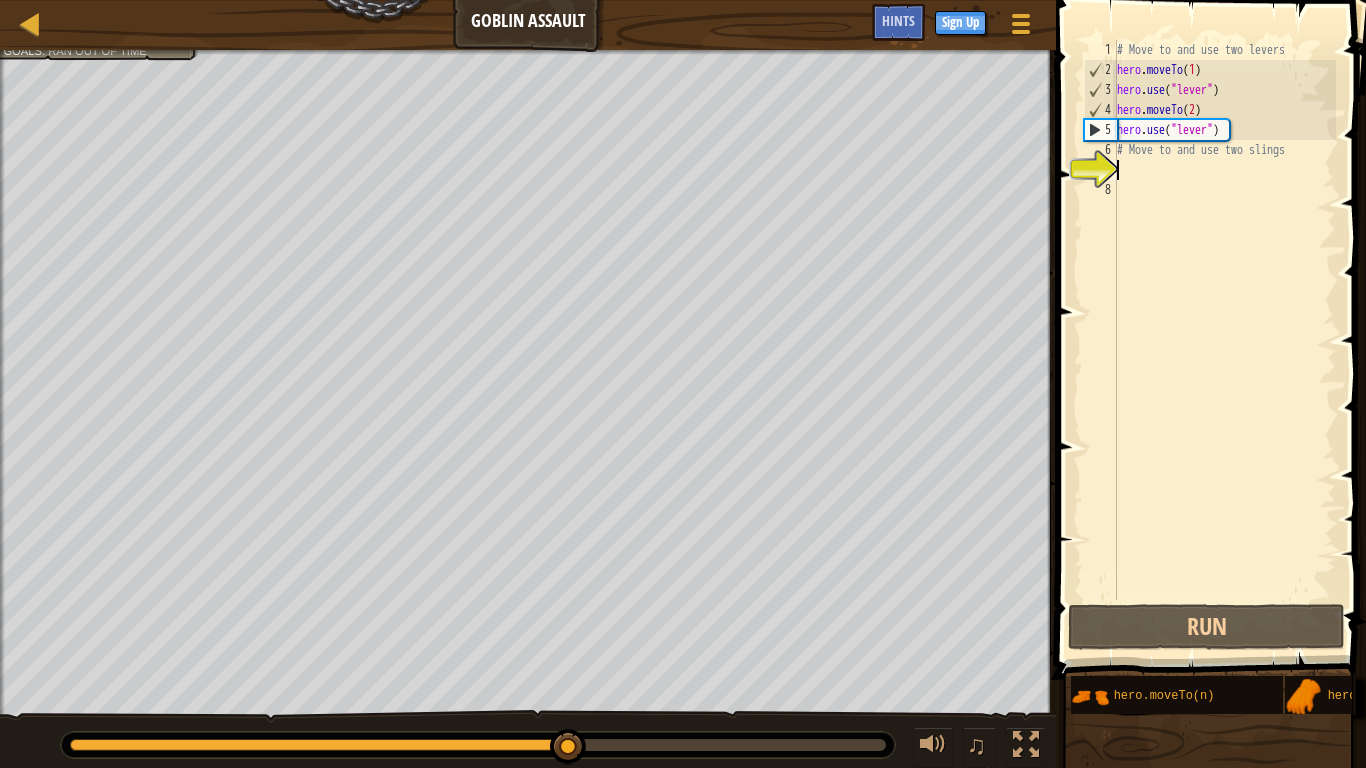 click on "# Move to and use two levers hero . moveTo ( 1 ) hero . use ( "lever" ) hero . moveTo ( 2 ) hero . use ( "lever" ) # Move to and use two slings" at bounding box center [1224, 340] 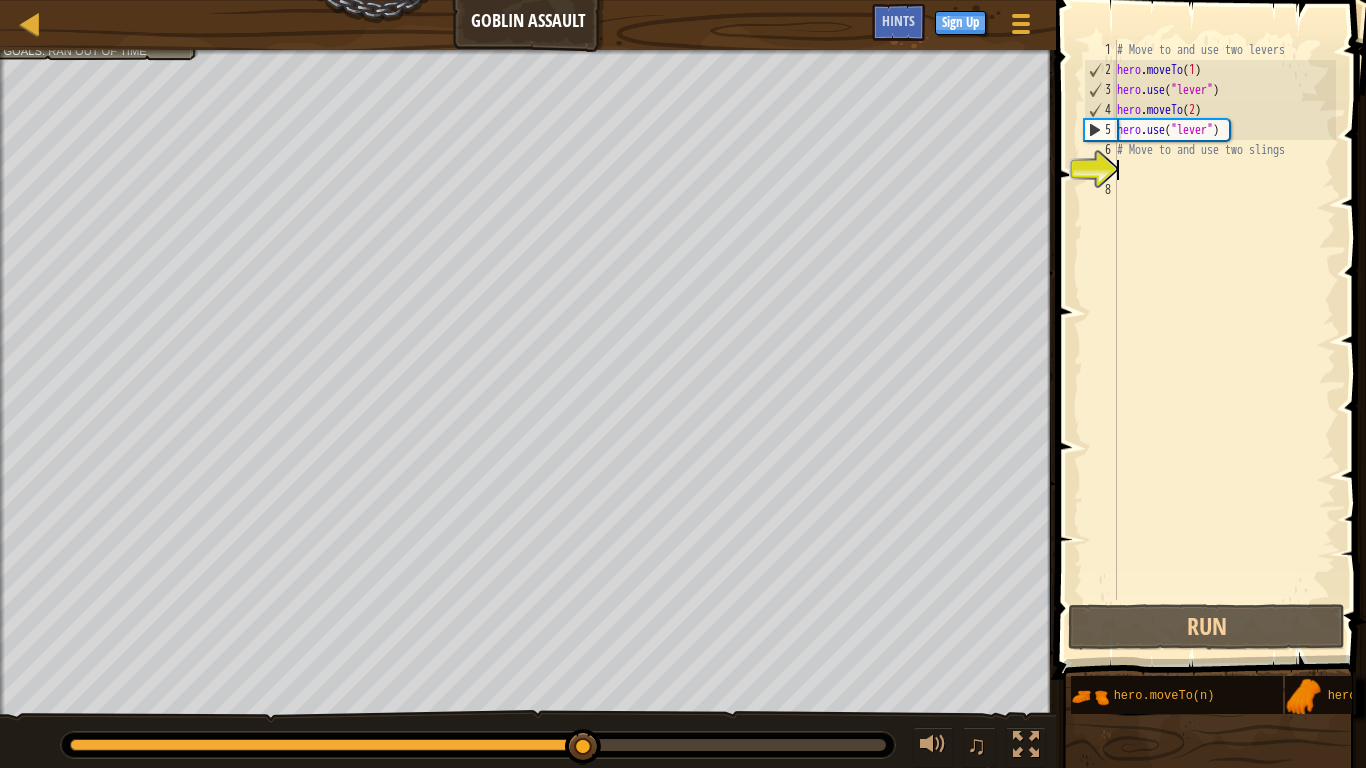 click on "7" at bounding box center (1100, 170) 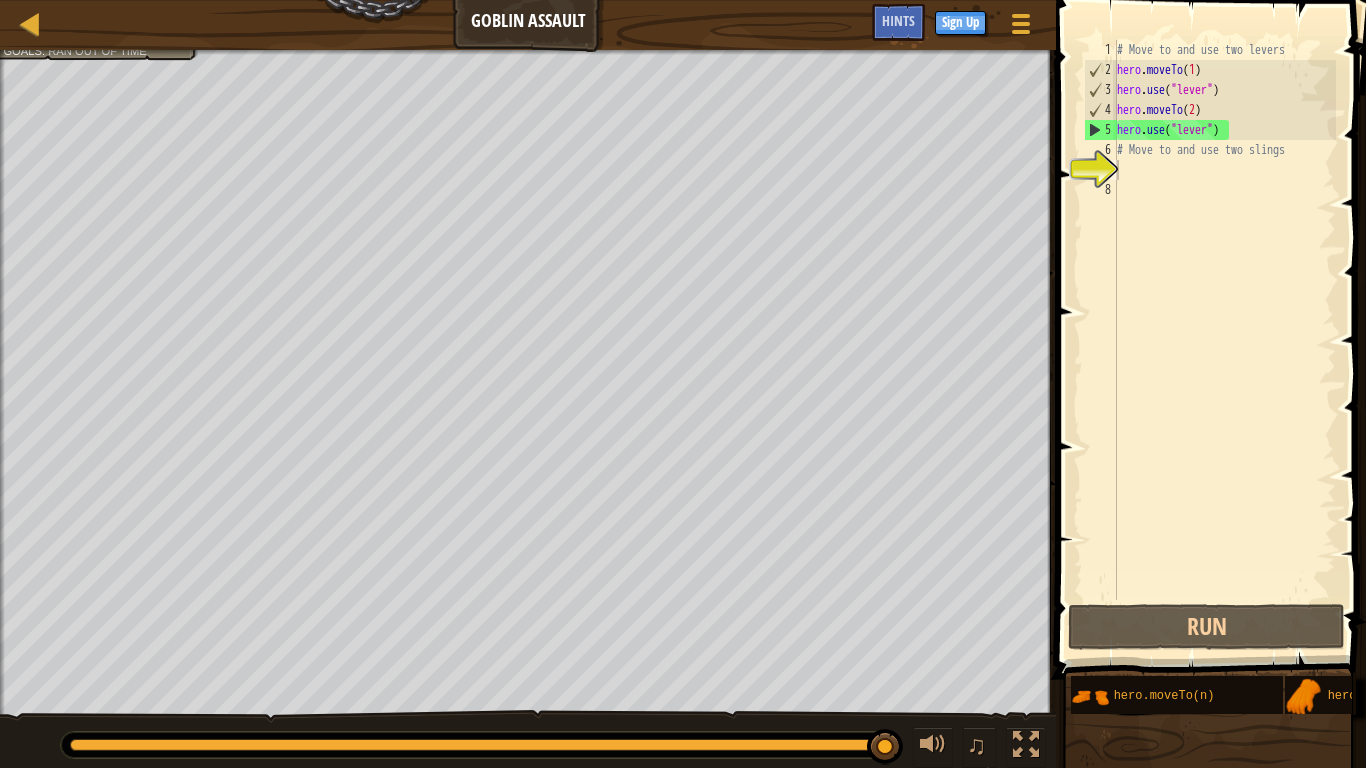 click on "Map Goblin Assault Game Menu Done Sign Up Hints" at bounding box center (528, 25) 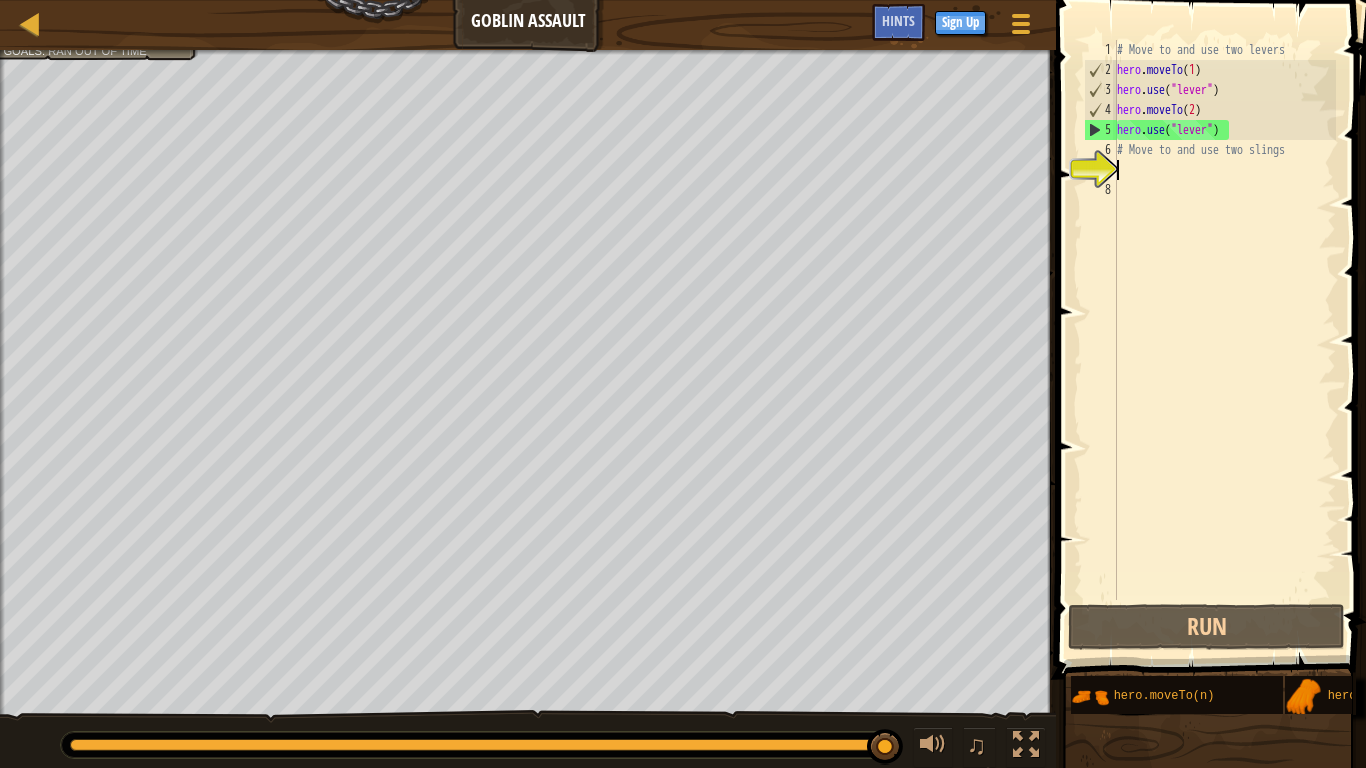 click on "Map Goblin Assault Game Menu Done Sign Up Hints" at bounding box center [528, 25] 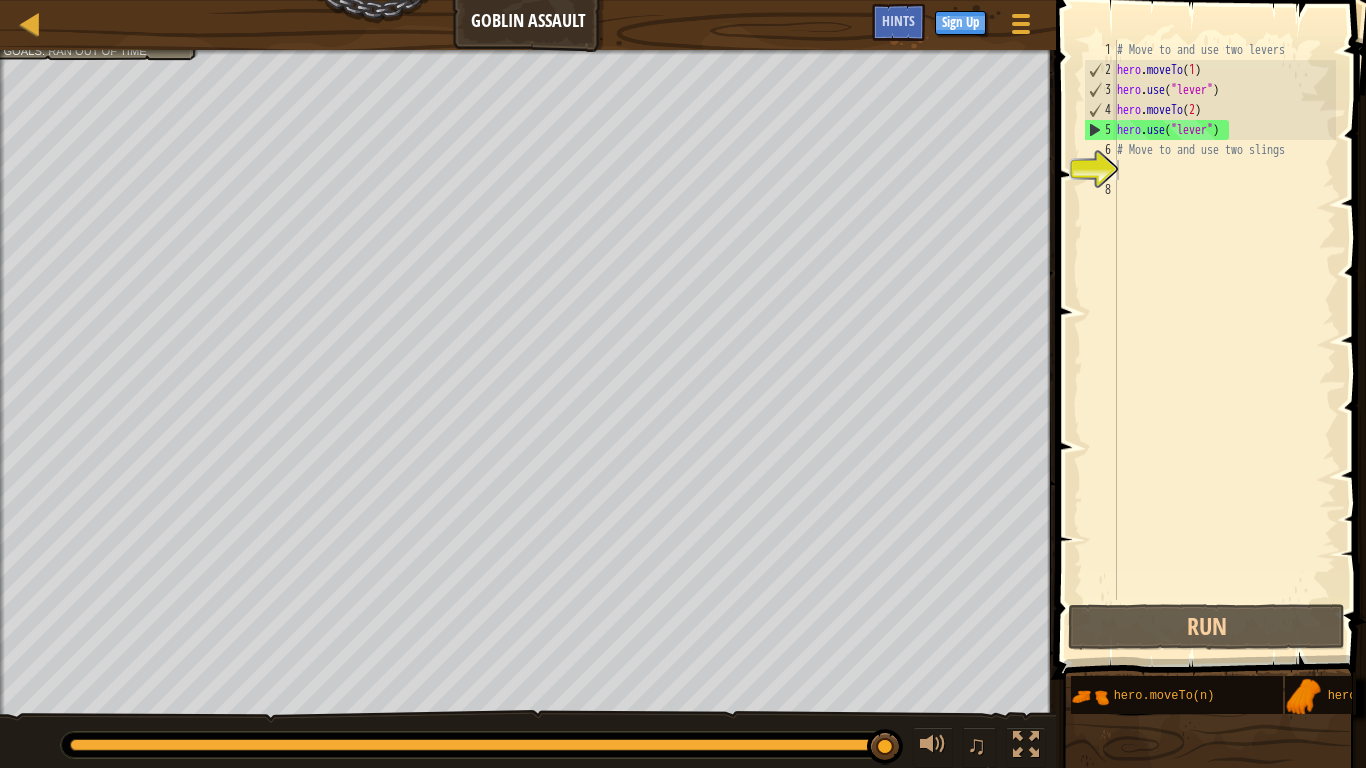 drag, startPoint x: 131, startPoint y: 47, endPoint x: 102, endPoint y: 57, distance: 30.675724 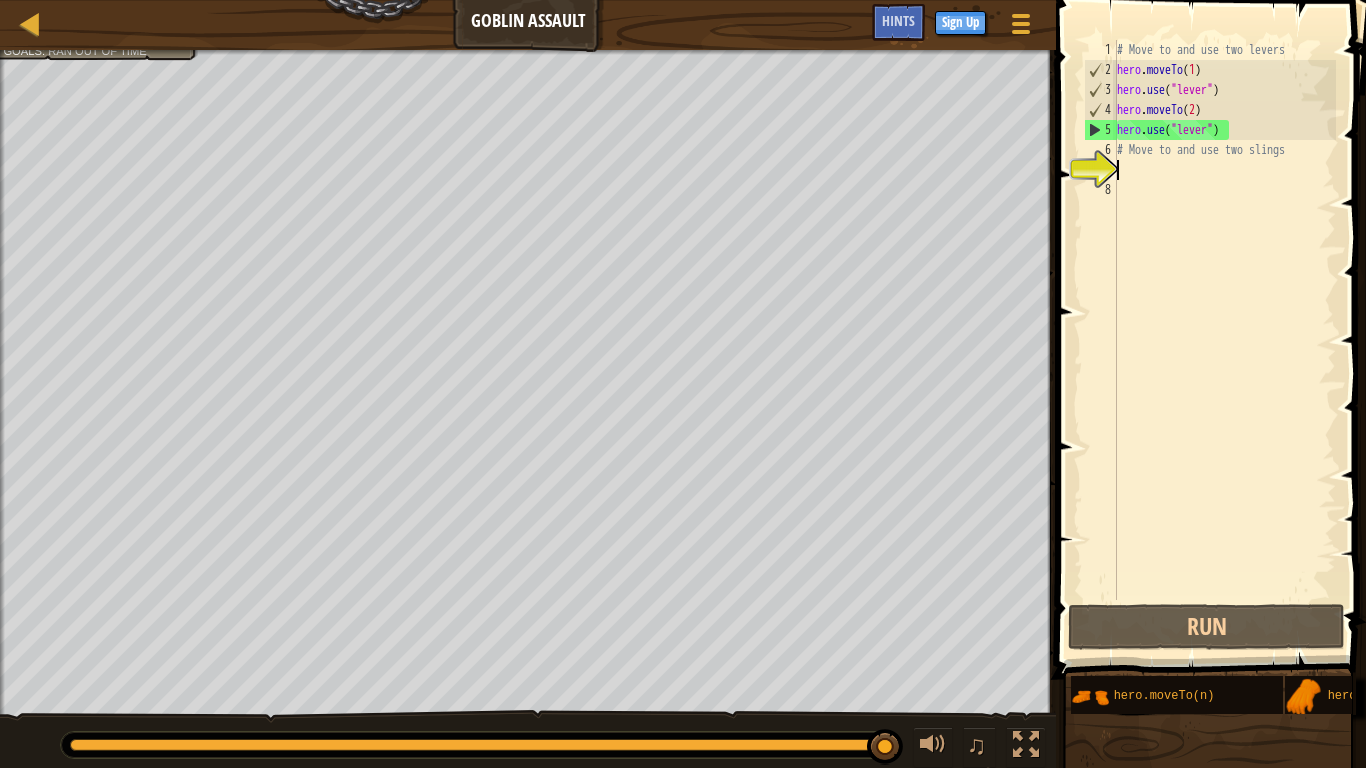 click on "# Move to and use two levers hero . moveTo ( 1 ) hero . use ( "lever" ) hero . moveTo ( 2 ) hero . use ( "lever" ) # Move to and use two slings" at bounding box center [1224, 340] 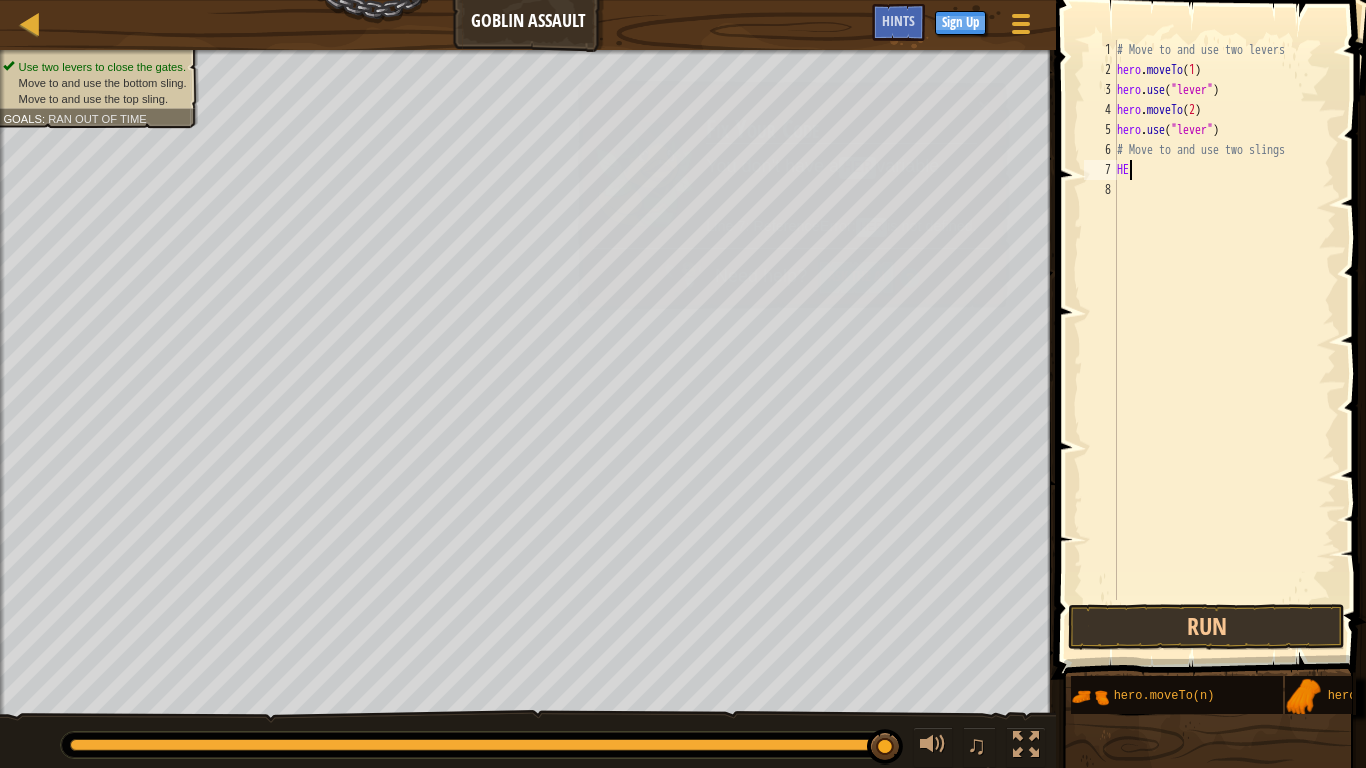 scroll, scrollTop: 10, scrollLeft: 0, axis: vertical 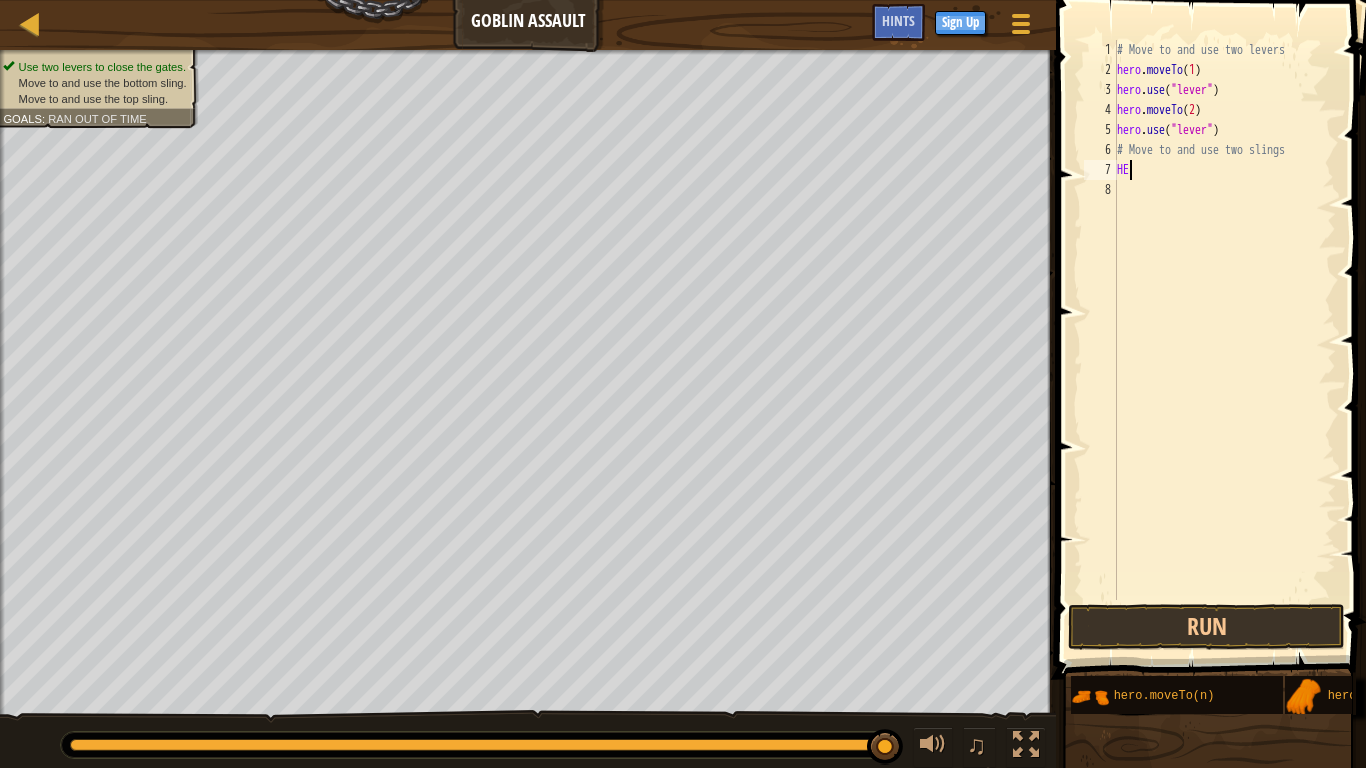 type on "H" 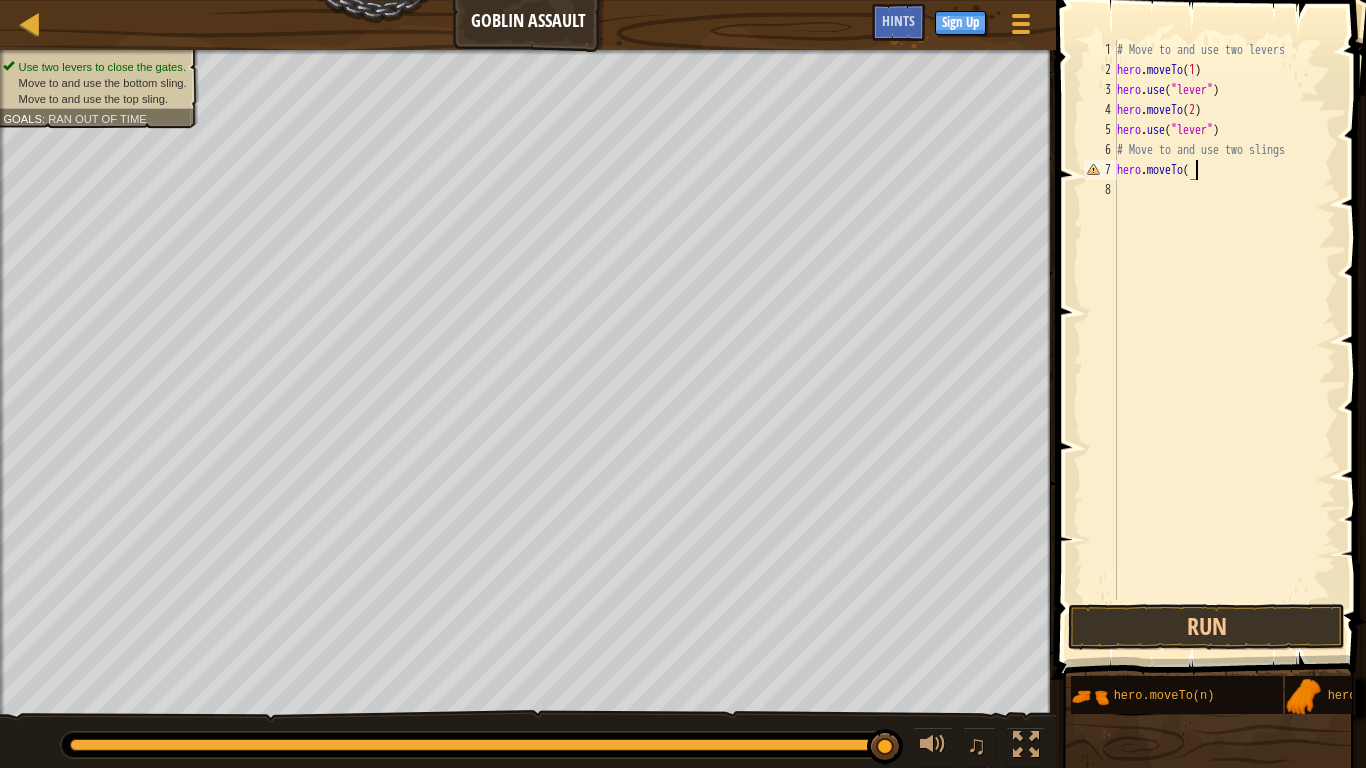 scroll, scrollTop: 10, scrollLeft: 6, axis: both 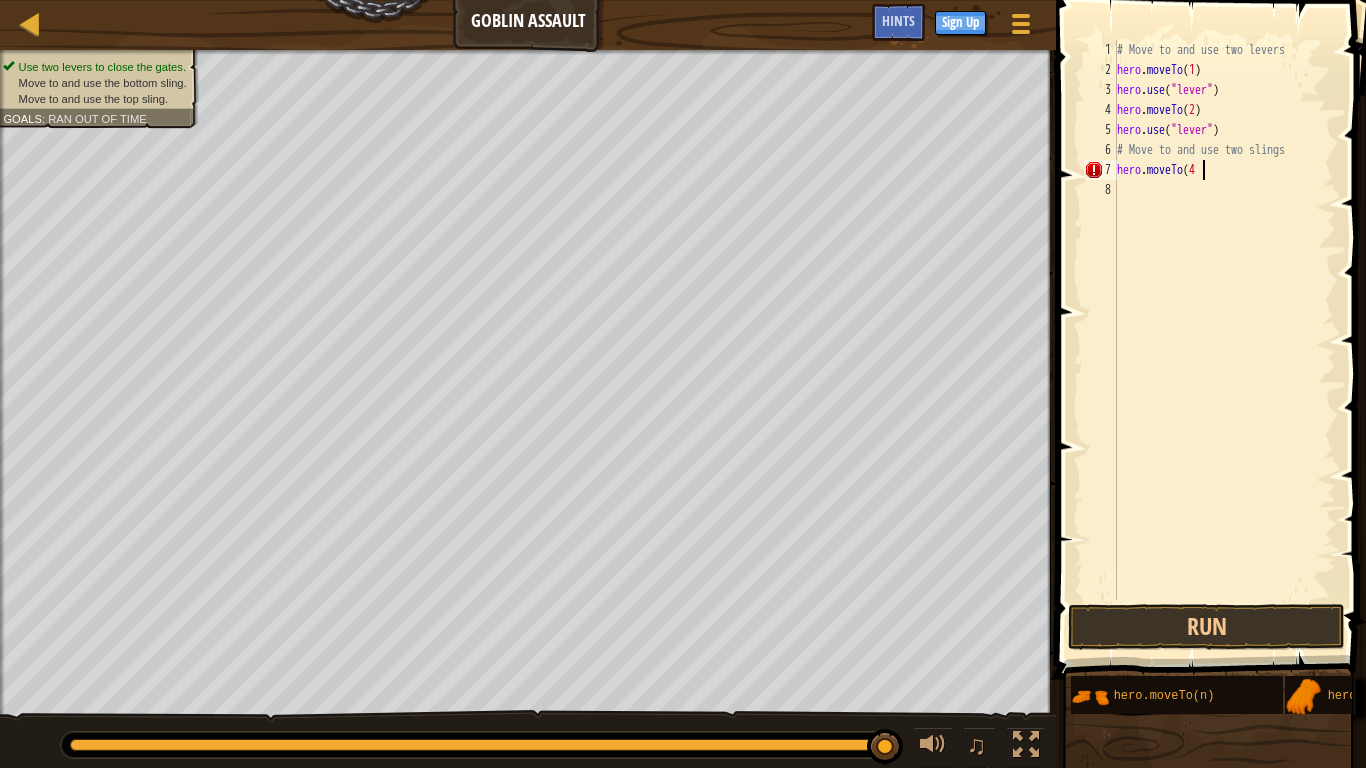 type on "hero.moveTo(4)" 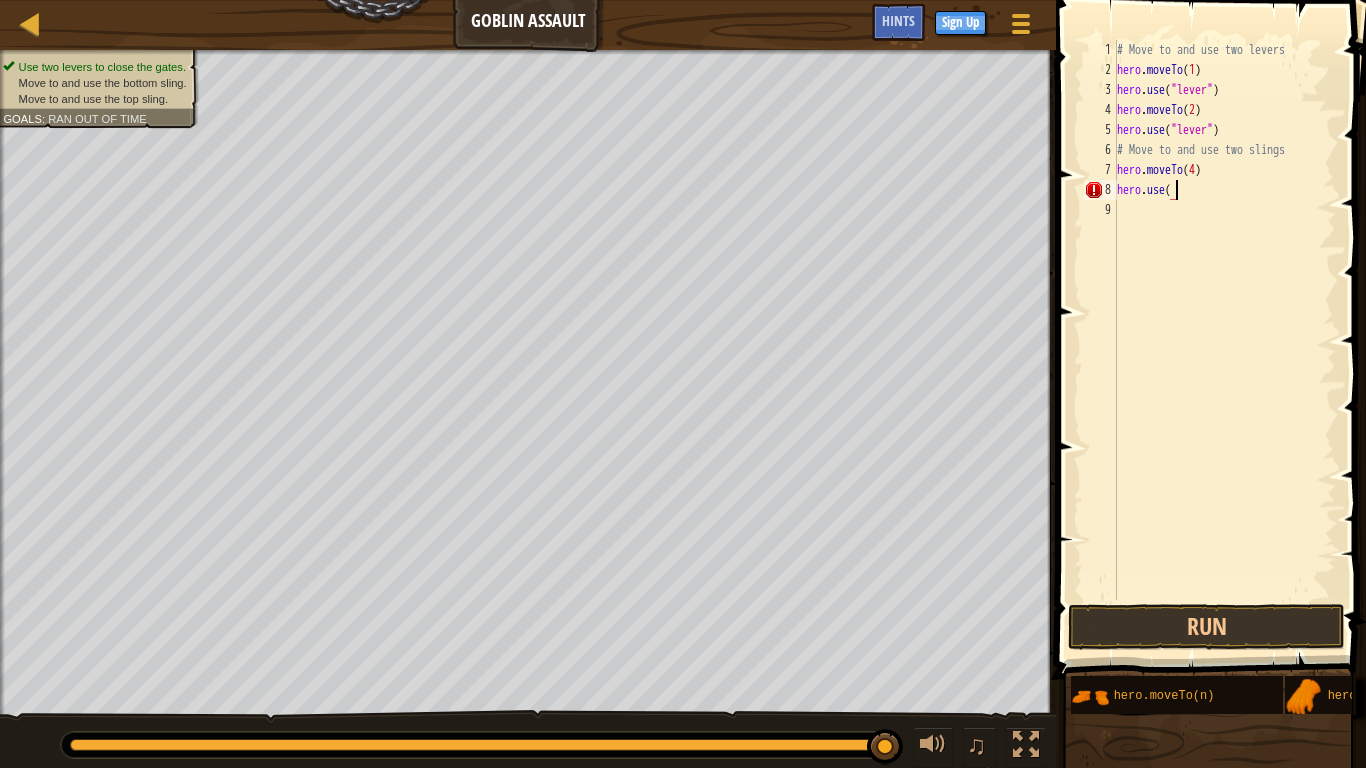 scroll, scrollTop: 10, scrollLeft: 5, axis: both 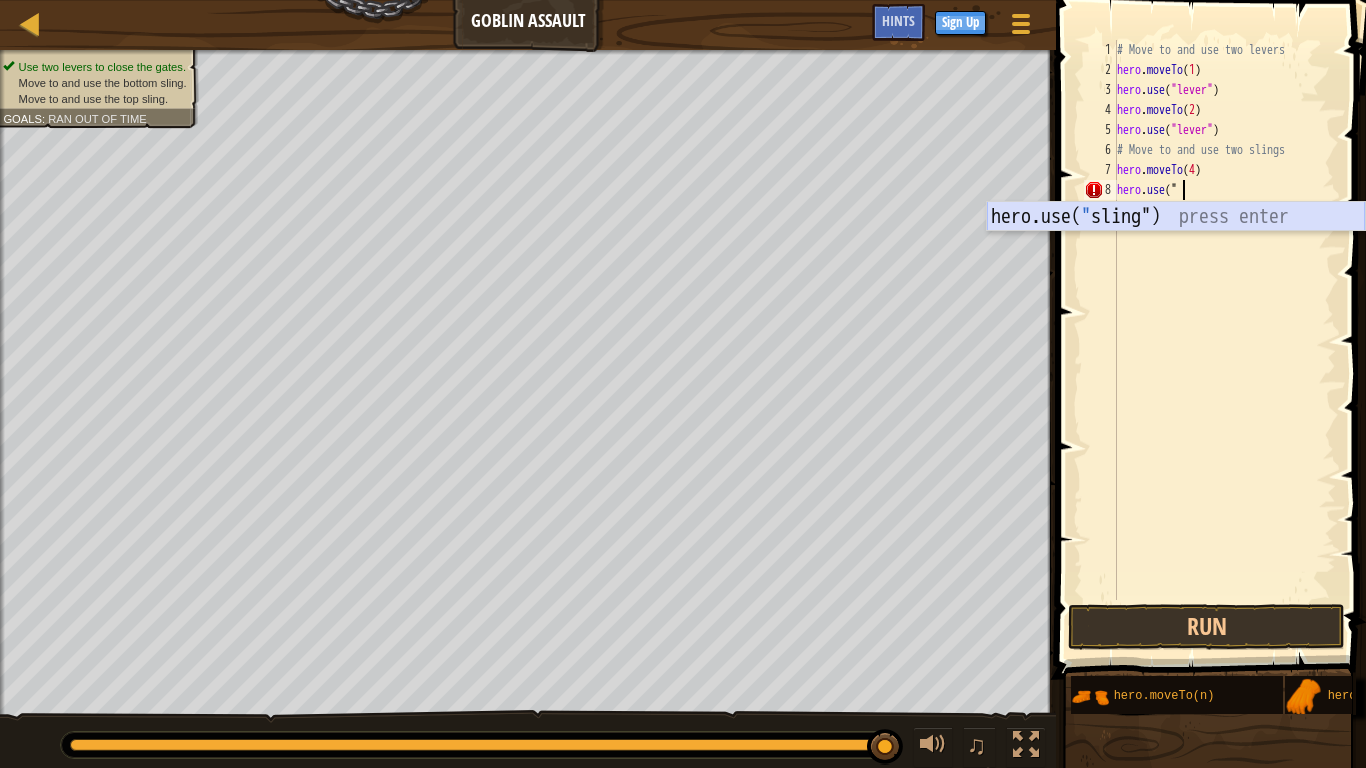 click on "hero.use( " sling") press enter" at bounding box center (1176, 247) 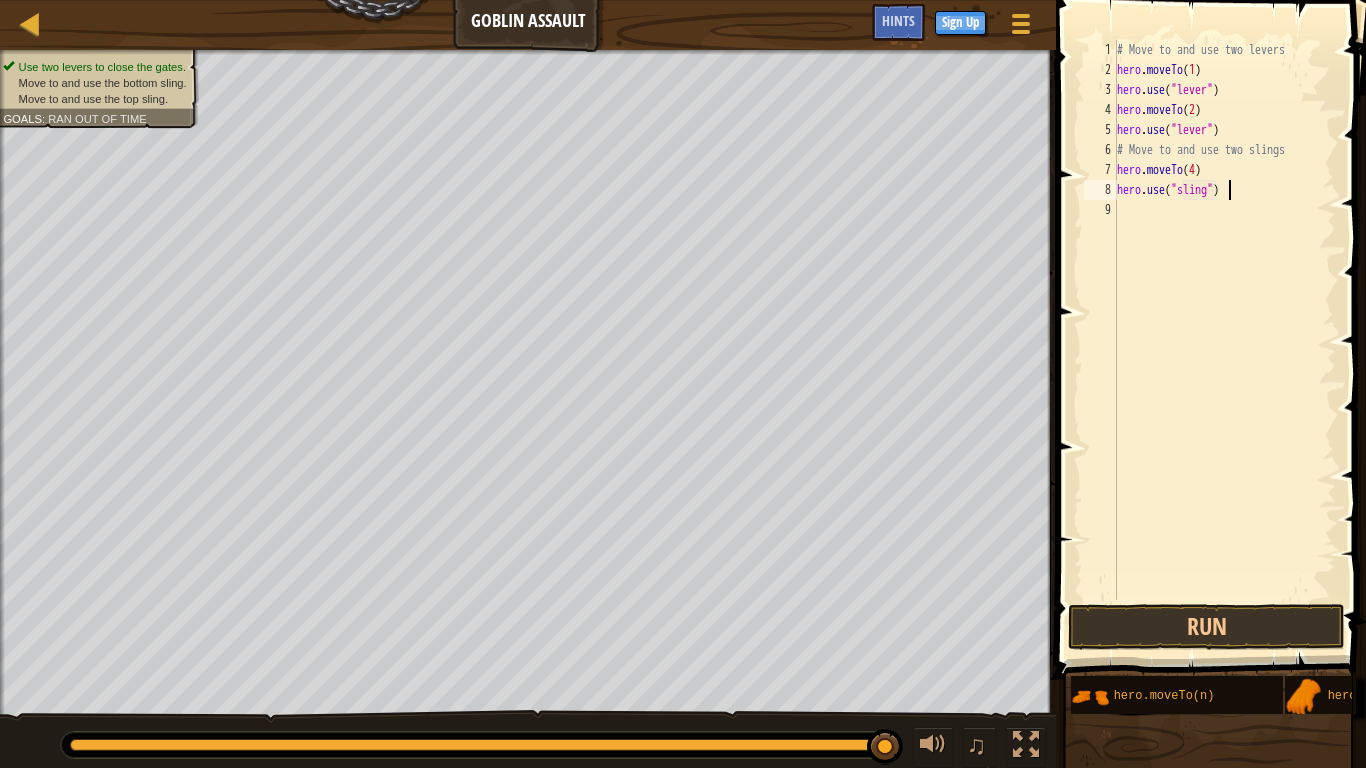 click on "# Move to and use two levers hero . moveTo ( 1 ) hero . use ( "lever" ) hero . moveTo ( 2 ) hero . use ( "lever" ) # Move to and use two slings hero . moveTo ( 4 ) hero . use ( "sling" )" at bounding box center [1224, 340] 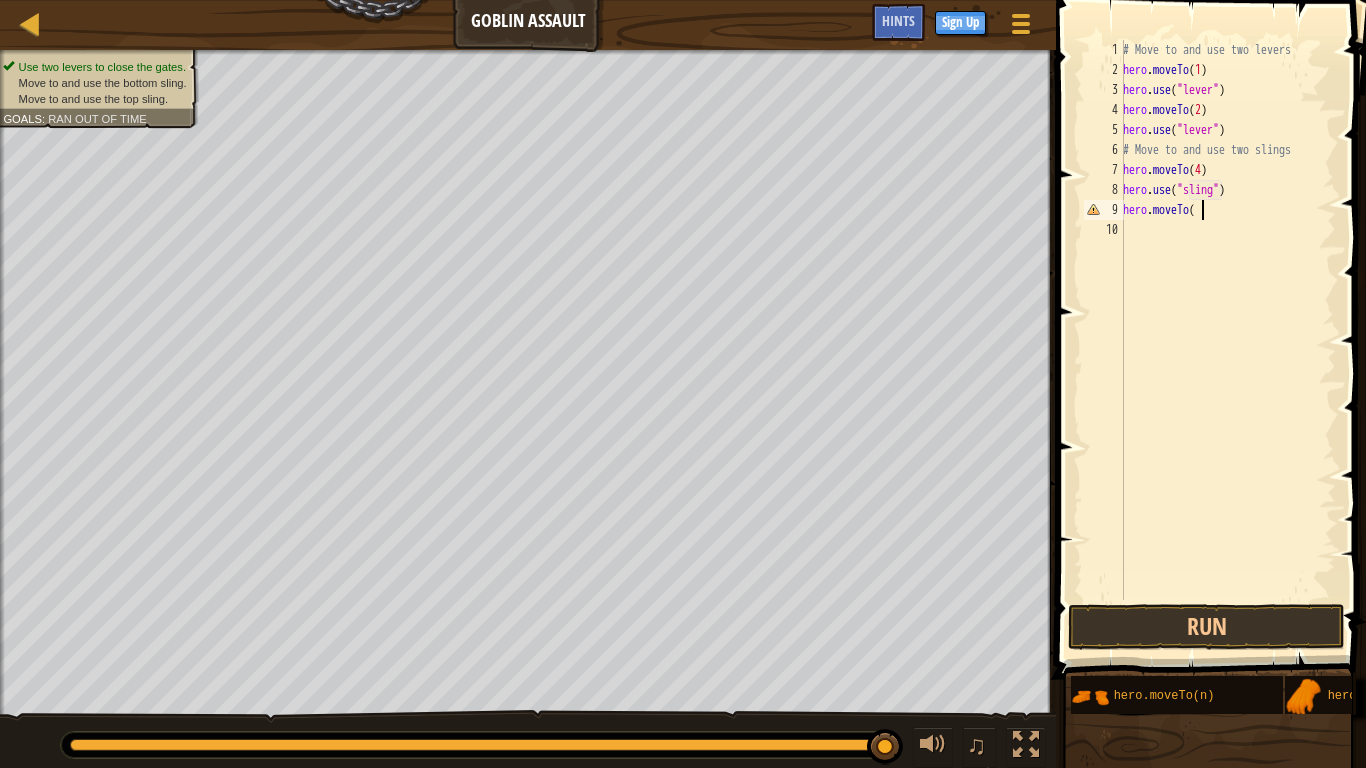 scroll, scrollTop: 10, scrollLeft: 6, axis: both 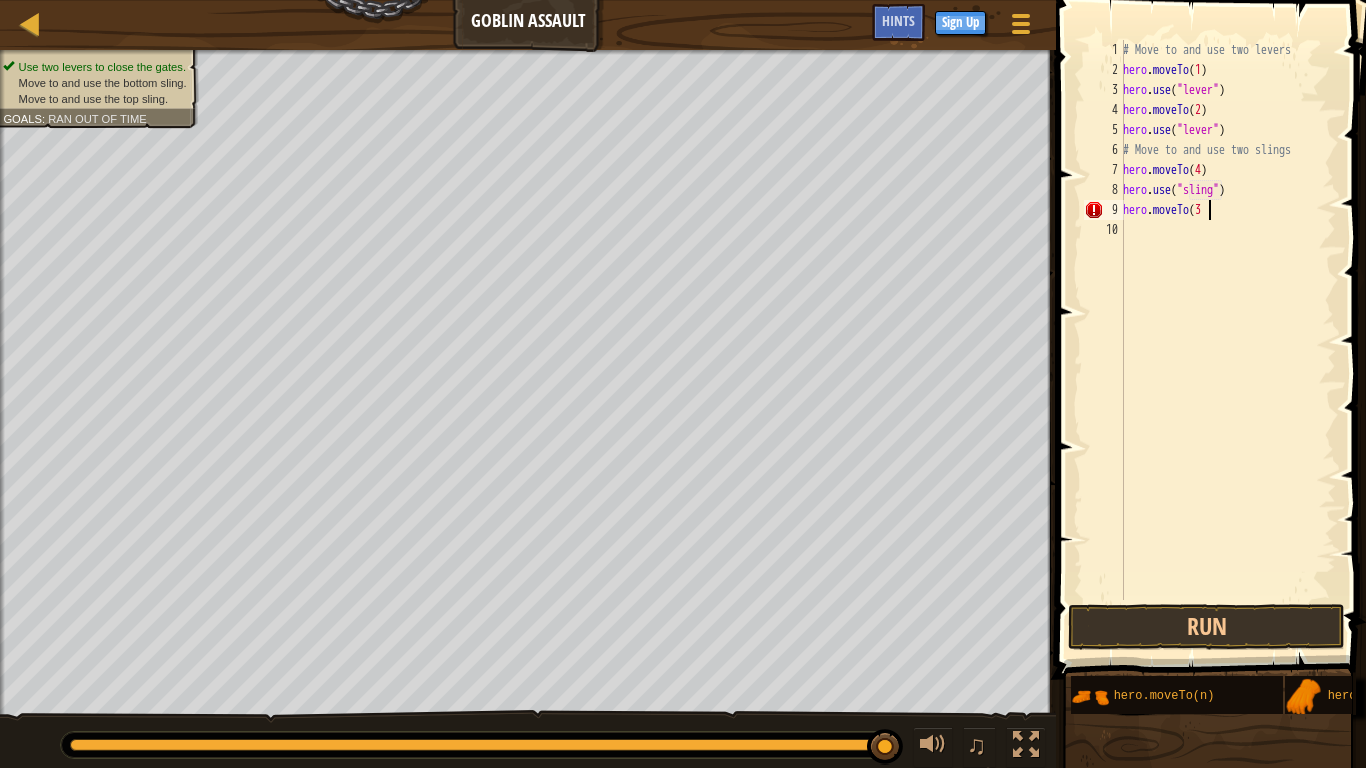 type on "hero.moveTo(3)" 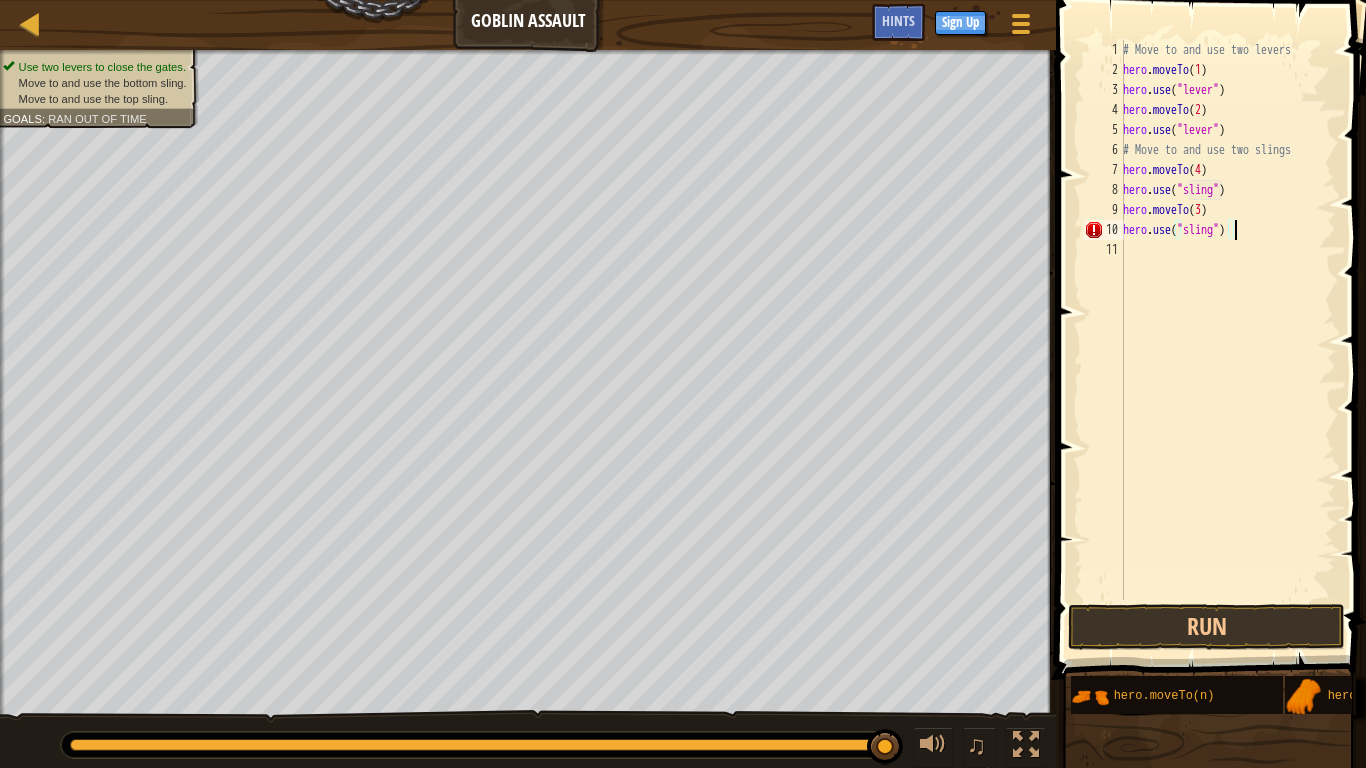 scroll, scrollTop: 10, scrollLeft: 9, axis: both 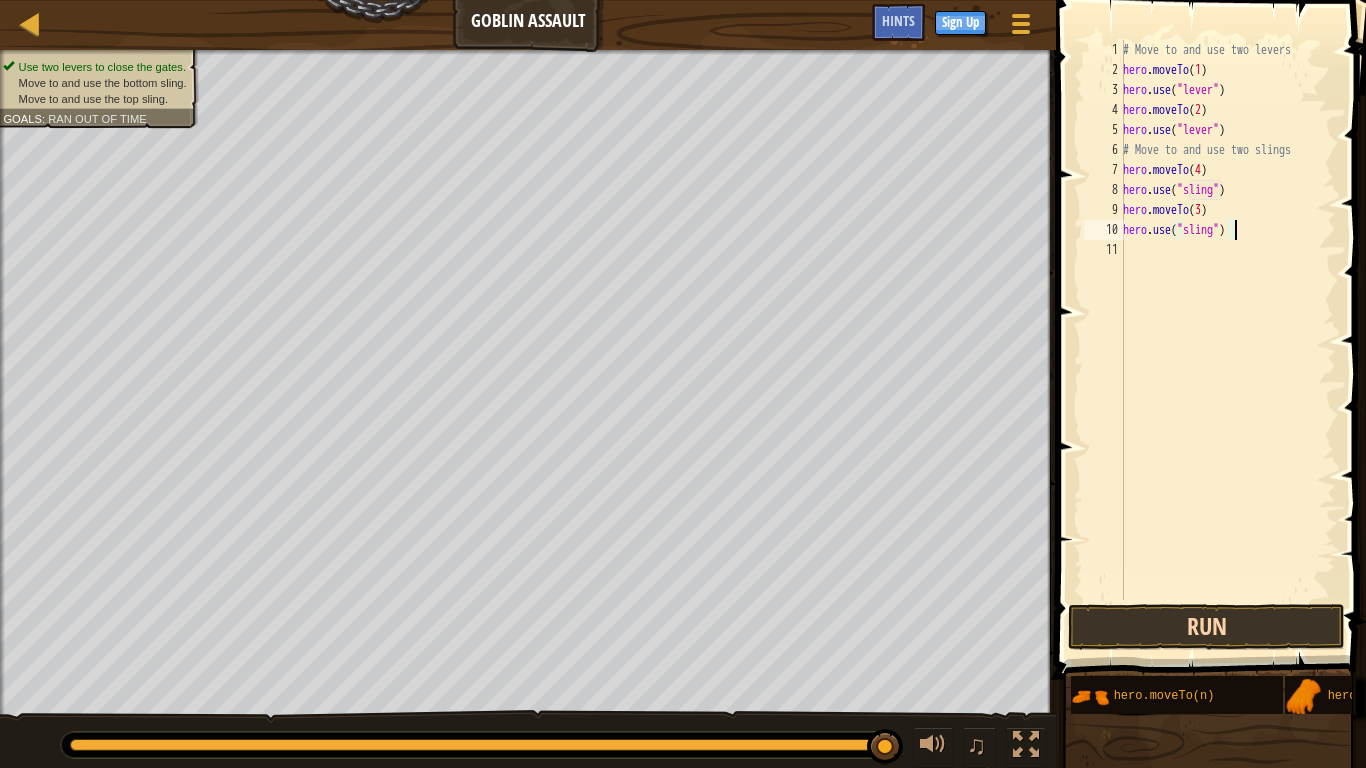 type on "hero.use("sling")" 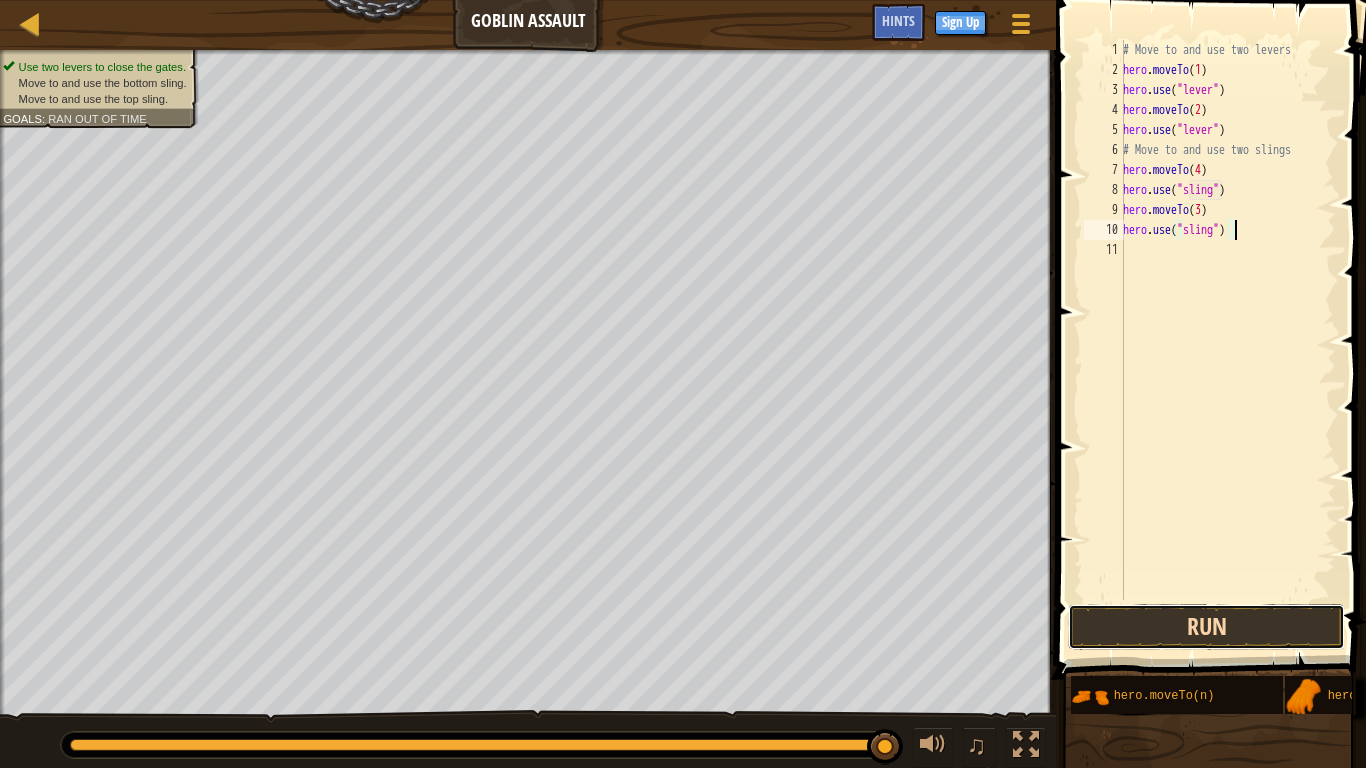 click on "Run" at bounding box center (1206, 627) 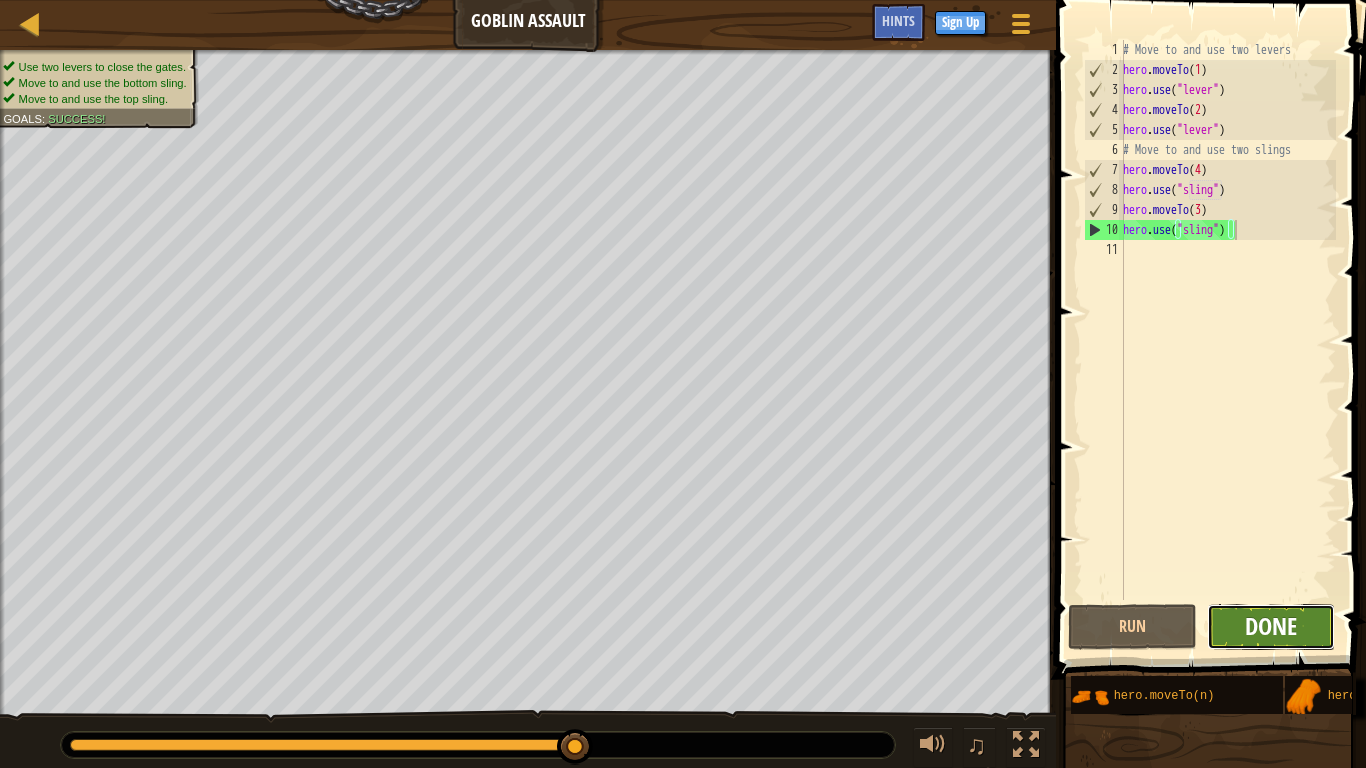 click on "Done" at bounding box center [1271, 627] 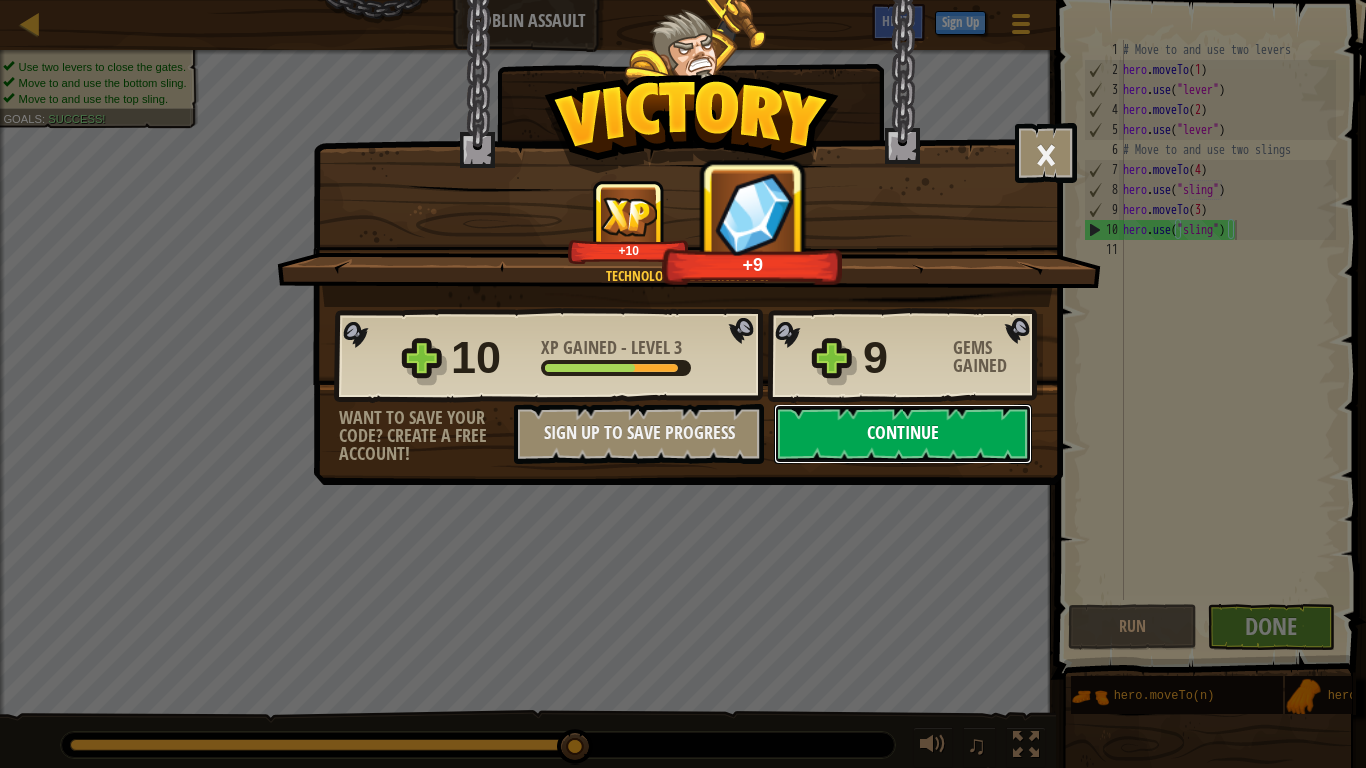 click on "Continue" at bounding box center (903, 434) 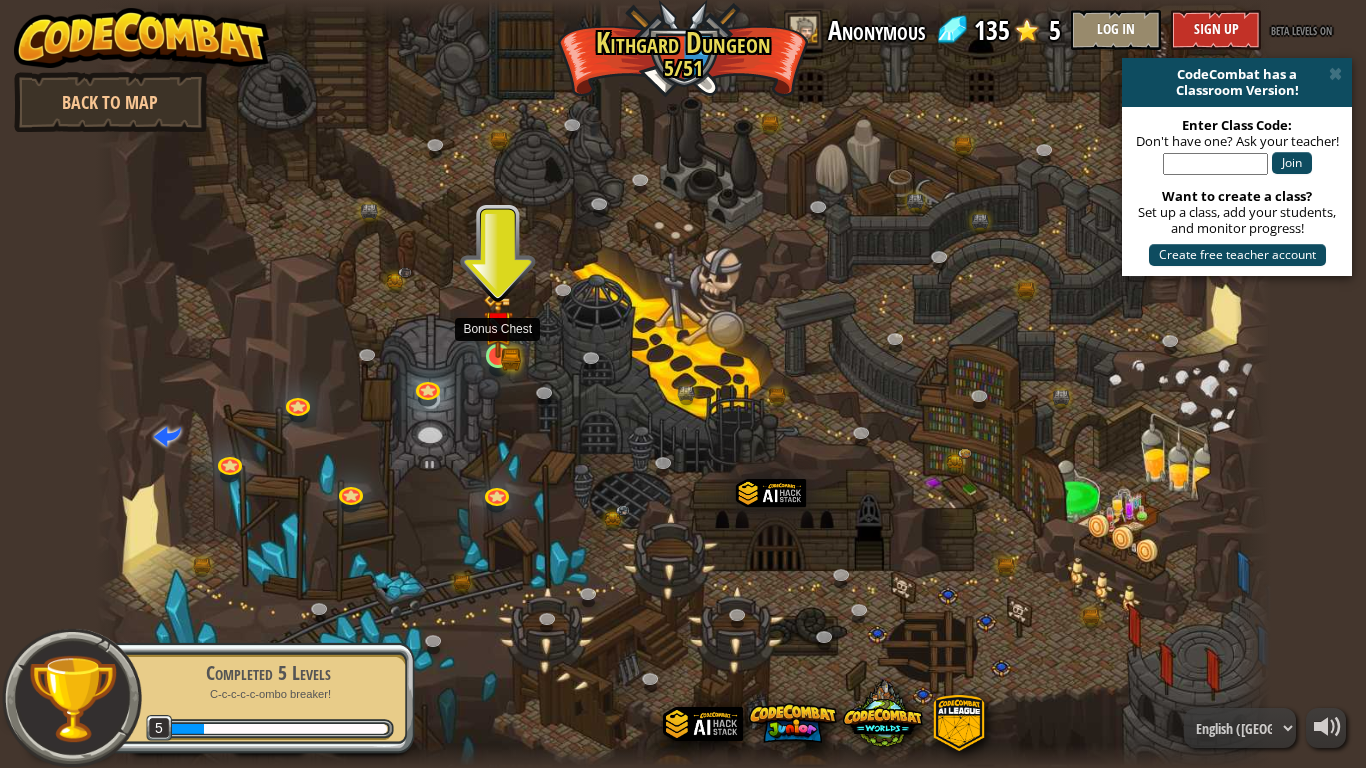 click at bounding box center (498, 325) 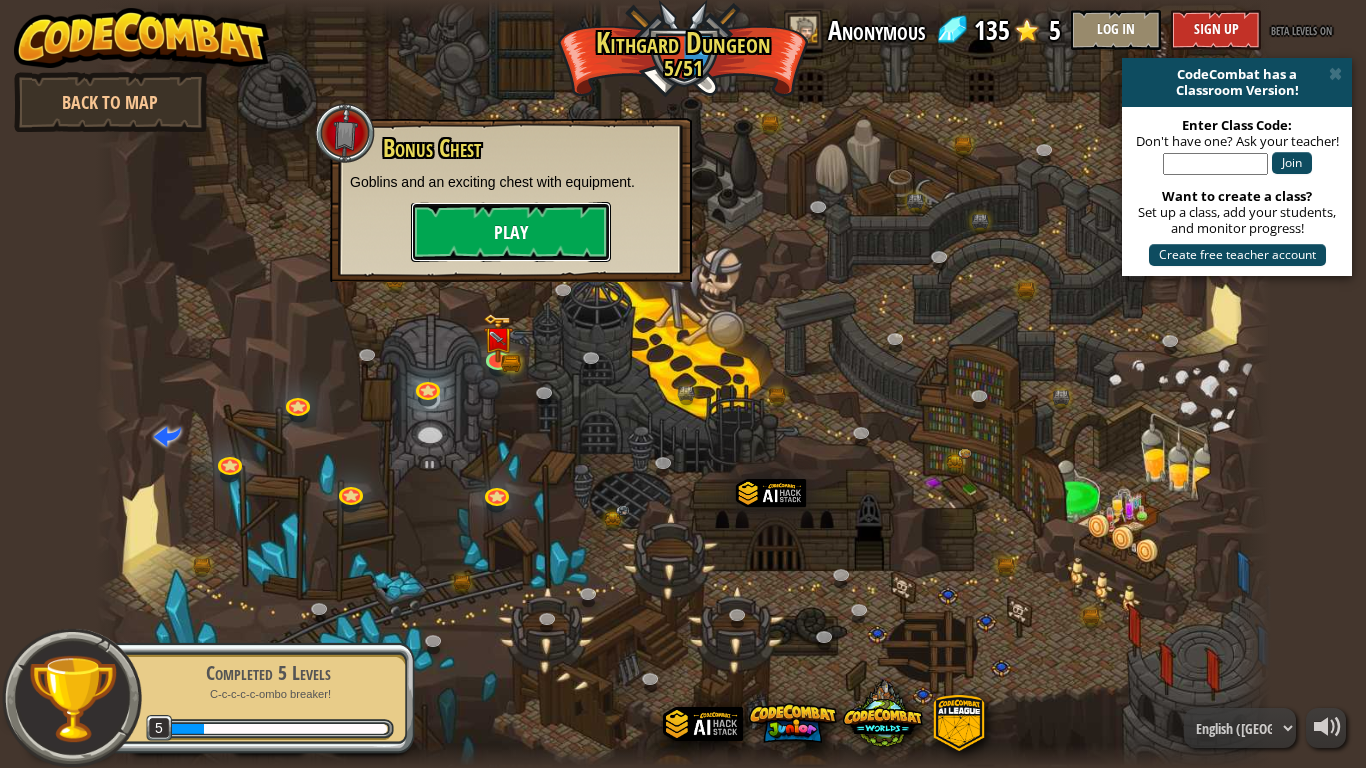 click on "Play" at bounding box center [511, 232] 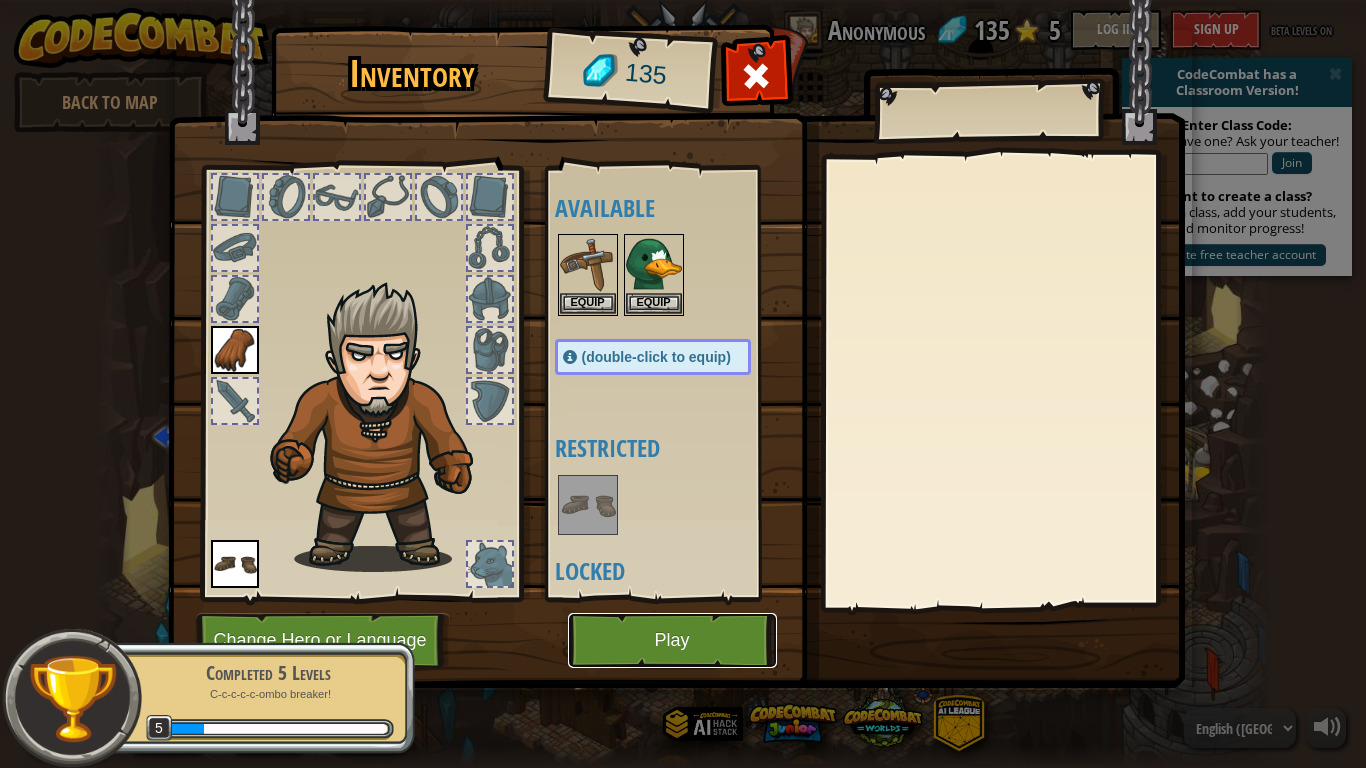 drag, startPoint x: 658, startPoint y: 636, endPoint x: 657, endPoint y: 625, distance: 11.045361 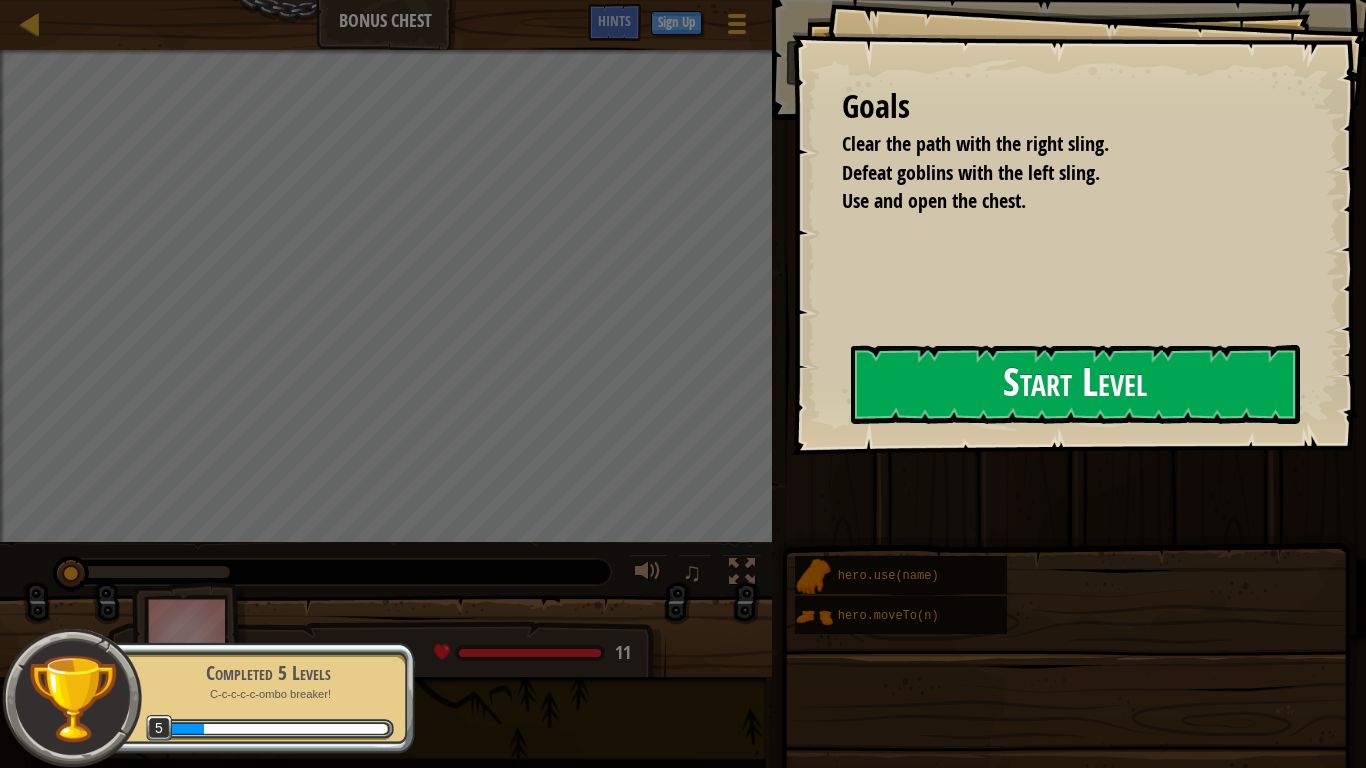 click on "Start Level" at bounding box center [1075, 384] 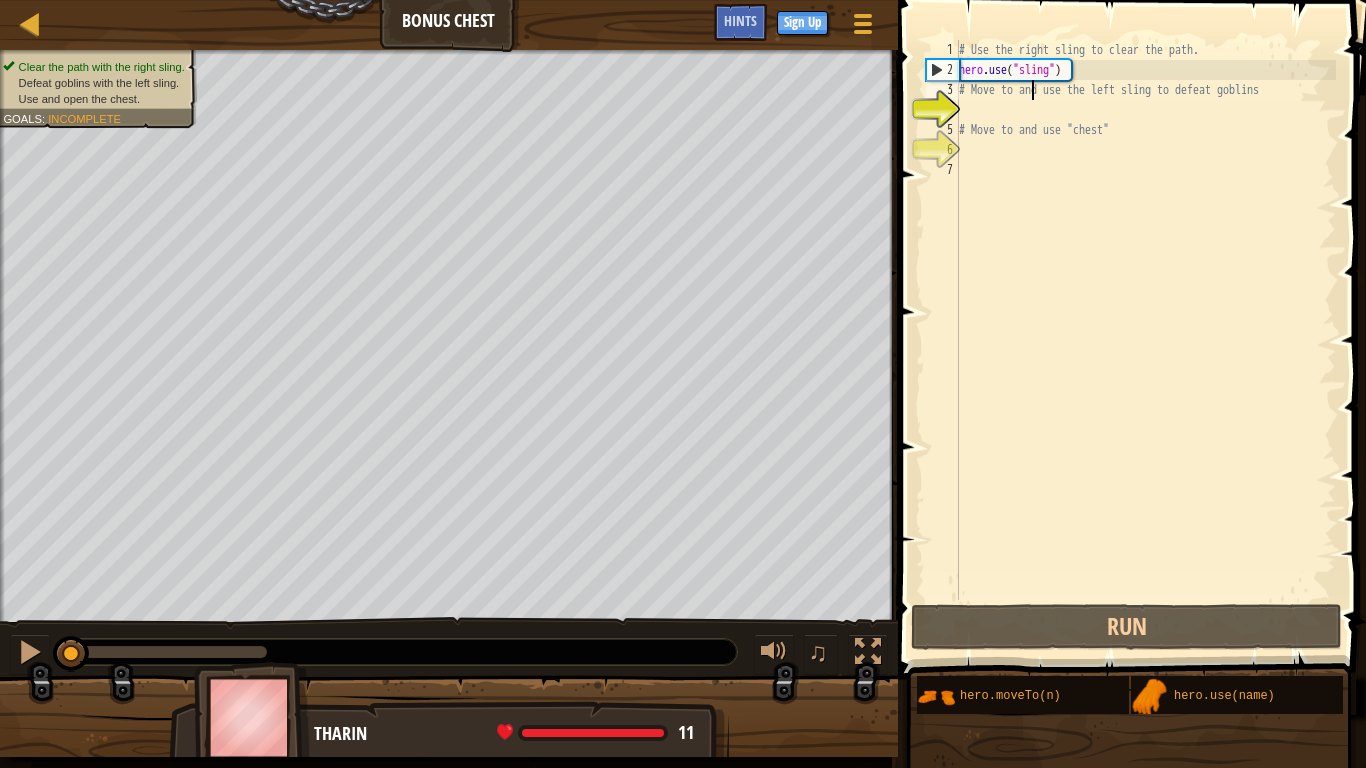 click on "# Use the right sling to clear the path. hero . use ( "sling" ) # Move to and use the left sling to defeat goblins # Move to and use "chest"" at bounding box center (1145, 340) 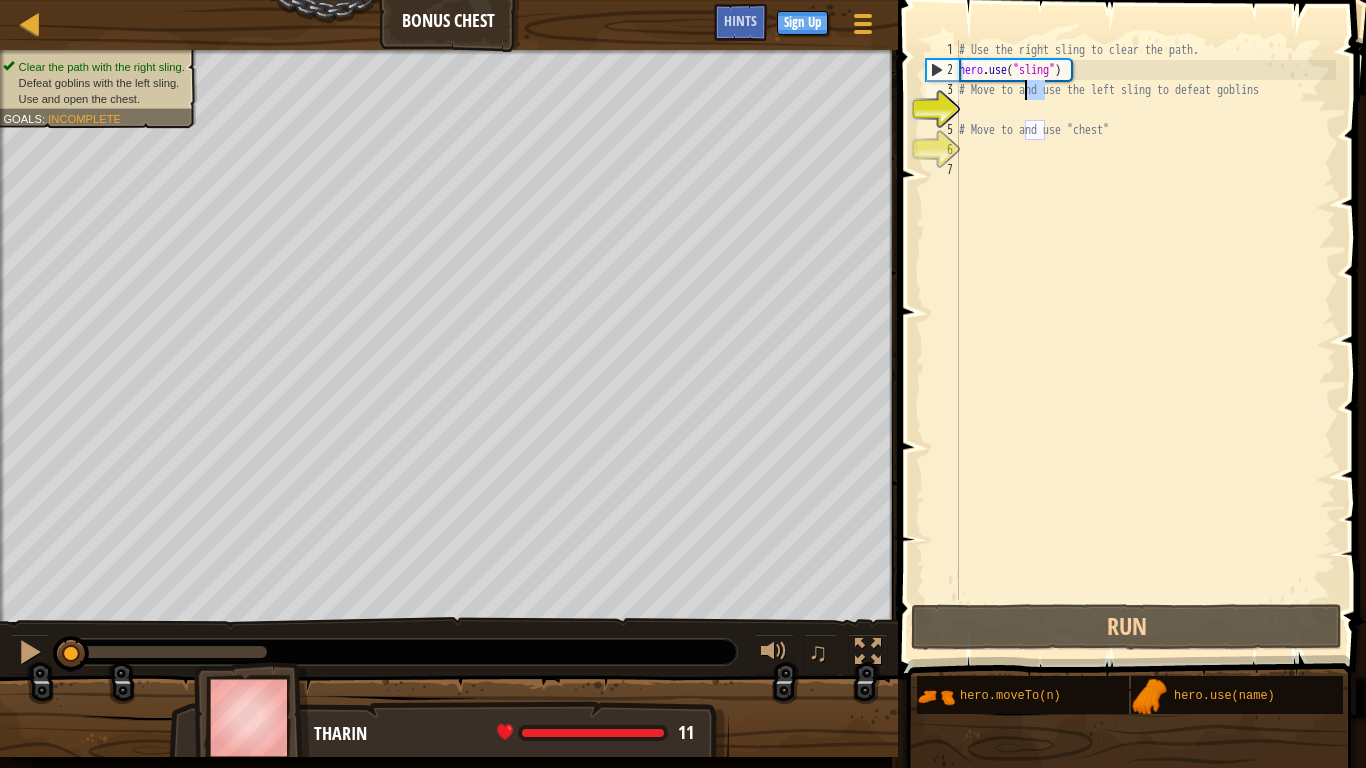 click on "# Use the right sling to clear the path. hero . use ( "sling" ) # Move to and use the left sling to defeat goblins # Move to and use "chest"" at bounding box center (1145, 340) 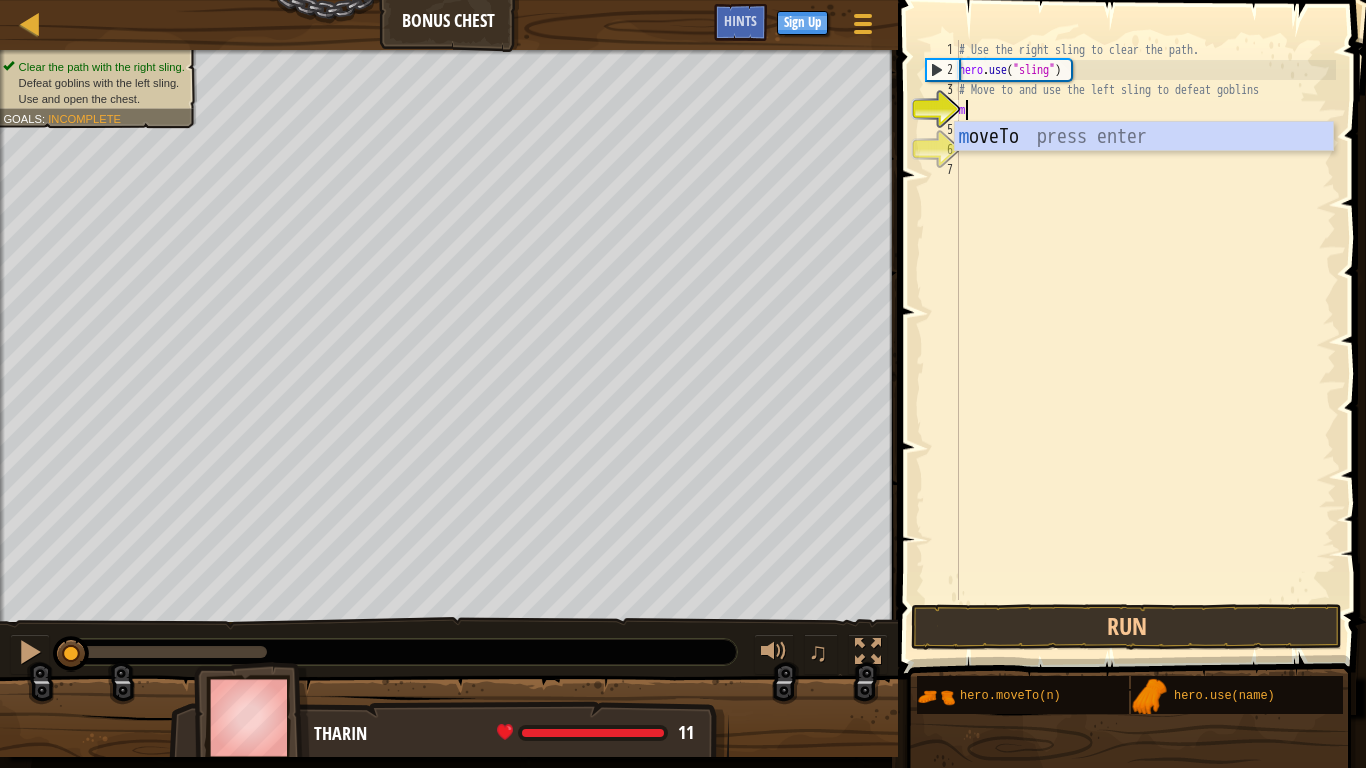 scroll, scrollTop: 10, scrollLeft: 0, axis: vertical 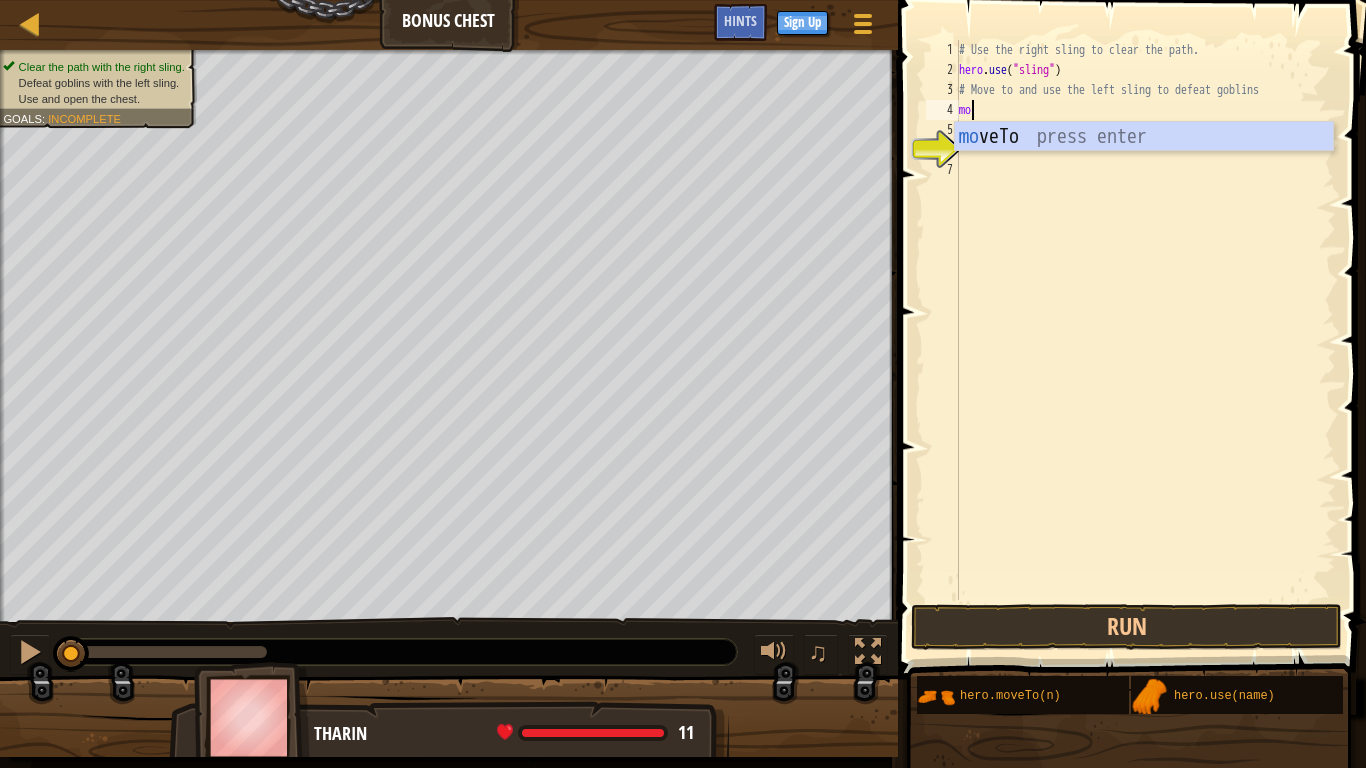 type on "m" 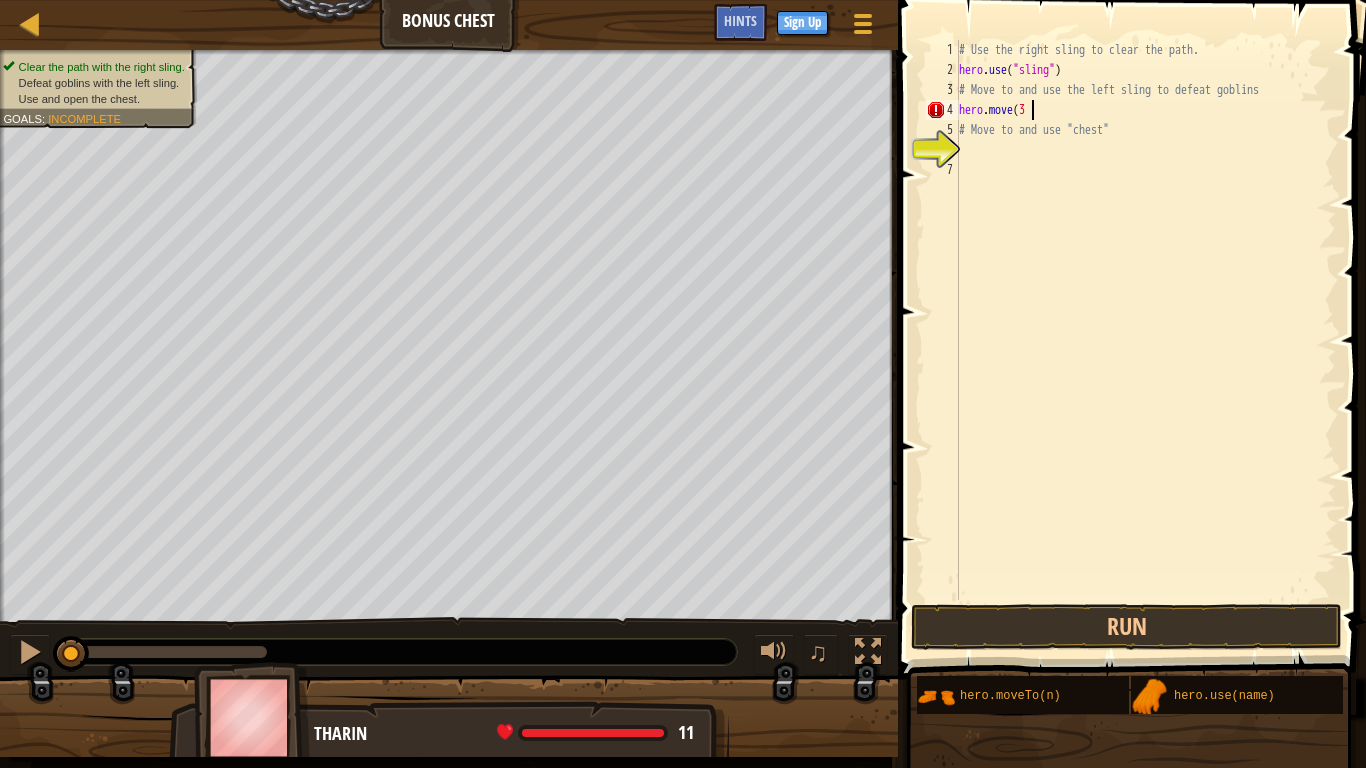 scroll, scrollTop: 10, scrollLeft: 5, axis: both 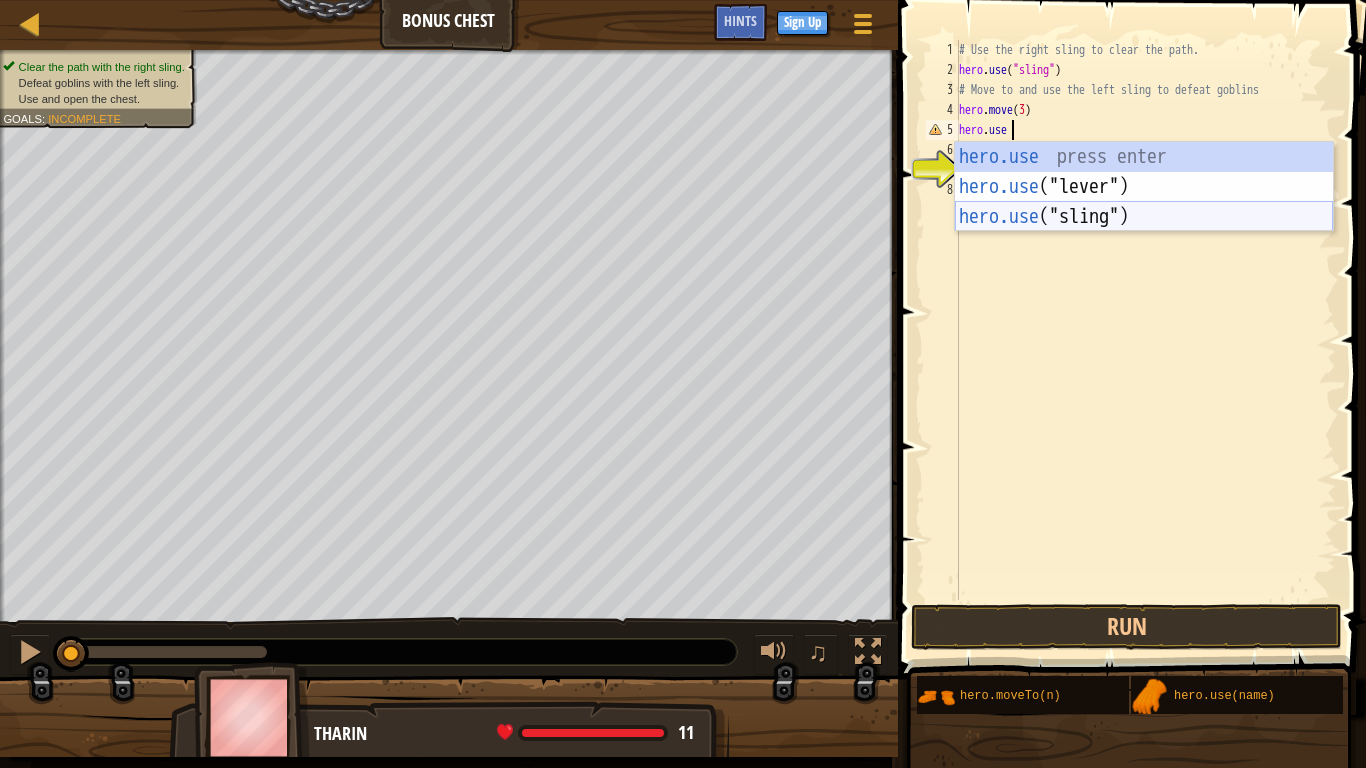 click on "hero.use press enter hero.use ("lever") press enter hero.use ("sling") press enter" at bounding box center [1144, 217] 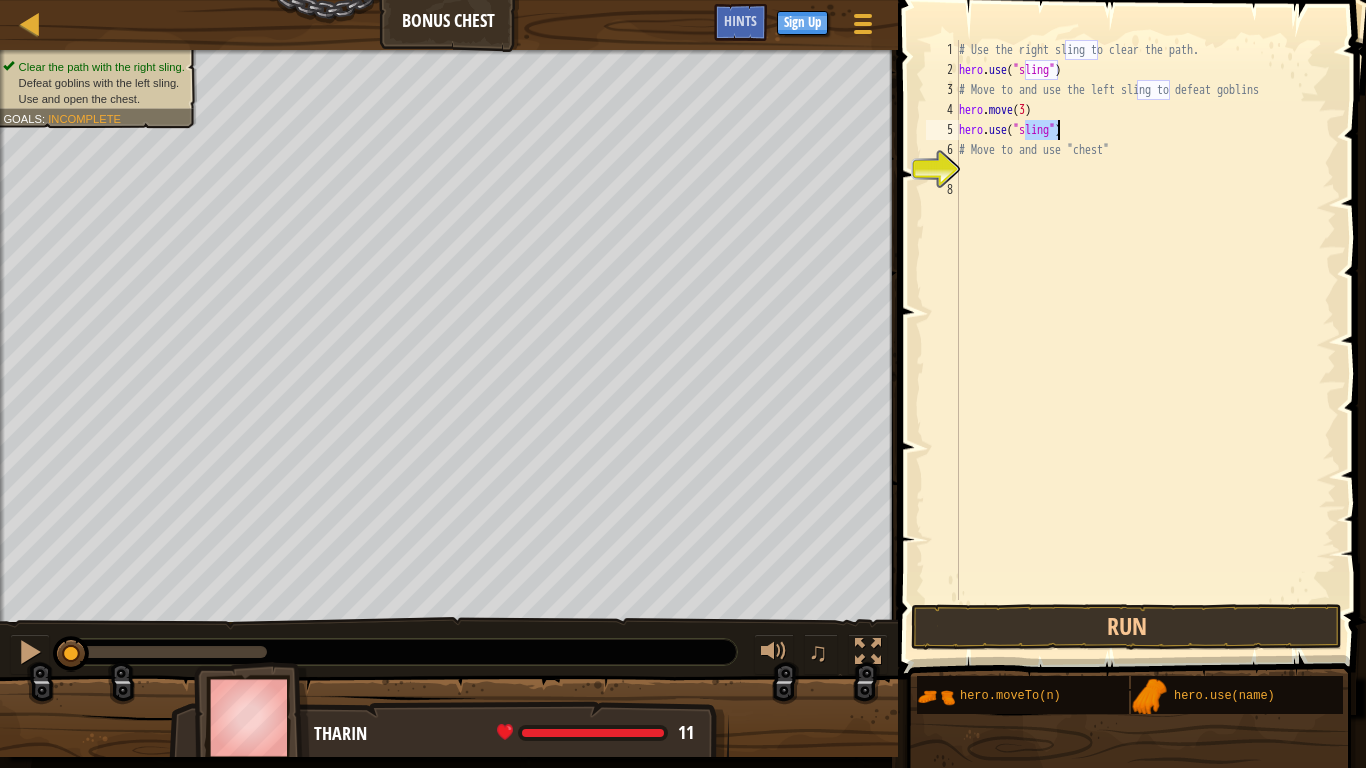 click on "# Use the right sling to clear the path. hero . use ( "sling" ) # Move to and use the left sling to defeat goblins hero . move ( 3 ) hero . use ( "sling" ) # Move to and use "chest"" at bounding box center (1145, 340) 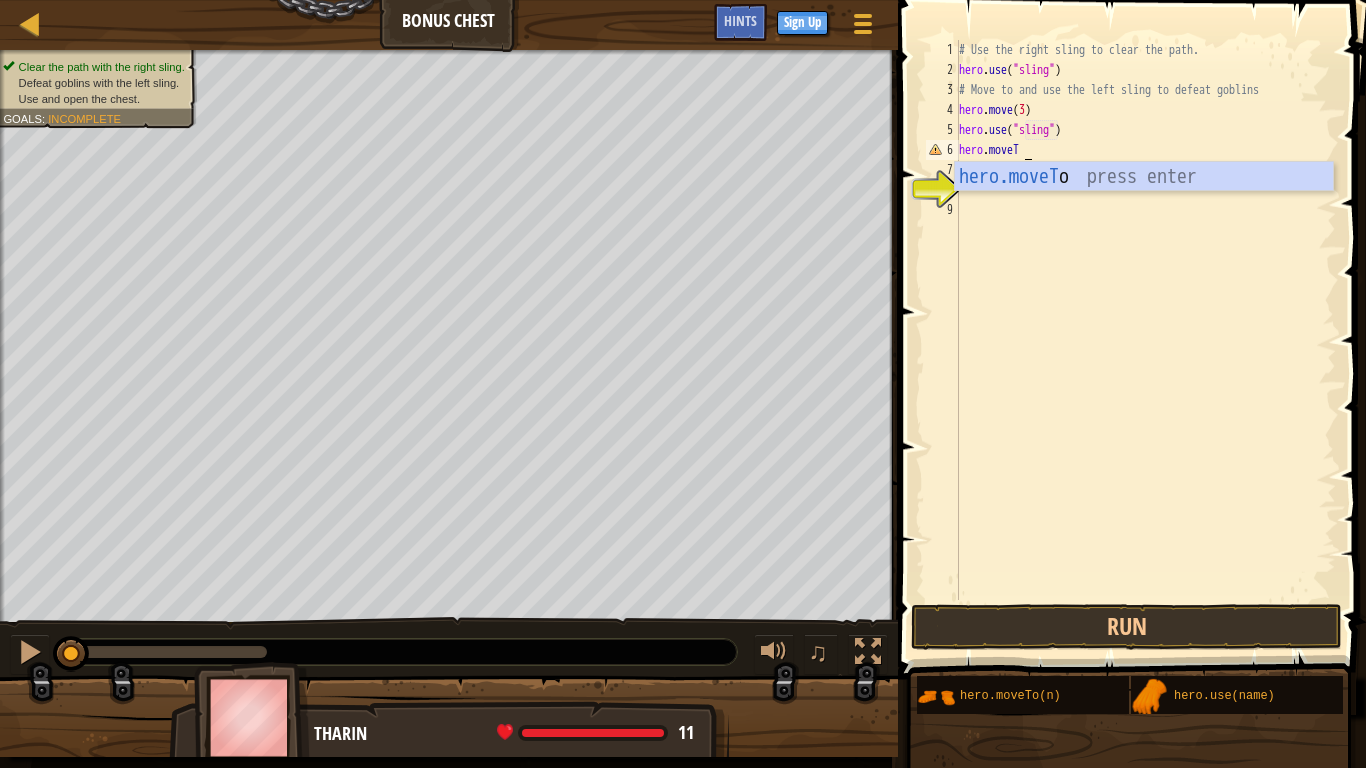 scroll, scrollTop: 10, scrollLeft: 5, axis: both 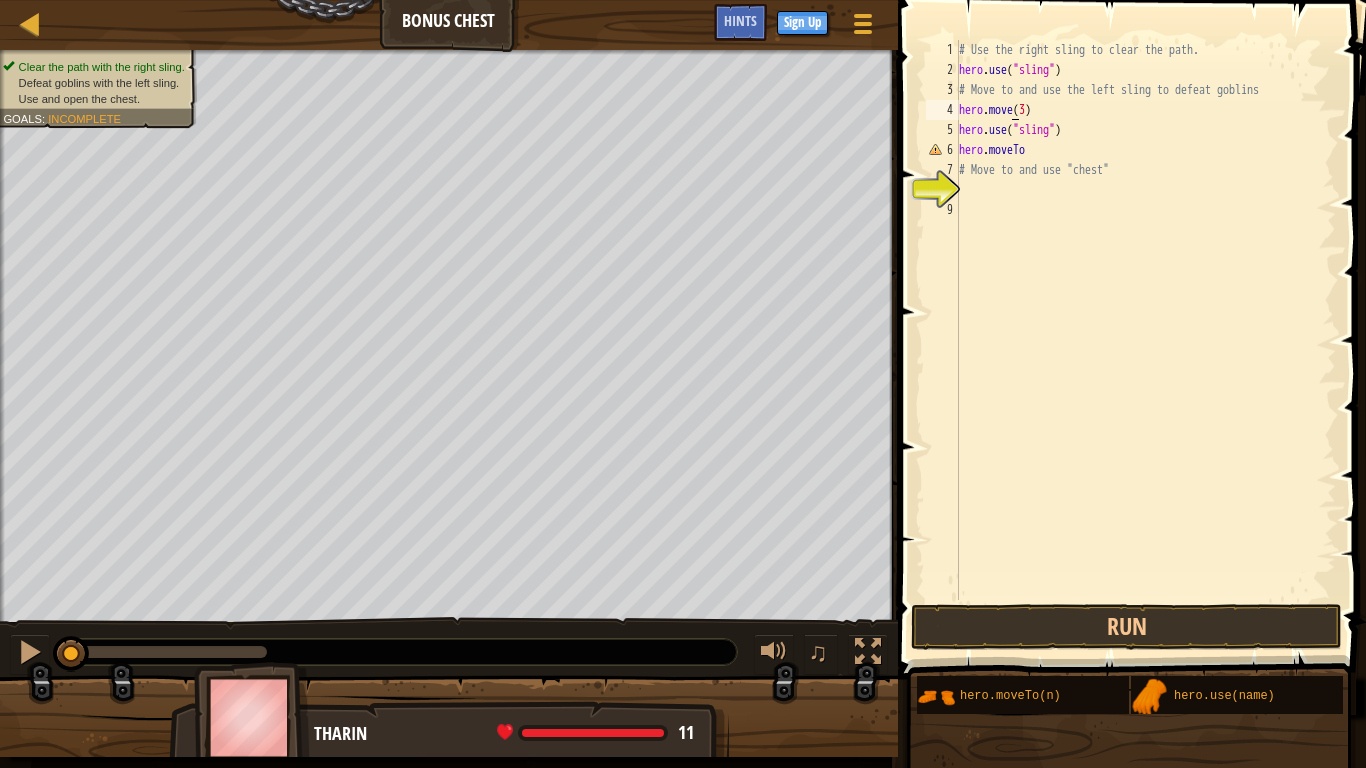 click on "# Use the right sling to clear the path. hero . use ( "sling" ) # Move to and use the left sling to defeat goblins hero . move ( 3 ) hero . use ( "sling" ) hero . moveTo # Move to and use "chest"" at bounding box center [1145, 340] 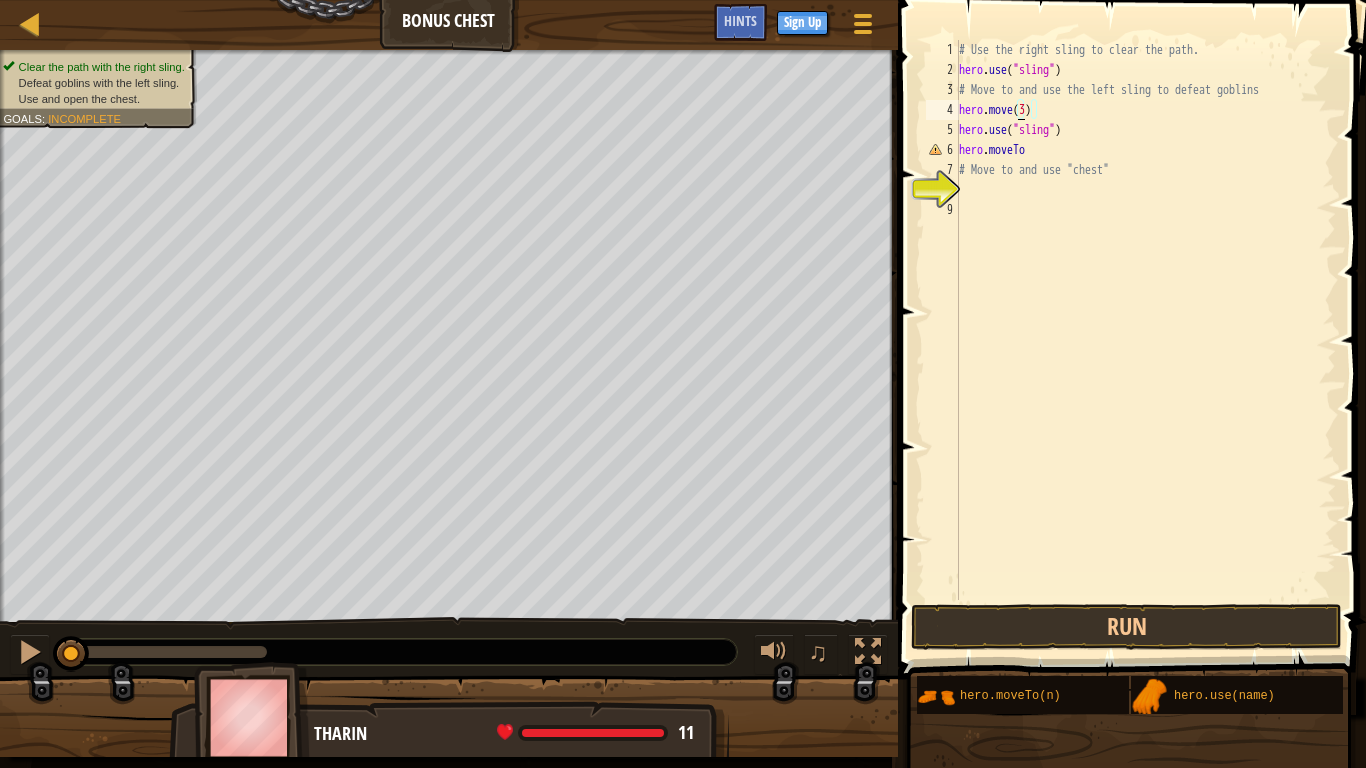 click on "# Use the right sling to clear the path. hero . use ( "sling" ) # Move to and use the left sling to defeat goblins hero . move ( 3 ) hero . use ( "sling" ) hero . moveTo # Move to and use "chest"" at bounding box center (1145, 340) 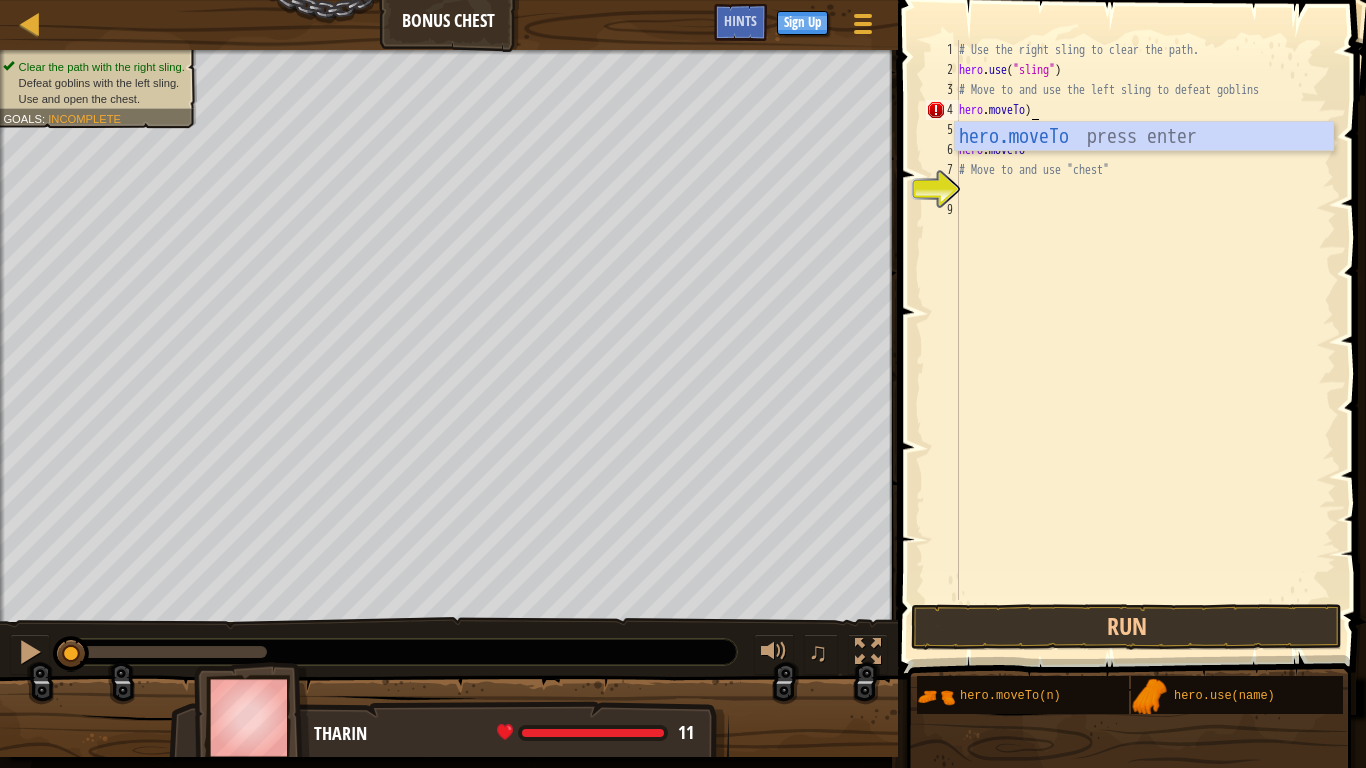scroll, scrollTop: 10, scrollLeft: 6, axis: both 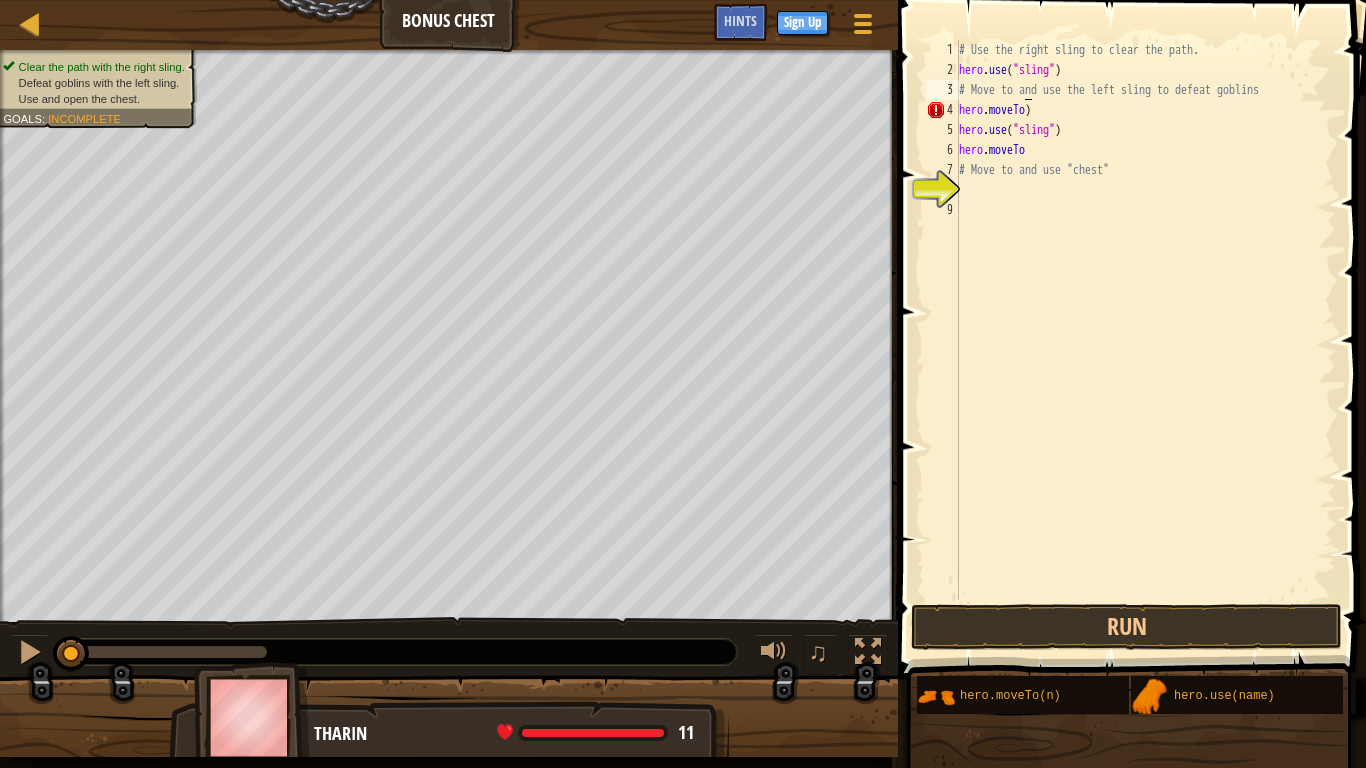 click on "# Use the right sling to clear the path. hero . use ( "sling" ) # Move to and use the left sling to defeat goblins hero . moveTo ) hero . use ( "sling" ) hero . moveTo # Move to and use "chest"" at bounding box center (1145, 340) 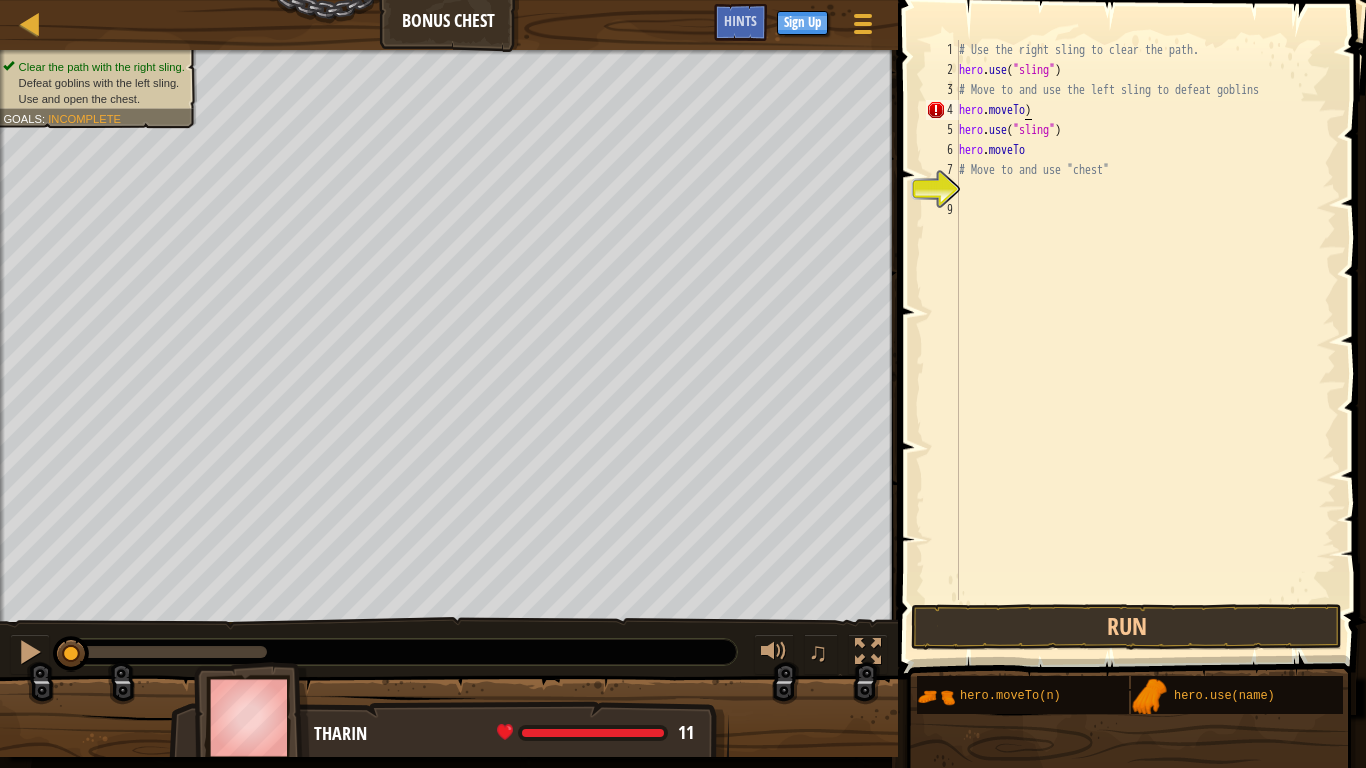 click on "# Use the right sling to clear the path. hero . use ( "sling" ) # Move to and use the left sling to defeat goblins hero . moveTo ) hero . use ( "sling" ) hero . moveTo # Move to and use "chest"" at bounding box center (1145, 340) 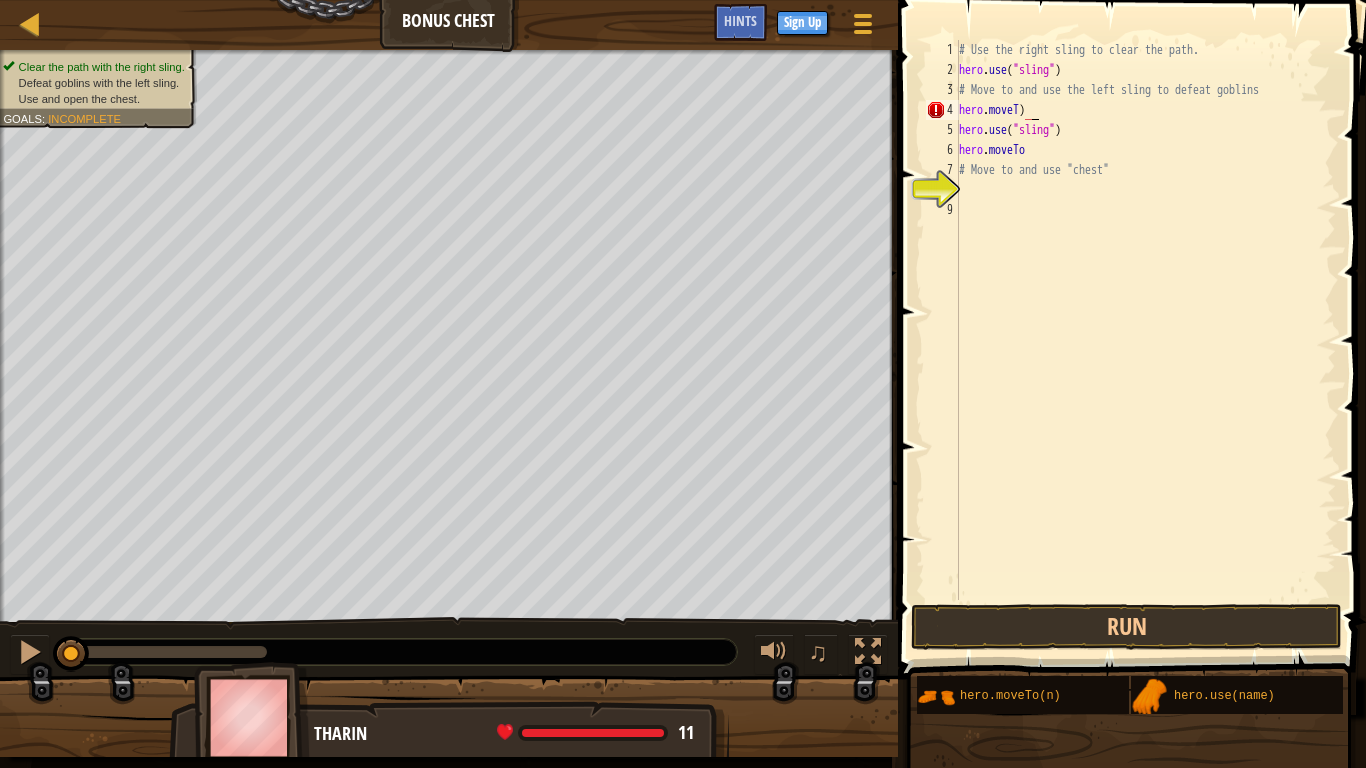 click on "# Use the right sling to clear the path. hero . use ( "sling" ) # Move to and use the left sling to defeat goblins hero . moveT ) hero . use ( "sling" ) hero . moveTo # Move to and use "chest"" at bounding box center (1145, 340) 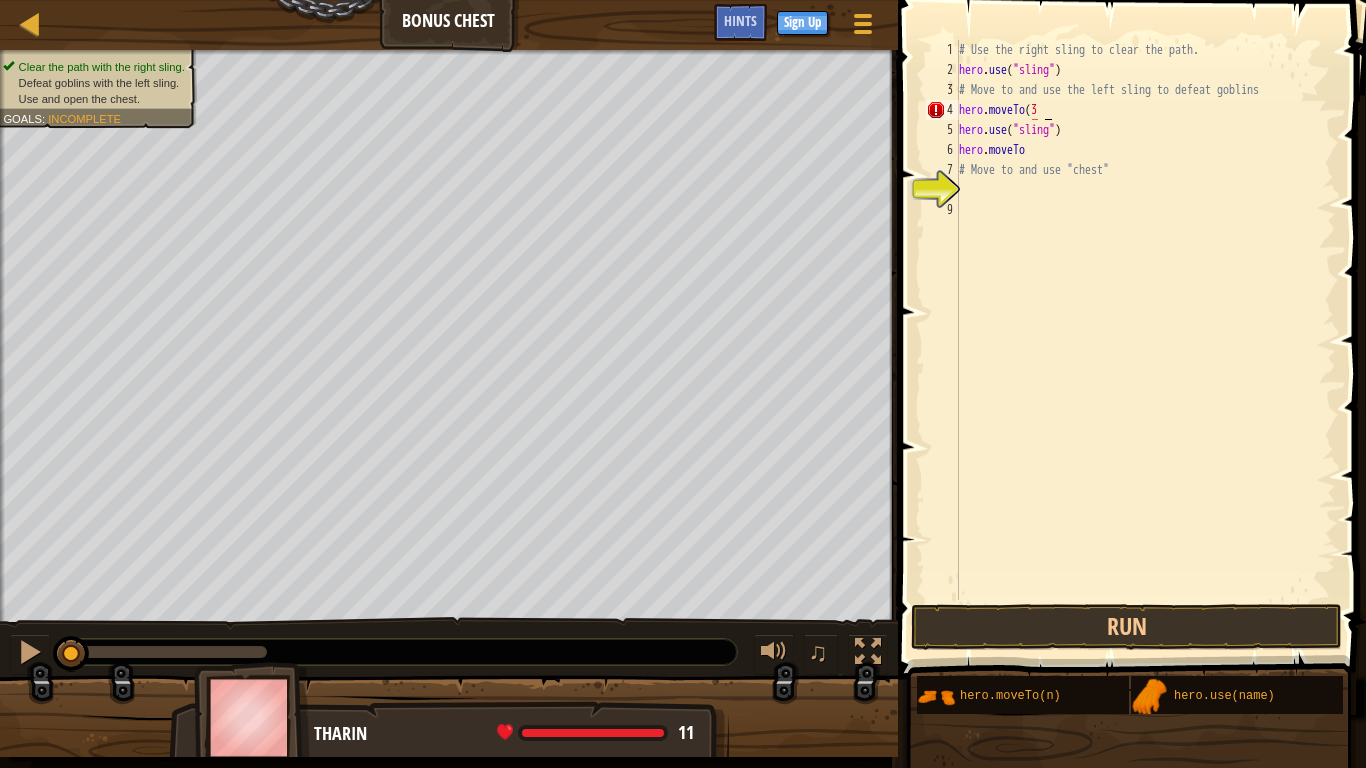 scroll, scrollTop: 9, scrollLeft: 6, axis: both 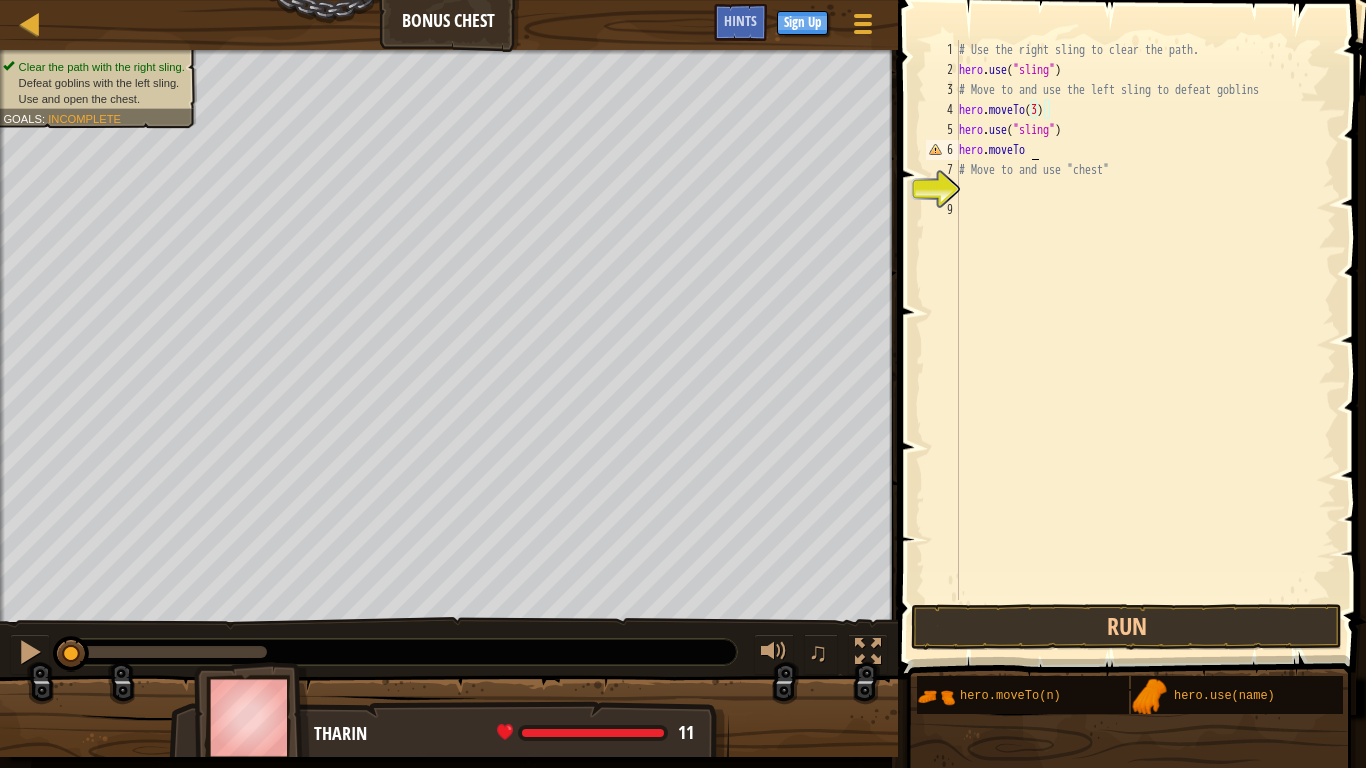click on "# Use the right sling to clear the path. hero . use ( "sling" ) # Move to and use the left sling to defeat goblins hero . moveTo ( 3 ) hero . use ( "sling" ) hero . moveTo # Move to and use "chest"" at bounding box center (1145, 340) 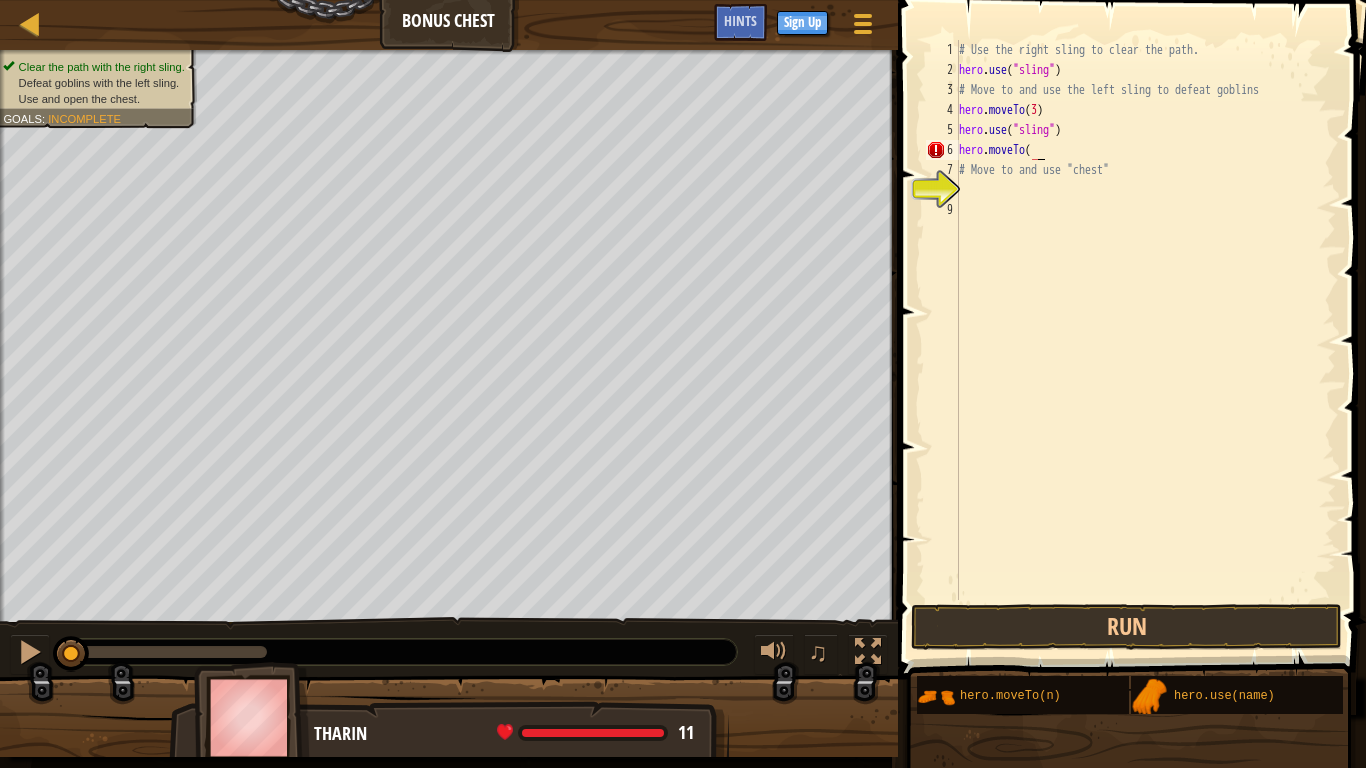 scroll, scrollTop: 9, scrollLeft: 6, axis: both 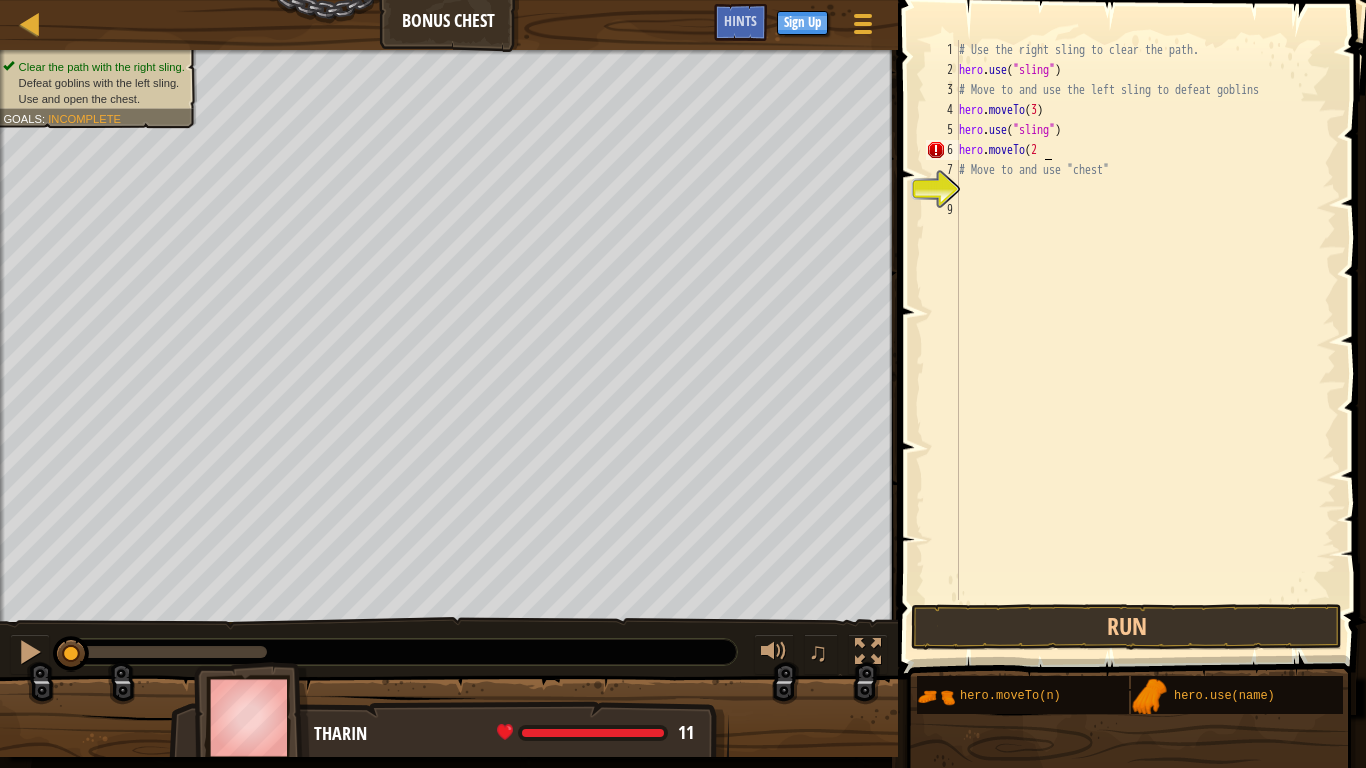 type on "hero.moveTo(2)" 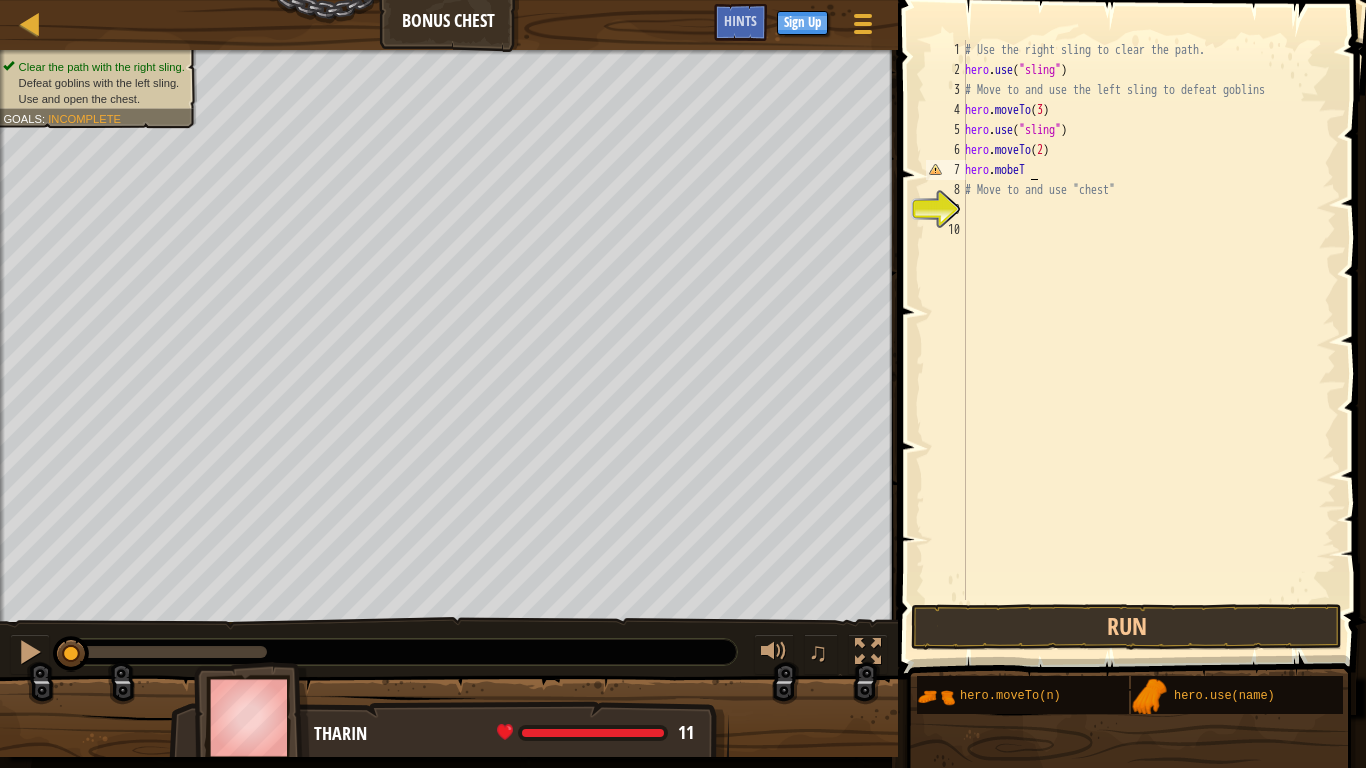scroll, scrollTop: 10, scrollLeft: 5, axis: both 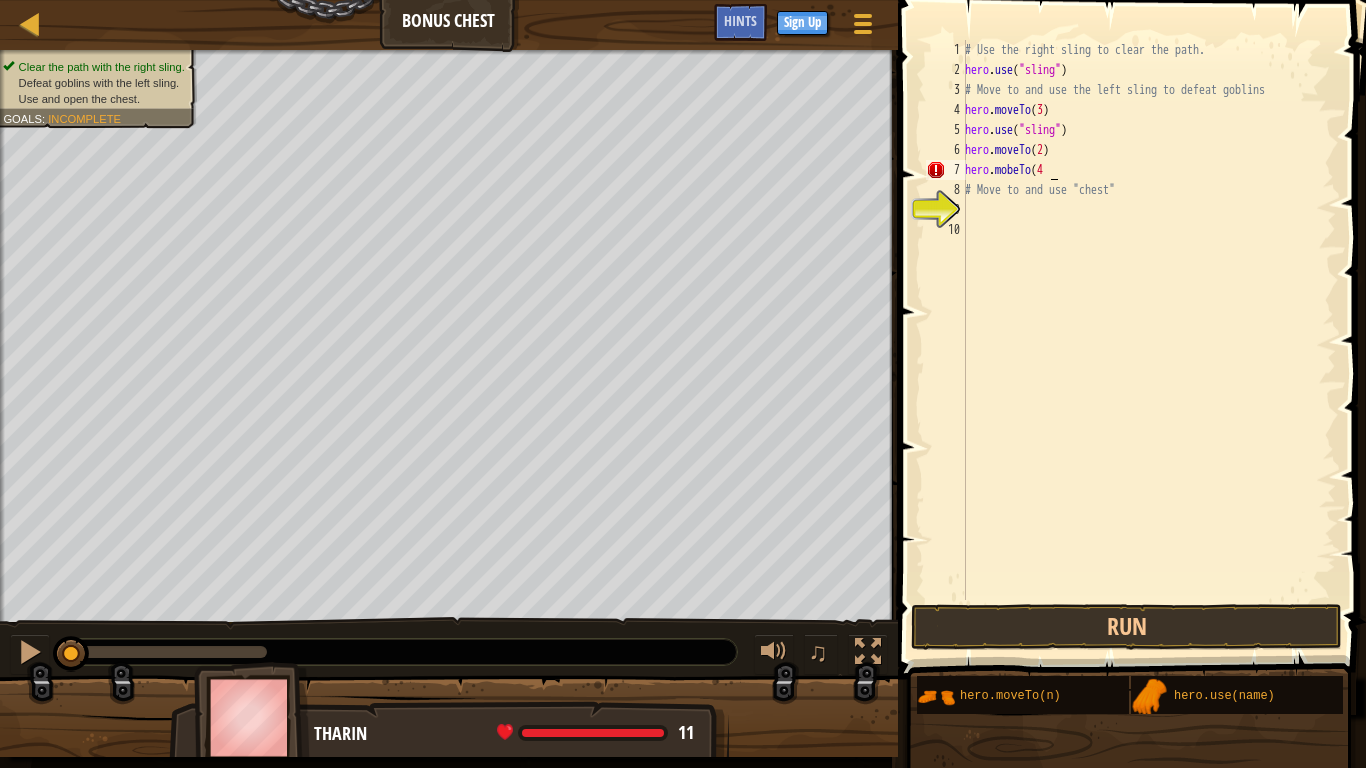 type on "hero.mobeTo(4)" 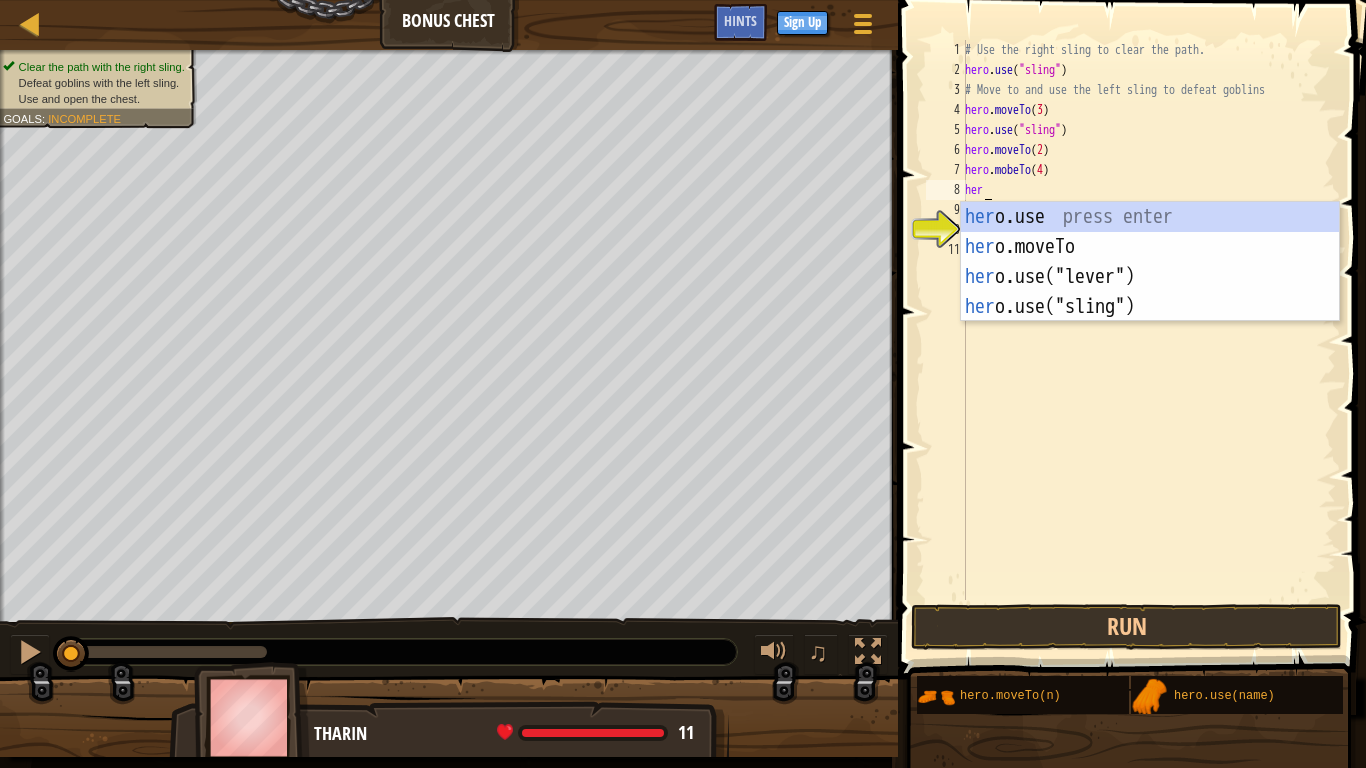 scroll, scrollTop: 10, scrollLeft: 1, axis: both 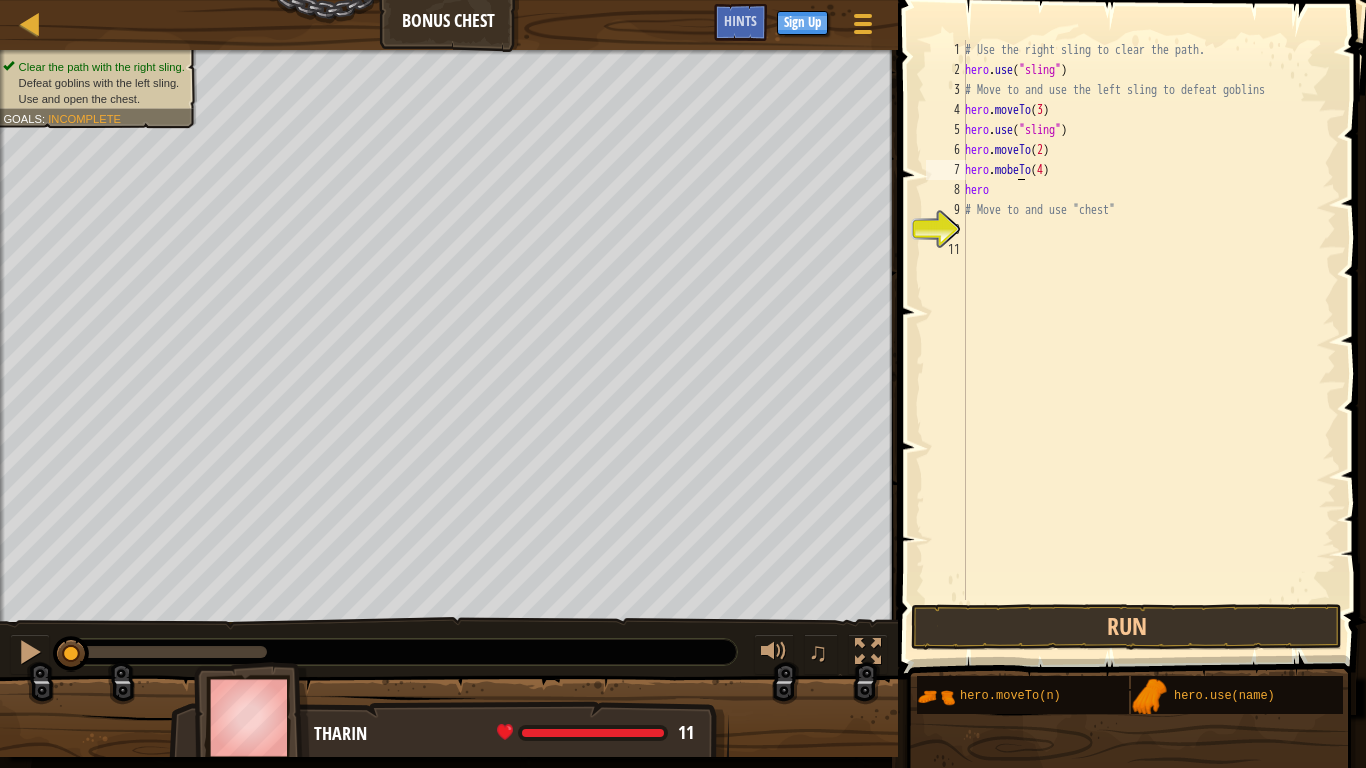 click on "# Use the right sling to clear the path. hero . use ( "sling" ) # Move to and use the left sling to defeat goblins hero . moveTo ( 3 ) hero . use ( "sling" ) hero . moveTo ( 2 ) hero . mobeTo ( 4 ) hero # Move to and use "chest"" at bounding box center [1148, 340] 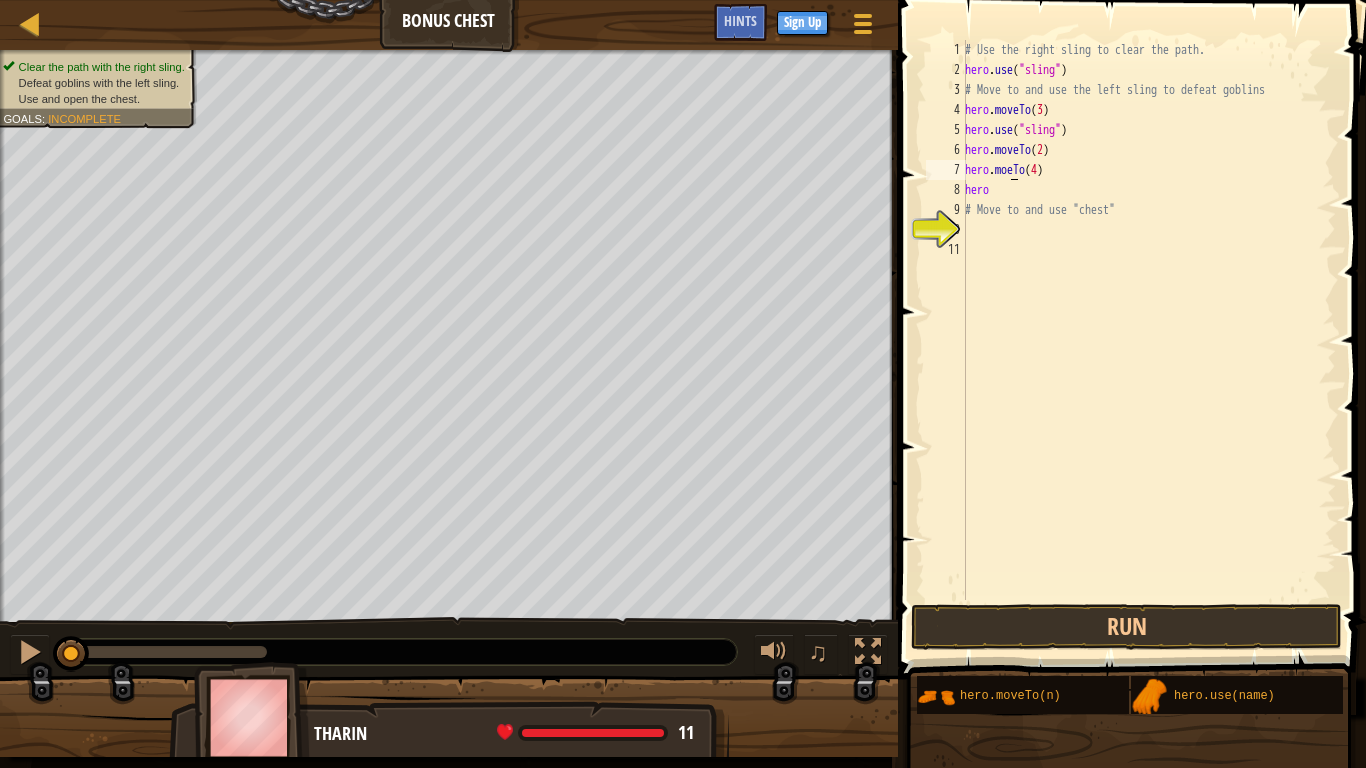 type on "hero.moveTo(4)" 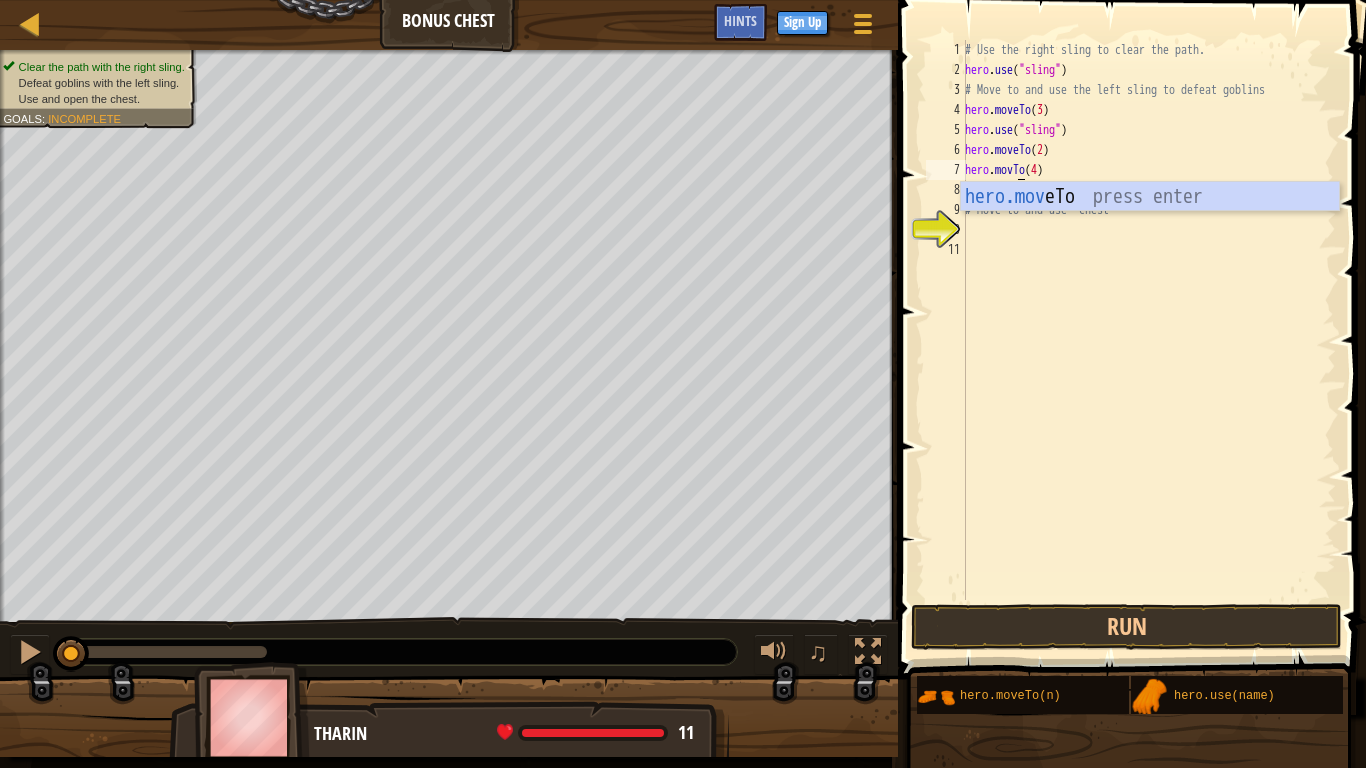 scroll, scrollTop: 10, scrollLeft: 4, axis: both 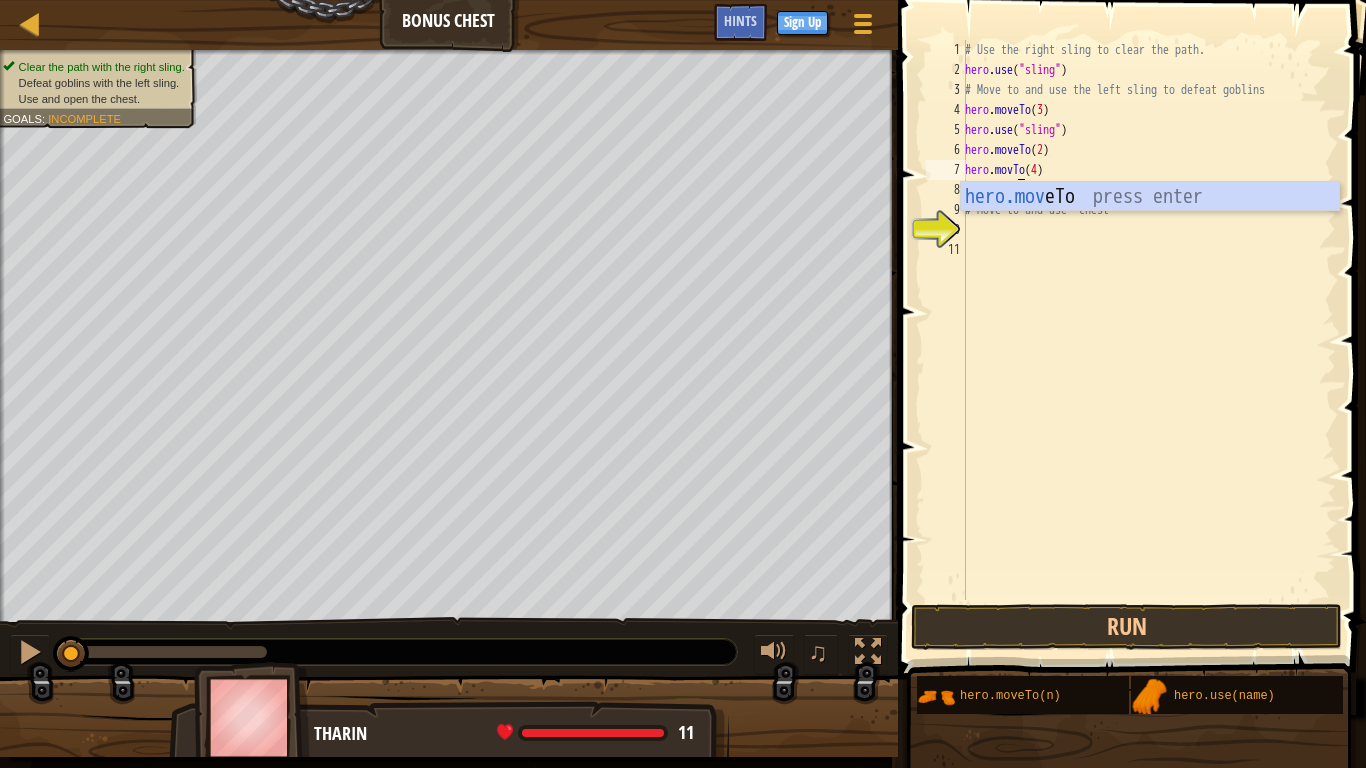 click on "# Use the right sling to clear the path. hero . use ( "sling" ) # Move to and use the left sling to defeat goblins hero . moveTo ( 3 ) hero . use ( "sling" ) hero . moveTo ( 2 ) hero . movTo ( 4 ) hero # Move to and use "chest"" at bounding box center [1148, 340] 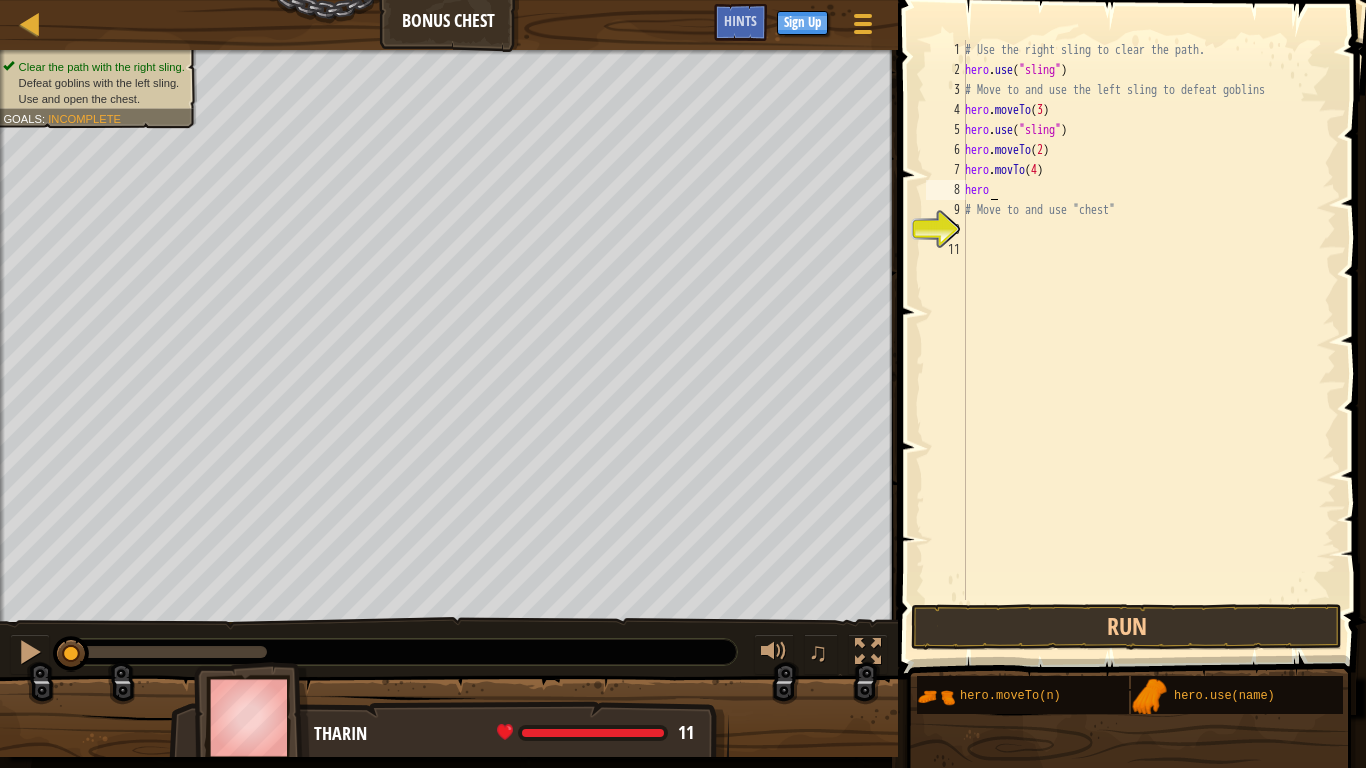 click on "# Use the right sling to clear the path. hero . use ( "sling" ) # Move to and use the left sling to defeat goblins hero . moveTo ( 3 ) hero . use ( "sling" ) hero . moveTo ( 2 ) hero . movTo ( 4 ) hero # Move to and use "chest"" at bounding box center (1148, 340) 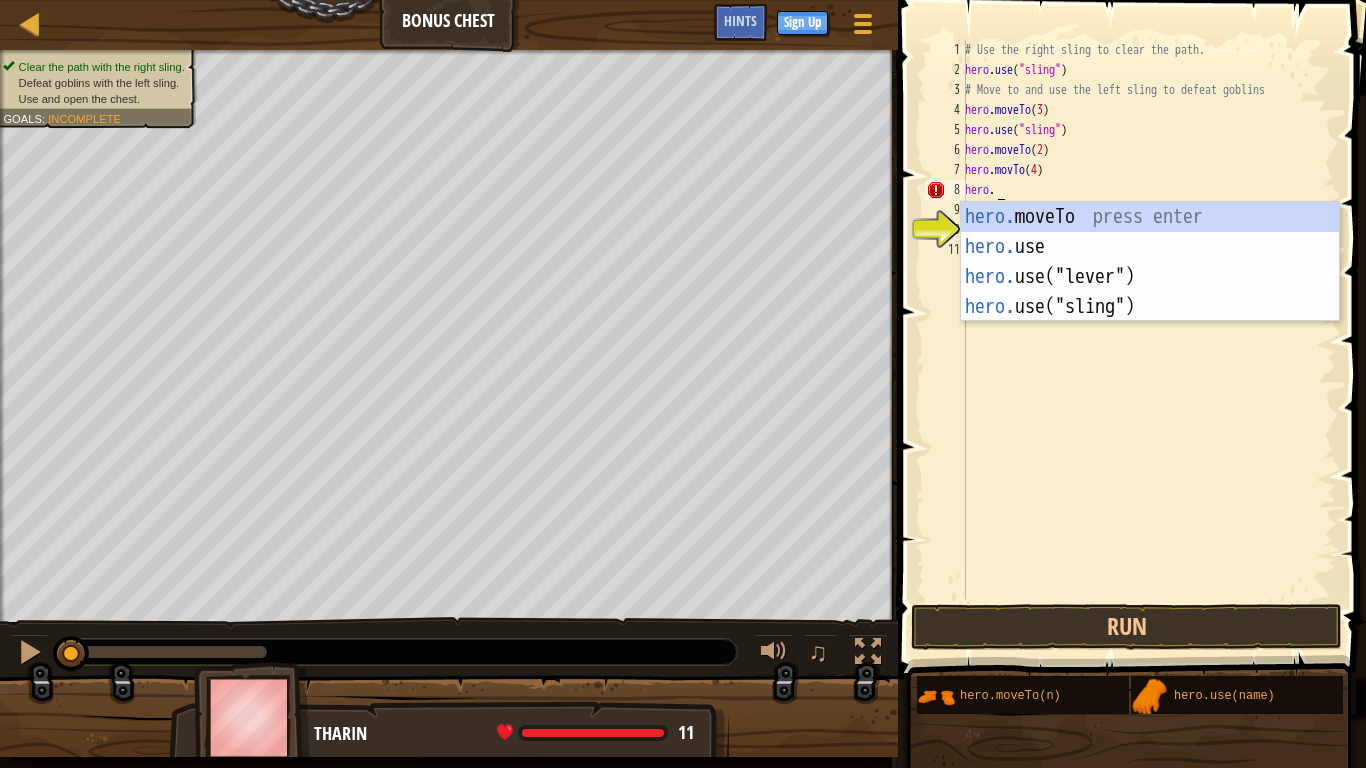 click on "# Use the right sling to clear the path. hero . use ( "sling" ) # Move to and use the left sling to defeat goblins hero . moveTo ( 3 ) hero . use ( "sling" ) hero . moveTo ( 2 ) hero . movTo ( 4 ) hero . # Move to and use "chest"" at bounding box center (1148, 340) 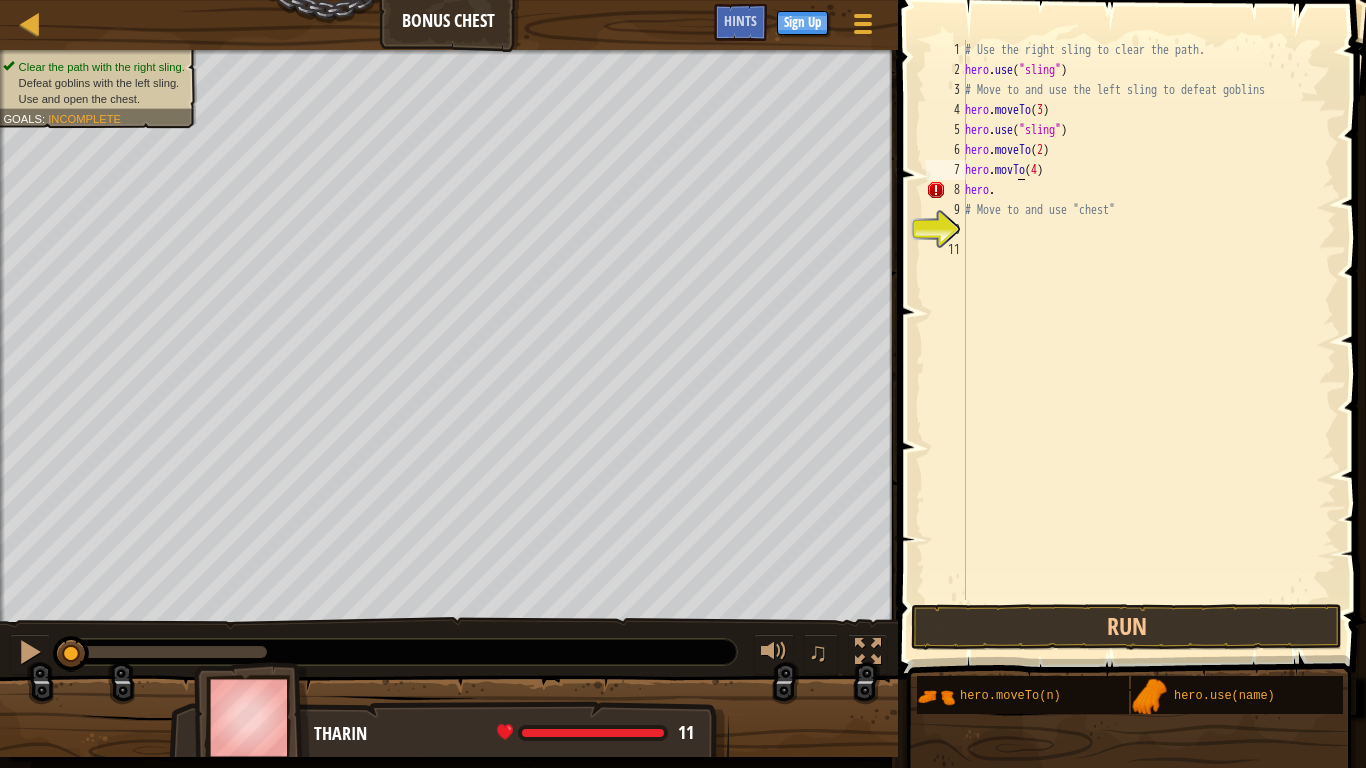 scroll, scrollTop: 10, scrollLeft: 4, axis: both 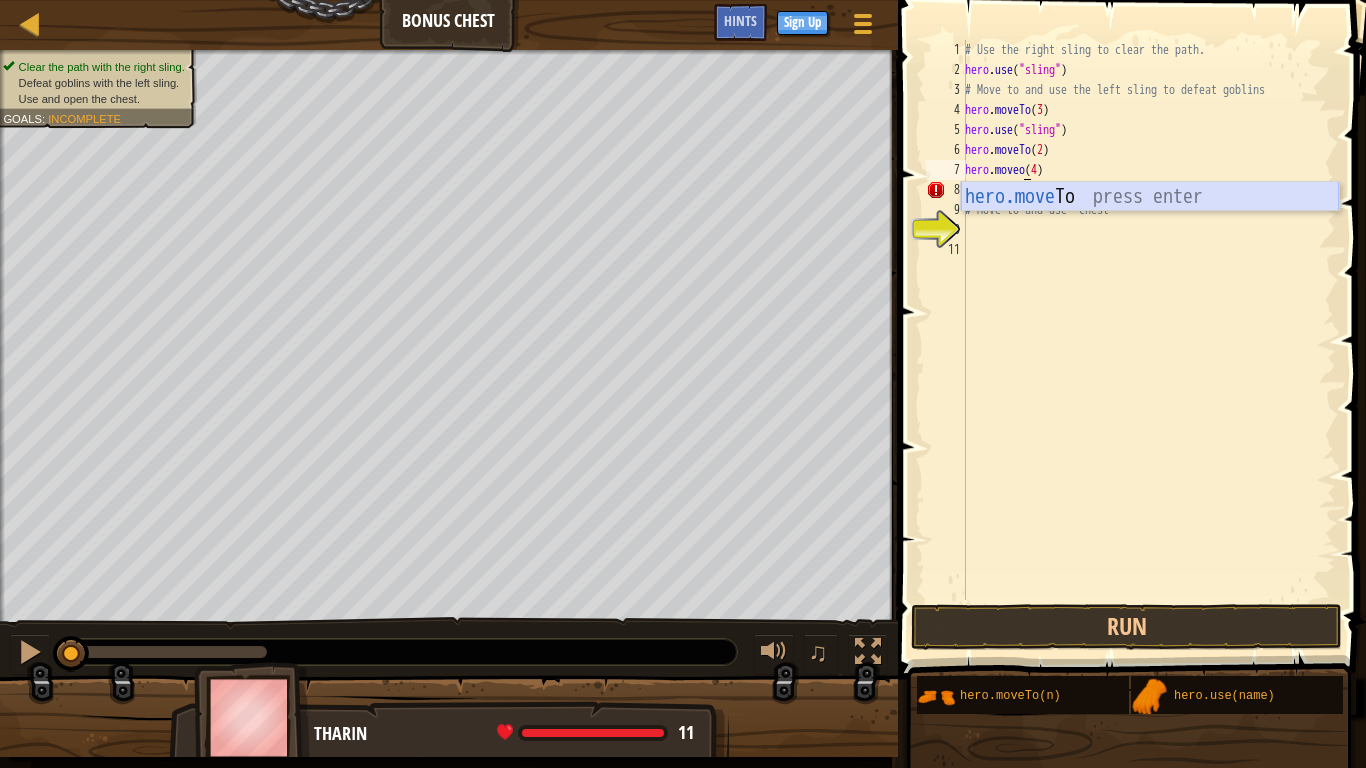 click on "hero.move To press enter" at bounding box center (1150, 227) 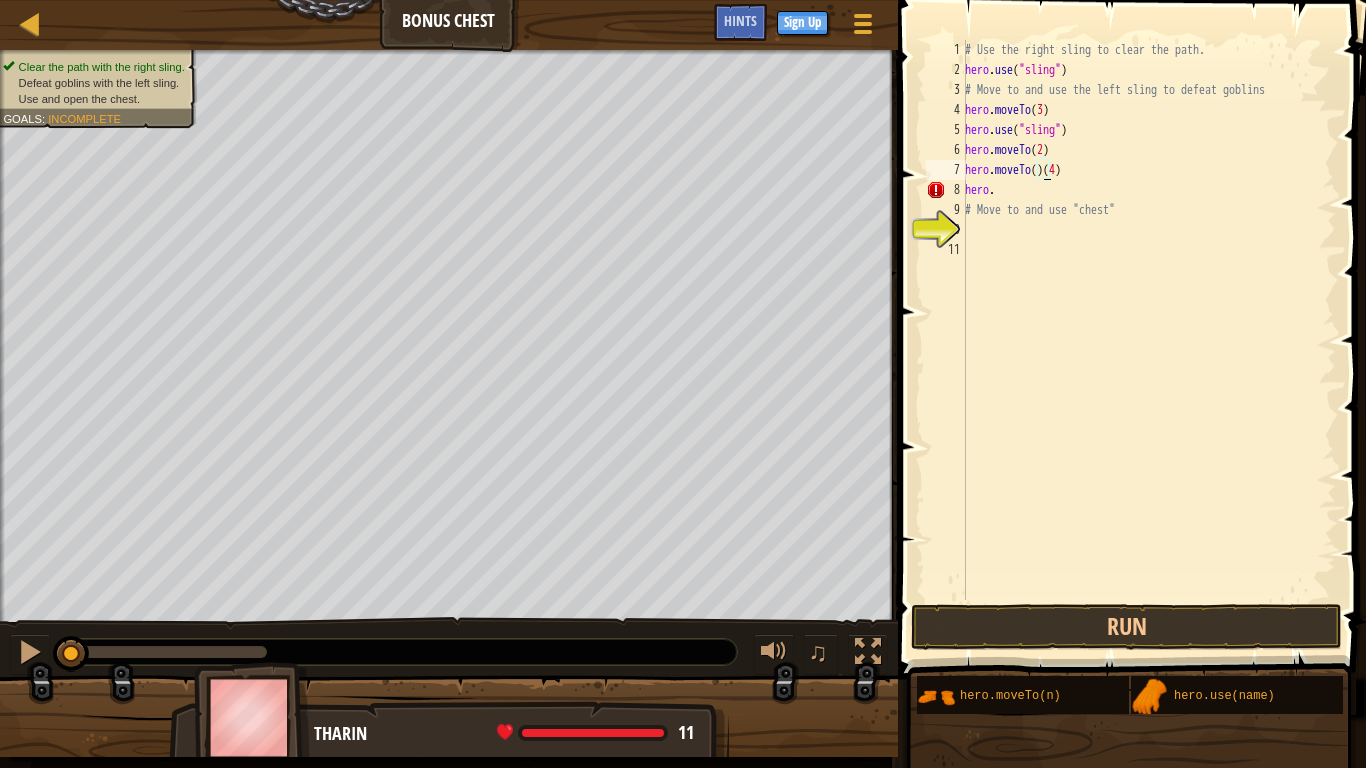 click on "# Use the right sling to clear the path. hero . use ( "sling" ) # Move to and use the left sling to defeat goblins hero . moveTo ( 3 ) hero . use ( "sling" ) hero . moveTo ( 2 ) hero . moveTo ( ) ( 4 ) hero . # Move to and use "chest"" at bounding box center (1148, 340) 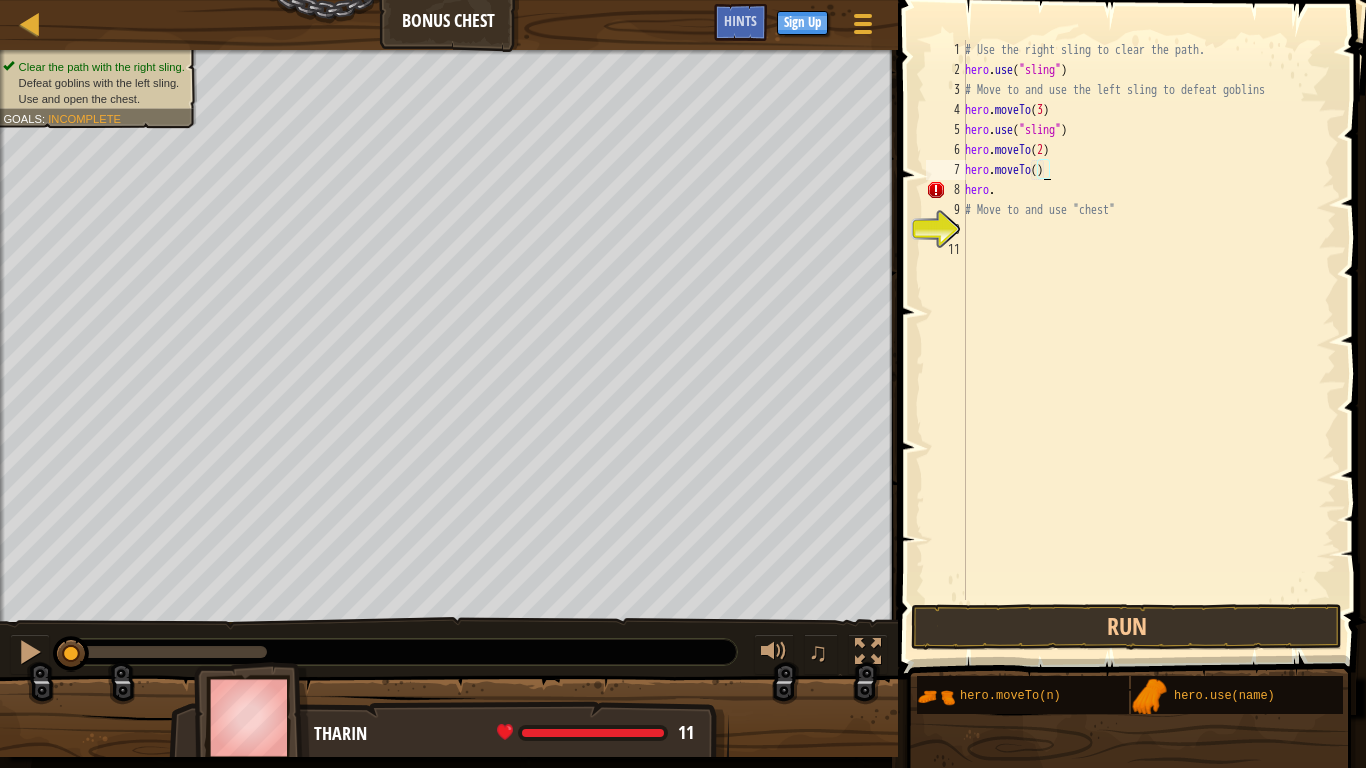 scroll, scrollTop: 10, scrollLeft: 7, axis: both 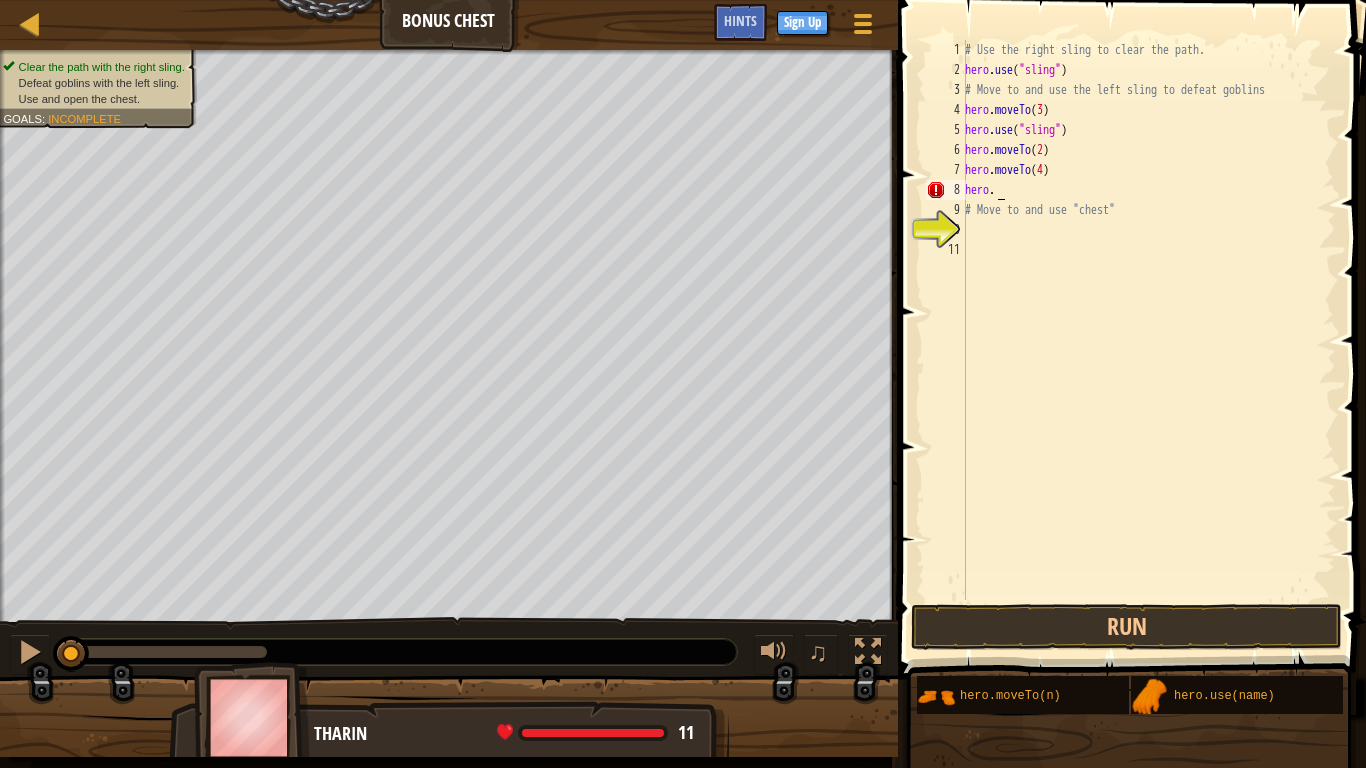 click on "# Use the right sling to clear the path. hero . use ( "sling" ) # Move to and use the left sling to defeat goblins hero . moveTo ( 3 ) hero . use ( "sling" ) hero . moveTo ( 2 ) hero . moveTo ( 4 ) hero . # Move to and use "chest"" at bounding box center [1148, 340] 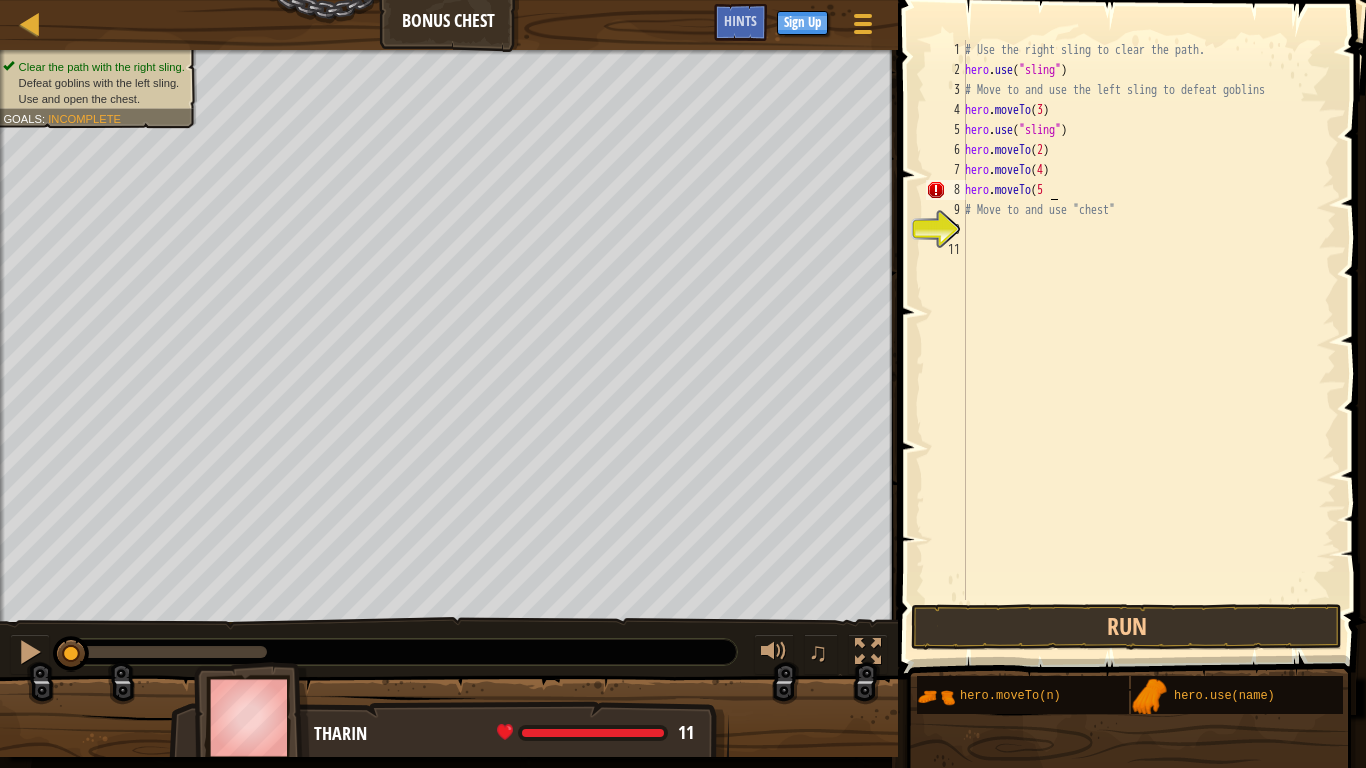scroll, scrollTop: 10, scrollLeft: 6, axis: both 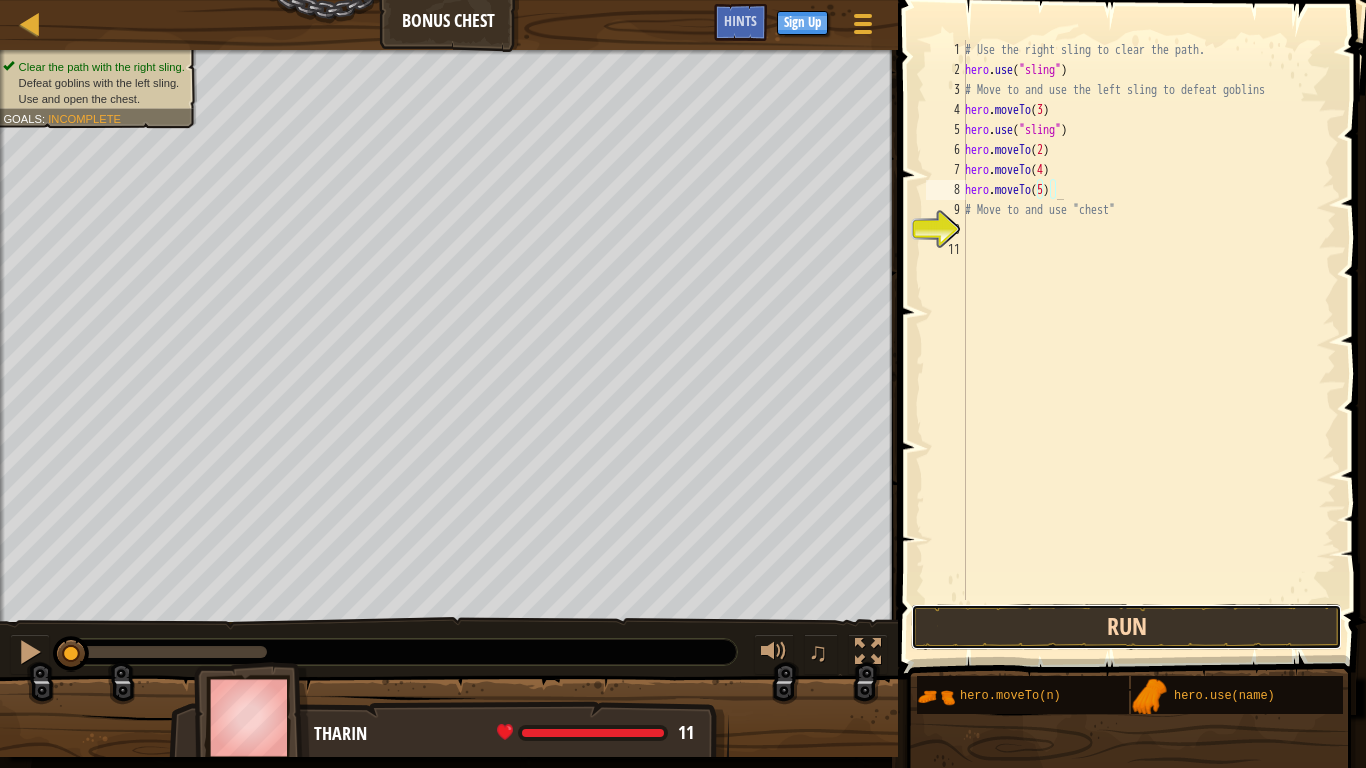 click on "Run" at bounding box center (1126, 627) 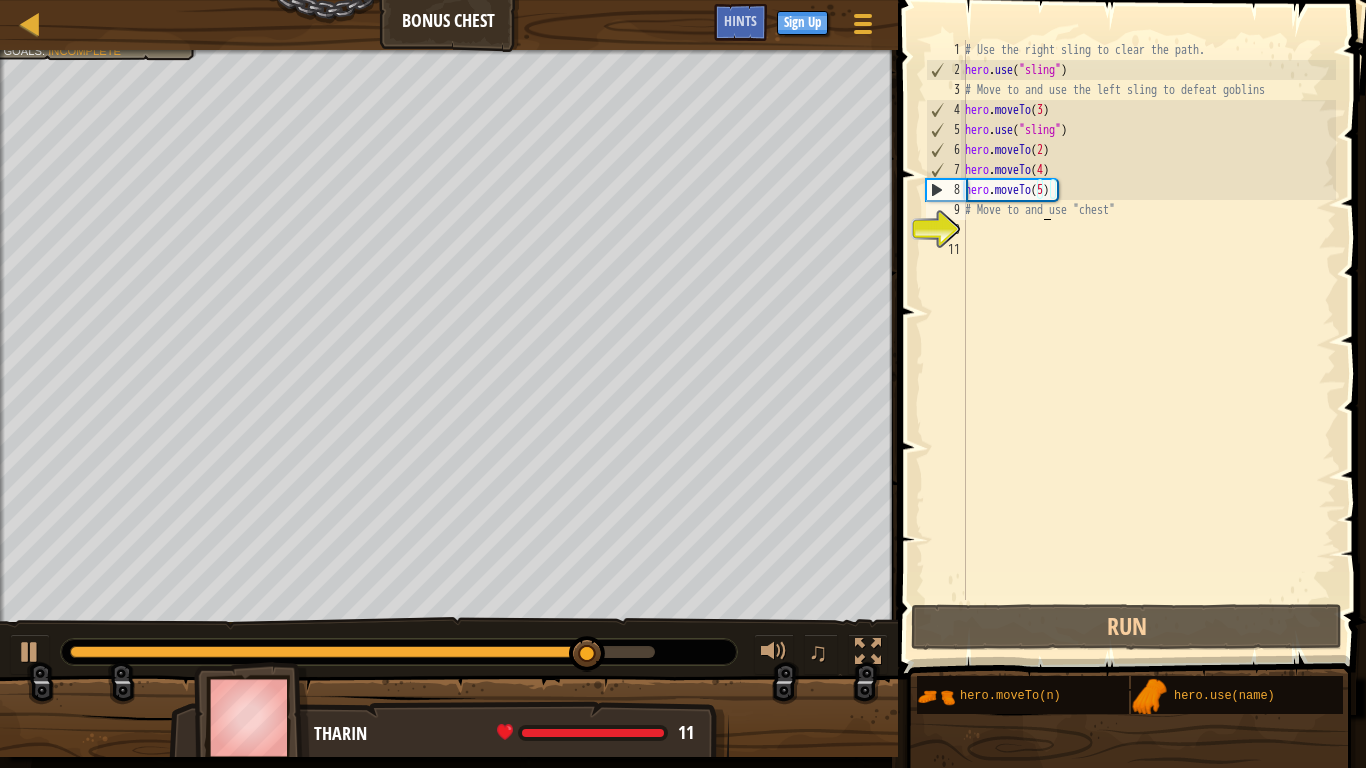 click on "# Use the right sling to clear the path. hero . use ( "sling" ) # Move to and use the left sling to defeat goblins hero . moveTo ( 3 ) hero . use ( "sling" ) hero . moveTo ( 2 ) hero . moveTo ( 4 ) hero . moveTo ( 5 ) # Move to and use "chest"" at bounding box center (1148, 340) 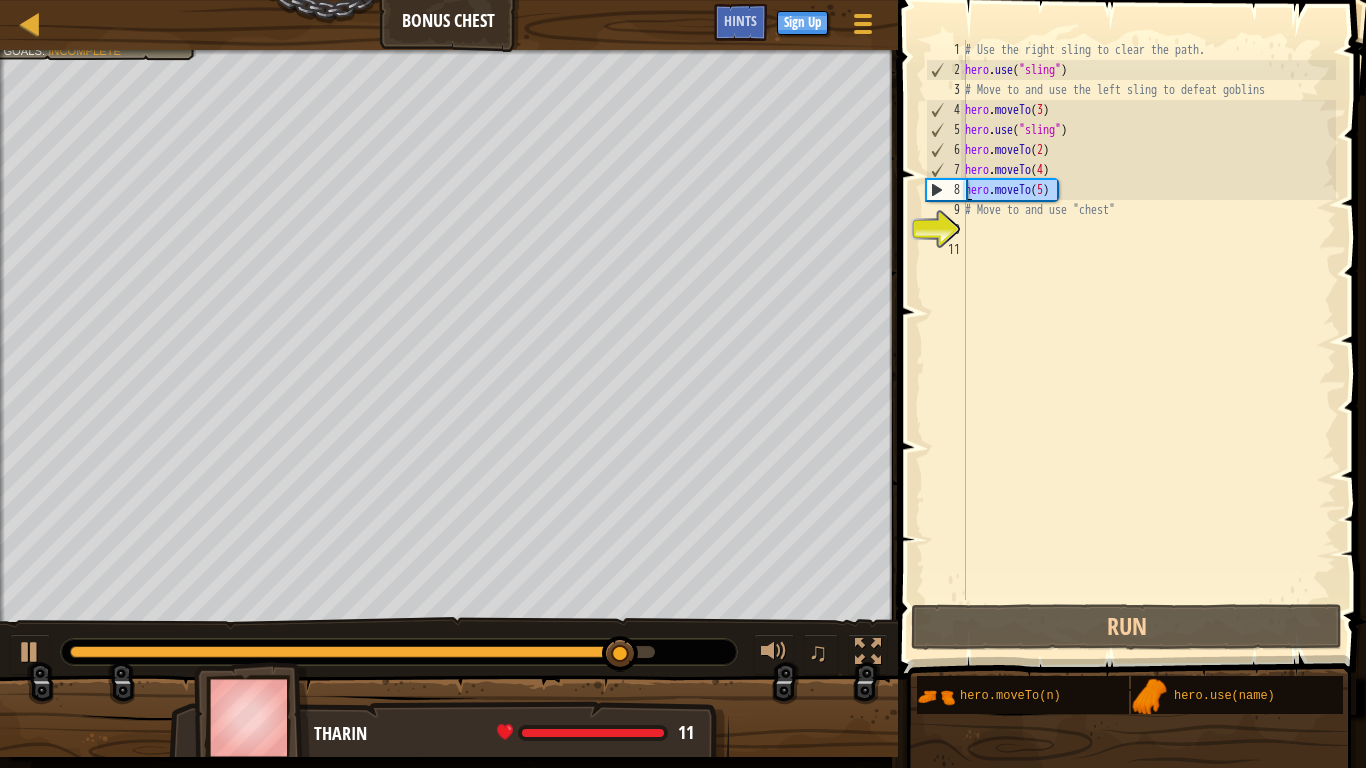 drag, startPoint x: 1060, startPoint y: 190, endPoint x: 936, endPoint y: 186, distance: 124.0645 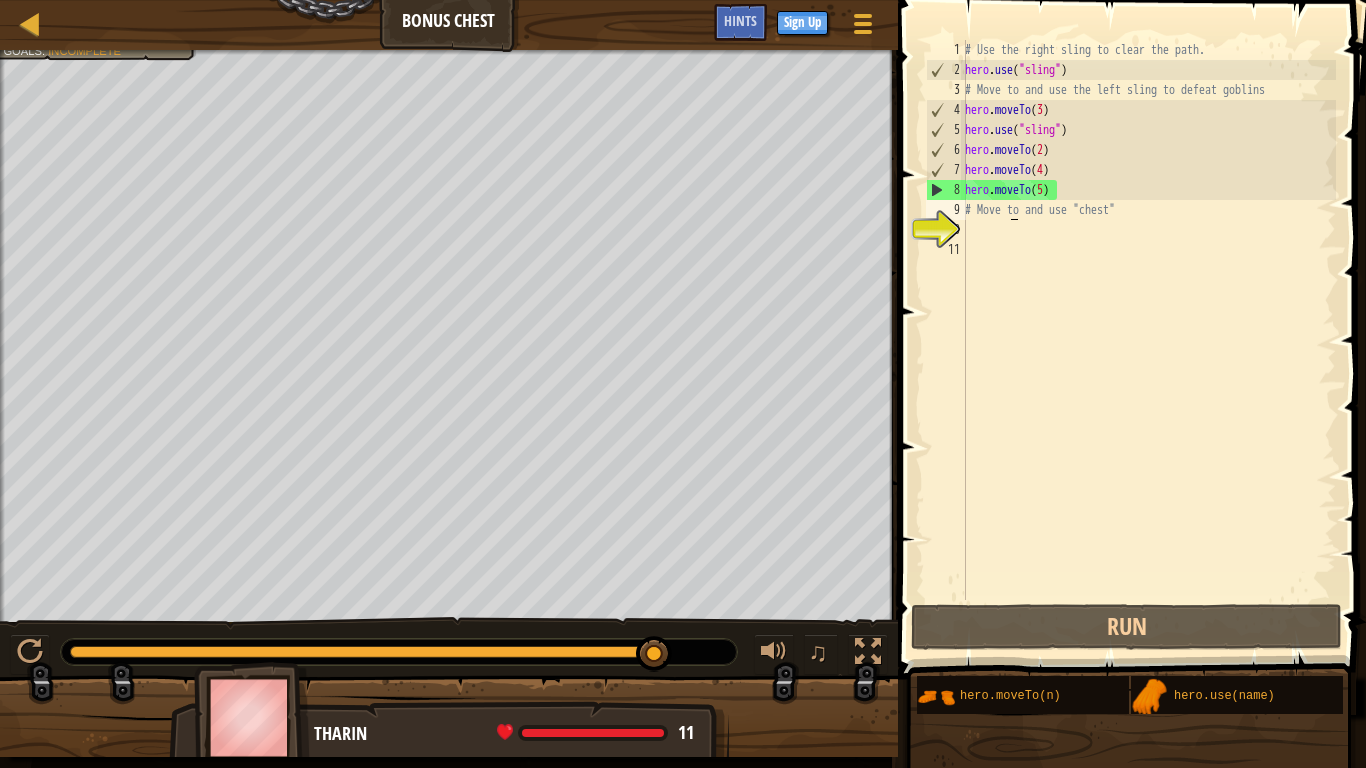 click on "# Use the right sling to clear the path. hero . use ( "sling" ) # Move to and use the left sling to defeat goblins hero . moveTo ( 3 ) hero . use ( "sling" ) hero . moveTo ( 2 ) hero . moveTo ( 4 ) hero . moveTo ( 5 ) # Move to and use "chest"" at bounding box center (1148, 340) 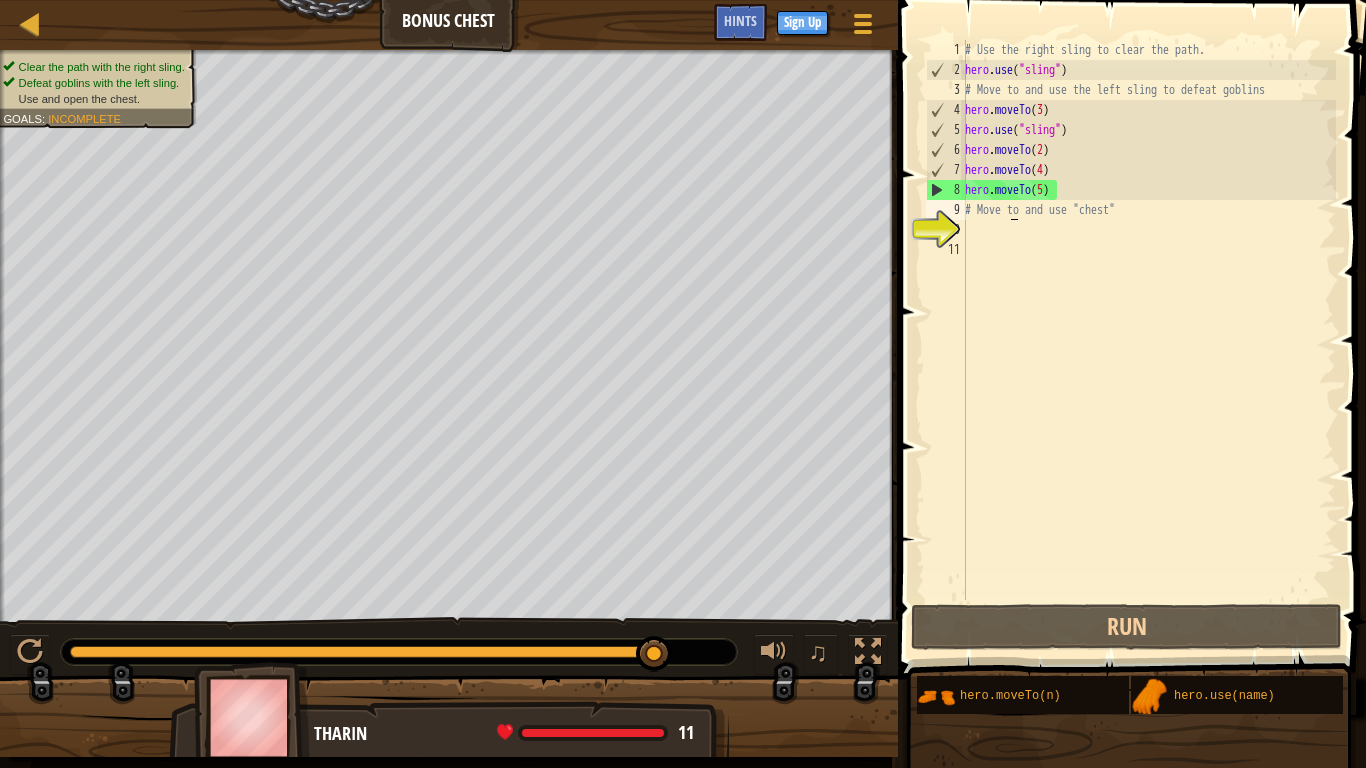 click on "# Use the right sling to clear the path. hero . use ( "sling" ) # Move to and use the left sling to defeat goblins hero . moveTo ( 3 ) hero . use ( "sling" ) hero . moveTo ( 2 ) hero . moveTo ( 4 ) hero . moveTo ( 5 ) # Move to and use "chest"" at bounding box center [1148, 340] 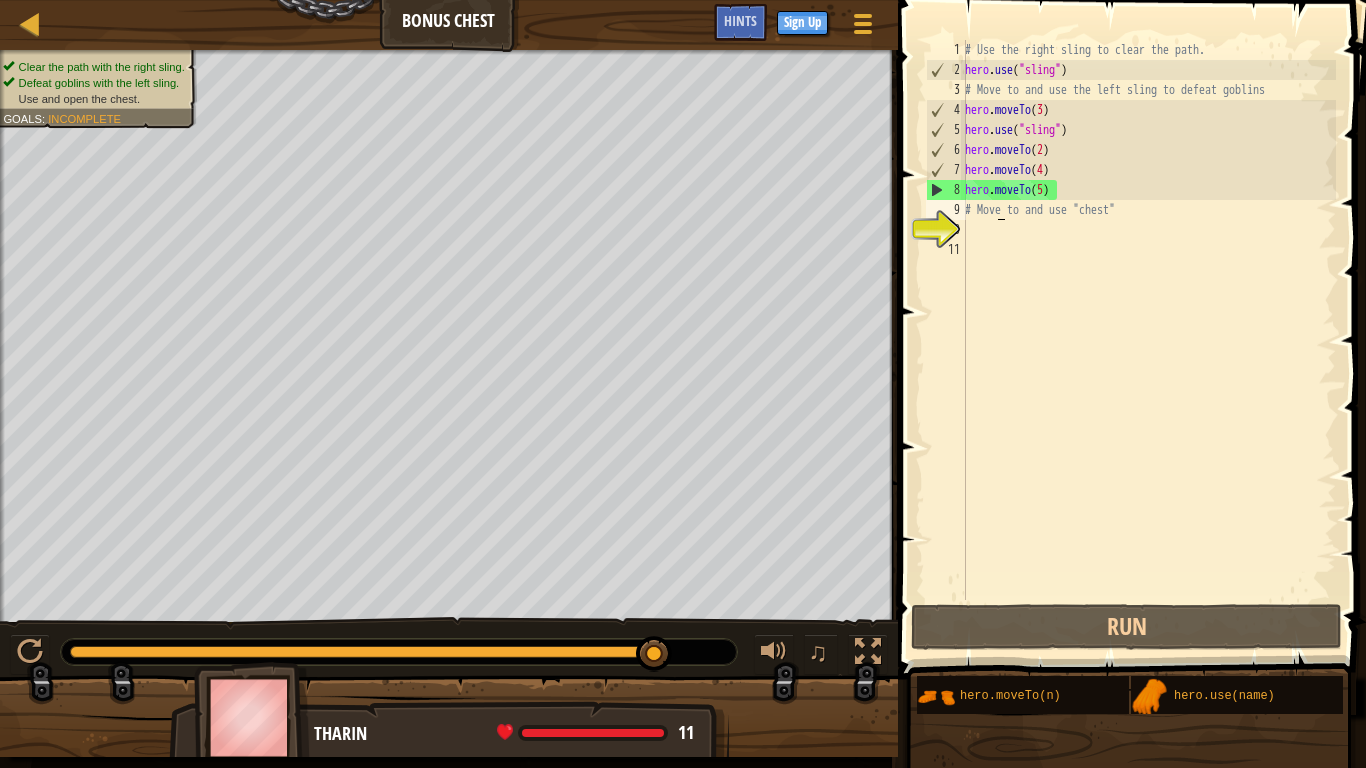 paste on "hero.moveTo(5)" 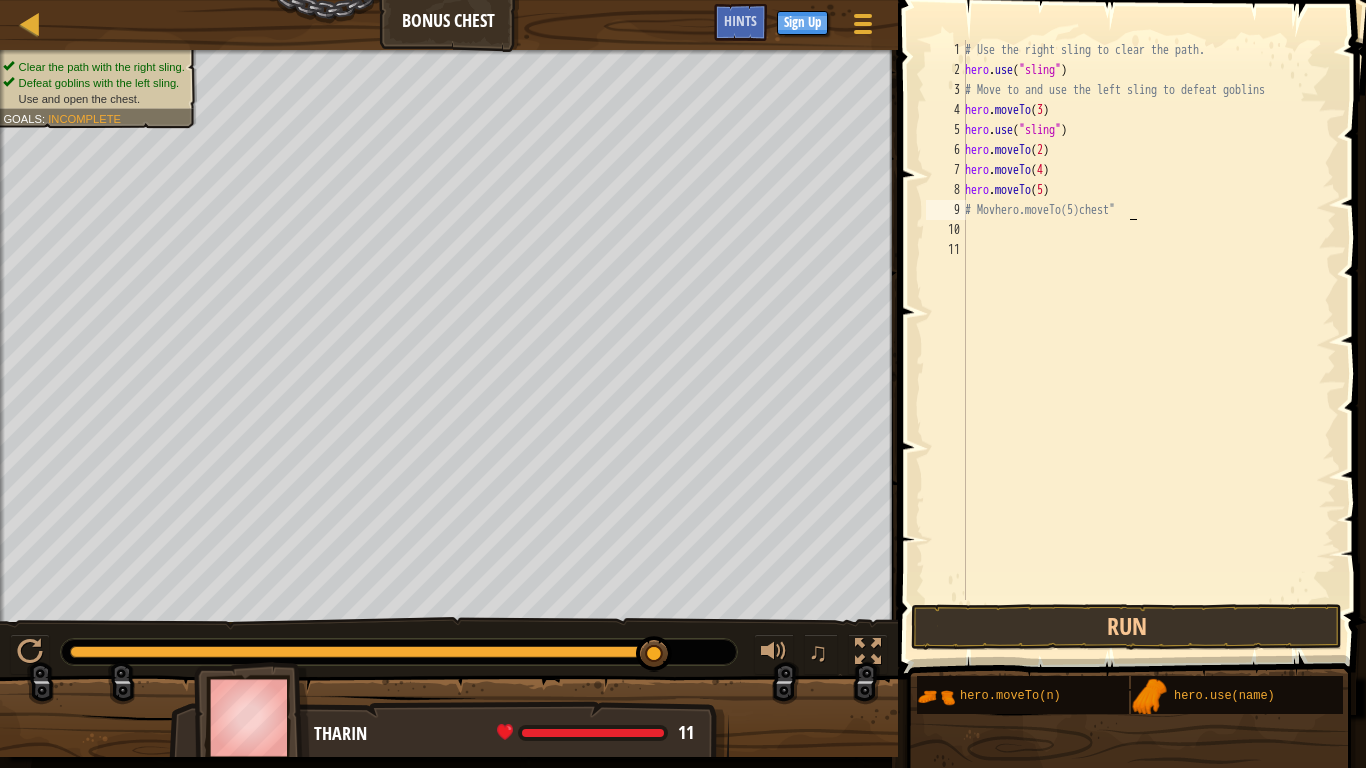 click on "# Use the right sling to clear the path. hero . use ( "sling" ) # Move to and use the left sling to defeat goblins hero . moveTo ( 3 ) hero . use ( "sling" ) hero . moveTo ( 2 ) hero . moveTo ( 4 ) hero . moveTo ( 5 ) # Movhero.moveTo(5)chest"" at bounding box center [1148, 340] 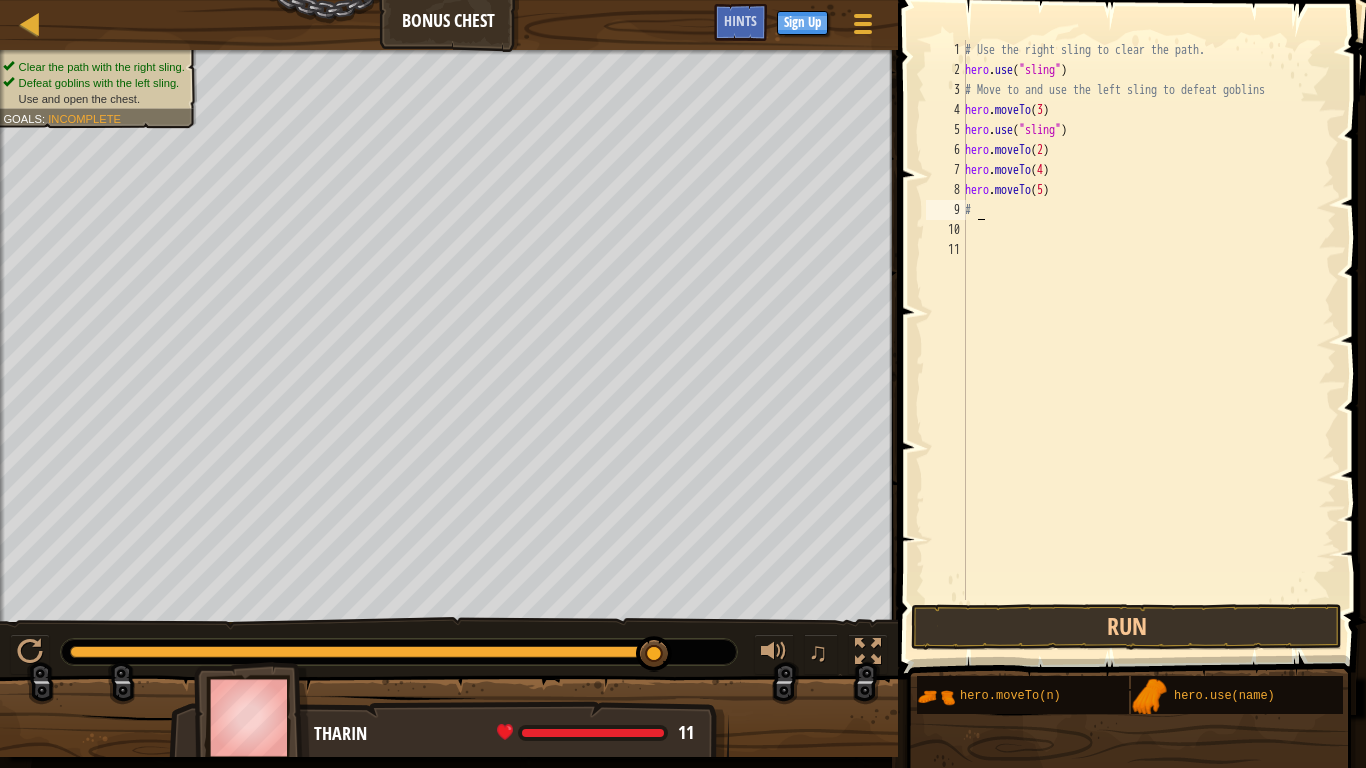 type on "#" 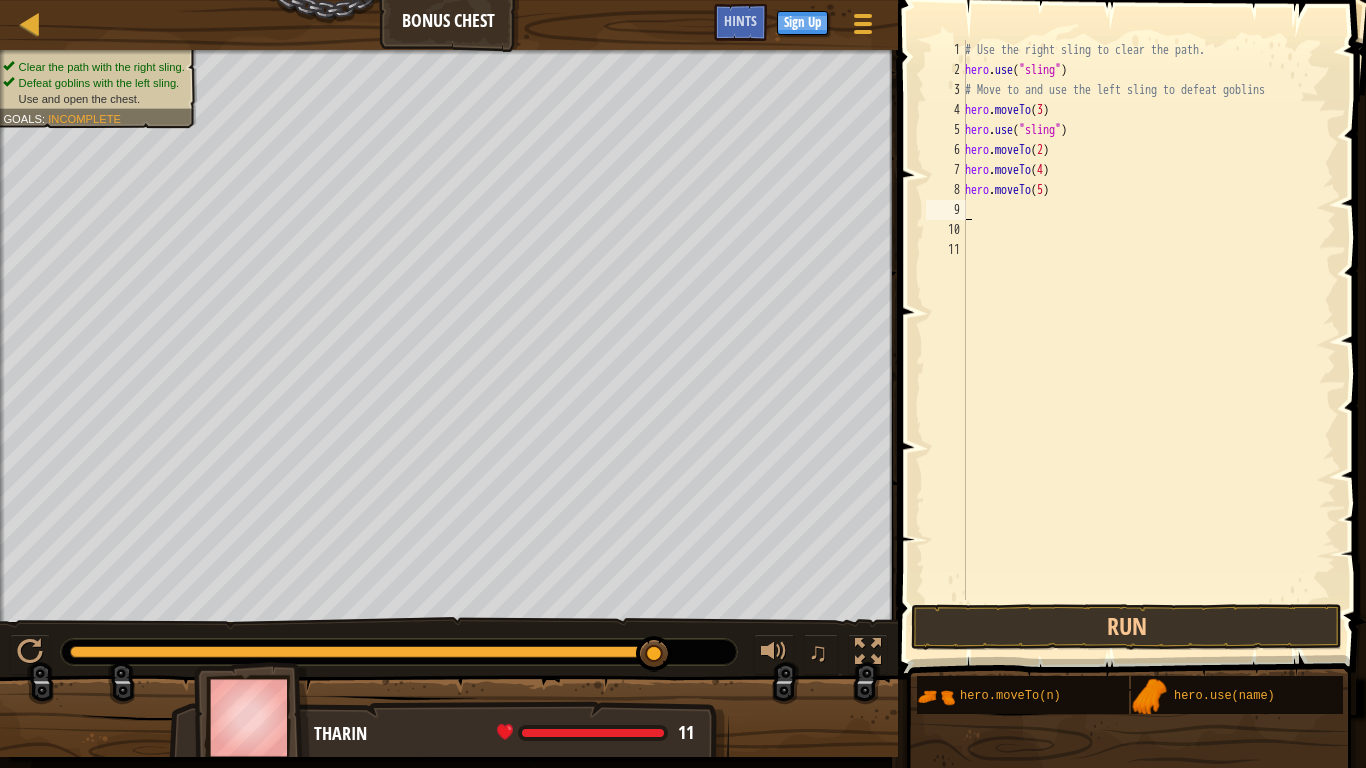 paste on "hero.moveTo(5)" 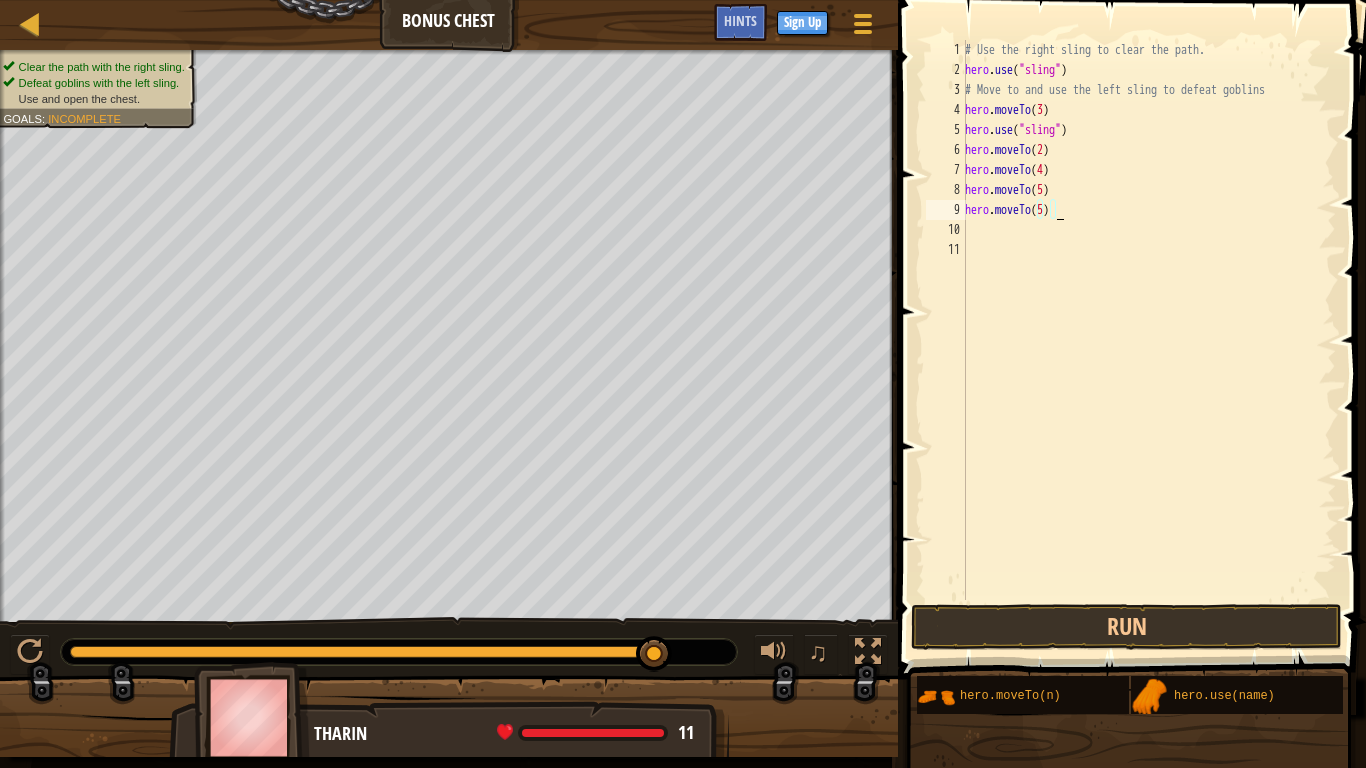 click on "# Use the right sling to clear the path. hero . use ( "sling" ) # Move to and use the left sling to defeat goblins hero . moveTo ( 3 ) hero . use ( "sling" ) hero . moveTo ( 2 ) hero . moveTo ( 4 ) hero . moveTo ( 5 ) hero . moveTo ( 5 )" at bounding box center (1148, 340) 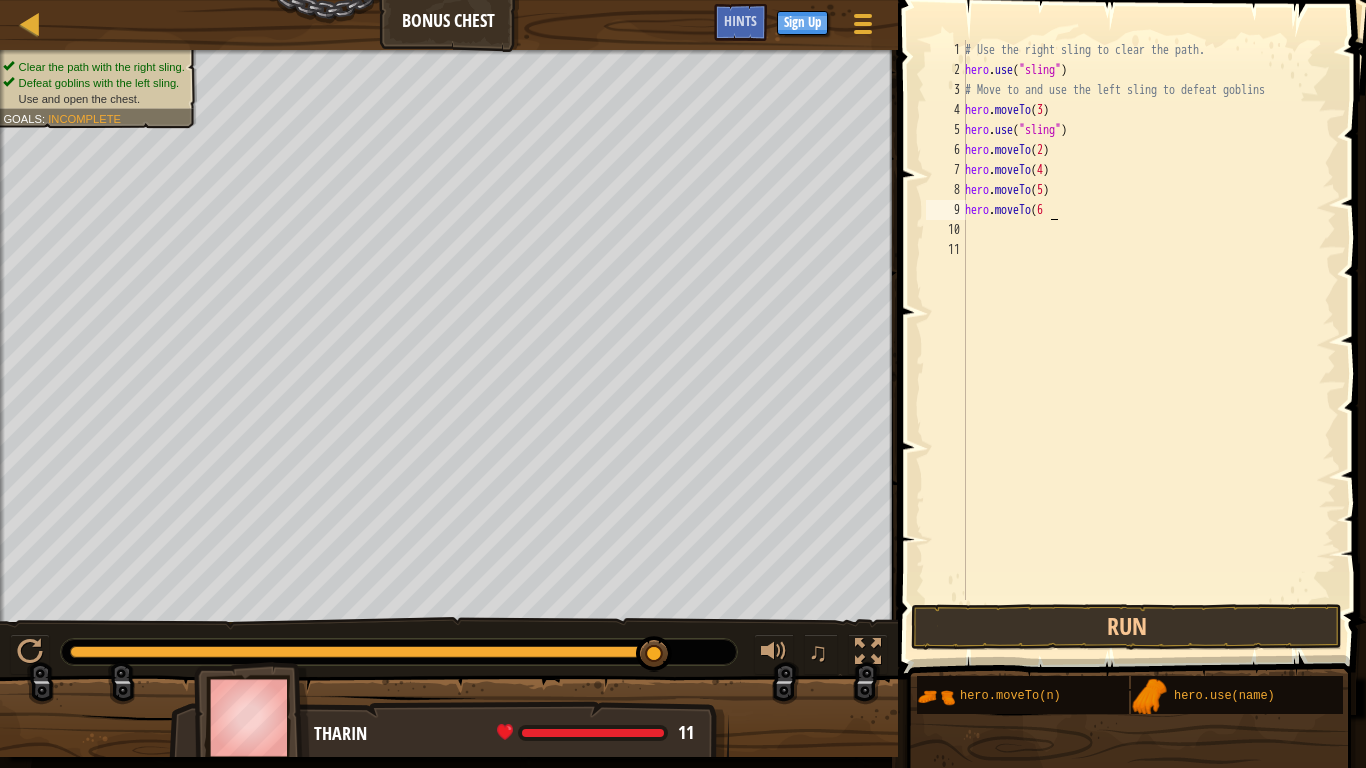 scroll, scrollTop: 10, scrollLeft: 7, axis: both 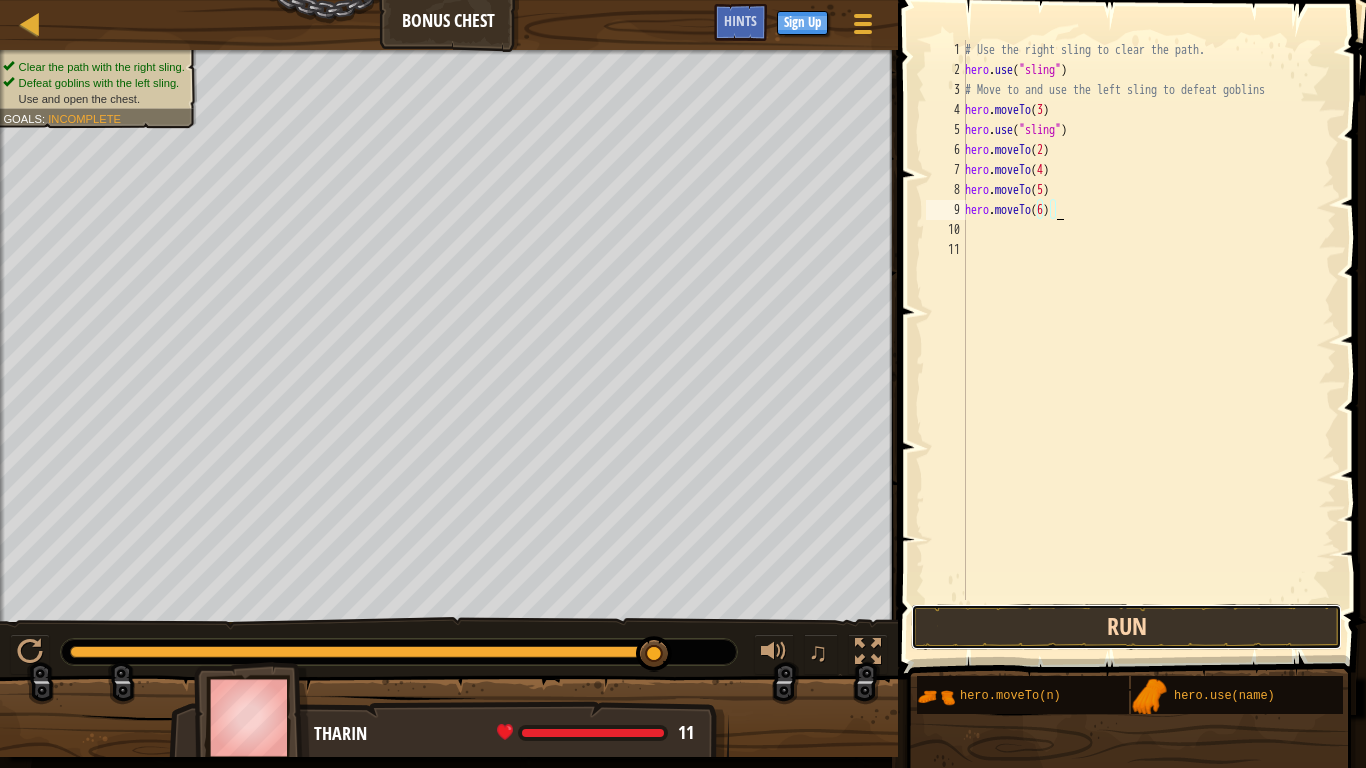 click on "Run" at bounding box center [1126, 627] 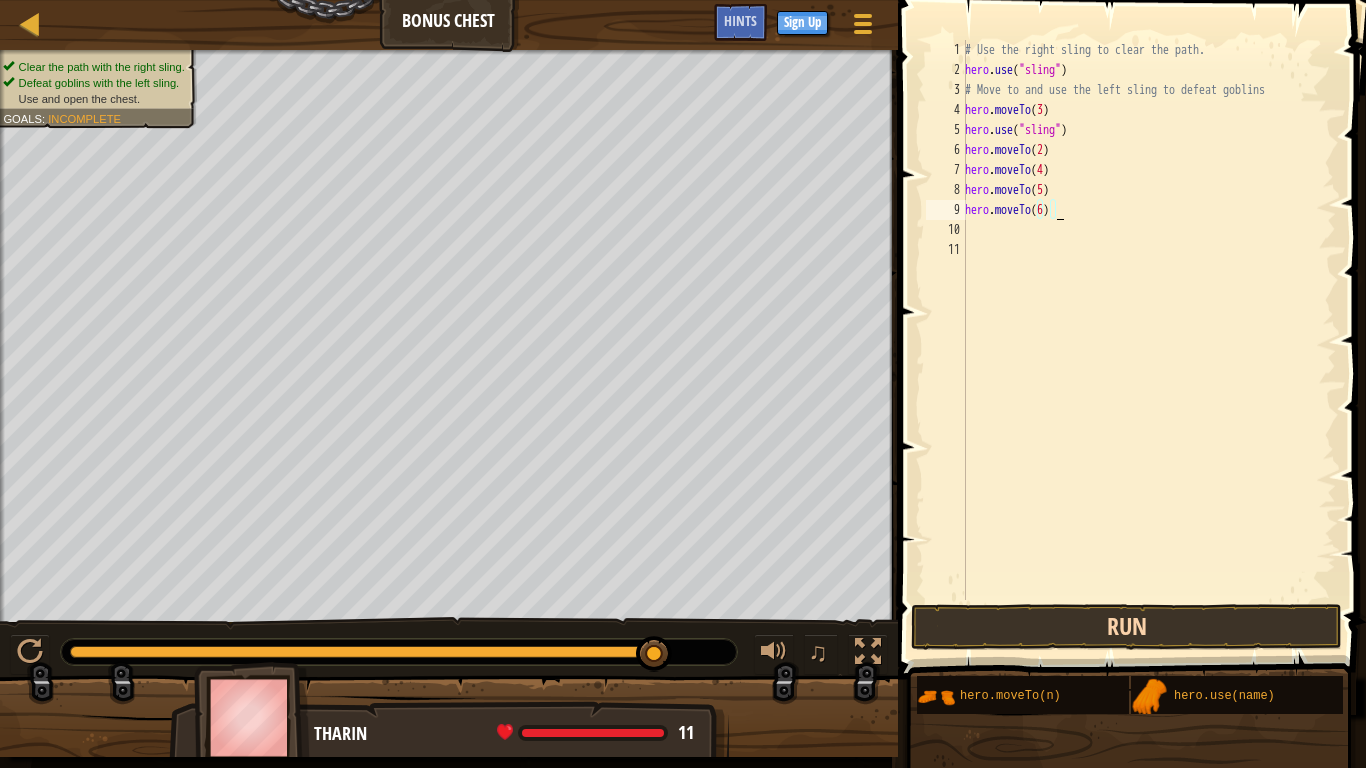 type on "hero.moveTo(6)" 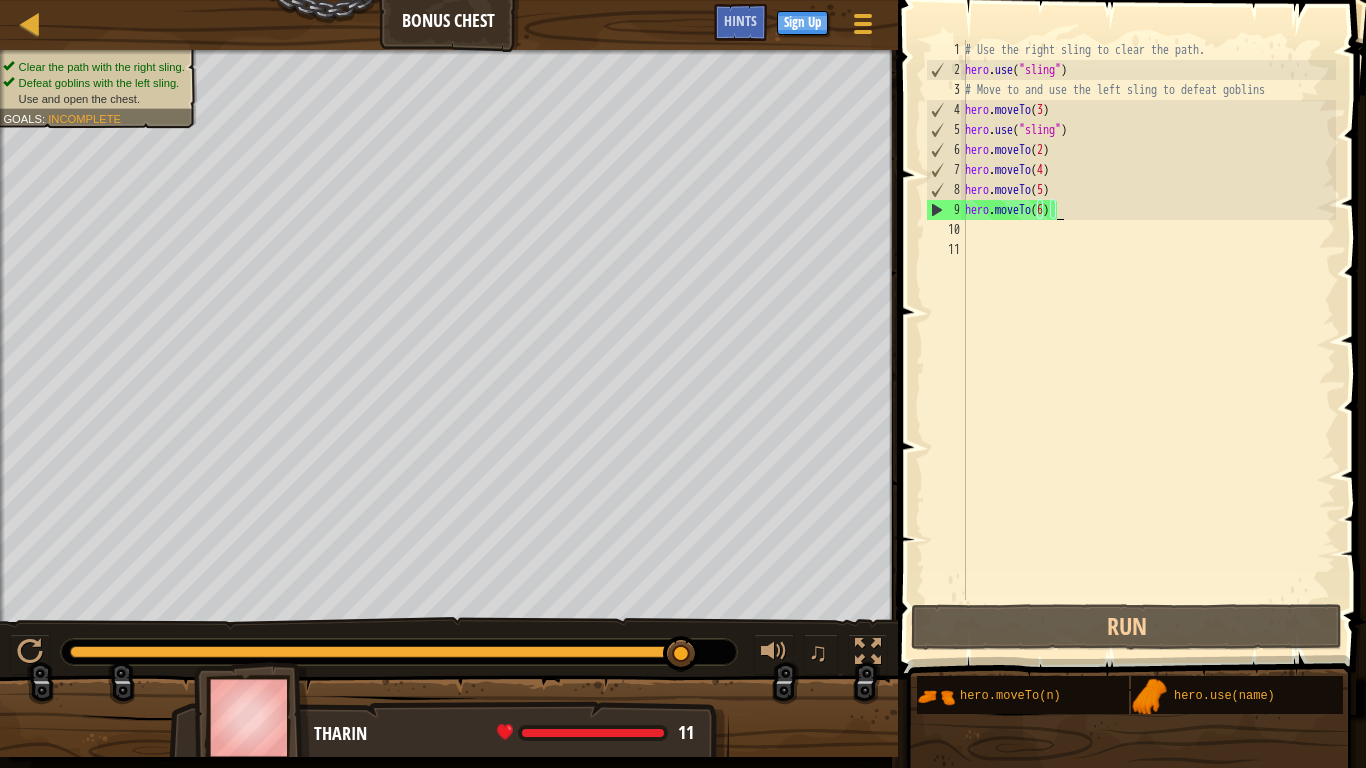 click on "# Use the right sling to clear the path. hero . use ( "sling" ) # Move to and use the left sling to defeat goblins hero . moveTo ( 3 ) hero . use ( "sling" ) hero . moveTo ( 2 ) hero . moveTo ( 4 ) hero . moveTo ( 5 ) hero . moveTo ( 6 )" at bounding box center (1148, 340) 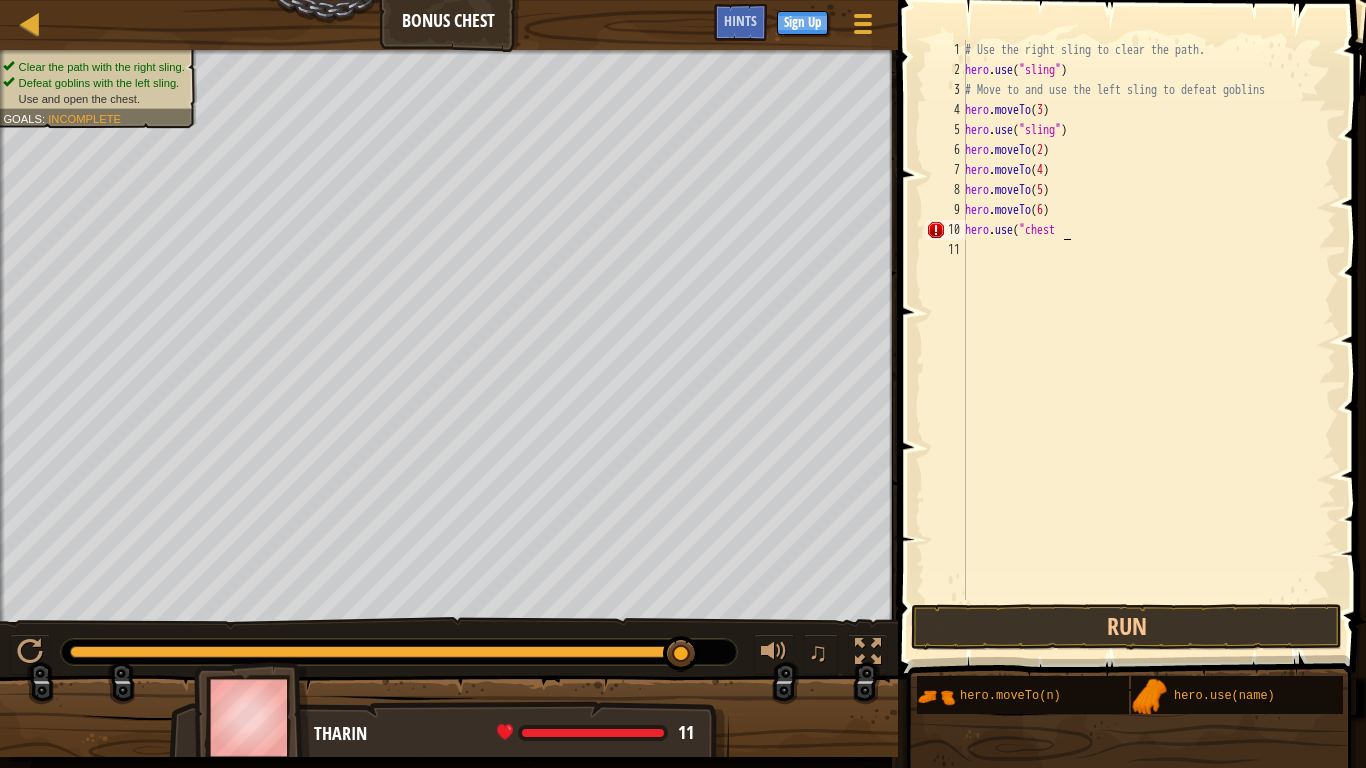 scroll, scrollTop: 10, scrollLeft: 8, axis: both 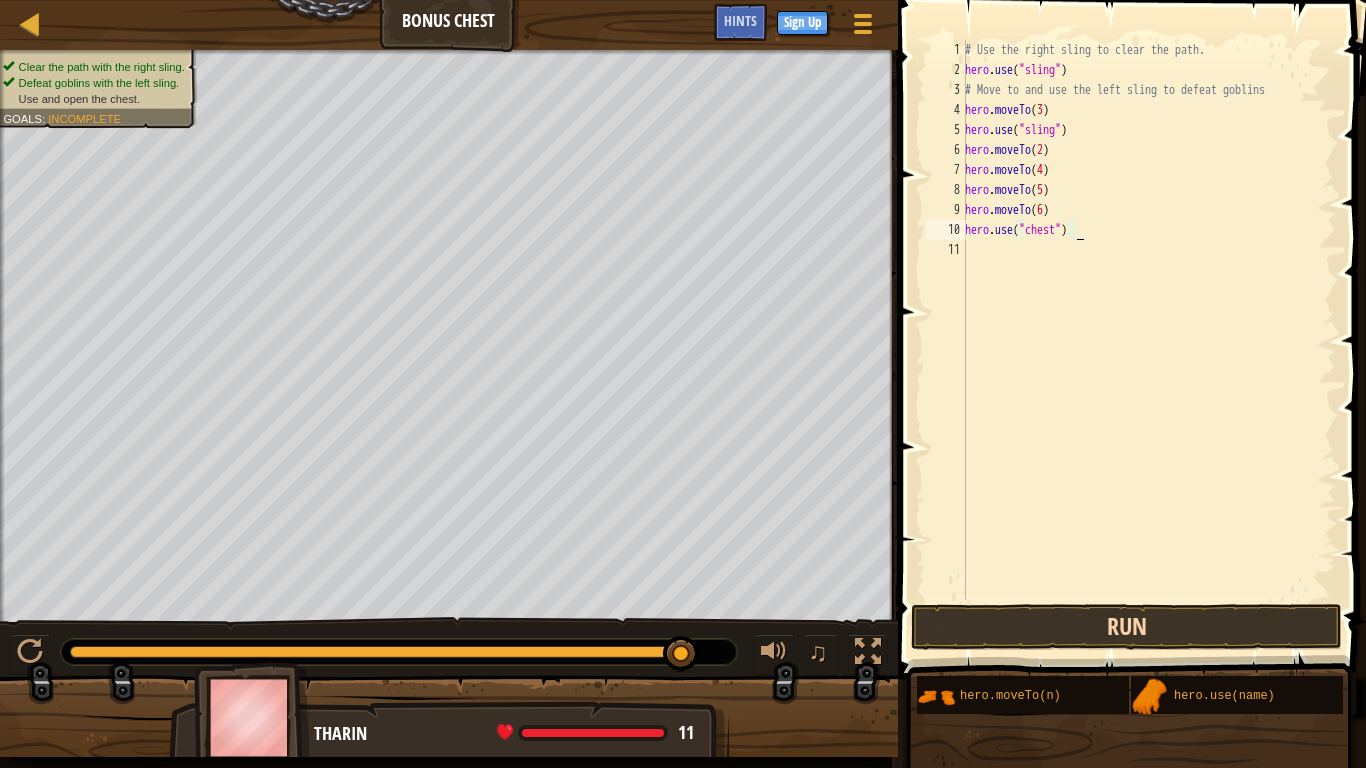 type on "hero.use("chest")" 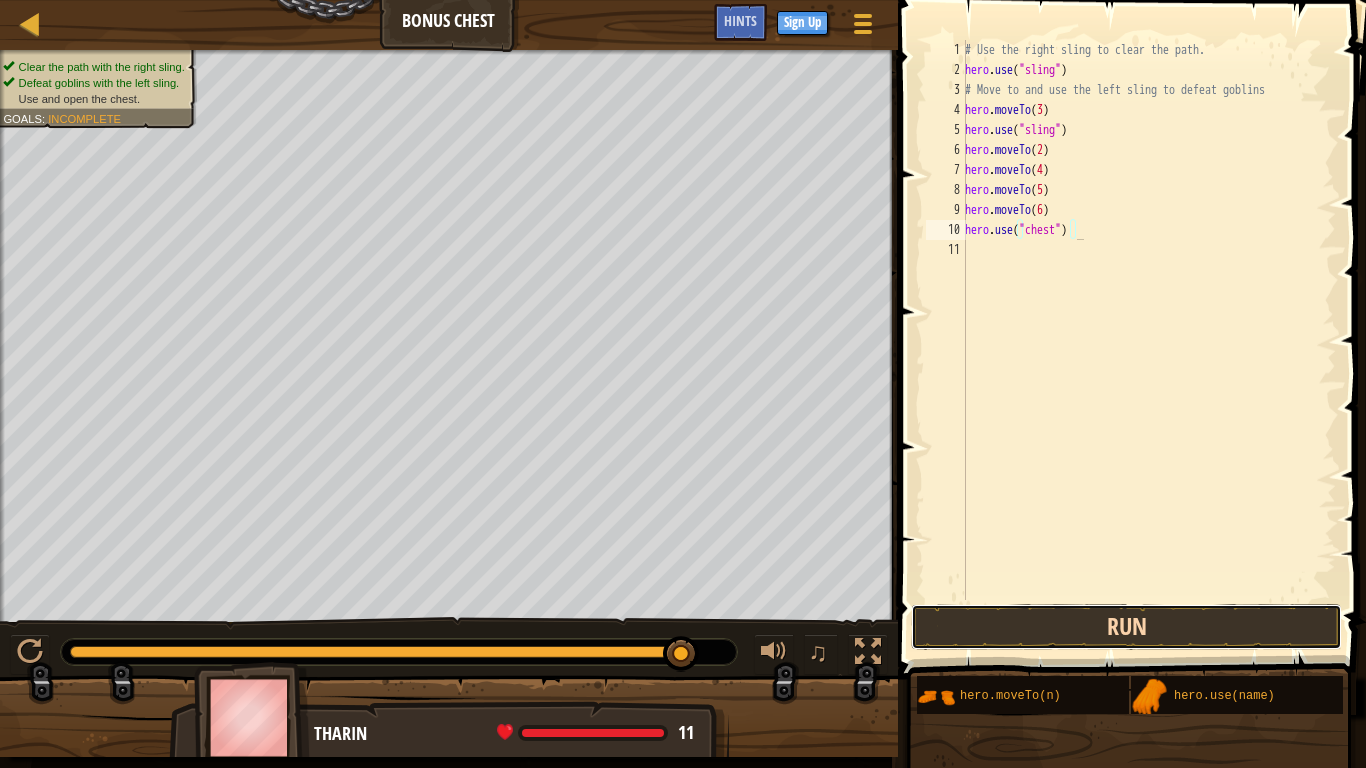 click on "Run" at bounding box center (1126, 627) 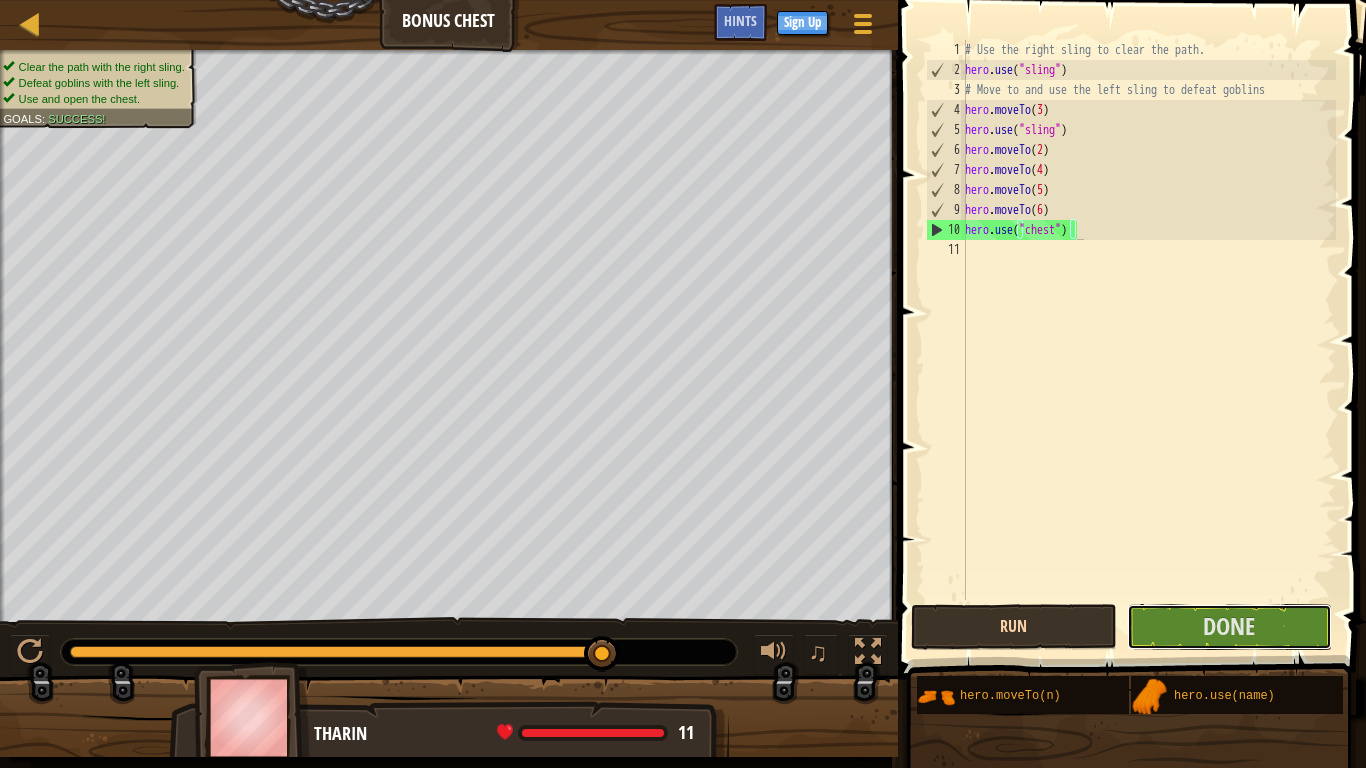 click on "Done" at bounding box center [1229, 626] 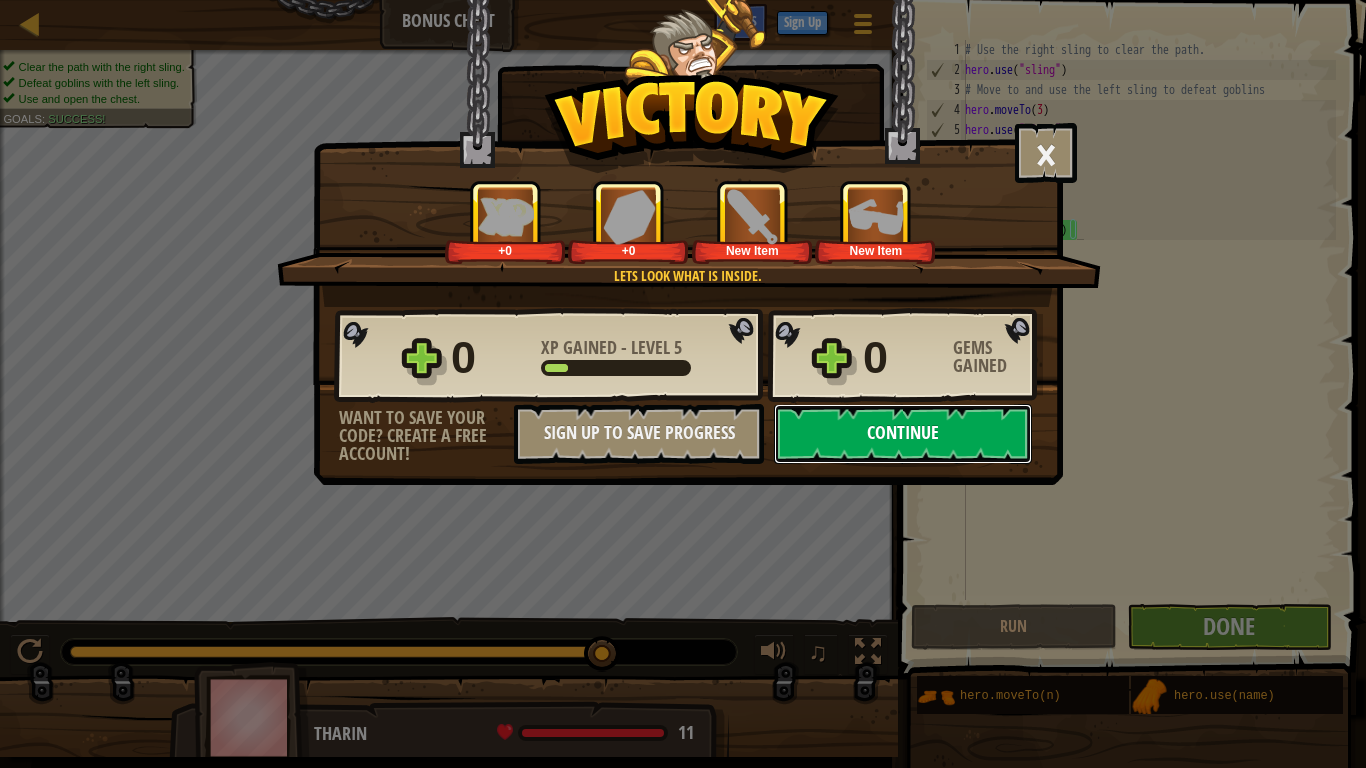 click on "Continue" at bounding box center [903, 434] 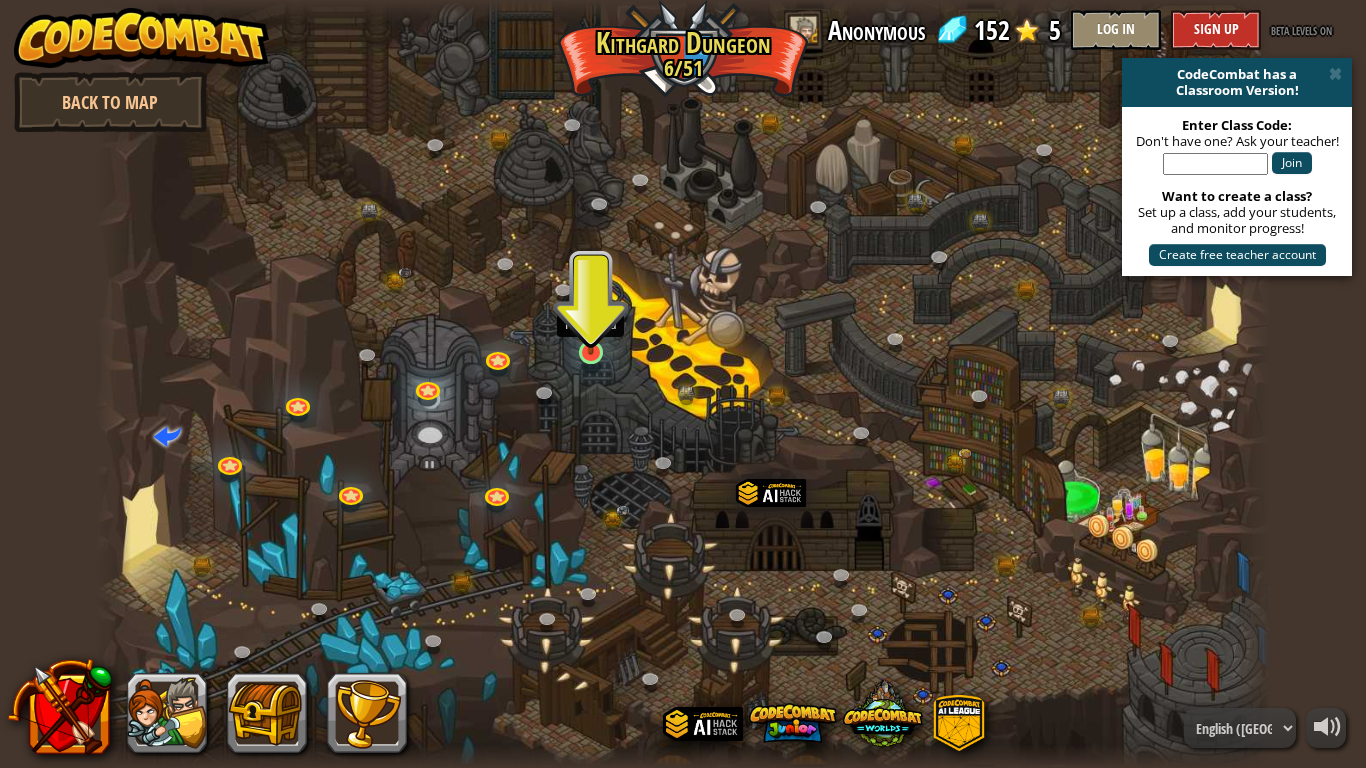 click at bounding box center [591, 320] 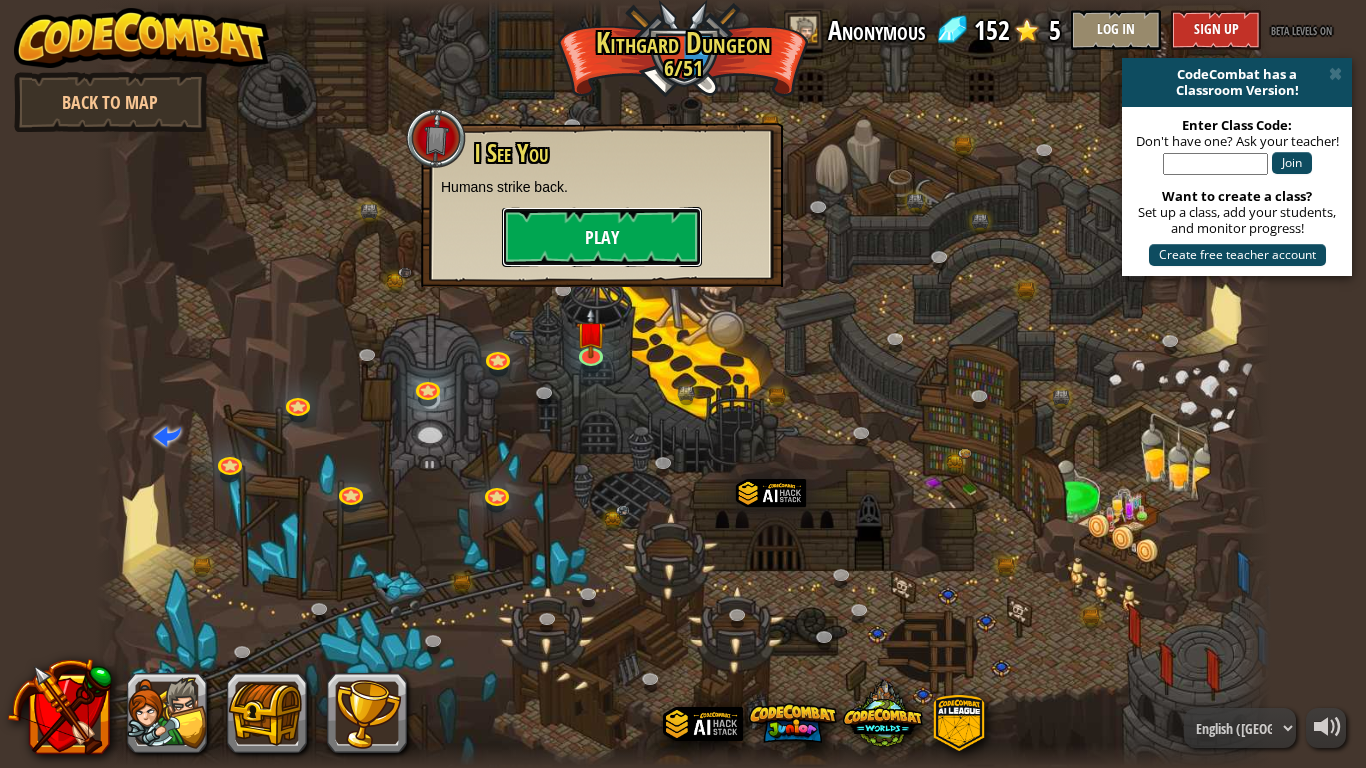 click on "Play" at bounding box center (602, 237) 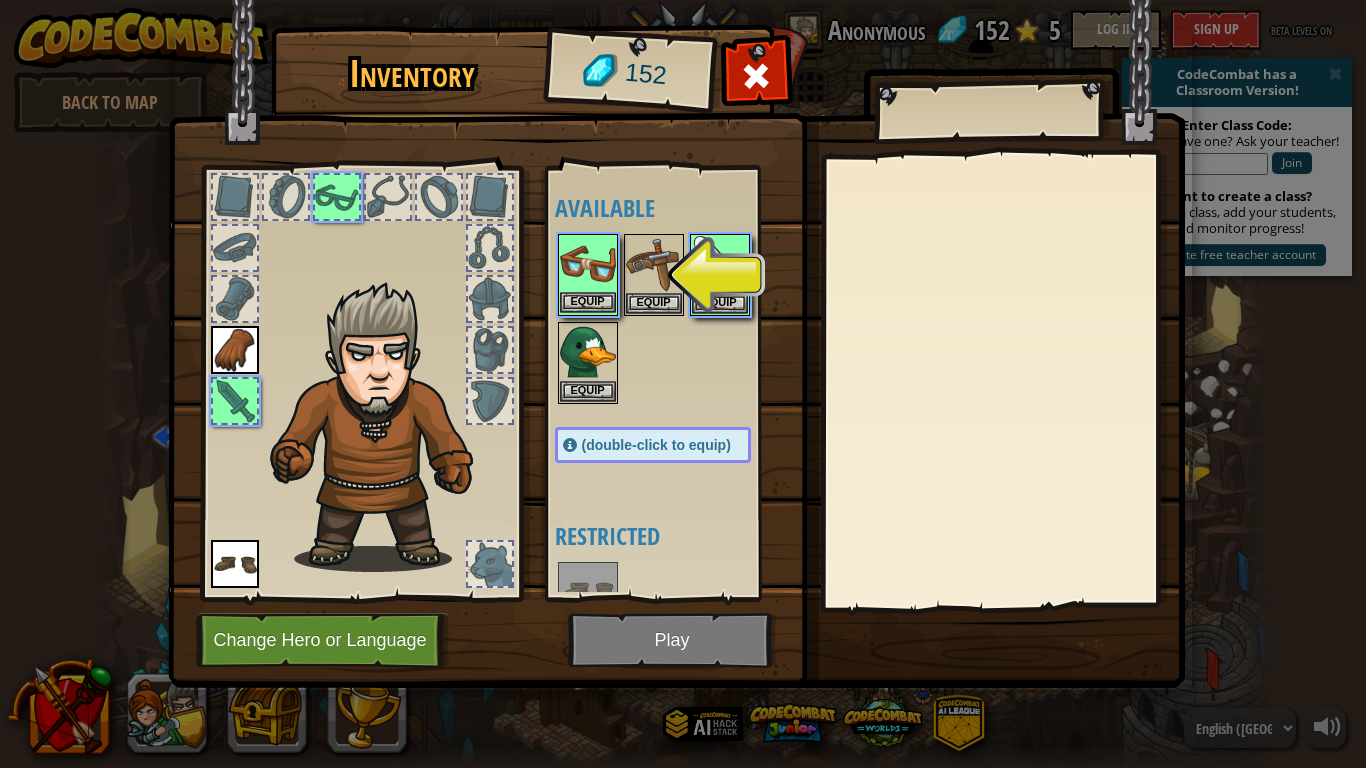 click at bounding box center [588, 264] 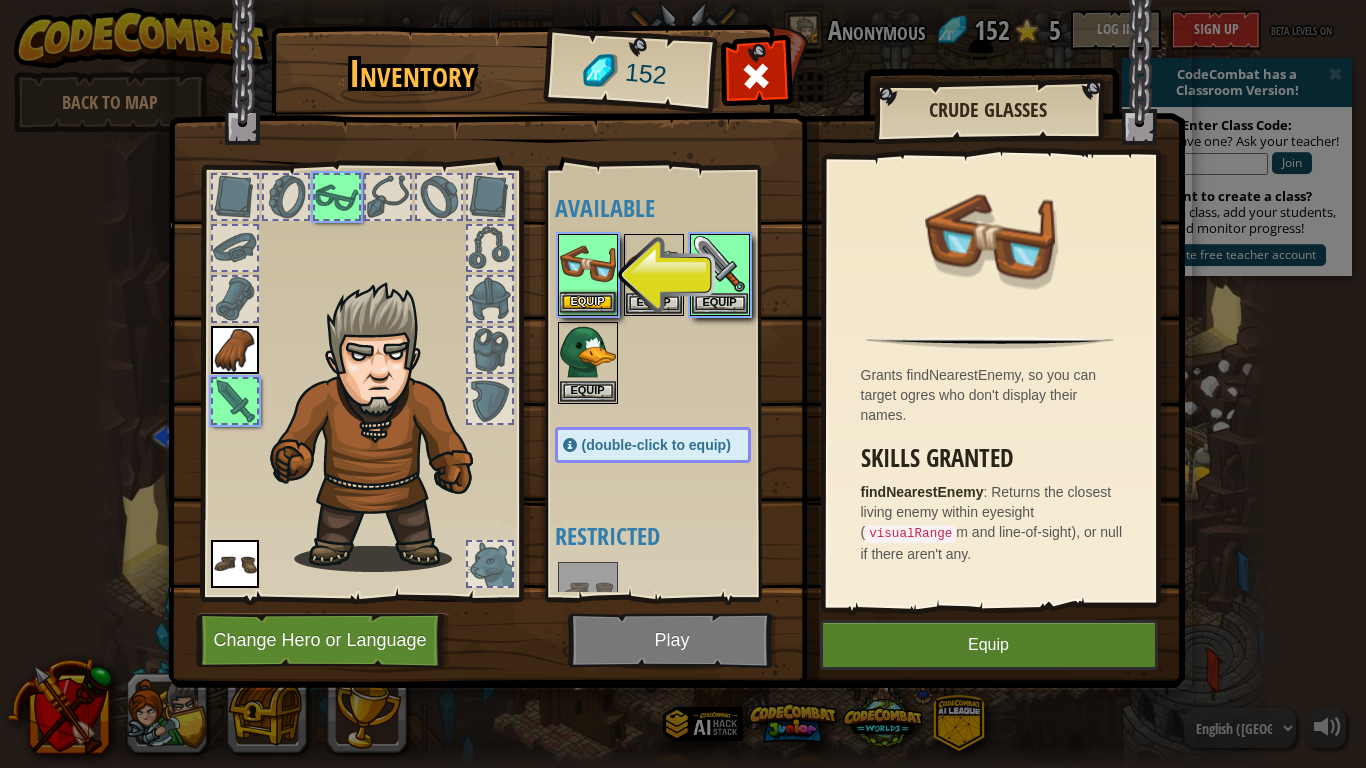 drag, startPoint x: 617, startPoint y: 281, endPoint x: 622, endPoint y: 292, distance: 12.083046 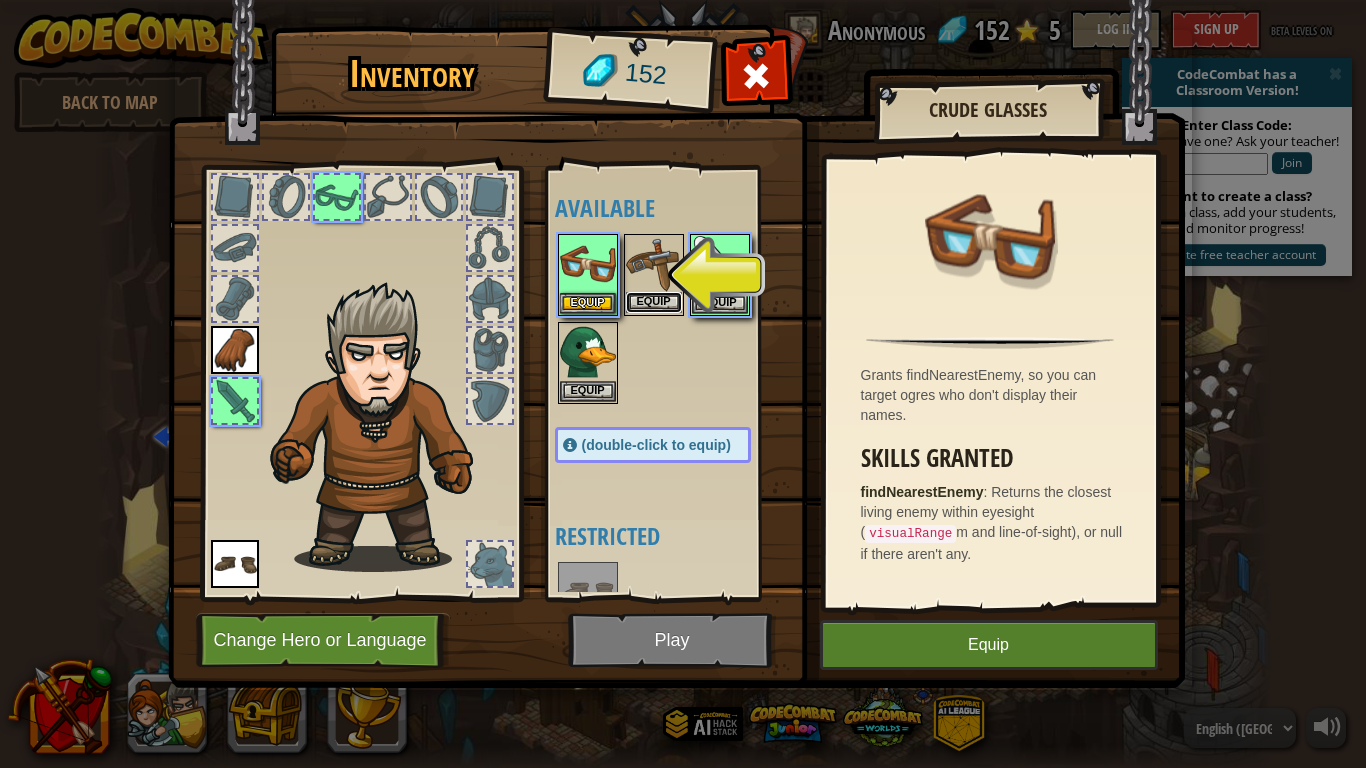 click on "Equip" at bounding box center (654, 302) 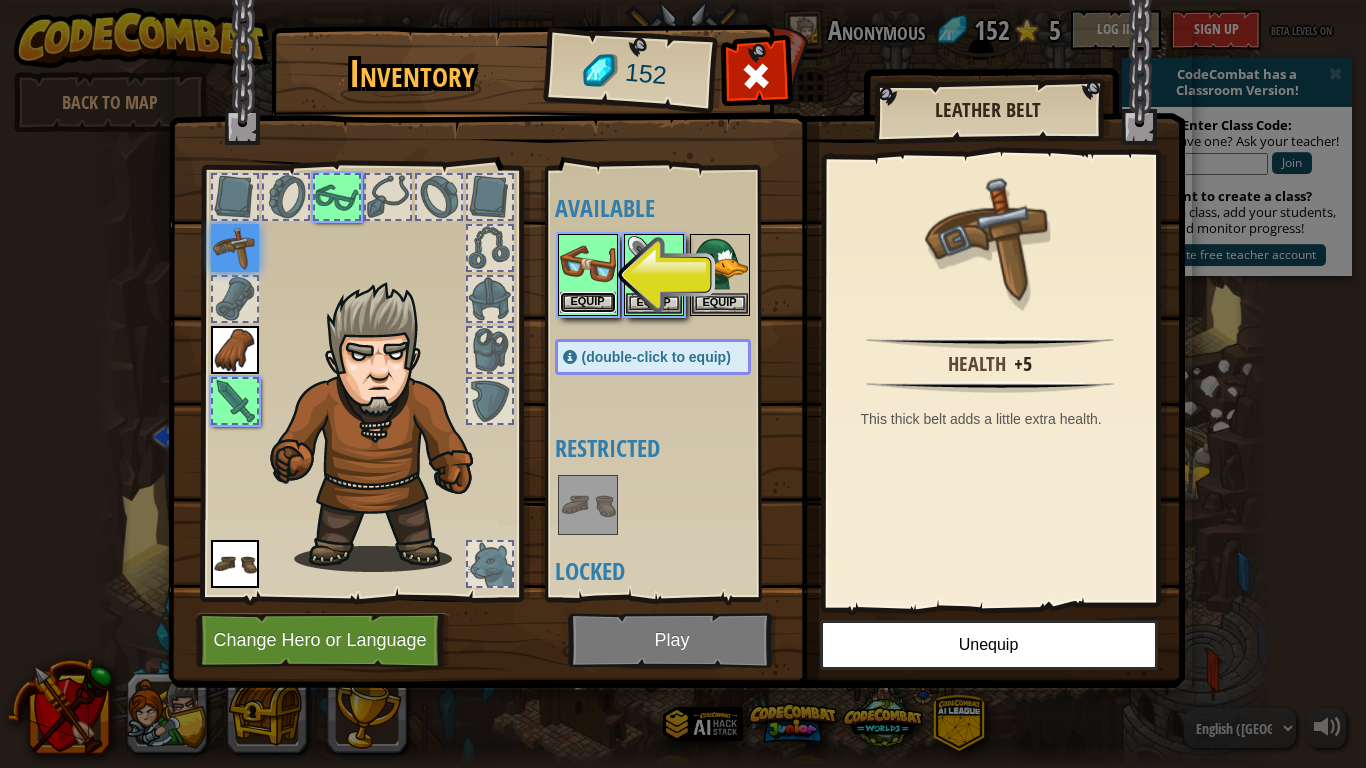 click on "Equip" at bounding box center (588, 302) 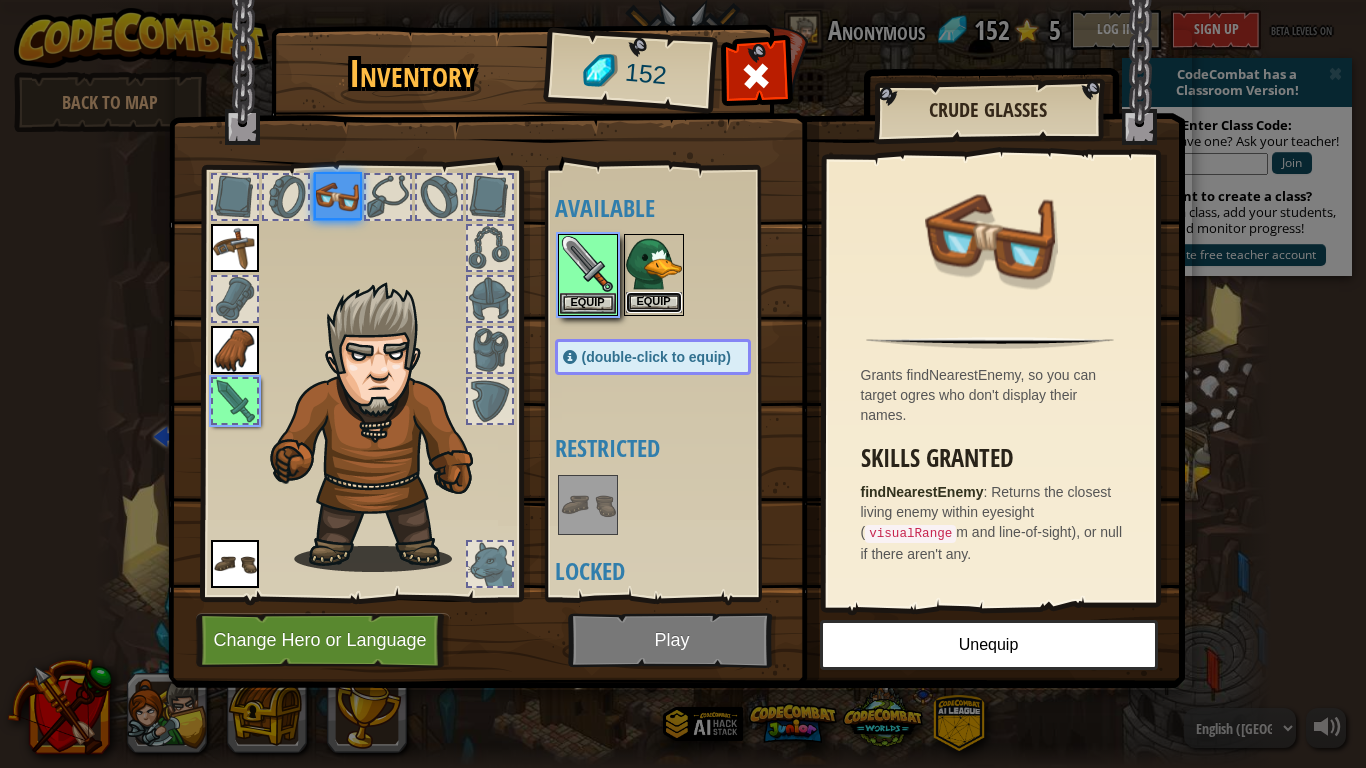 click on "Equip" at bounding box center (654, 302) 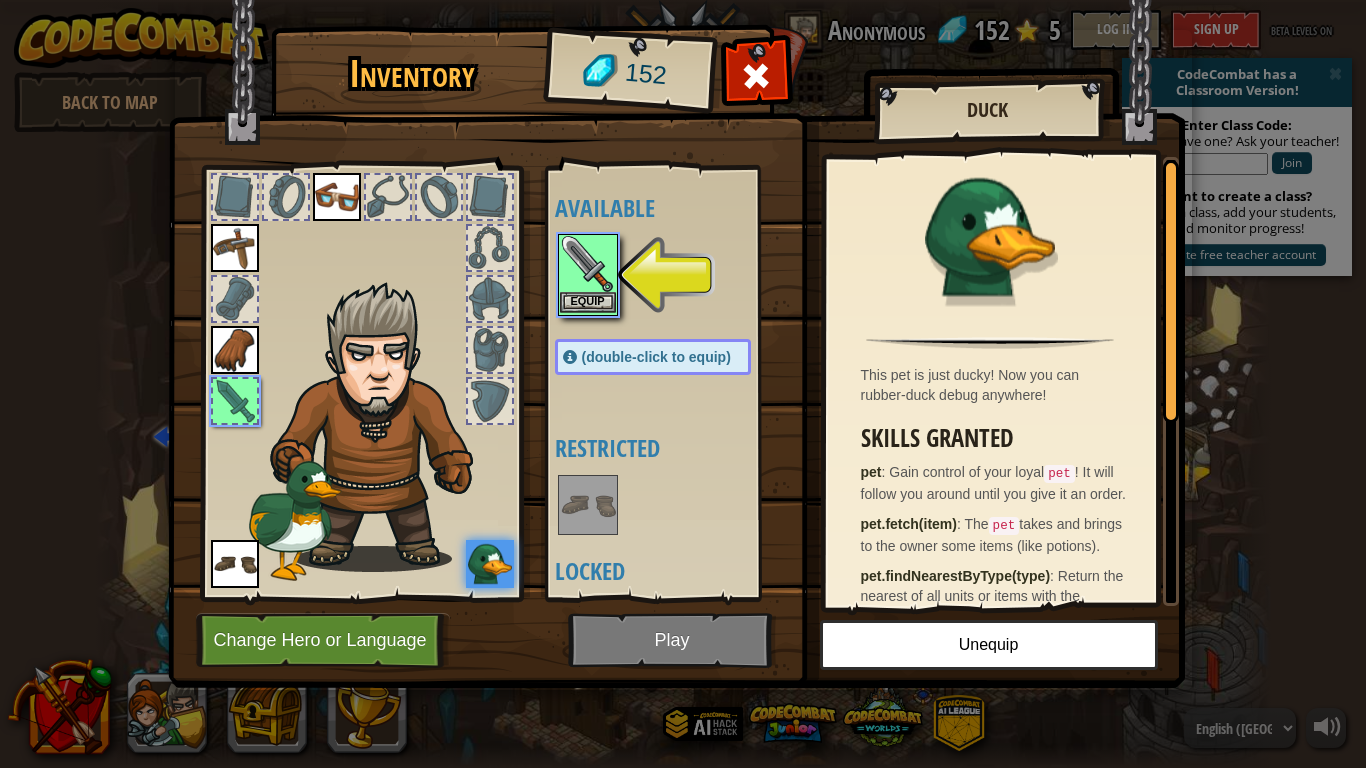 click at bounding box center [588, 264] 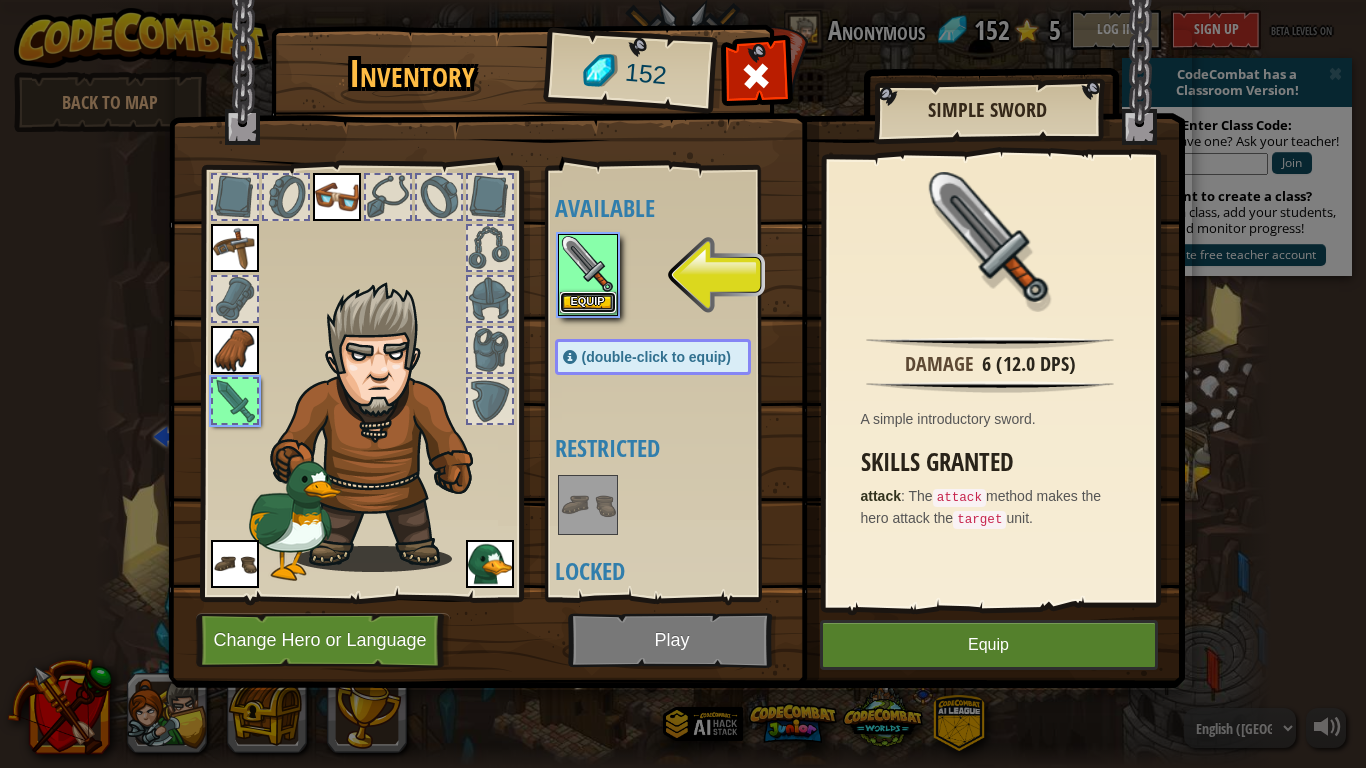 click on "Equip" at bounding box center [588, 302] 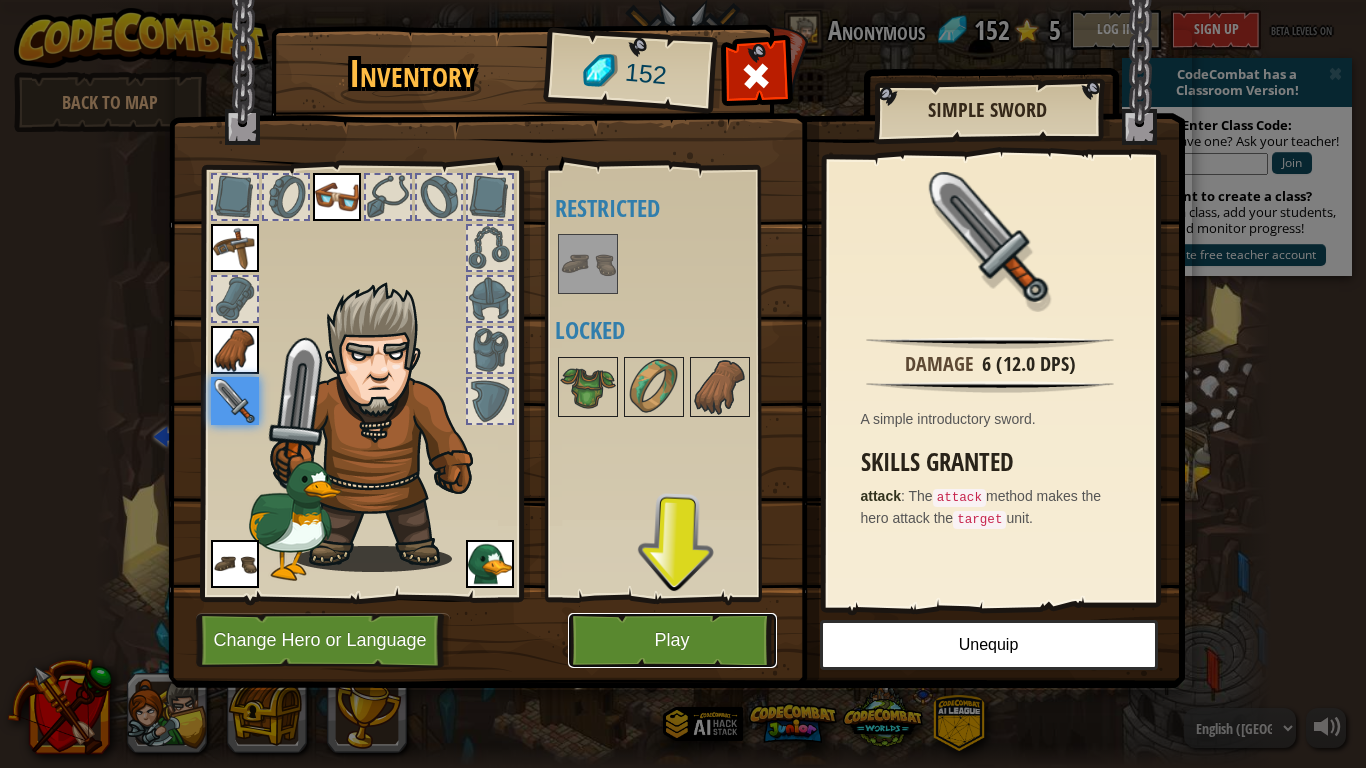 drag, startPoint x: 700, startPoint y: 633, endPoint x: 697, endPoint y: 655, distance: 22.203604 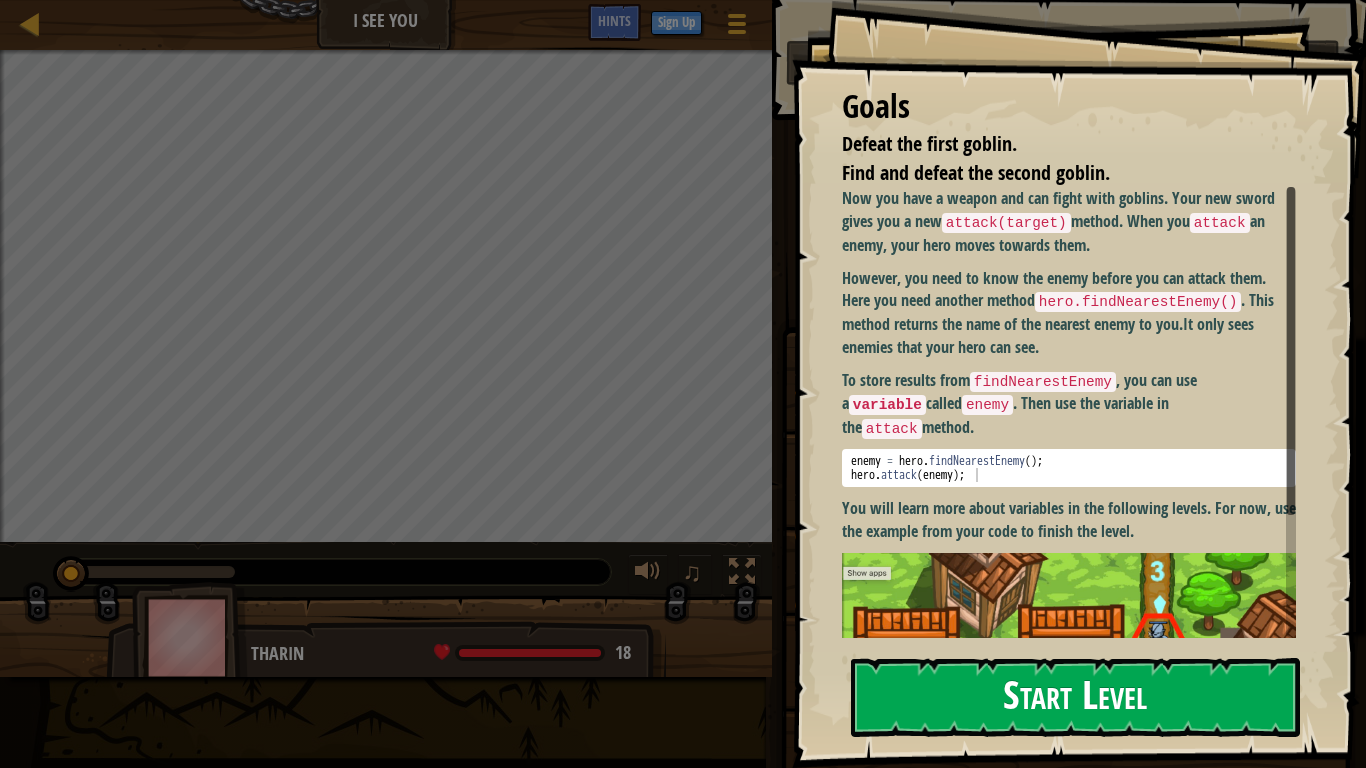 drag, startPoint x: 1153, startPoint y: 684, endPoint x: 1141, endPoint y: 682, distance: 12.165525 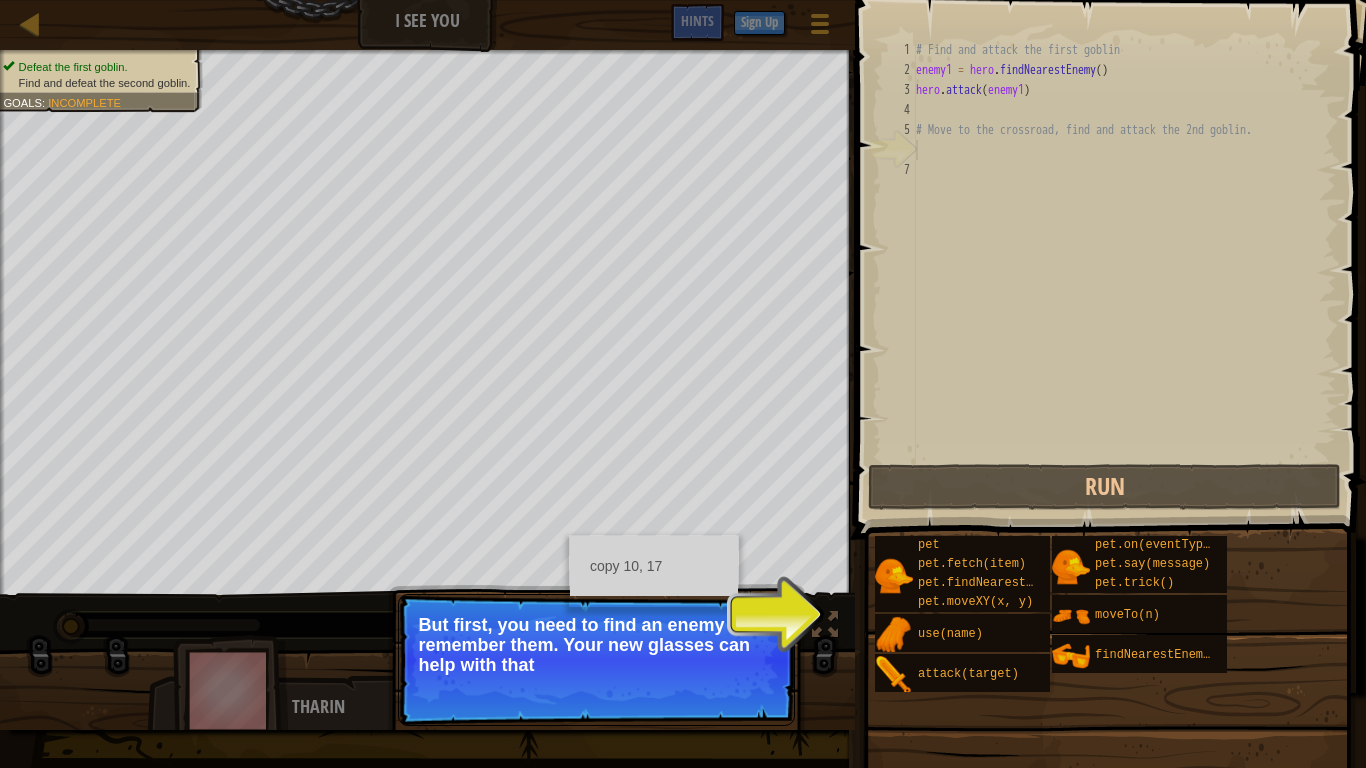 click on "copy 10, 17" at bounding box center (654, 571) 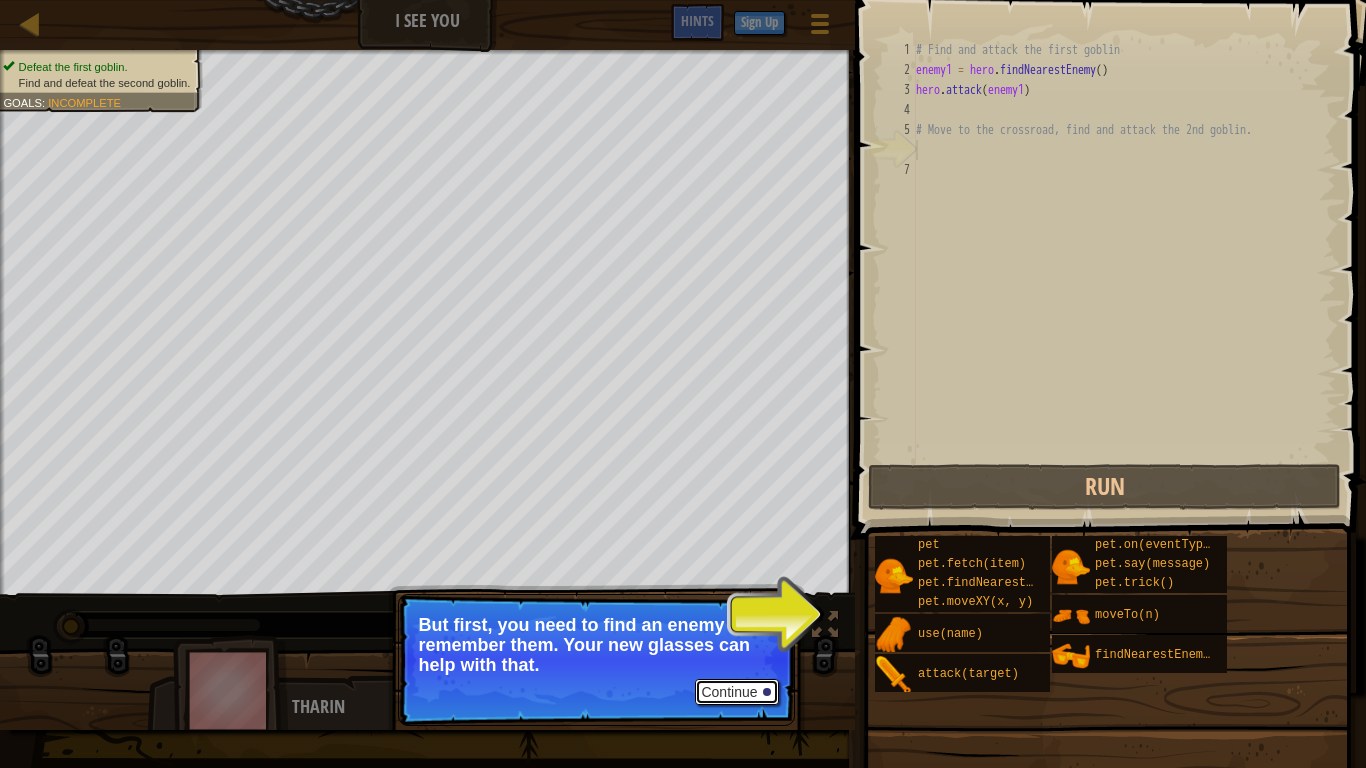 drag, startPoint x: 712, startPoint y: 702, endPoint x: 719, endPoint y: 694, distance: 10.630146 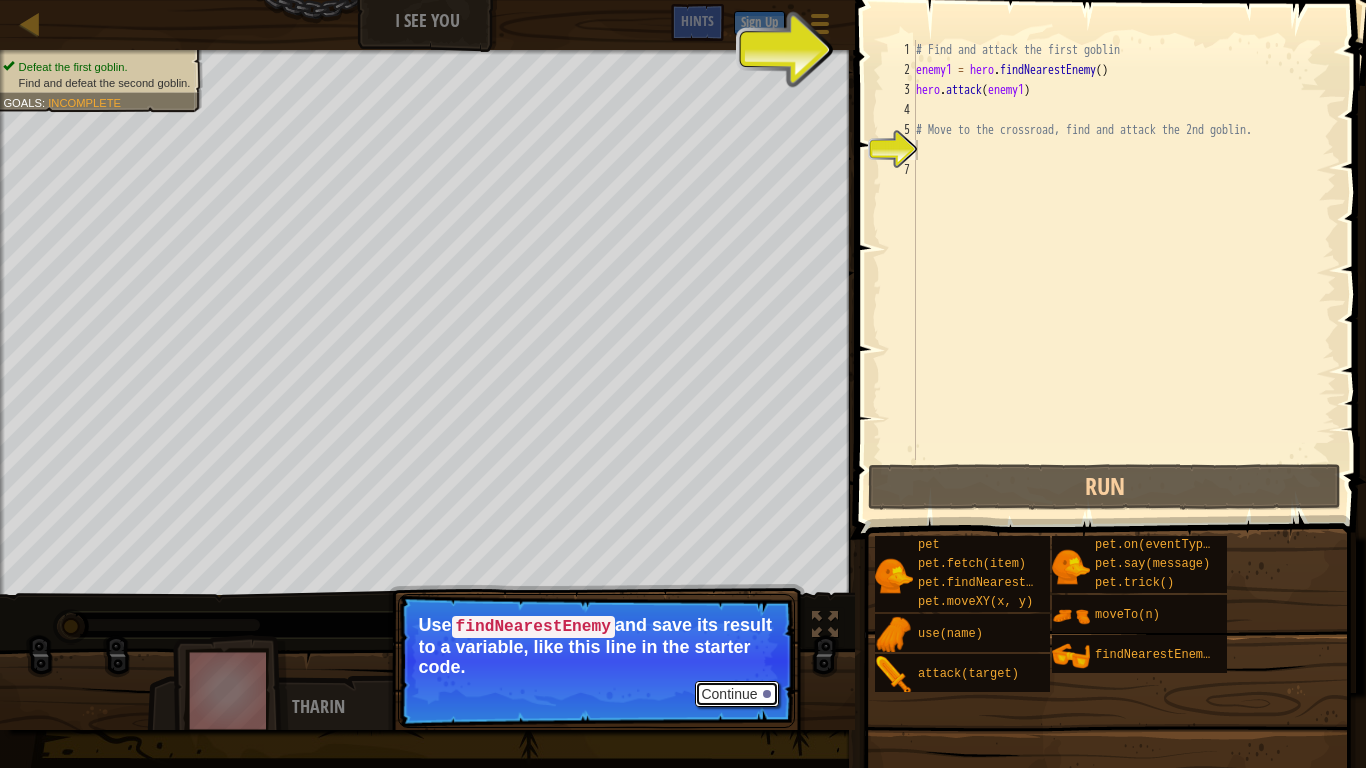 click on "Continue" at bounding box center (736, 694) 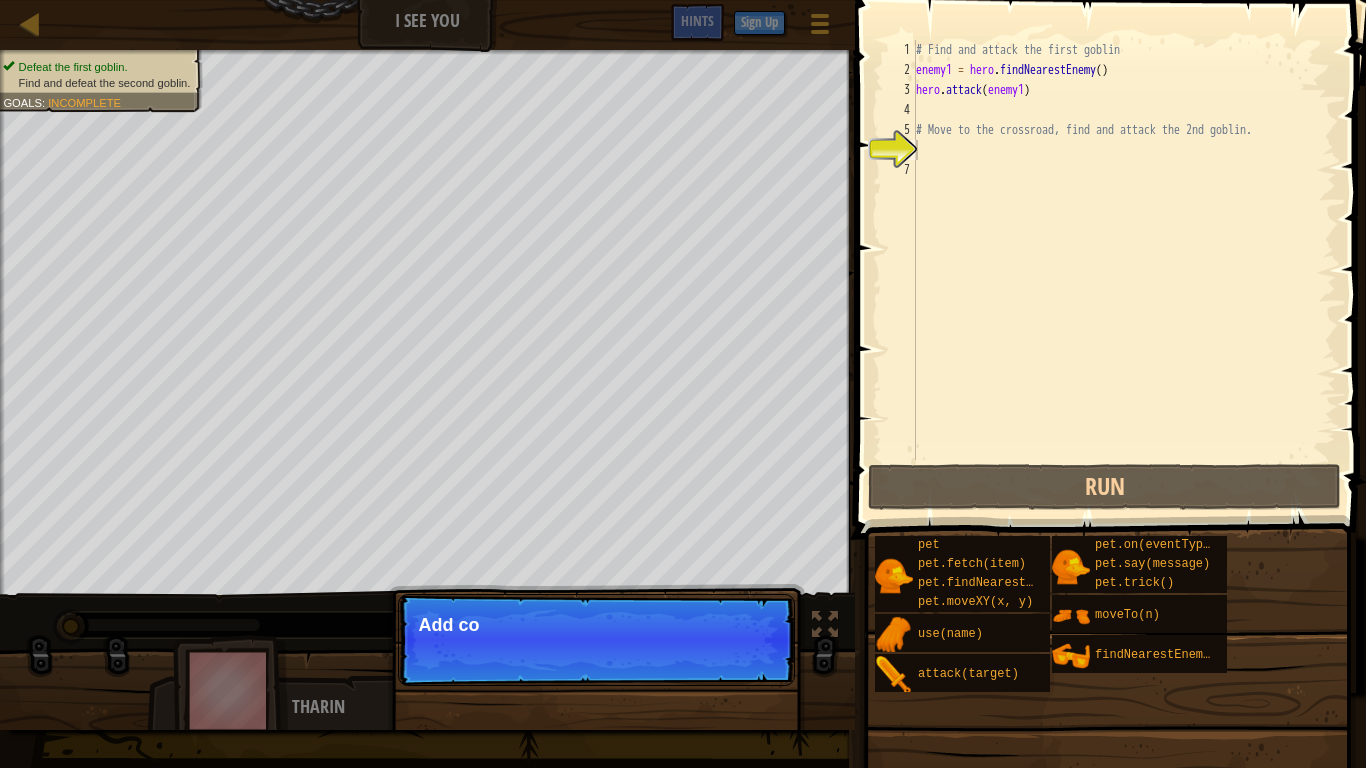 click on "Continue  Add co" at bounding box center [596, 640] 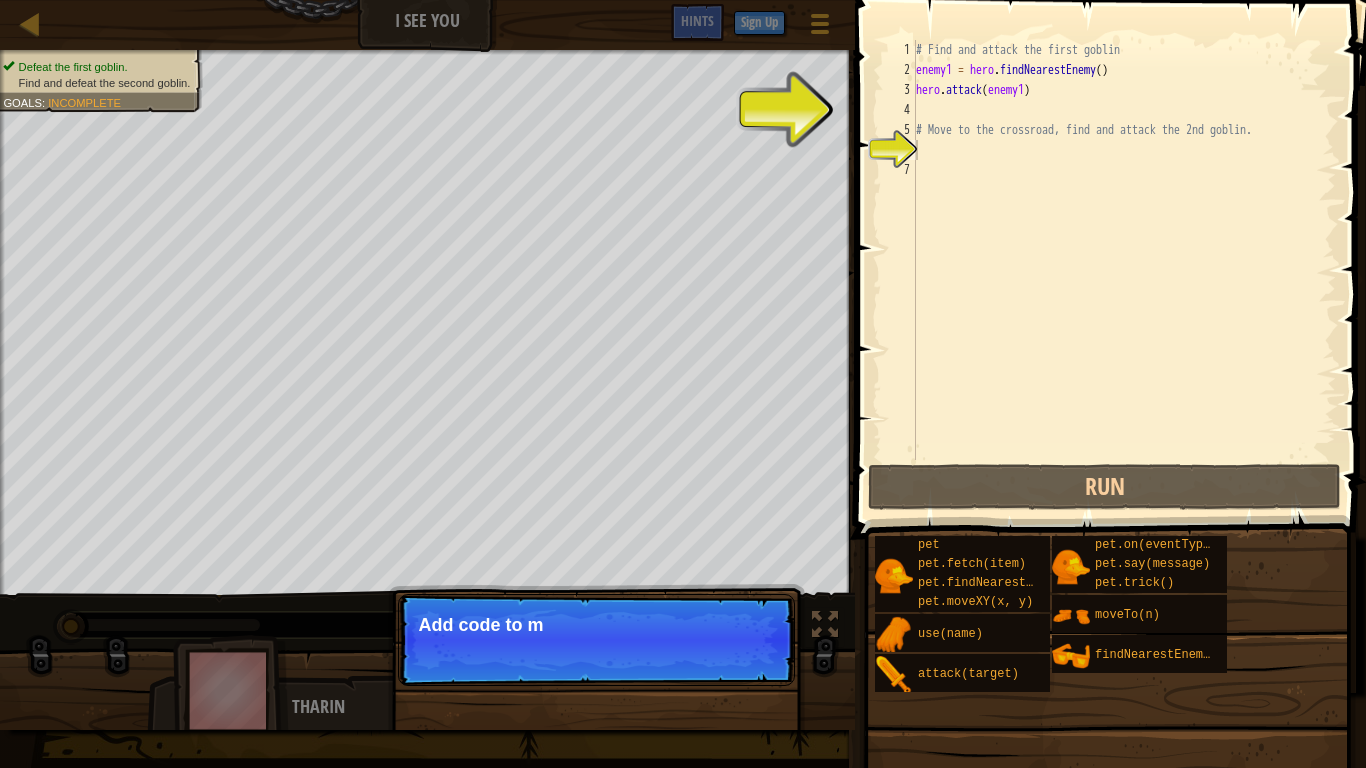 click on "Continue  Add code to m" at bounding box center (596, 640) 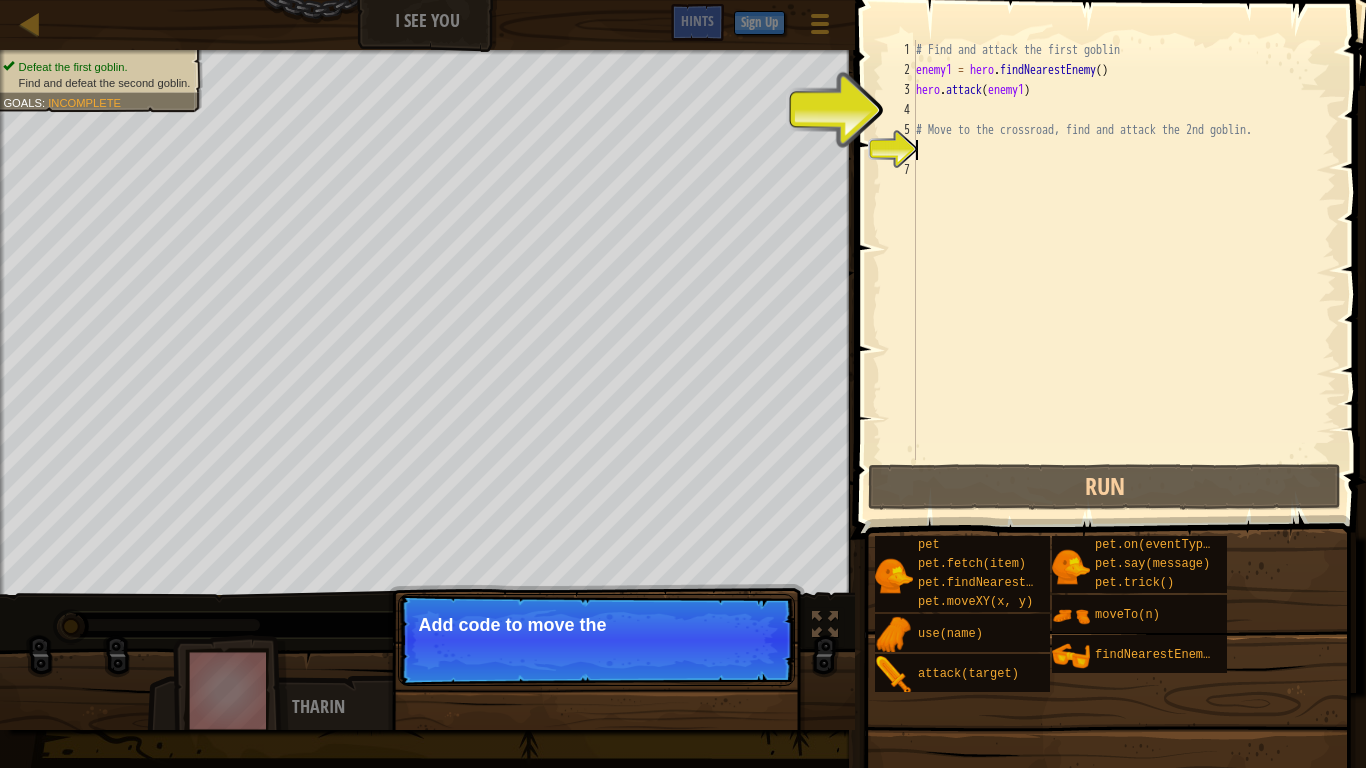 click on "Continue  Add code to move the" at bounding box center [596, 640] 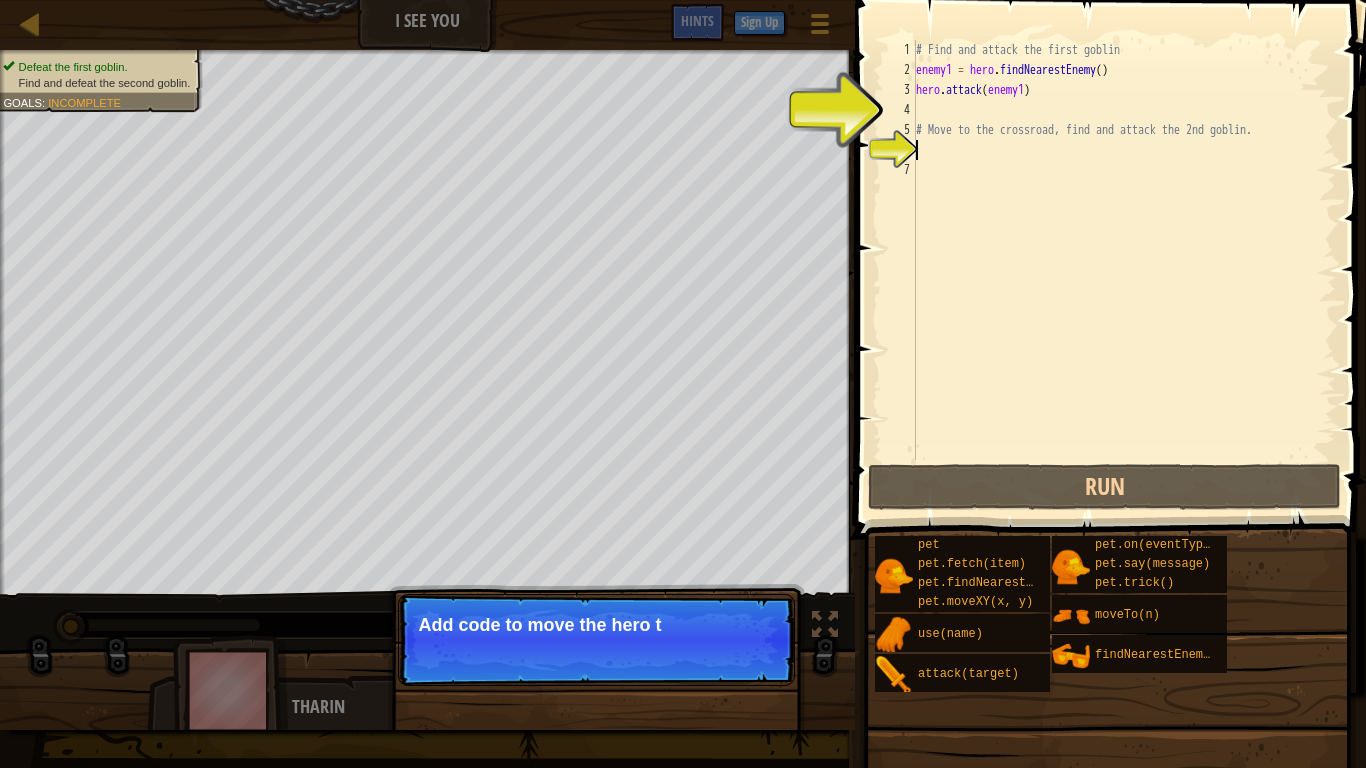 click on "Continue  Add code to move the hero t" at bounding box center [596, 640] 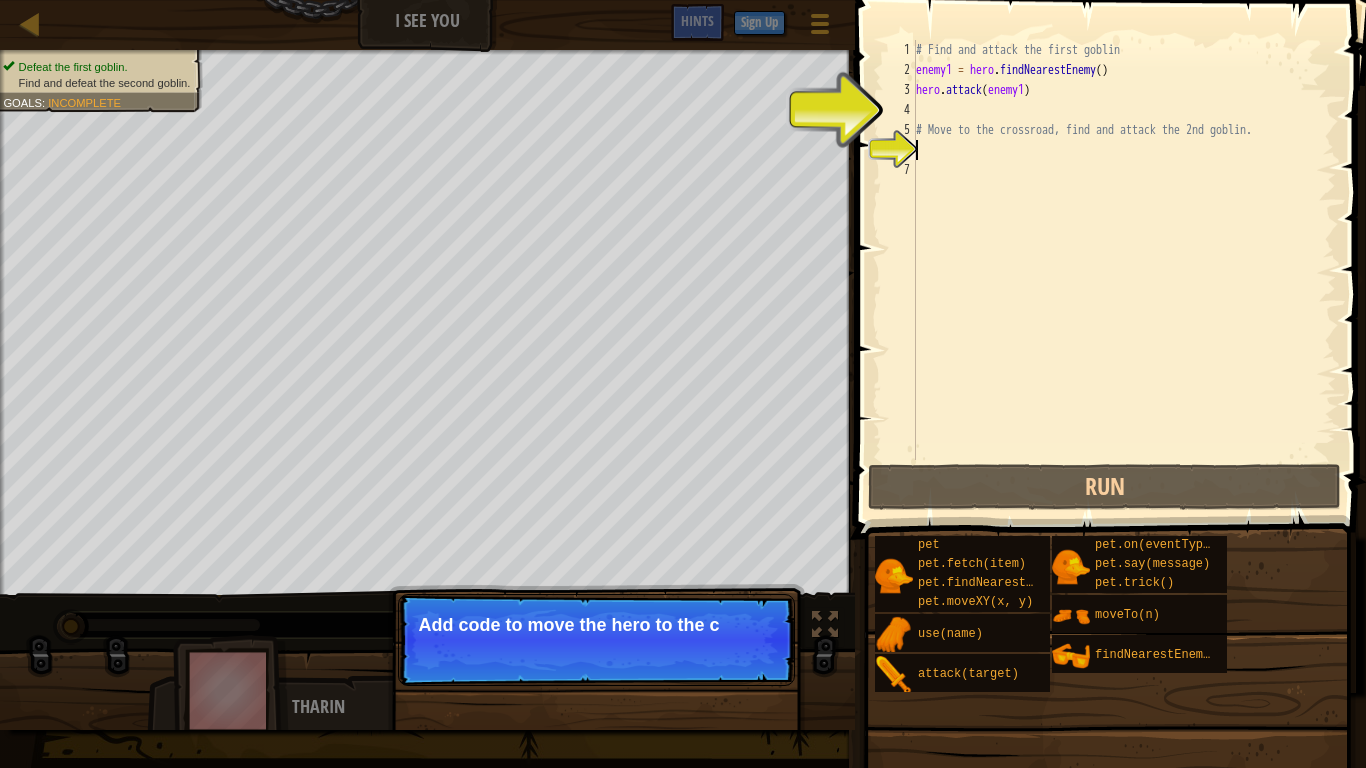 click on "Continue  Add code to move the hero to the c" at bounding box center [596, 742] 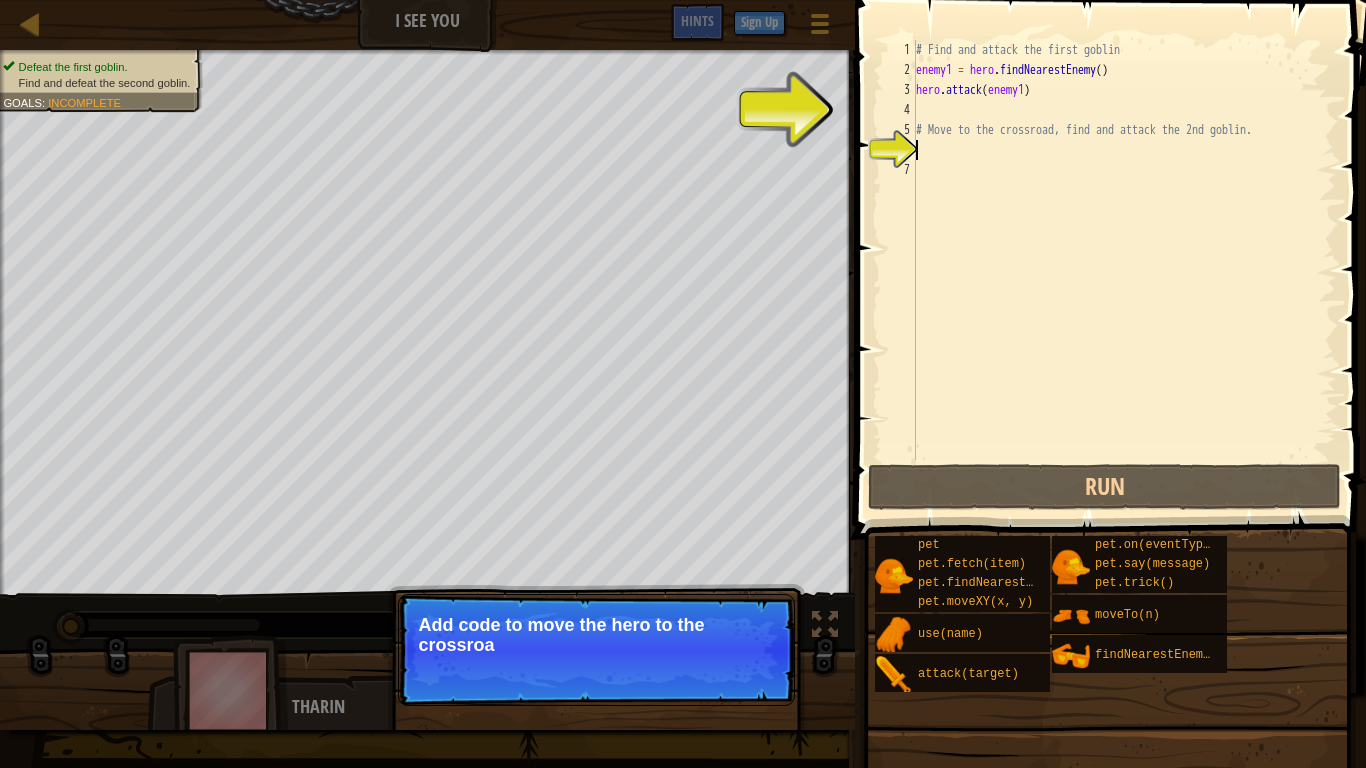 click on "Continue  Add code to move the hero to the crossroa" at bounding box center [596, 650] 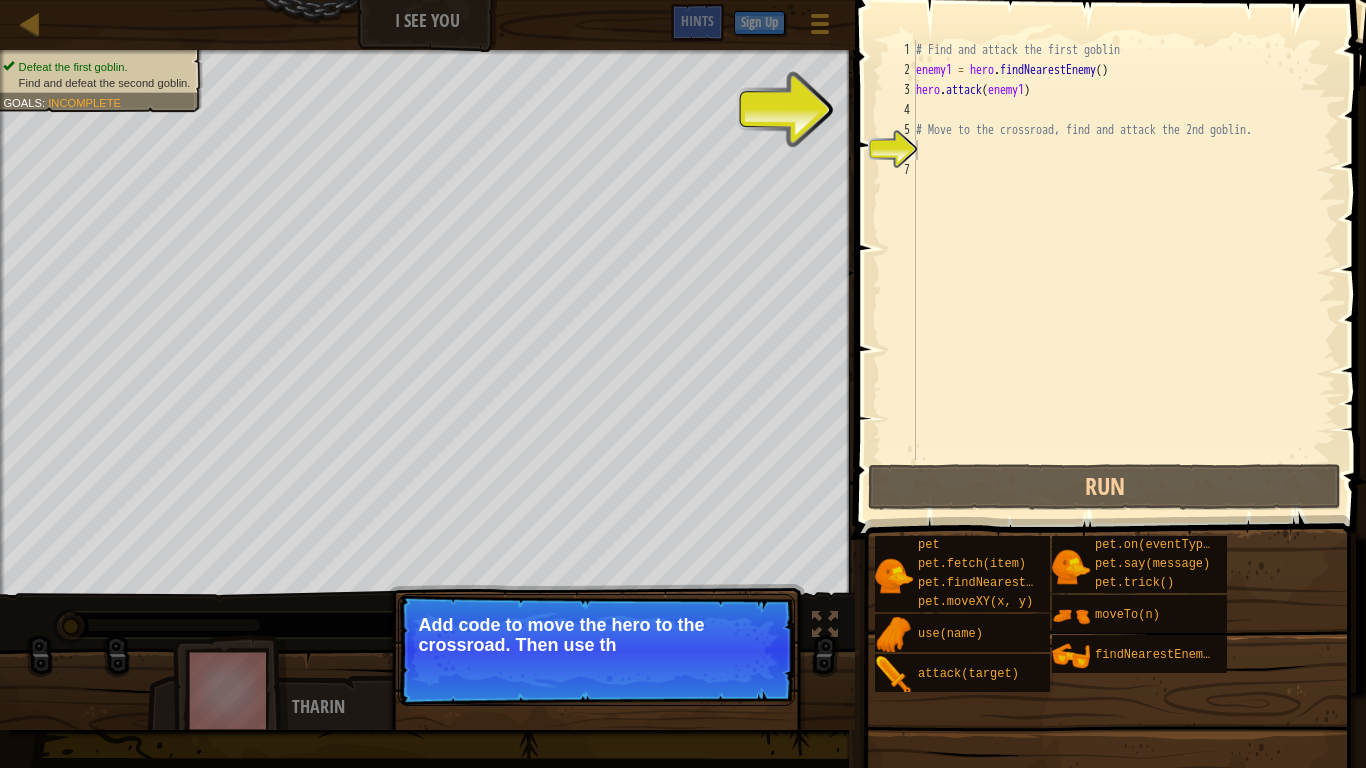 click on "Continue  Add code to move the hero to the crossroad. Then use th" at bounding box center (596, 742) 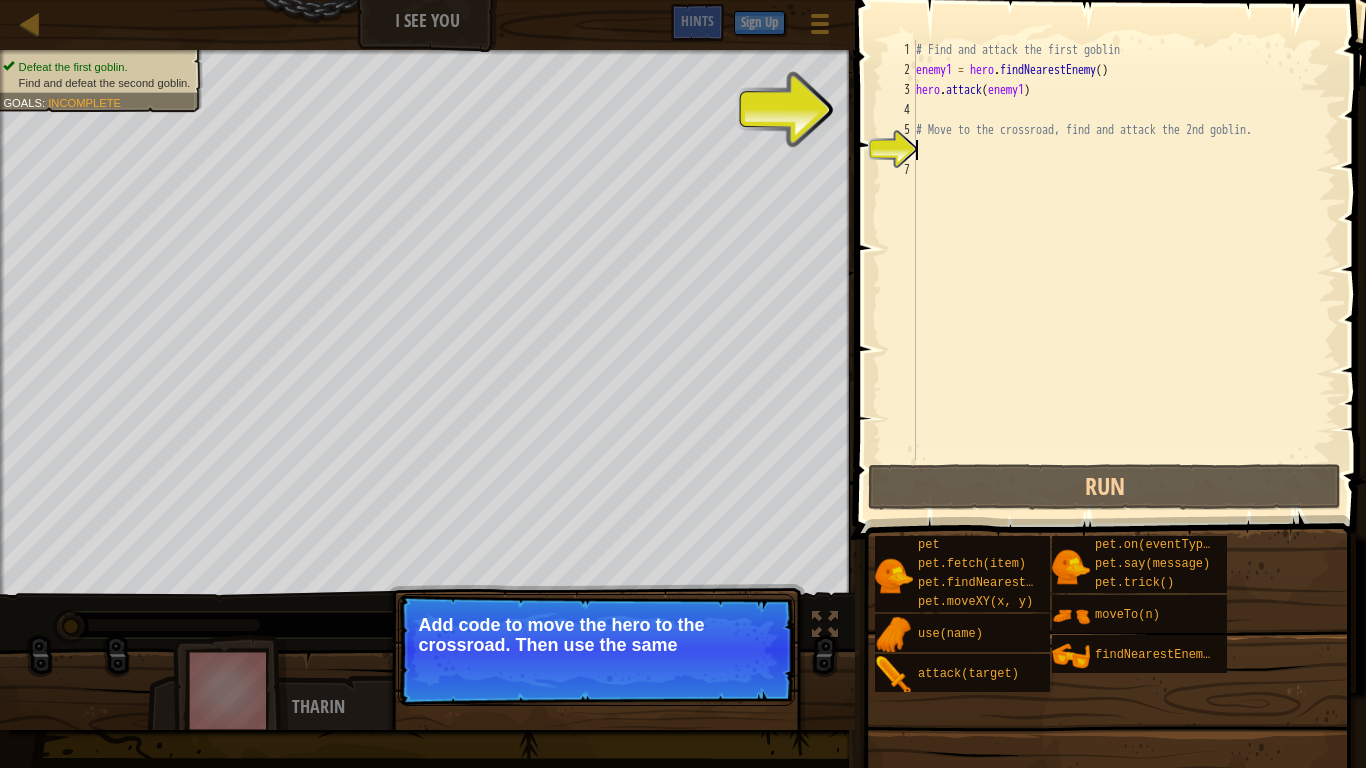 click on "Continue  Add code to move the hero to the crossroad. Then use the same" at bounding box center (596, 742) 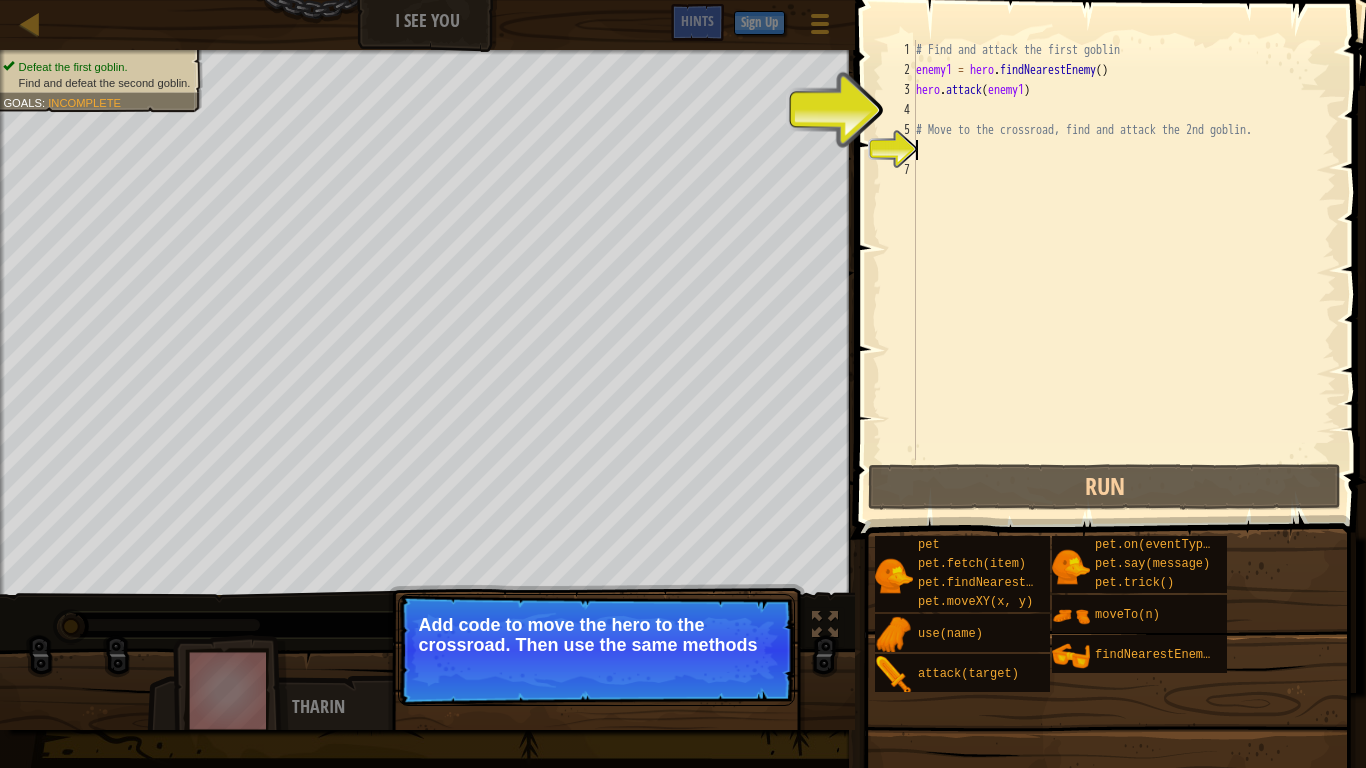 click on "Continue  Add code to move the hero to the crossroad. Then use the same methods" at bounding box center [596, 742] 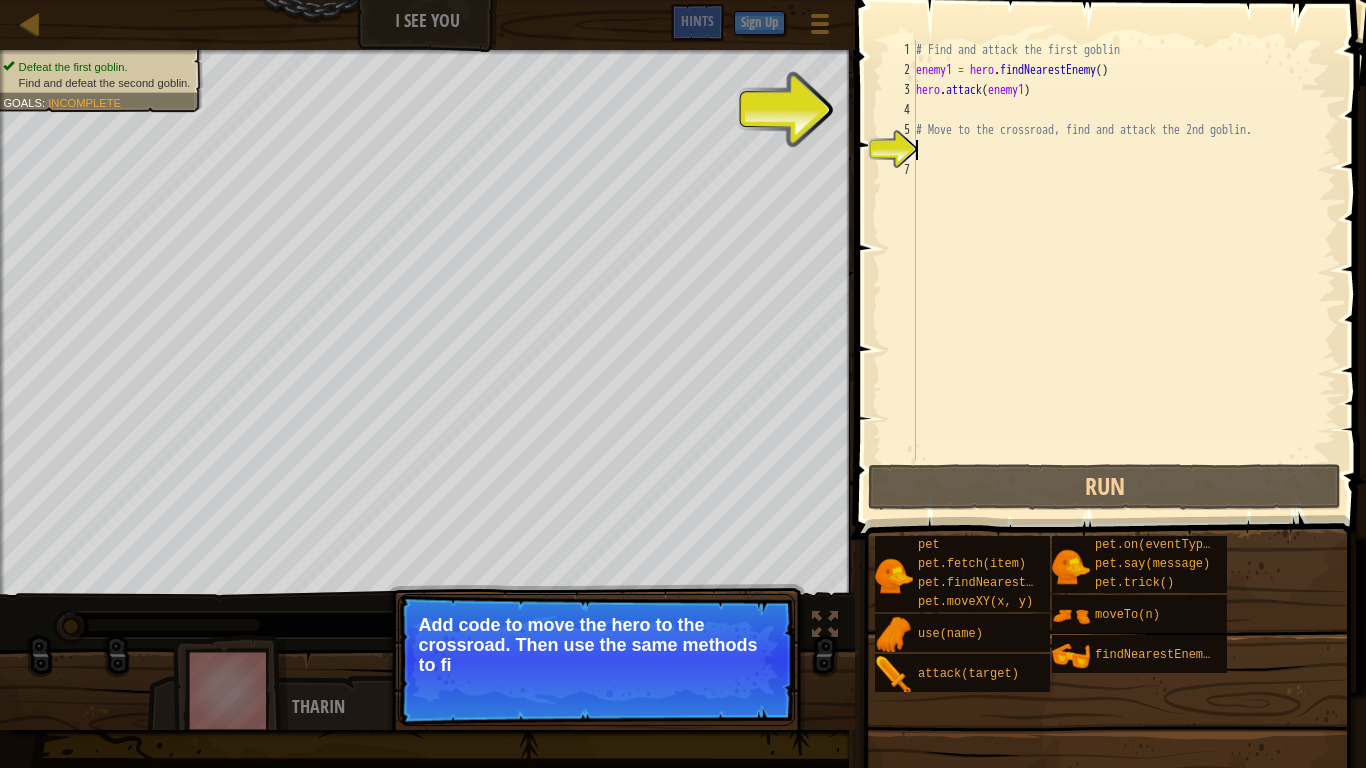 click on "Continue  Add code to move the hero to the crossroad. Then use the same methods to fi" at bounding box center (596, 660) 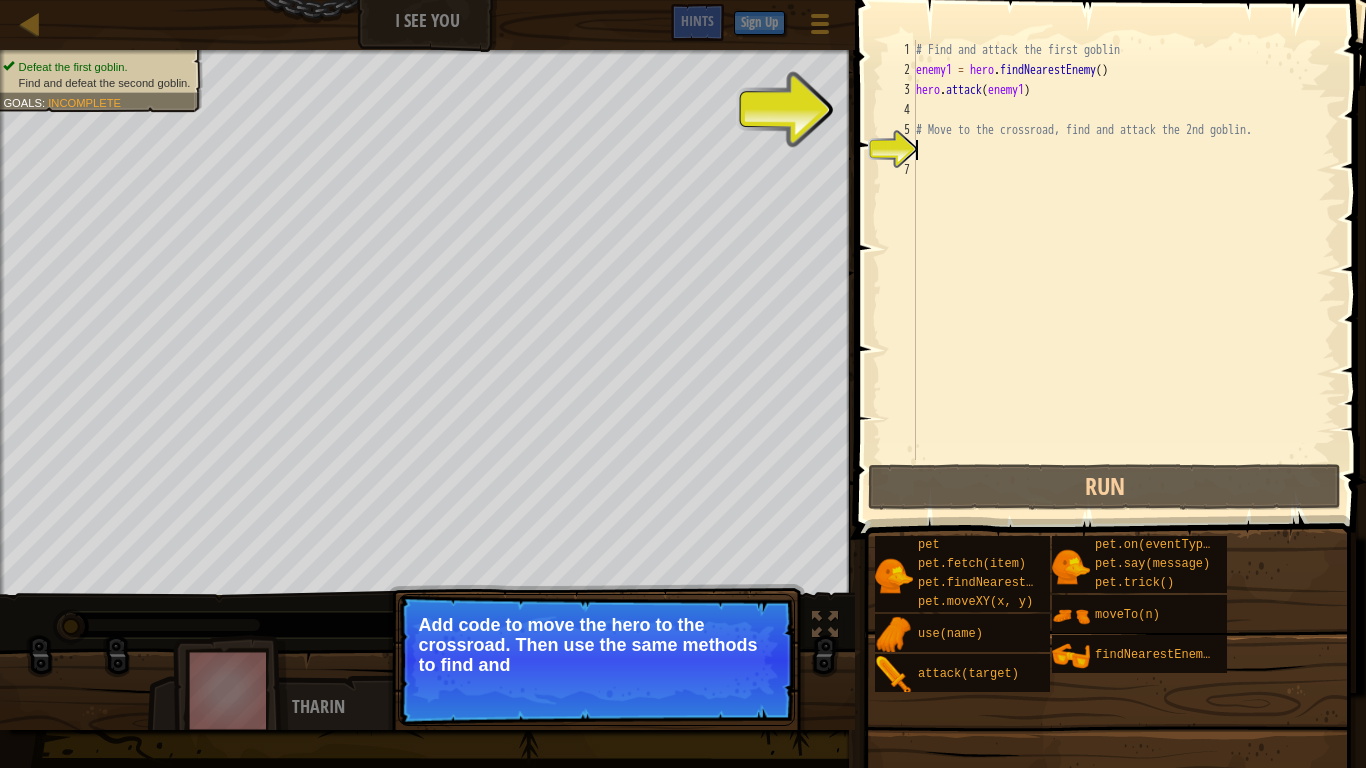 click on "Continue  Add code to move the hero to the crossroad. Then use the same methods to find and" at bounding box center (596, 660) 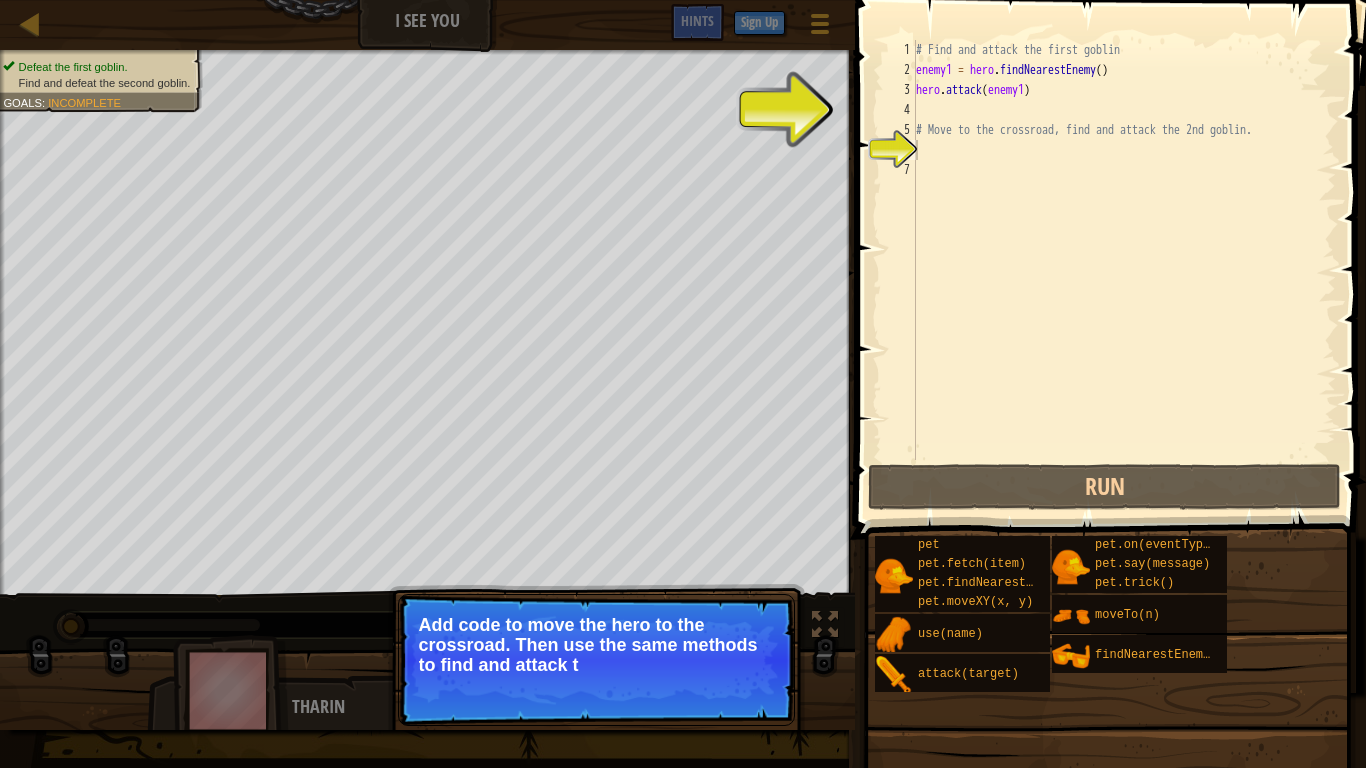 click on "Continue  Add code to move the hero to the crossroad. Then use the same methods to find and attack t" at bounding box center [596, 660] 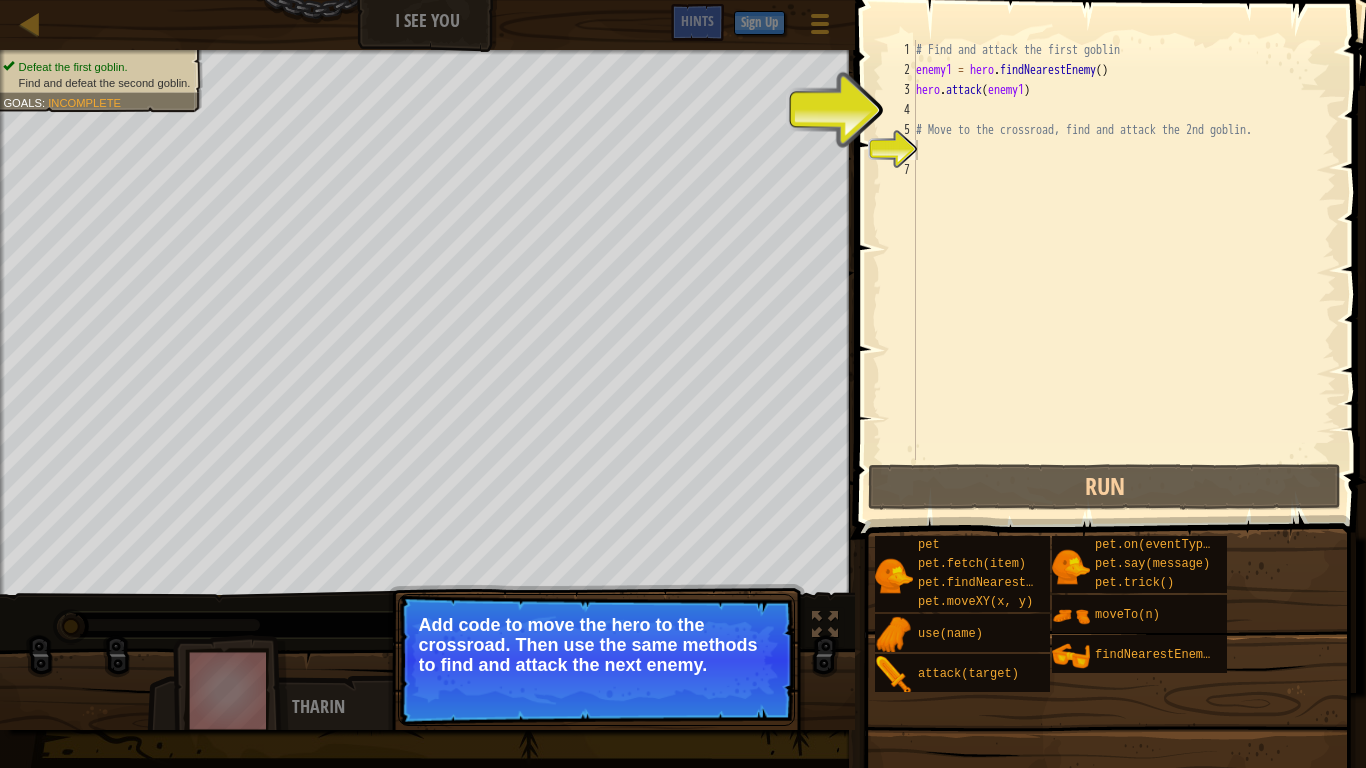 click on "Continue  Add code to move the hero to the crossroad. Then use the same methods to find and attack the next enemy." at bounding box center (596, 660) 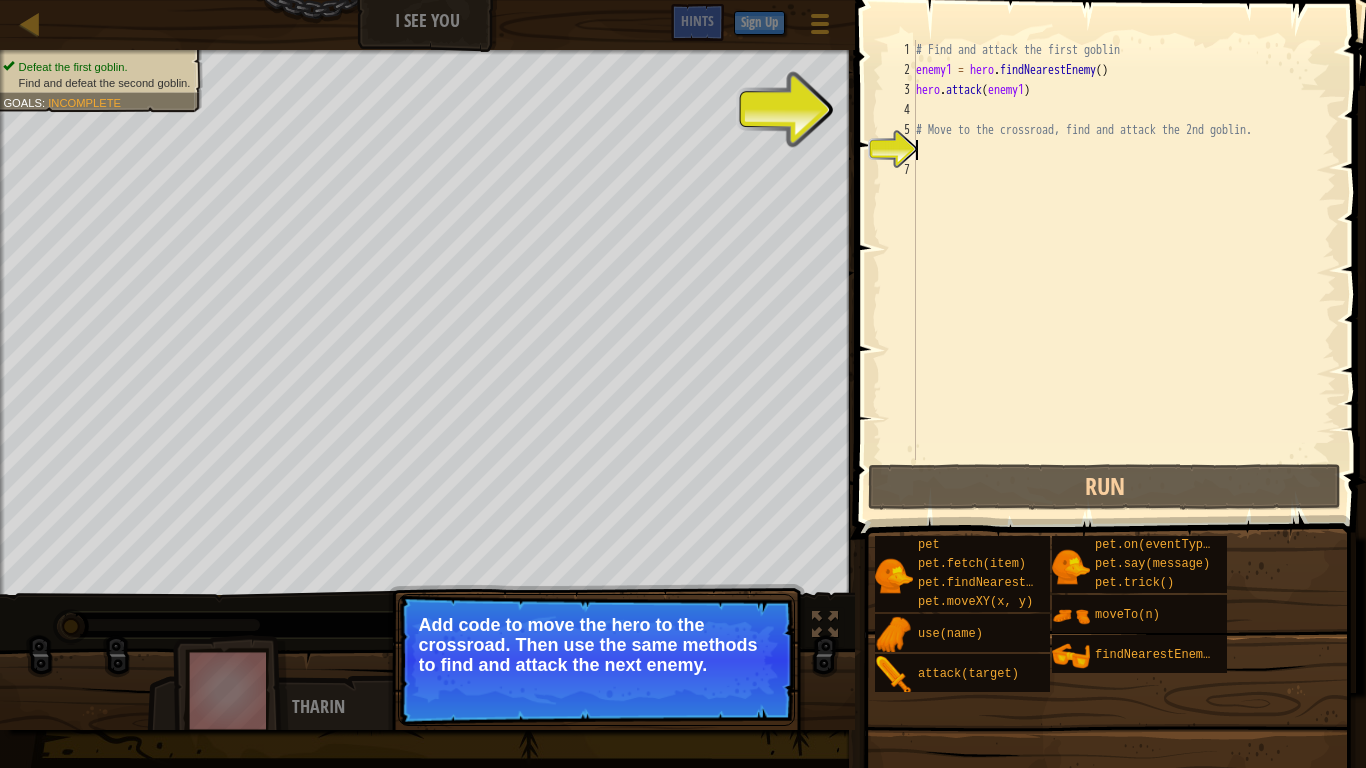 click on "Continue  Add code to move the hero to the crossroad. Then use the same methods to find and attack the next enemy." at bounding box center (596, 660) 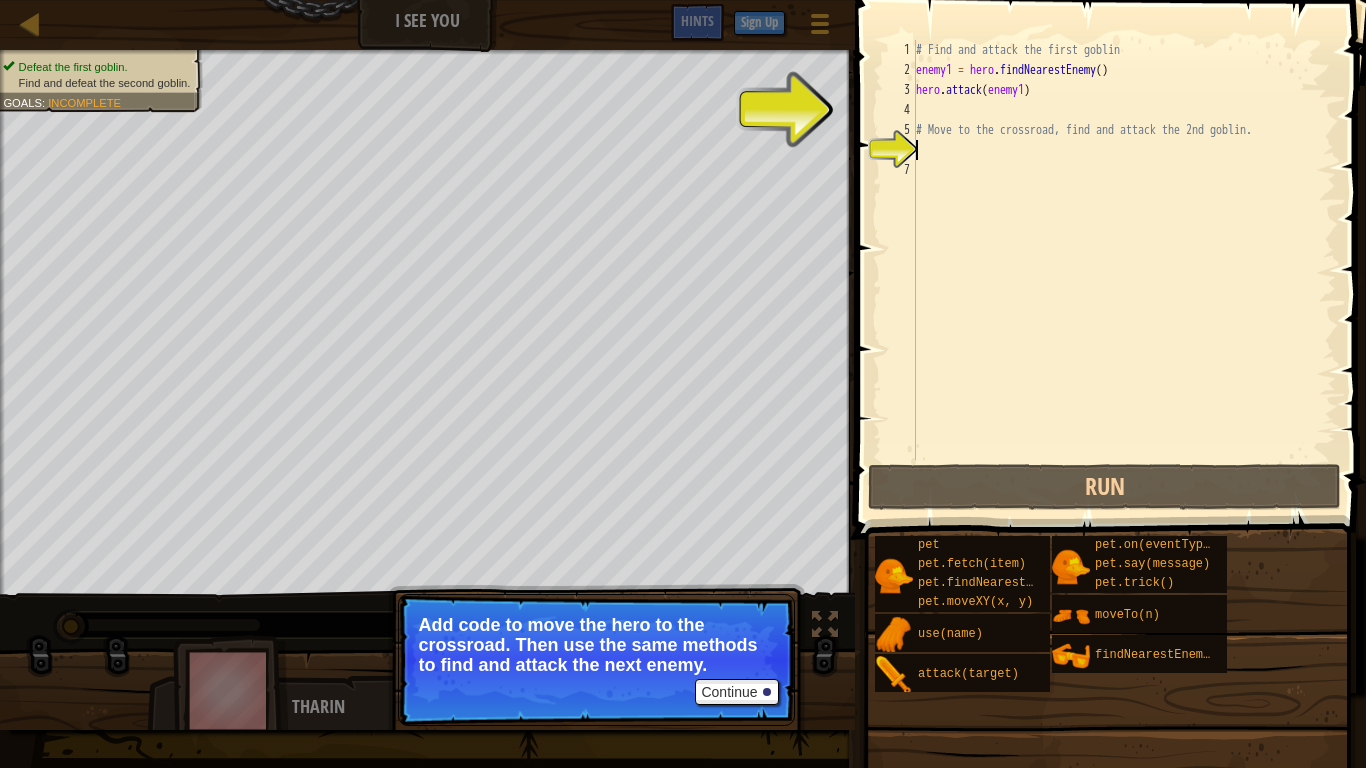 click on "Add code to move the hero to the crossroad. Then use the same methods to find and attack the next enemy." at bounding box center [596, 645] 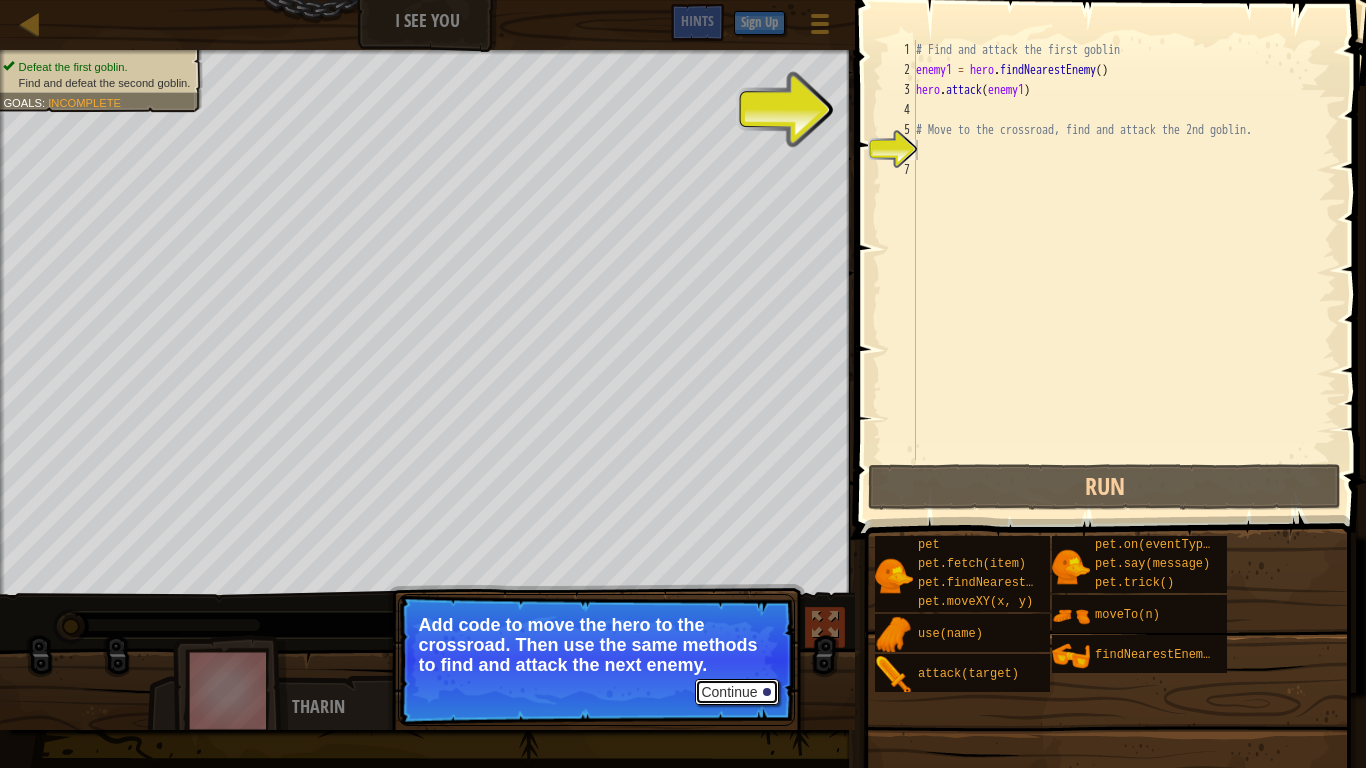 drag, startPoint x: 756, startPoint y: 695, endPoint x: 815, endPoint y: 640, distance: 80.65978 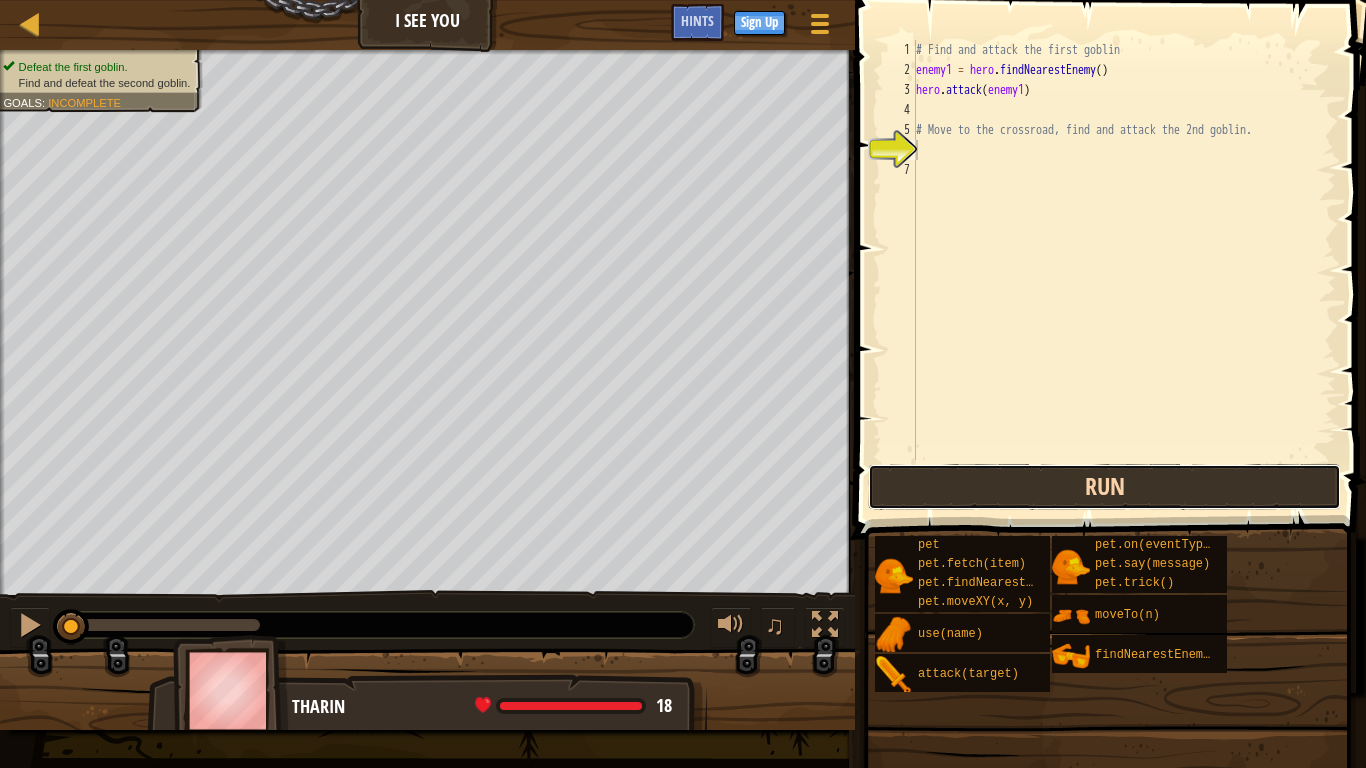drag, startPoint x: 899, startPoint y: 485, endPoint x: 878, endPoint y: 491, distance: 21.84033 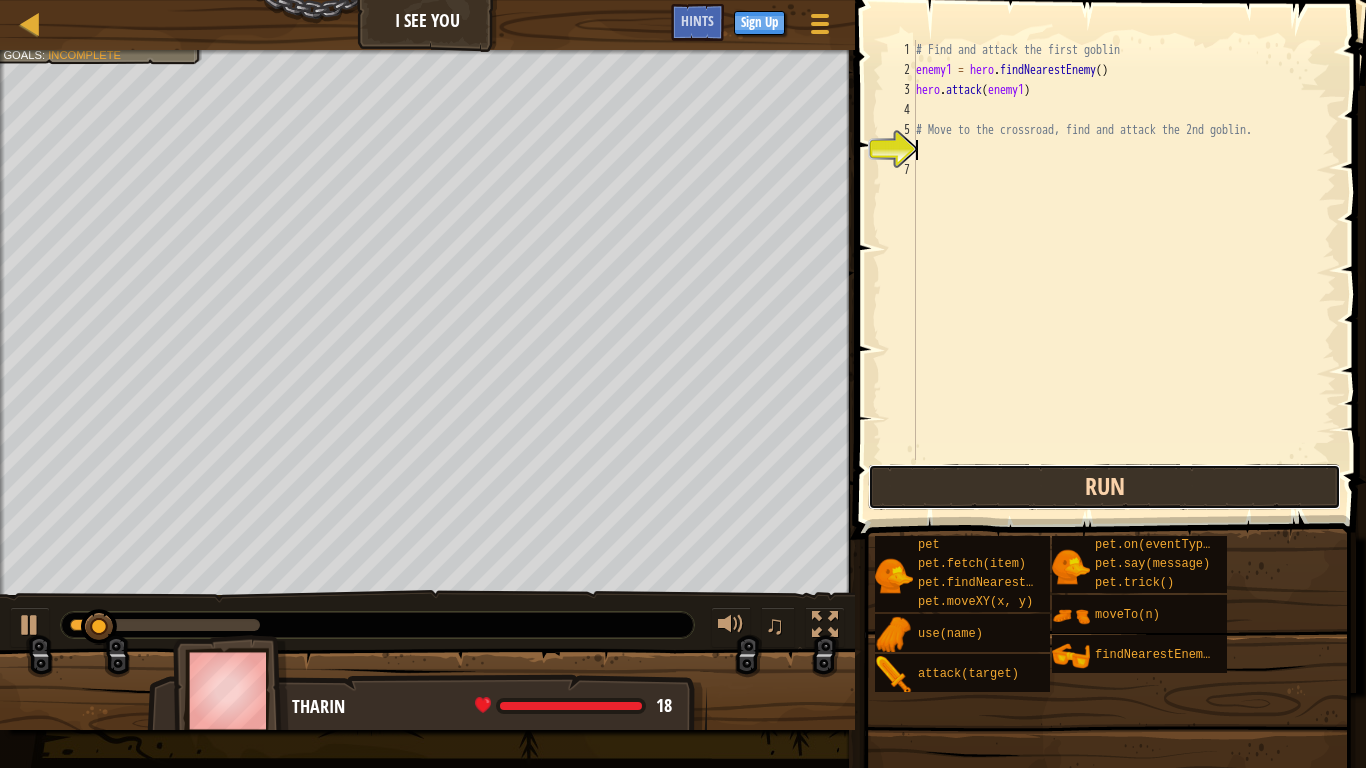 click on "Run" at bounding box center [1104, 487] 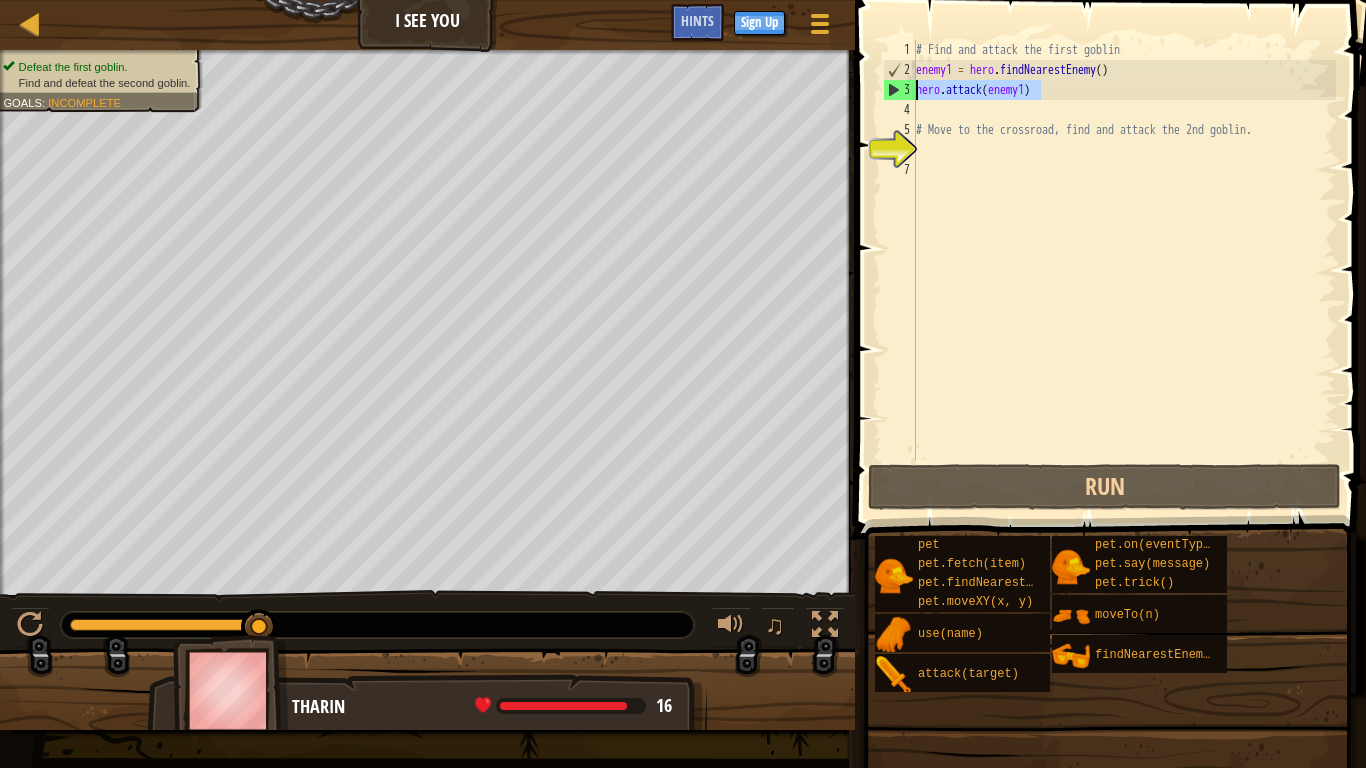 drag, startPoint x: 1006, startPoint y: 91, endPoint x: 905, endPoint y: 95, distance: 101.07918 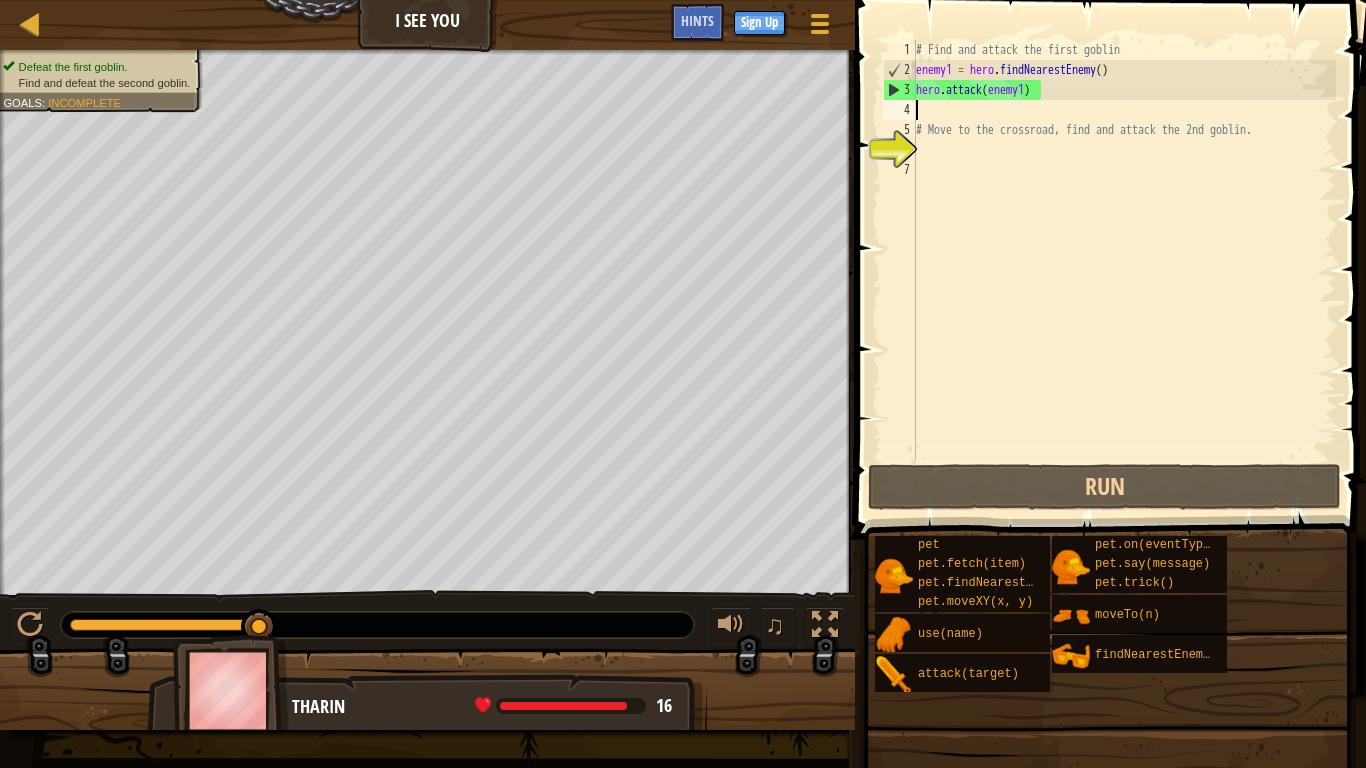 paste on "hero.attack(enemy1)" 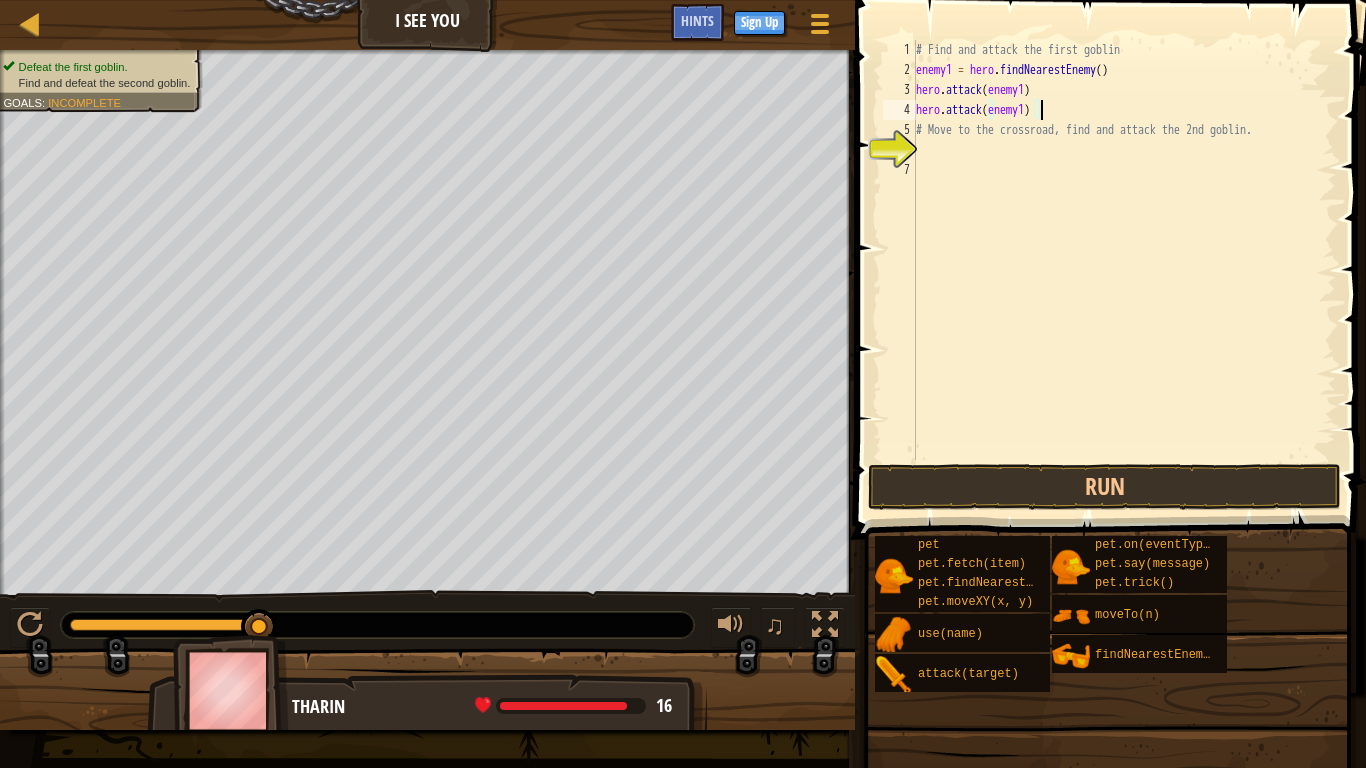 click on "# Find and attack the first goblin enemy1   =   hero . findNearestEnemy ( ) hero . attack ( enemy1 ) hero . attack ( enemy1 ) # Move to the crossroad, find and attack the 2nd goblin." at bounding box center (1124, 270) 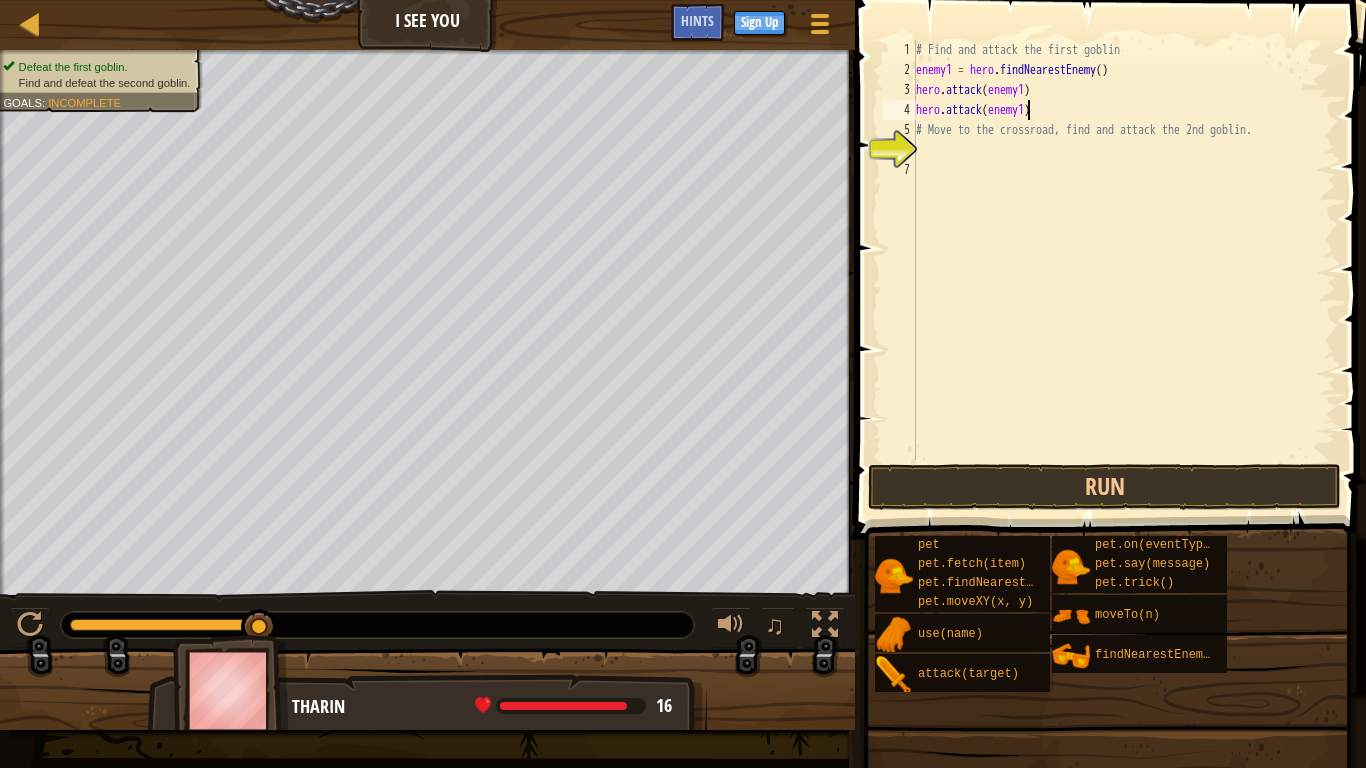 click on "# Find and attack the first goblin enemy1   =   hero . findNearestEnemy ( ) hero . attack ( enemy1 ) hero . attack ( enemy1 ) # Move to the crossroad, find and attack the 2nd goblin." at bounding box center [1124, 270] 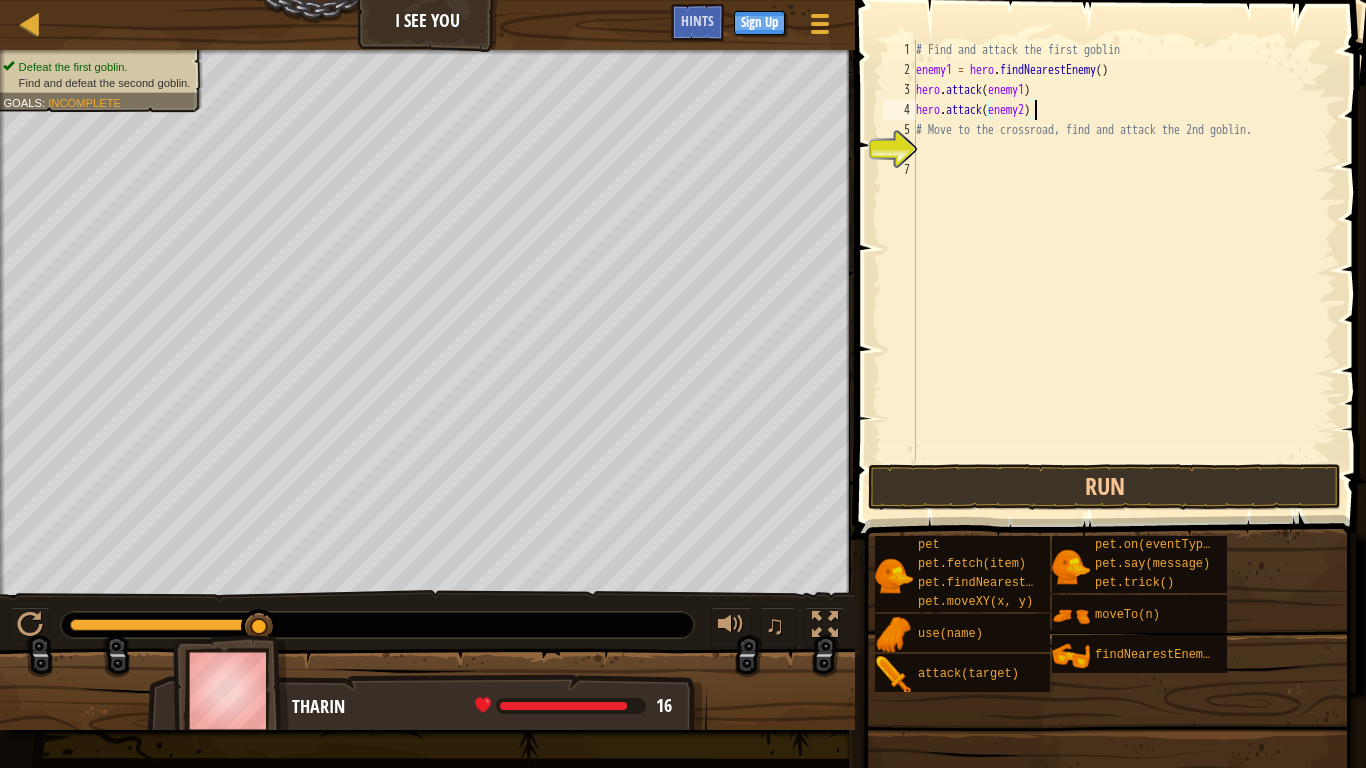 scroll, scrollTop: 10, scrollLeft: 9, axis: both 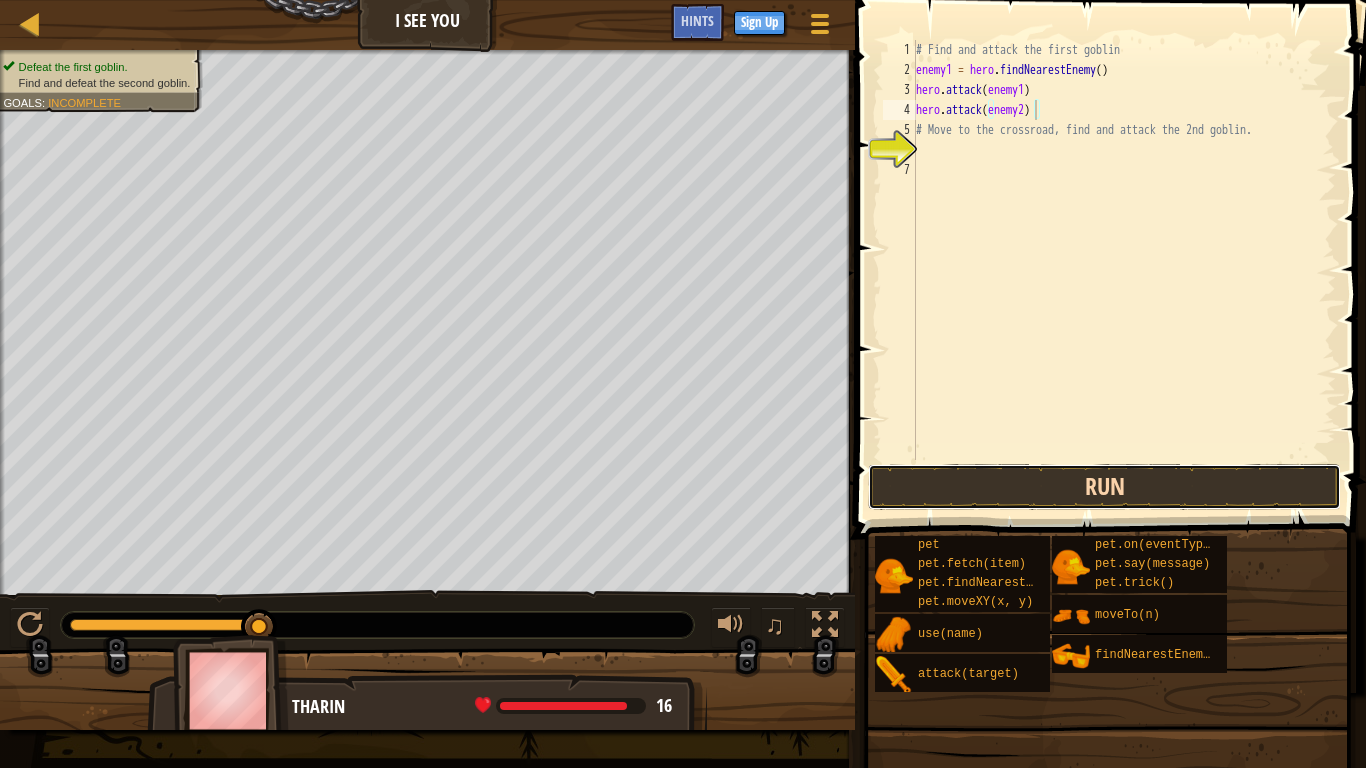 click on "Run" at bounding box center (1104, 487) 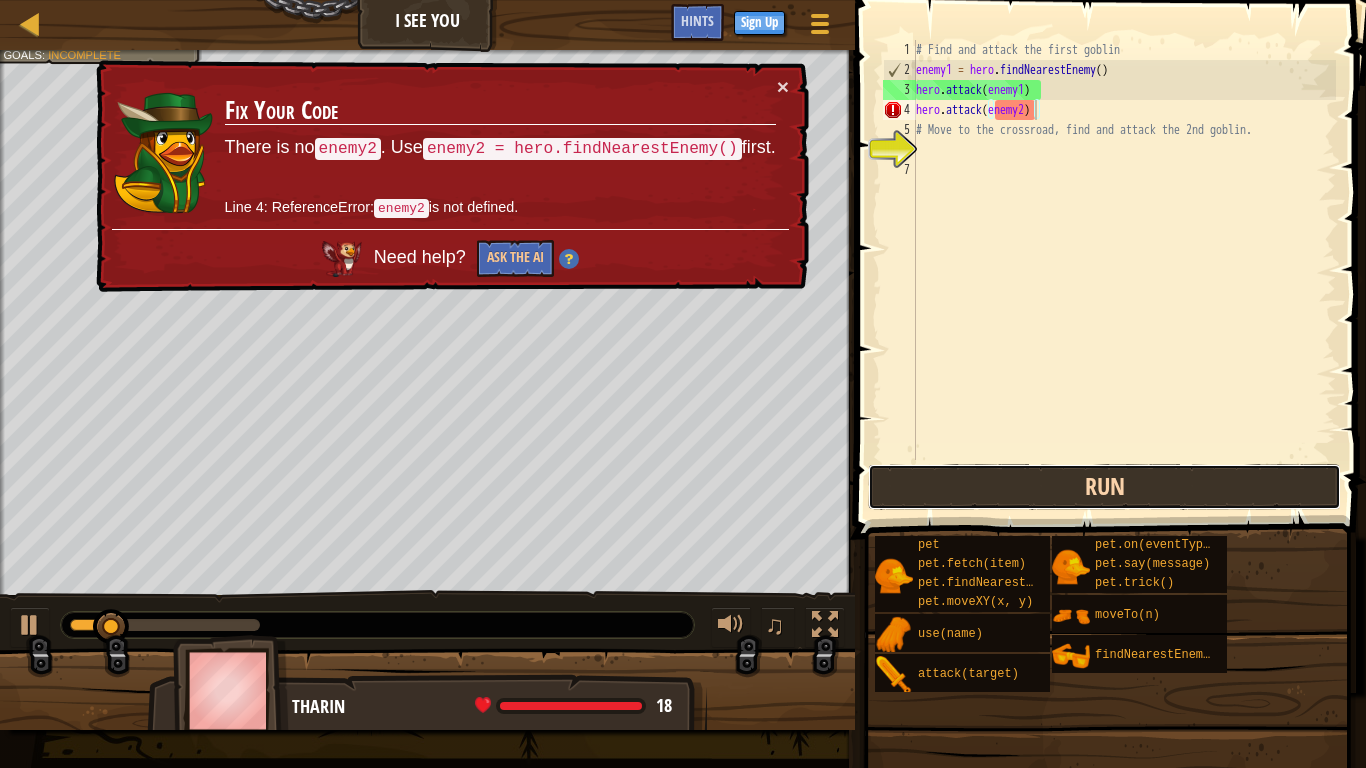 click on "Run" at bounding box center [1104, 487] 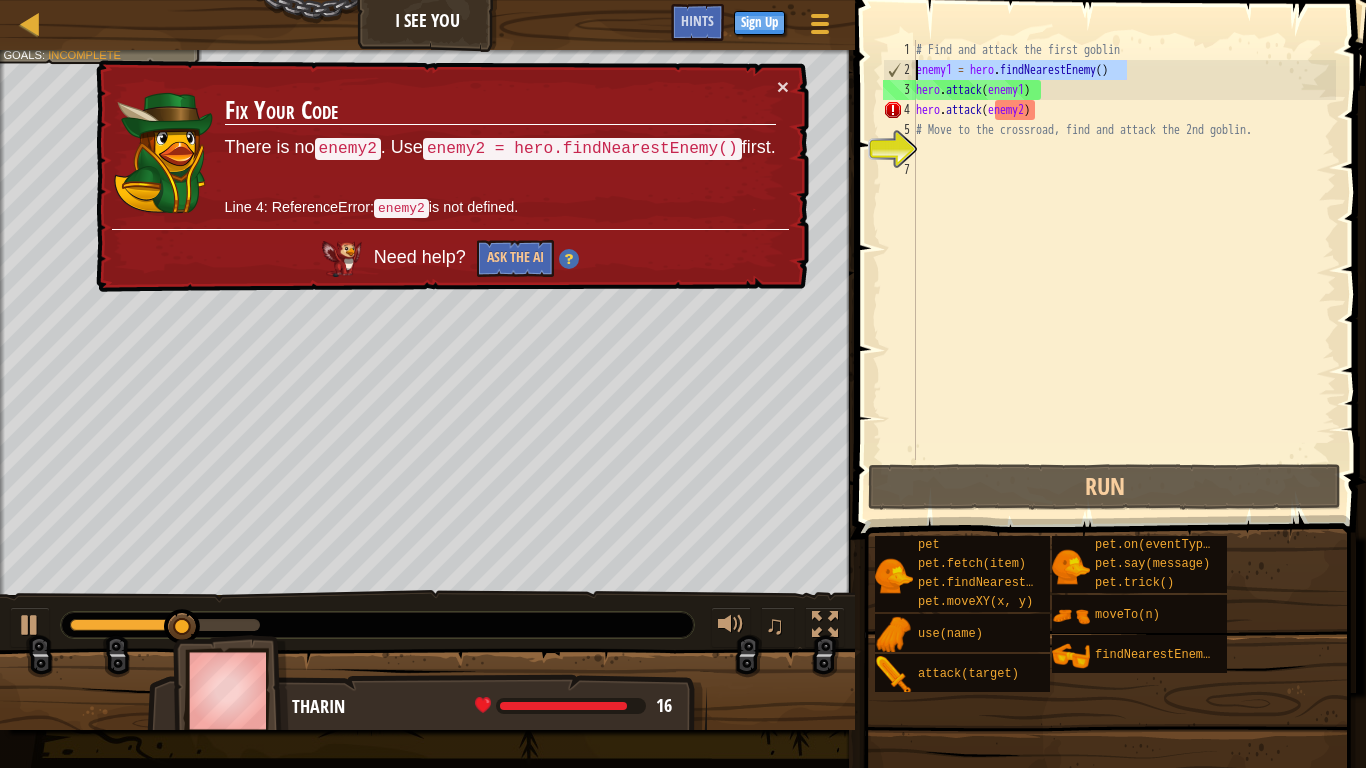 drag, startPoint x: 1134, startPoint y: 68, endPoint x: 870, endPoint y: 74, distance: 264.06818 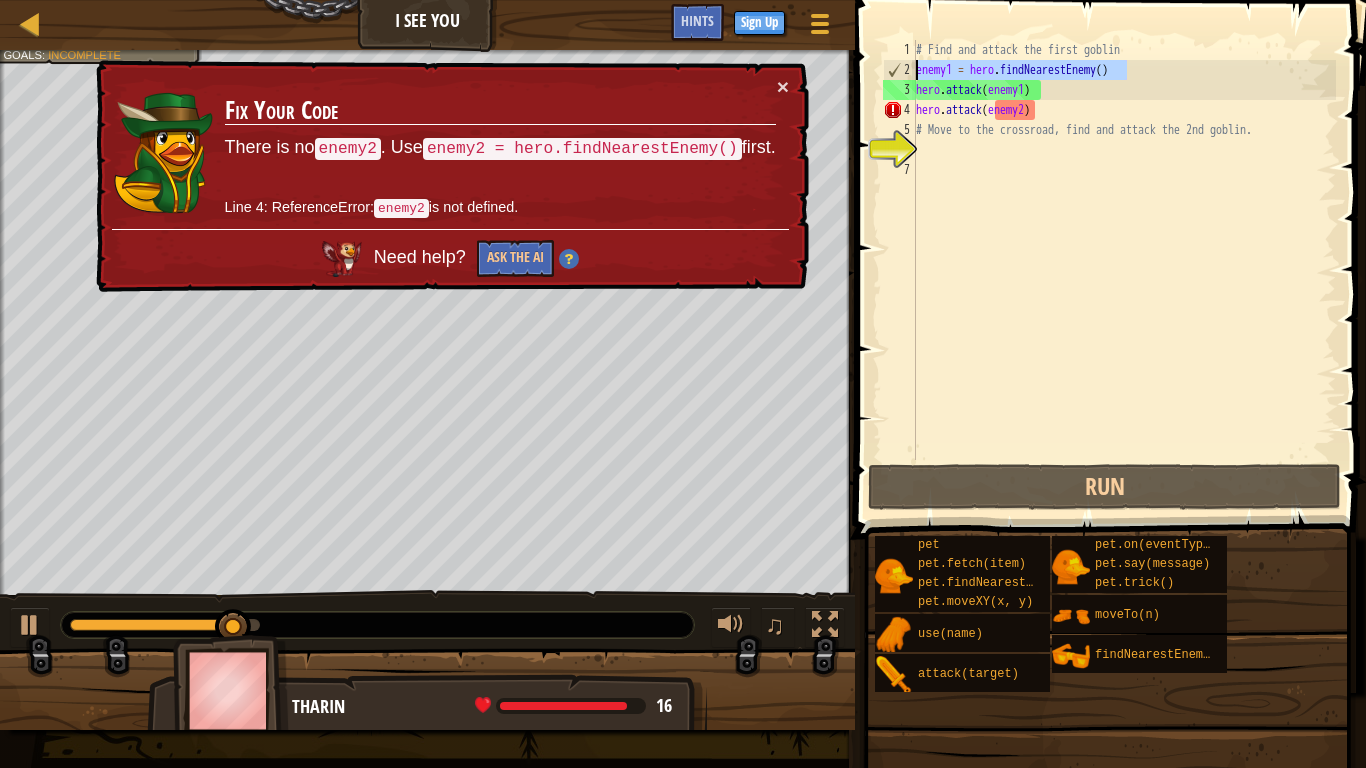click on "# Find and attack the first goblin enemy1   =   hero . findNearestEnemy ( ) hero . attack ( enemy1 ) hero . attack ( enemy2 ) # Move to the crossroad, find and attack the 2nd goblin." at bounding box center [1124, 270] 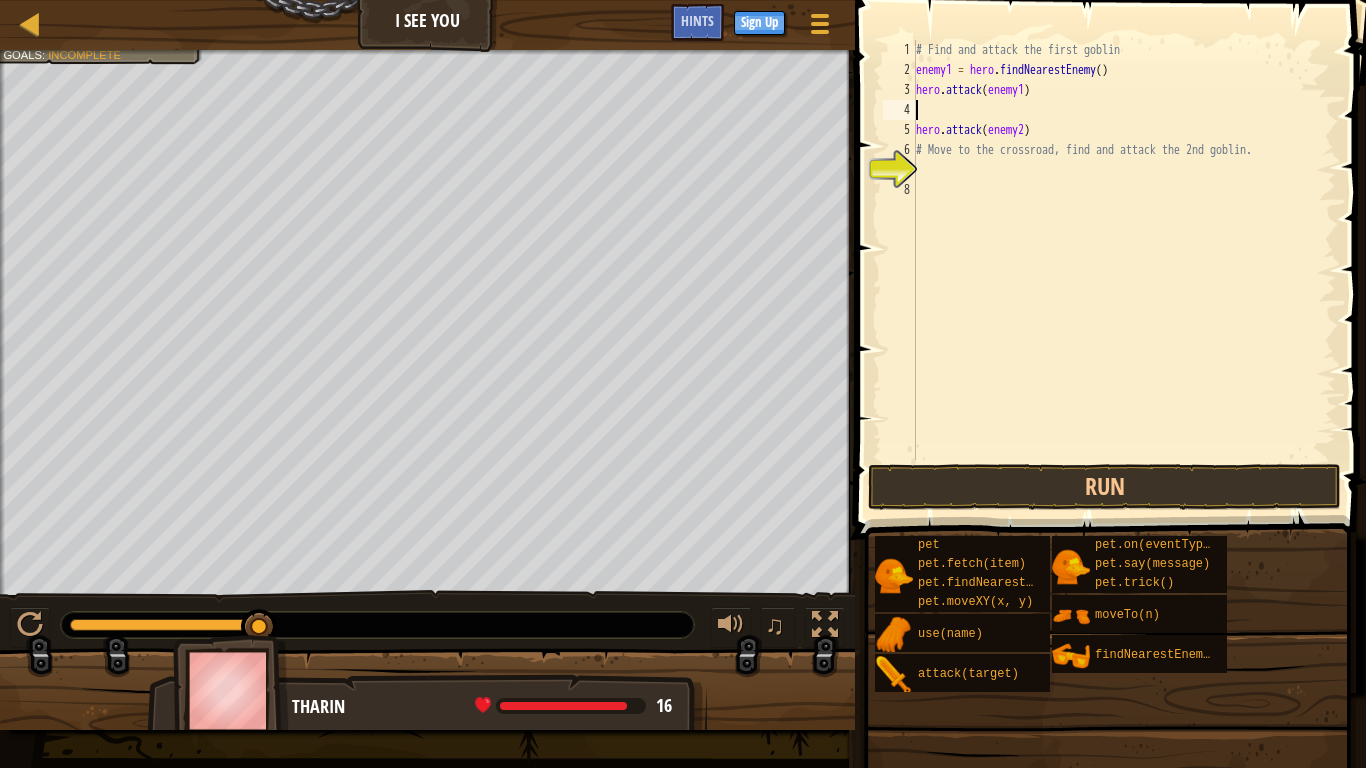 paste on "enemy1 = hero.findNearestEnemy()" 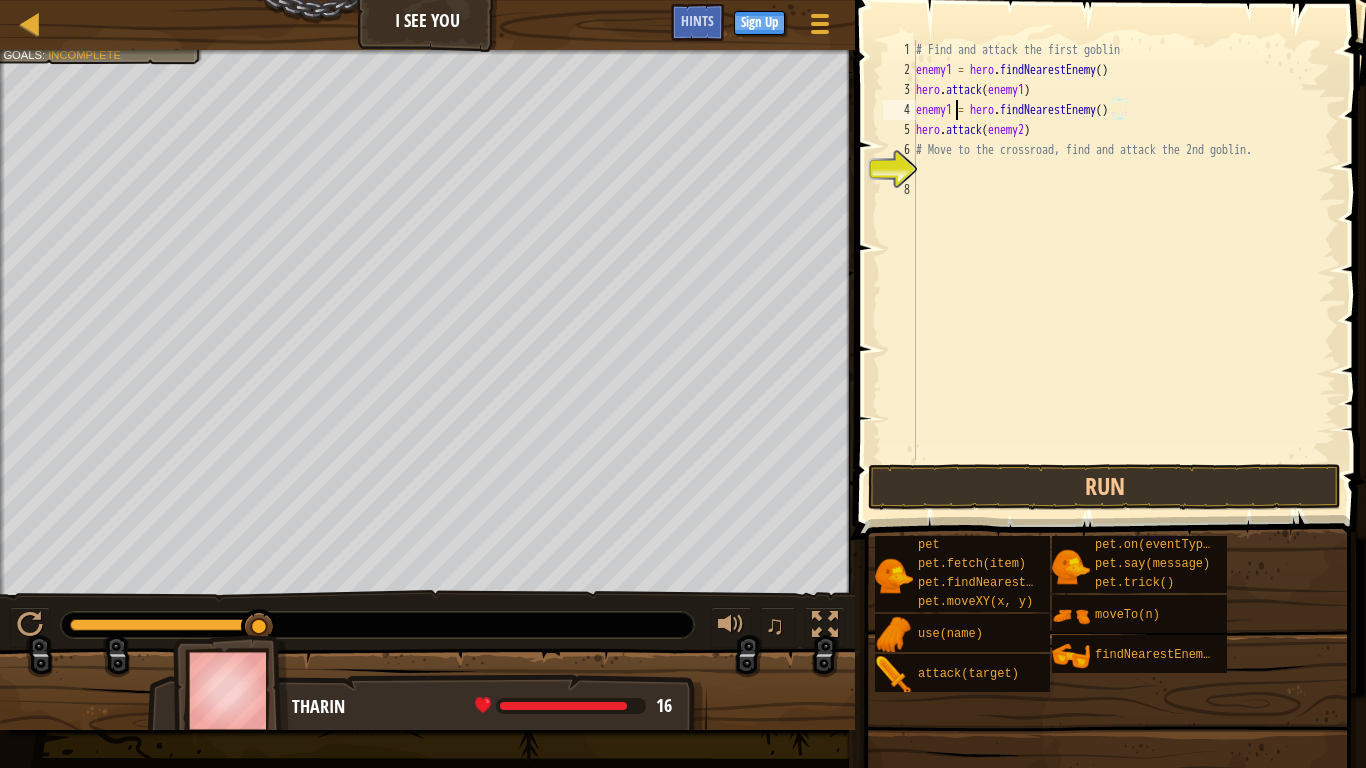 click on "# Find and attack the first goblin enemy1   =   hero . findNearestEnemy ( ) hero . attack ( enemy1 ) enemy1   =   hero . findNearestEnemy ( ) hero . attack ( enemy2 ) # Move to the crossroad, find and attack the 2nd goblin." at bounding box center (1124, 270) 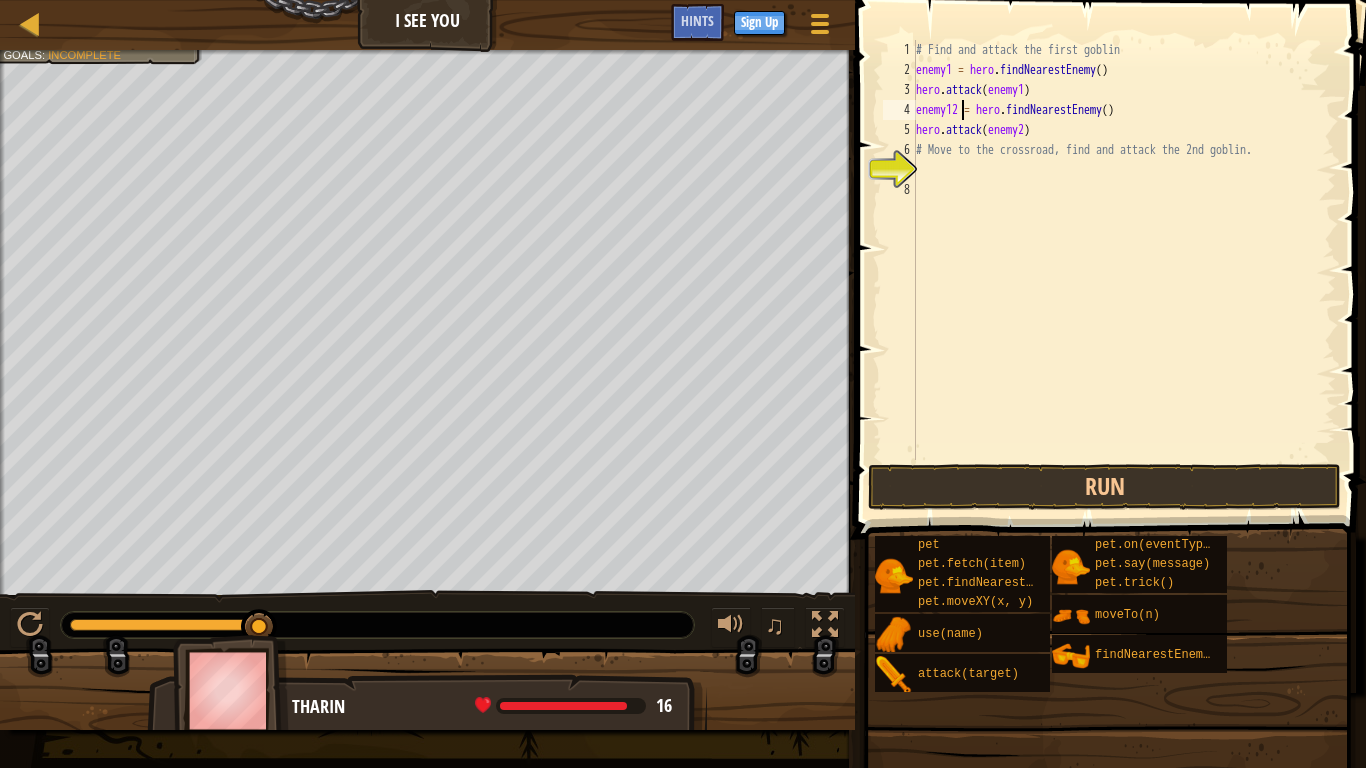 scroll, scrollTop: 10, scrollLeft: 3, axis: both 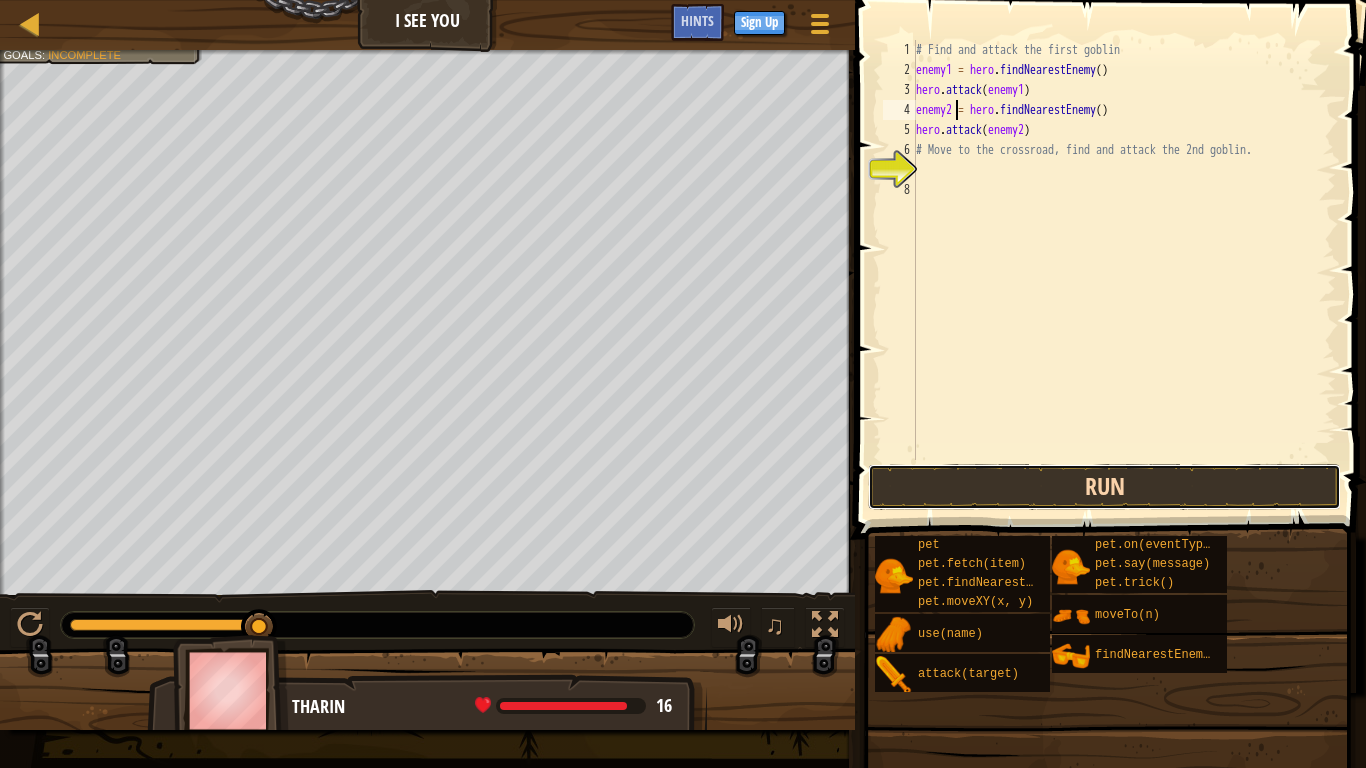 click on "Run" at bounding box center (1104, 487) 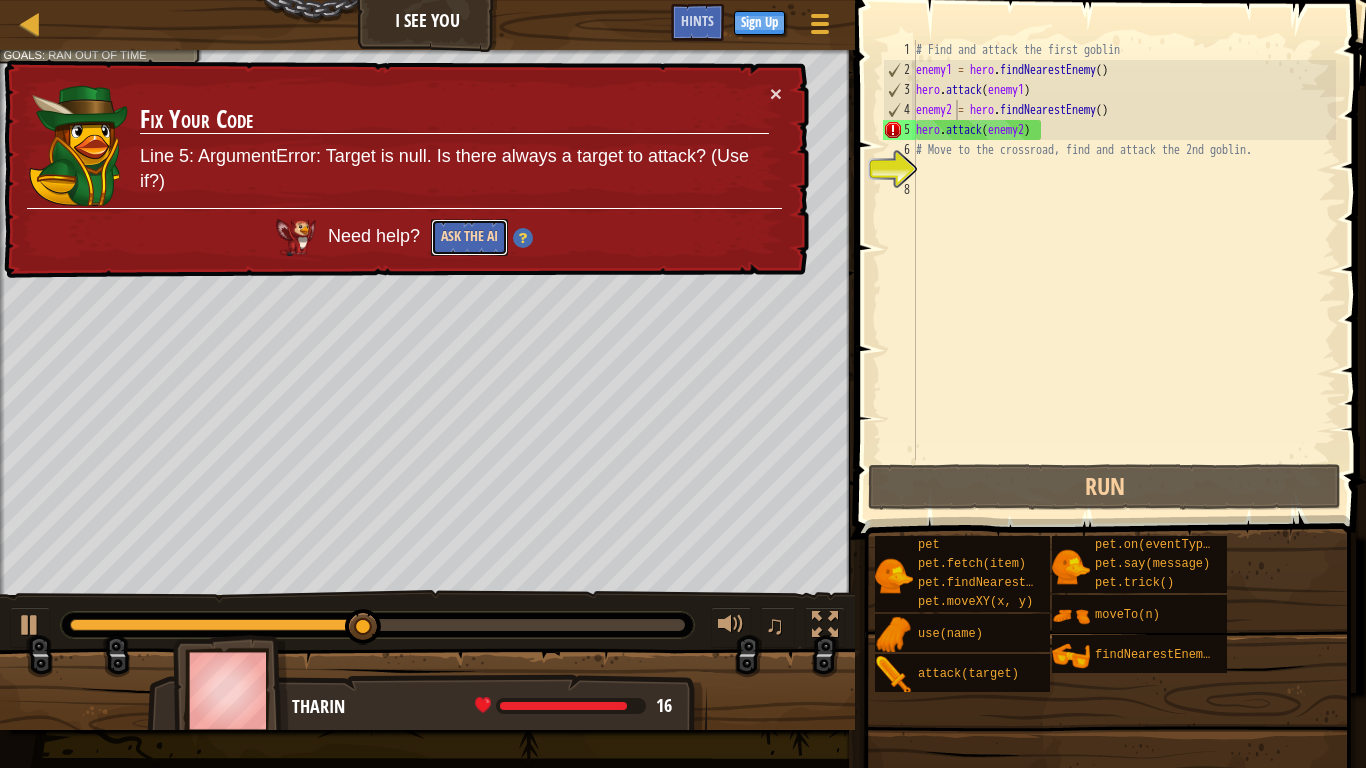 click on "Ask the AI" at bounding box center (471, 236) 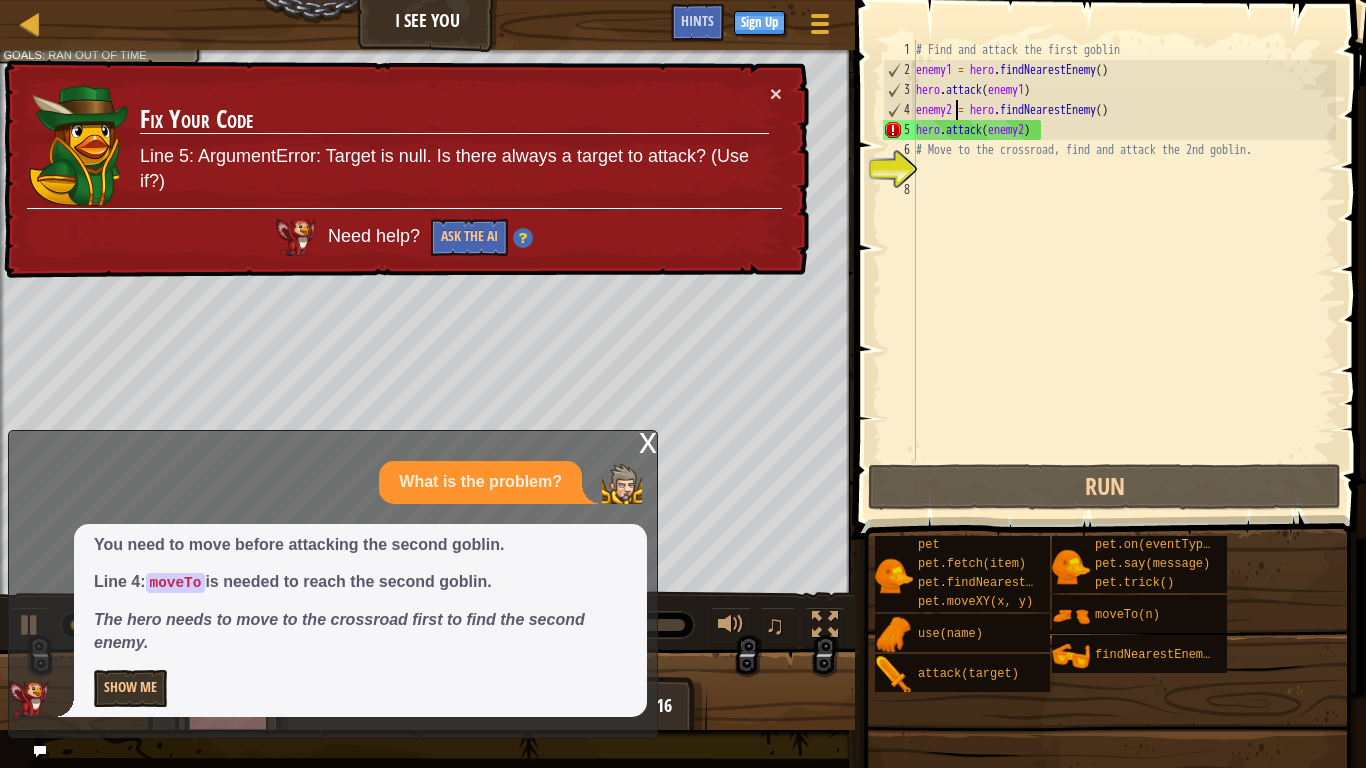 click on "You need to move before attacking the second goblin.
Line 4:  moveTo  is needed to reach the second goblin.
The hero needs to move to the crossroad first to find the second enemy.
Show Me" at bounding box center [360, 620] 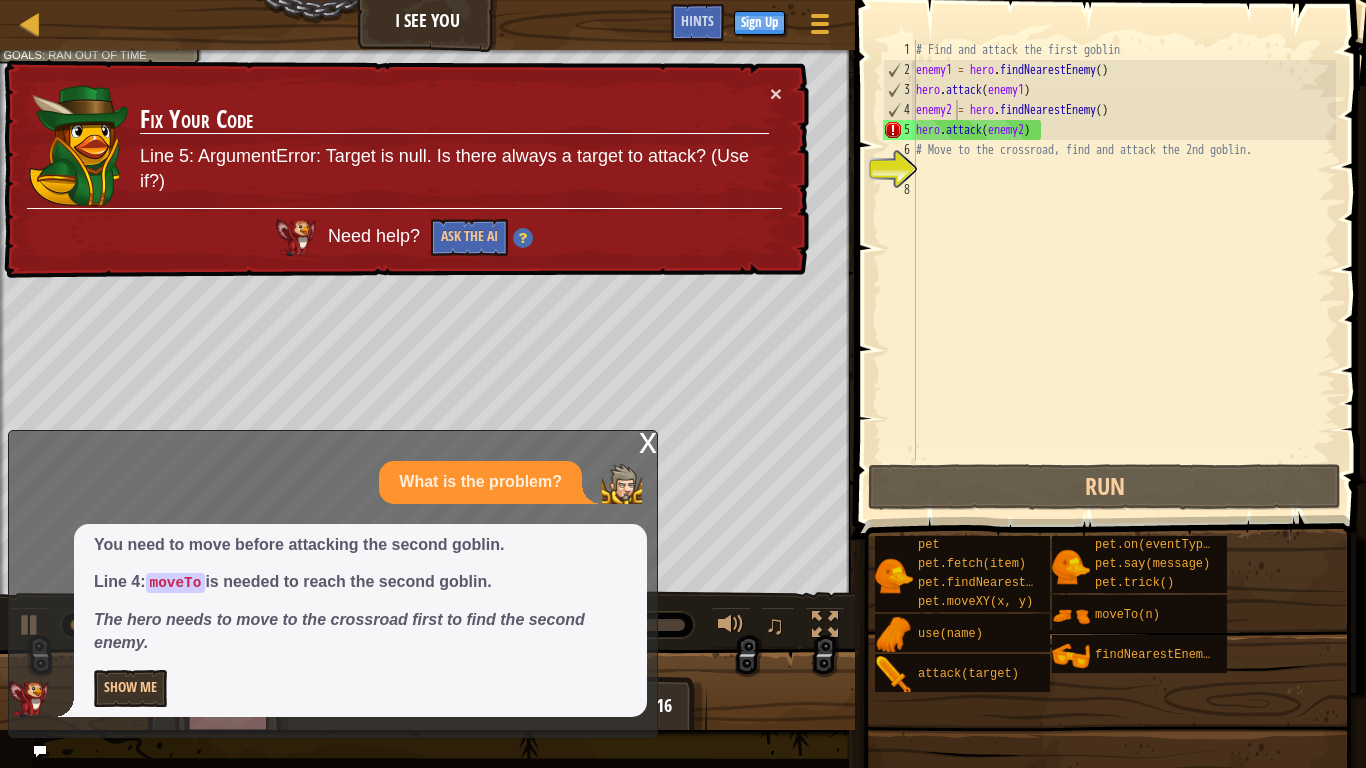 click on "x What is the problem?
You need to move before attacking the second goblin.
Line 4:  moveTo  is needed to reach the second goblin.
The hero needs to move to the crossroad first to find the second enemy.
Show Me" at bounding box center (333, 584) 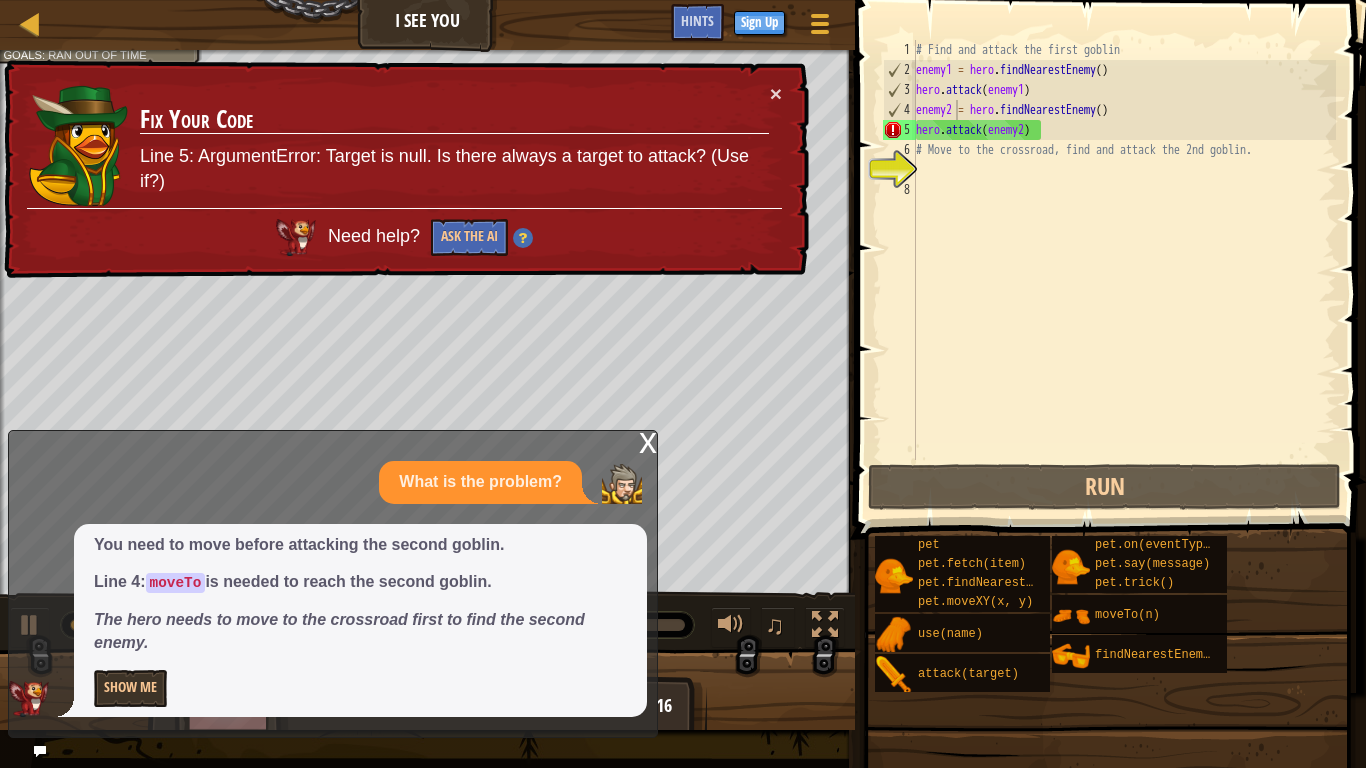 click on "x" at bounding box center [648, 441] 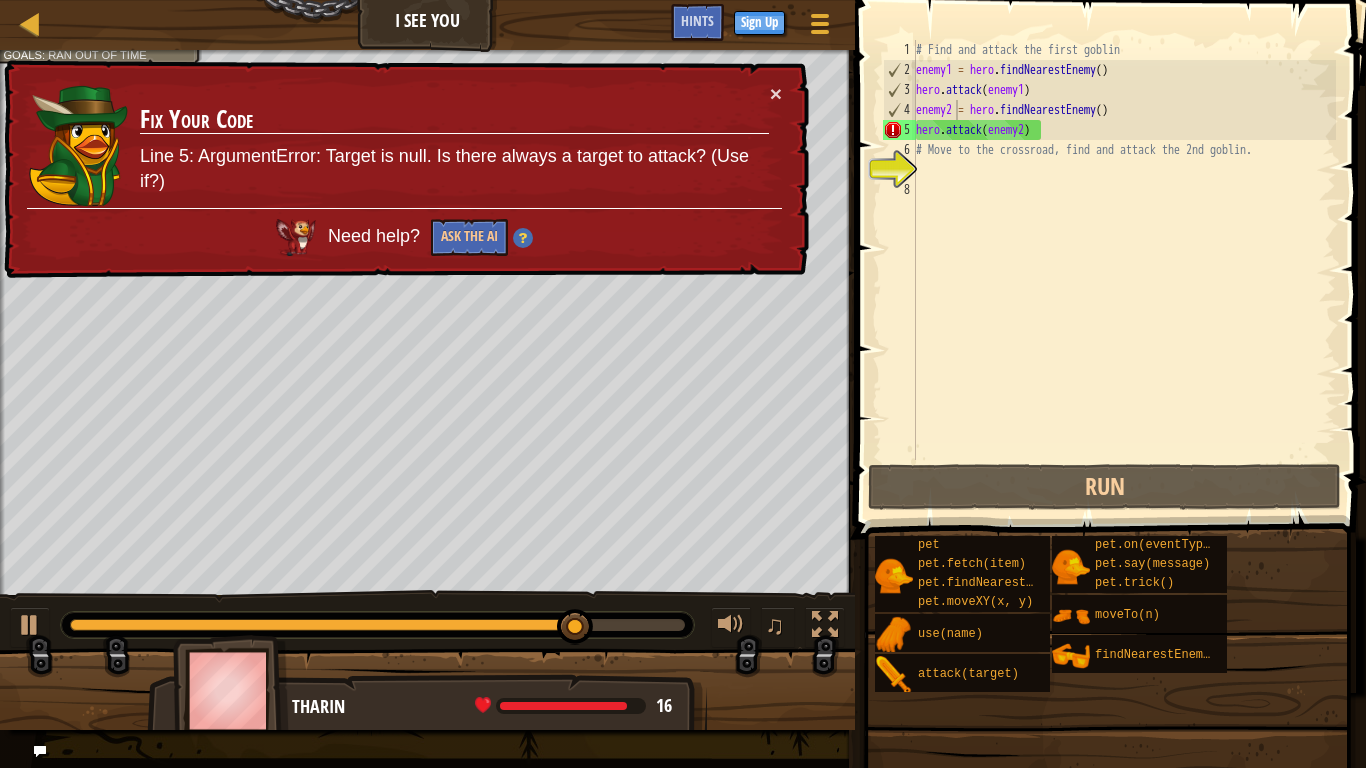type on "hero.attack(enemy2)" 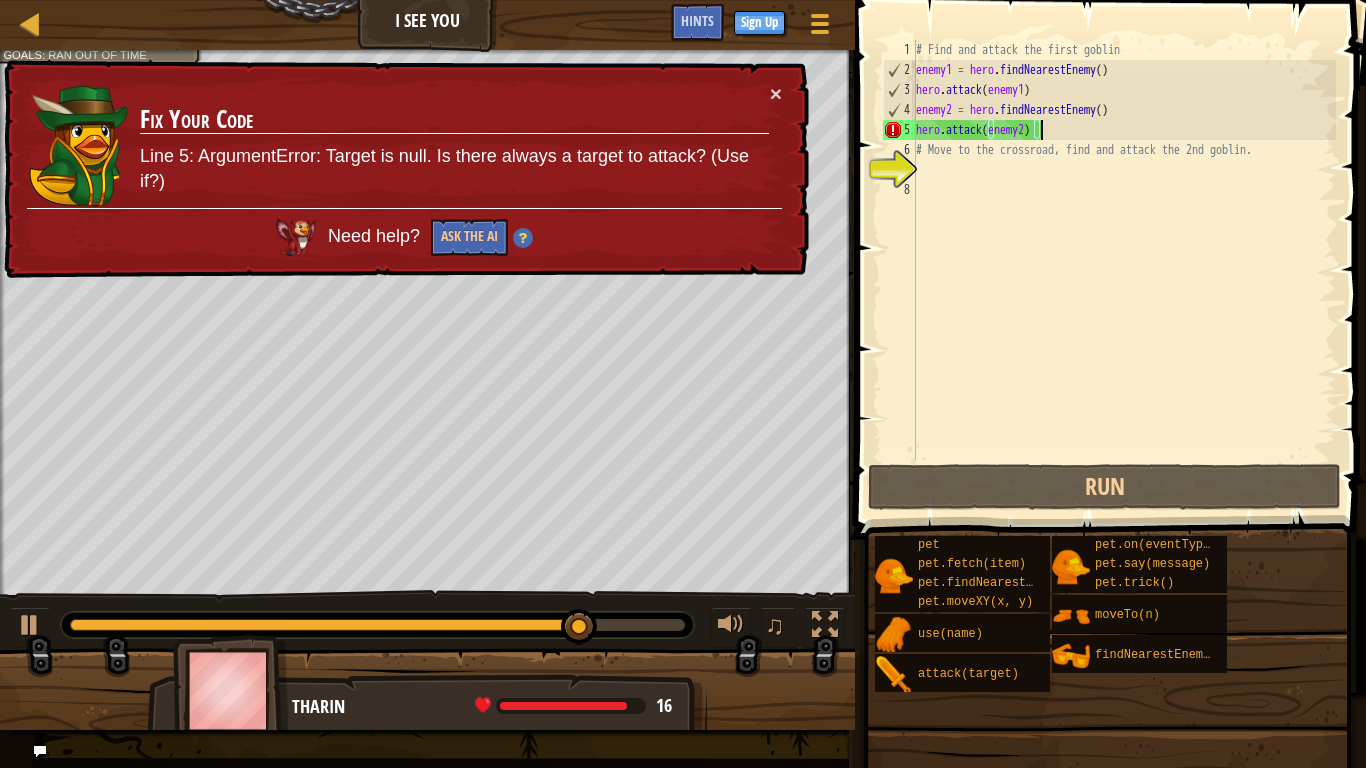 click on "# Find and attack the first goblin enemy1   =   hero . findNearestEnemy ( ) hero . attack ( enemy1 ) enemy2   =   hero . findNearestEnemy ( ) hero . attack ( enemy2 ) # Move to the crossroad, find and attack the 2nd goblin." at bounding box center [1124, 270] 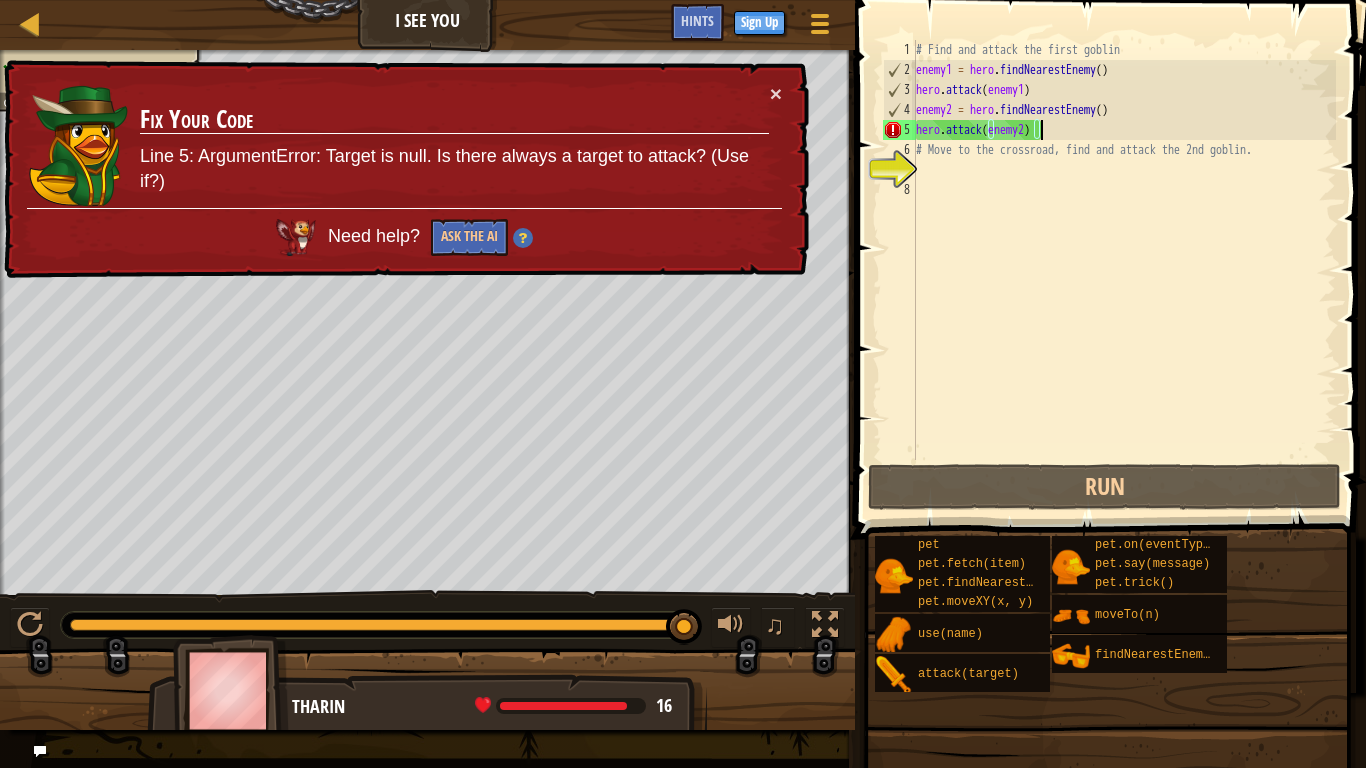 click on "# Find and attack the first goblin enemy1   =   hero . findNearestEnemy ( ) hero . attack ( enemy1 ) enemy2   =   hero . findNearestEnemy ( ) hero . attack ( enemy2 ) # Move to the crossroad, find and attack the 2nd goblin." at bounding box center (1124, 270) 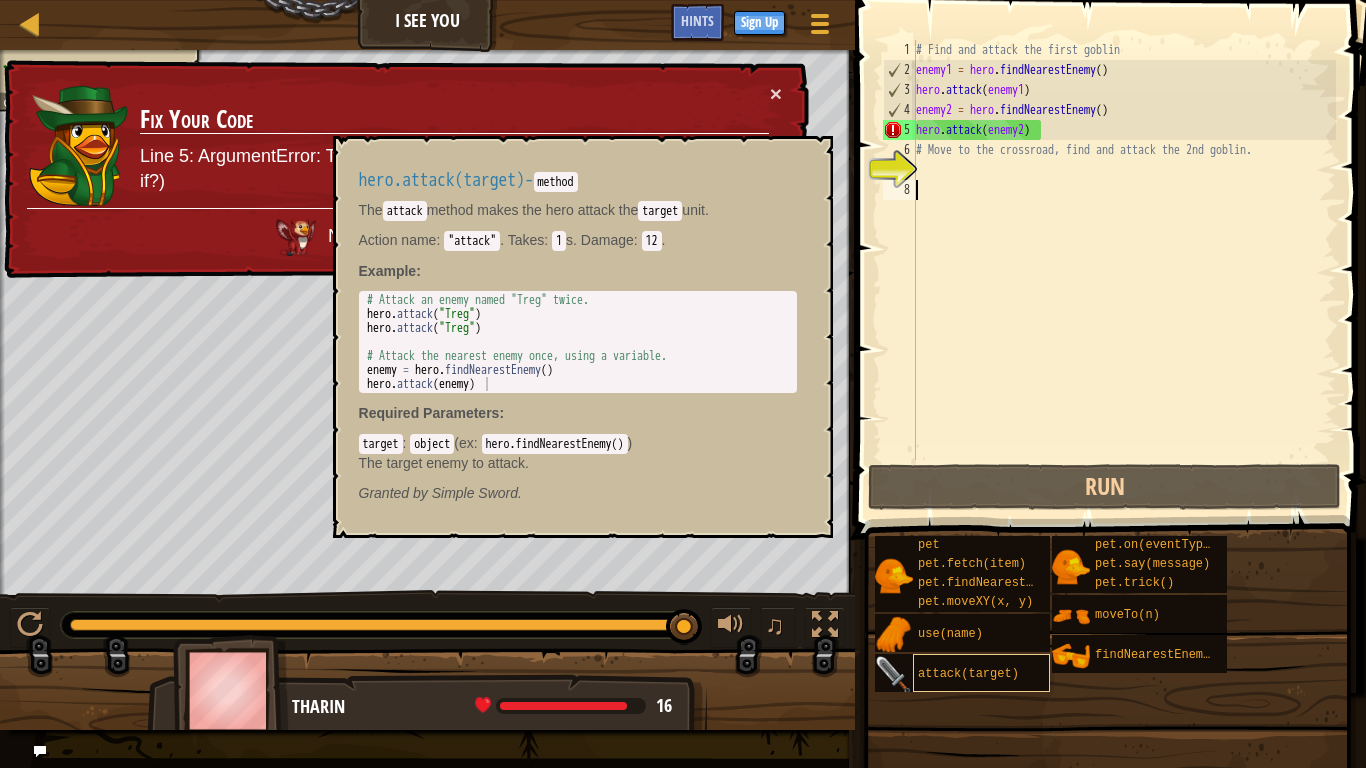 click on "attack(target)" at bounding box center (981, 673) 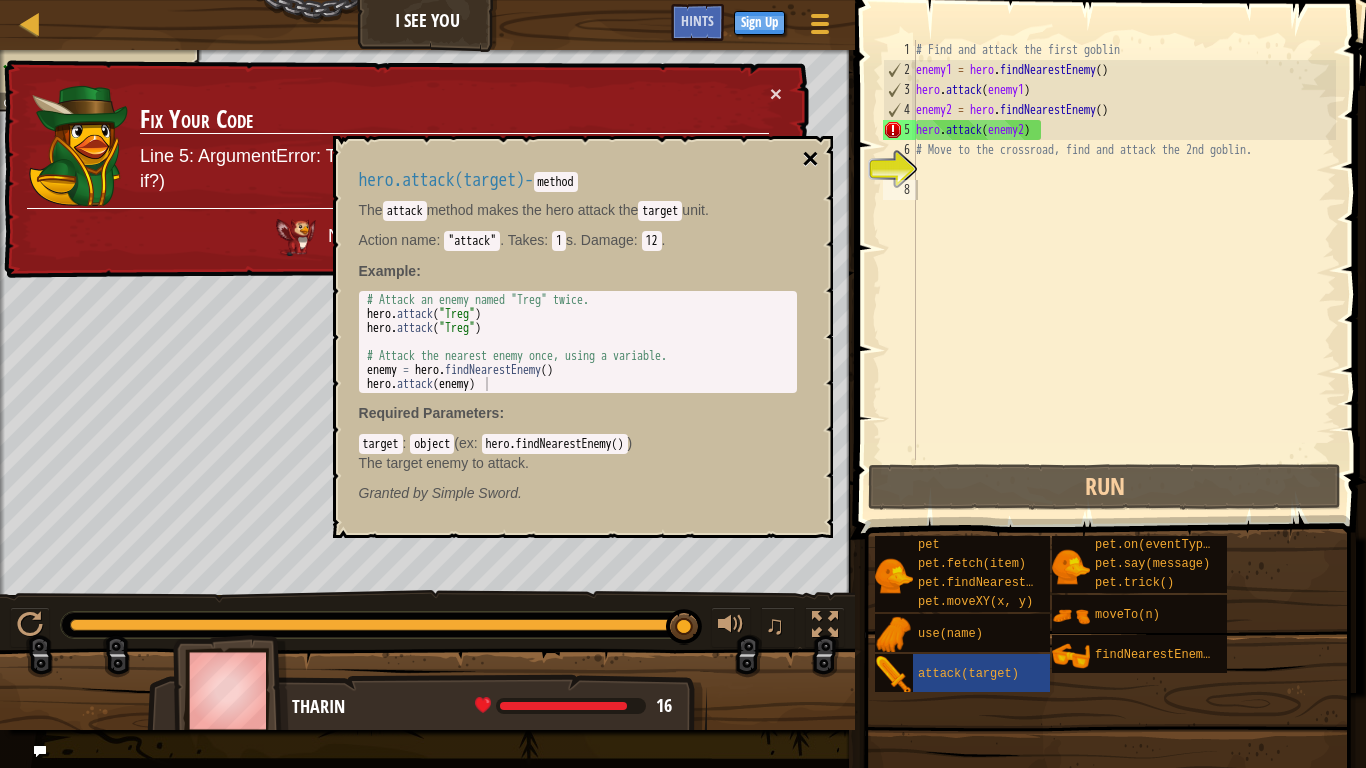 click on "×" at bounding box center [810, 159] 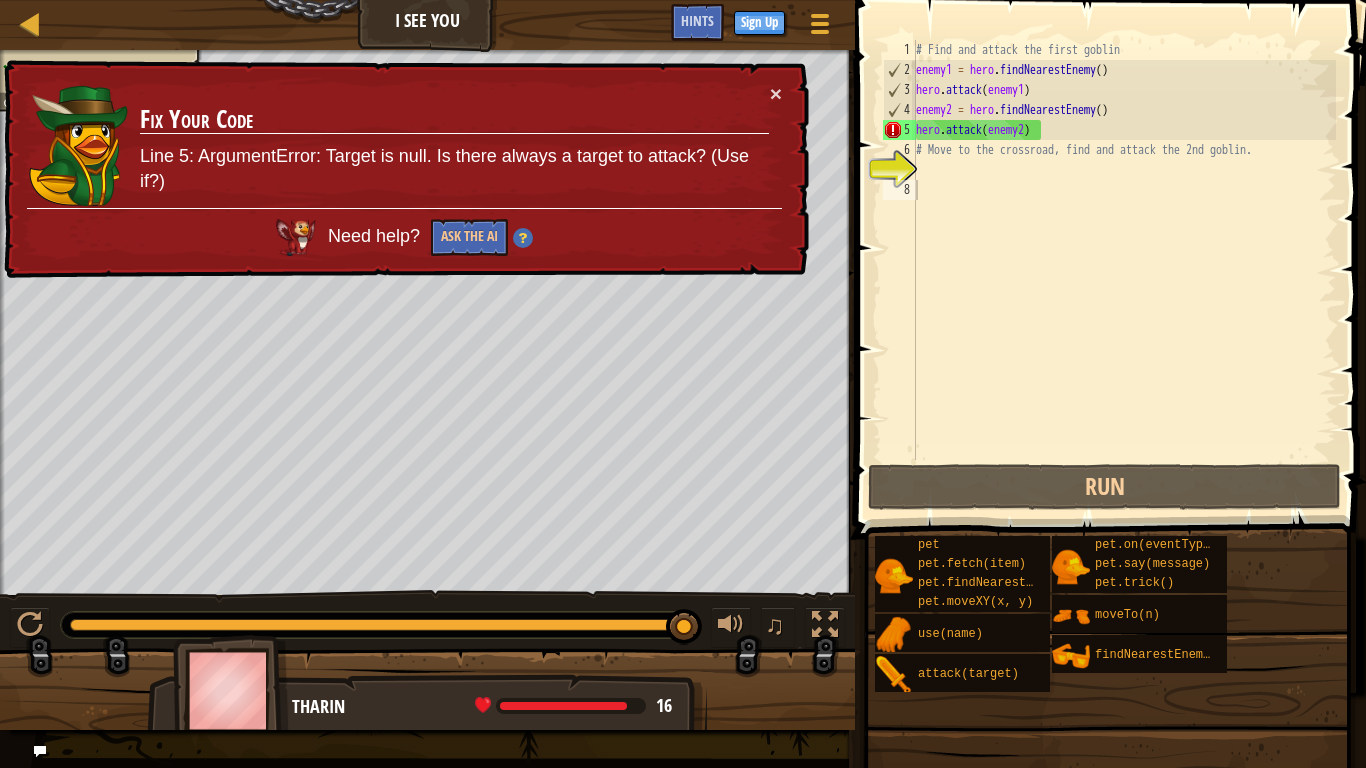 click on "# Find and attack the first goblin enemy1   =   hero . findNearestEnemy ( ) hero . attack ( enemy1 ) enemy2   =   hero . findNearestEnemy ( ) hero . attack ( enemy2 ) # Move to the crossroad, find and attack the 2nd goblin." at bounding box center (1124, 270) 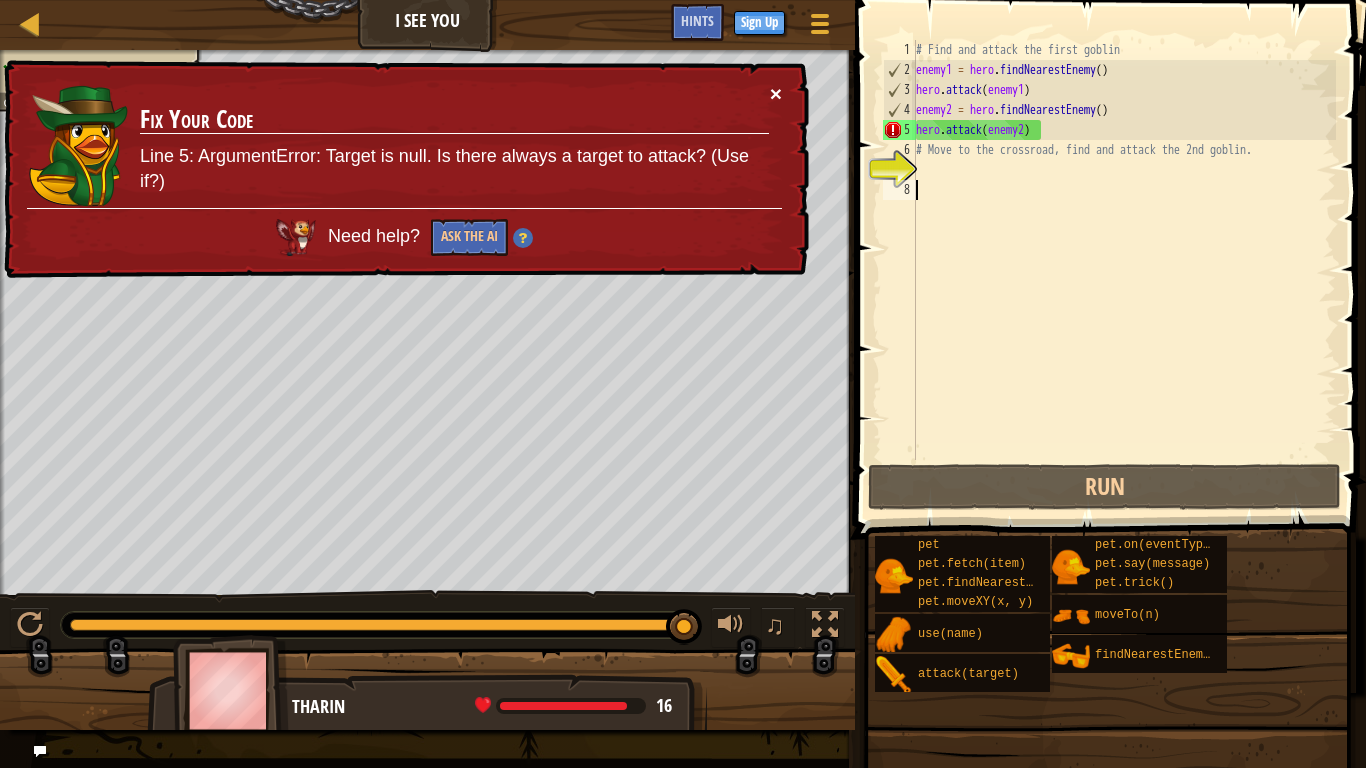 click on "×" at bounding box center [774, 87] 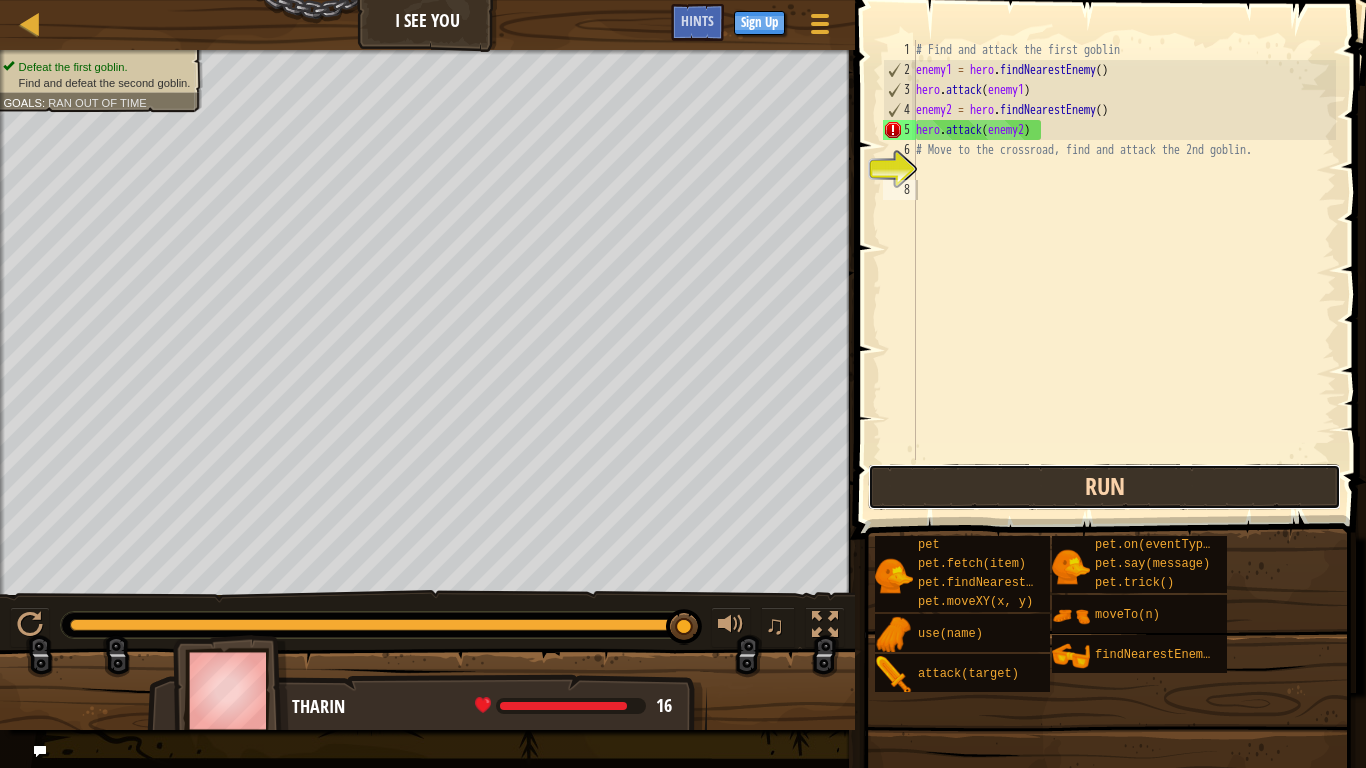 click on "Run" at bounding box center (1104, 487) 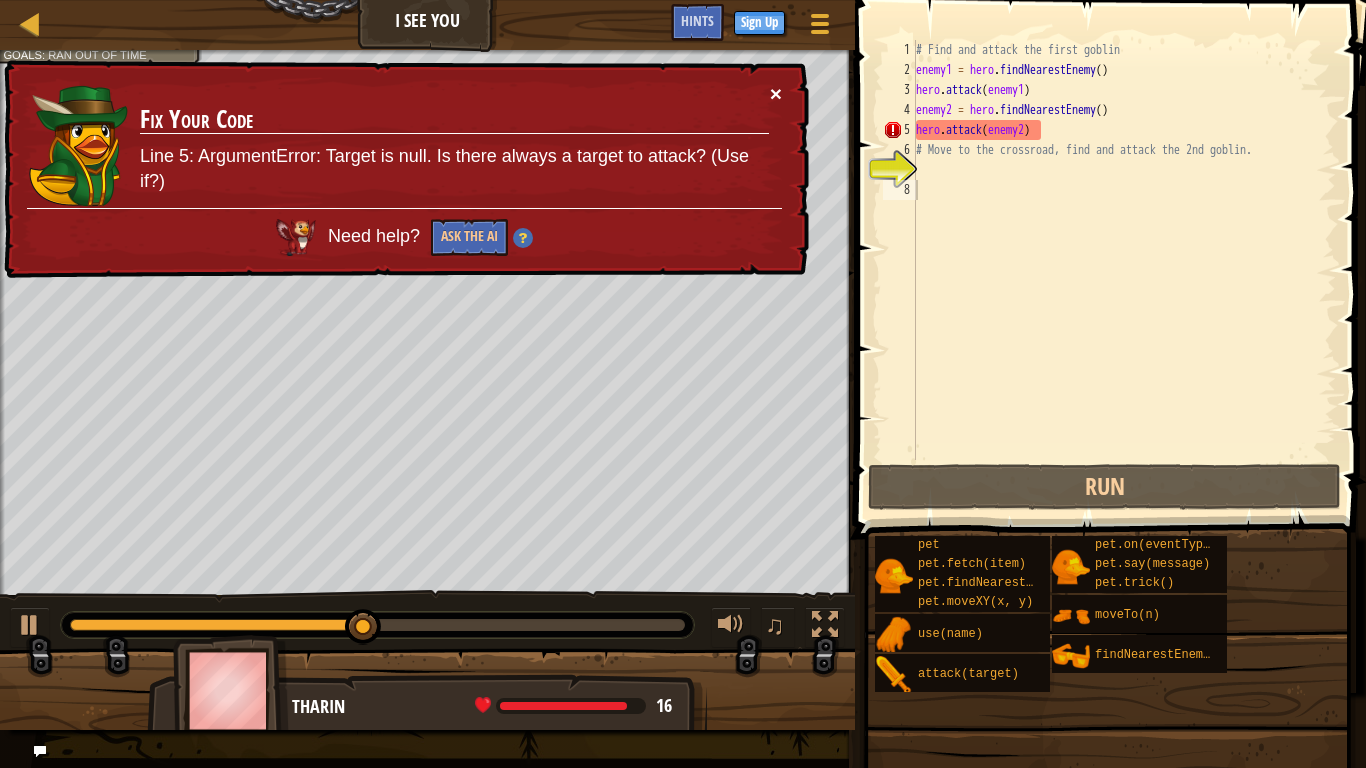 click on "Map I See You Game Menu Done Sign Up Hints 1 2 3 4 5 6 7 8 9 # Find and attack the first goblin enemy1   =   hero . findNearestEnemy ( ) hero . attack ( enemy1 ) # Move to the crossroad, find and attack the 2nd goblin. hero . moveTo ( 2 ) enemy2   =   hero . findNearestEnemy ( ) hero . attack ( enemy2 )     הההההההההההההההההההההההההההההההההההההההההההההההההההההההההההההההההההההההההההההההההההההההההההההההההההההההההההההההההההההההההההההההההההההההההההההההההההההההההההההההההההההההההההההההההההההההההההההההההההההההההההההההההההההההההההההההההההההההההההההההההההההההההההההההה Solution × Hints 1 2 3 4 5 6 7 8 # Find and attack the first goblin enemy1   =   hero . findNearestEnemy ( ) hero . attack ( enemy1 ) enemy2   =   hero . findNearestEnemy ( ) hero . attack ( enemy2 )" at bounding box center [683, 384] 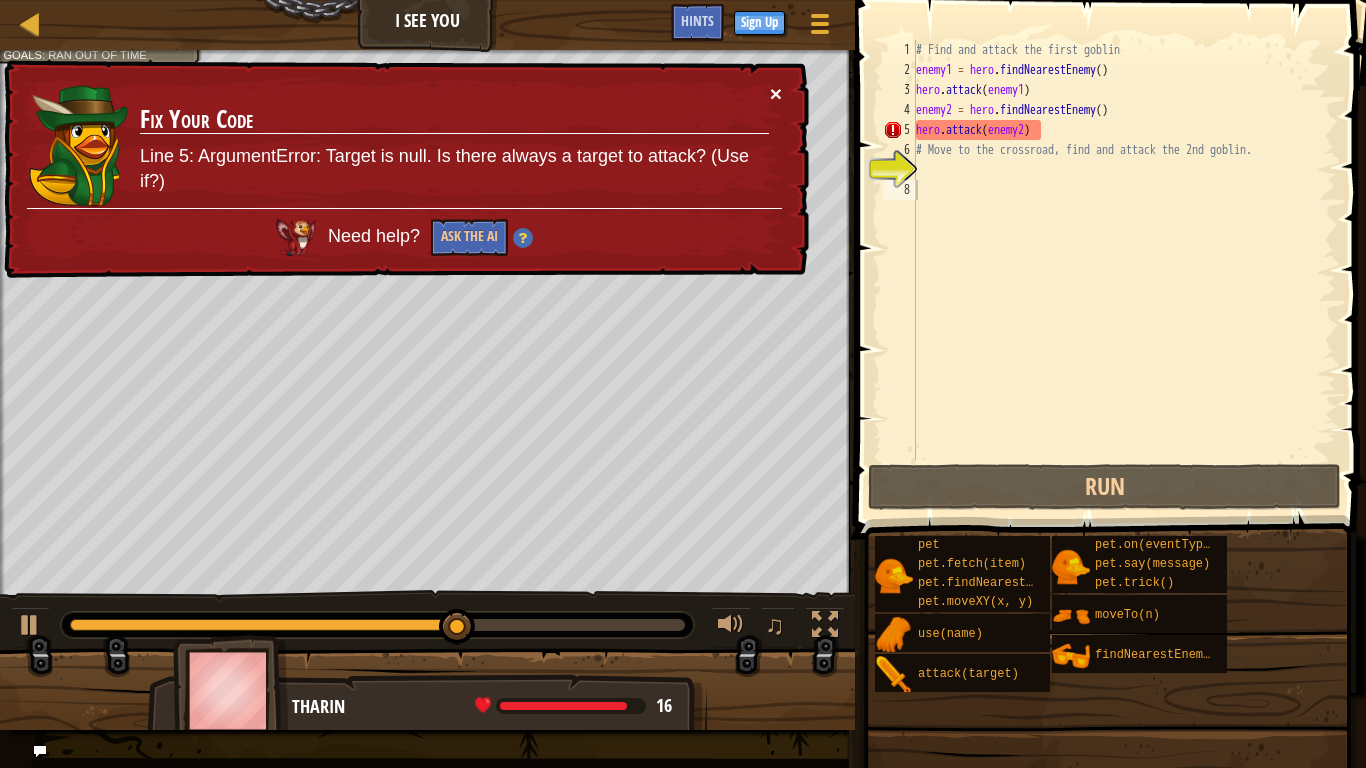 click on "×" at bounding box center [776, 96] 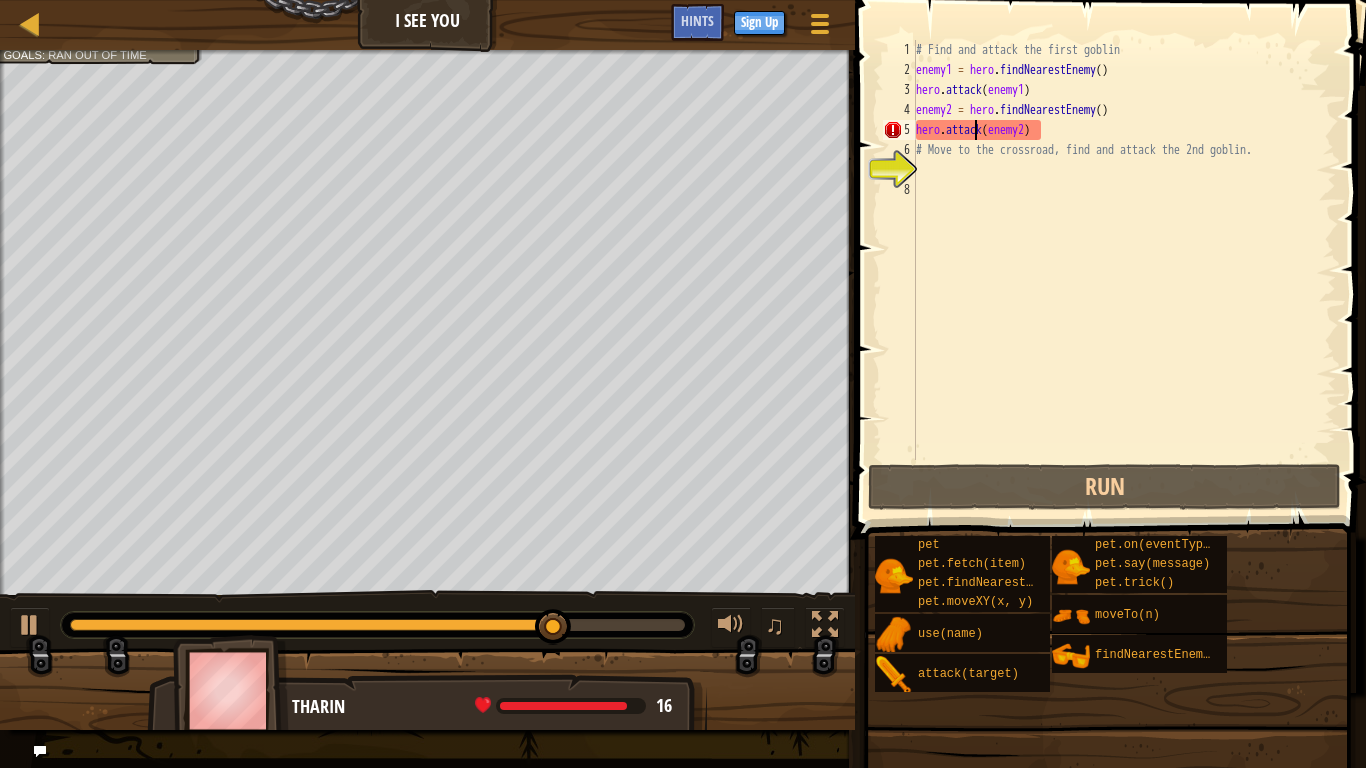 click on "# Find and attack the first goblin enemy1   =   hero . findNearestEnemy ( ) hero . attack ( enemy1 ) enemy2   =   hero . findNearestEnemy ( ) hero . attack ( enemy2 ) # Move to the crossroad, find and attack the 2nd goblin." at bounding box center (1124, 270) 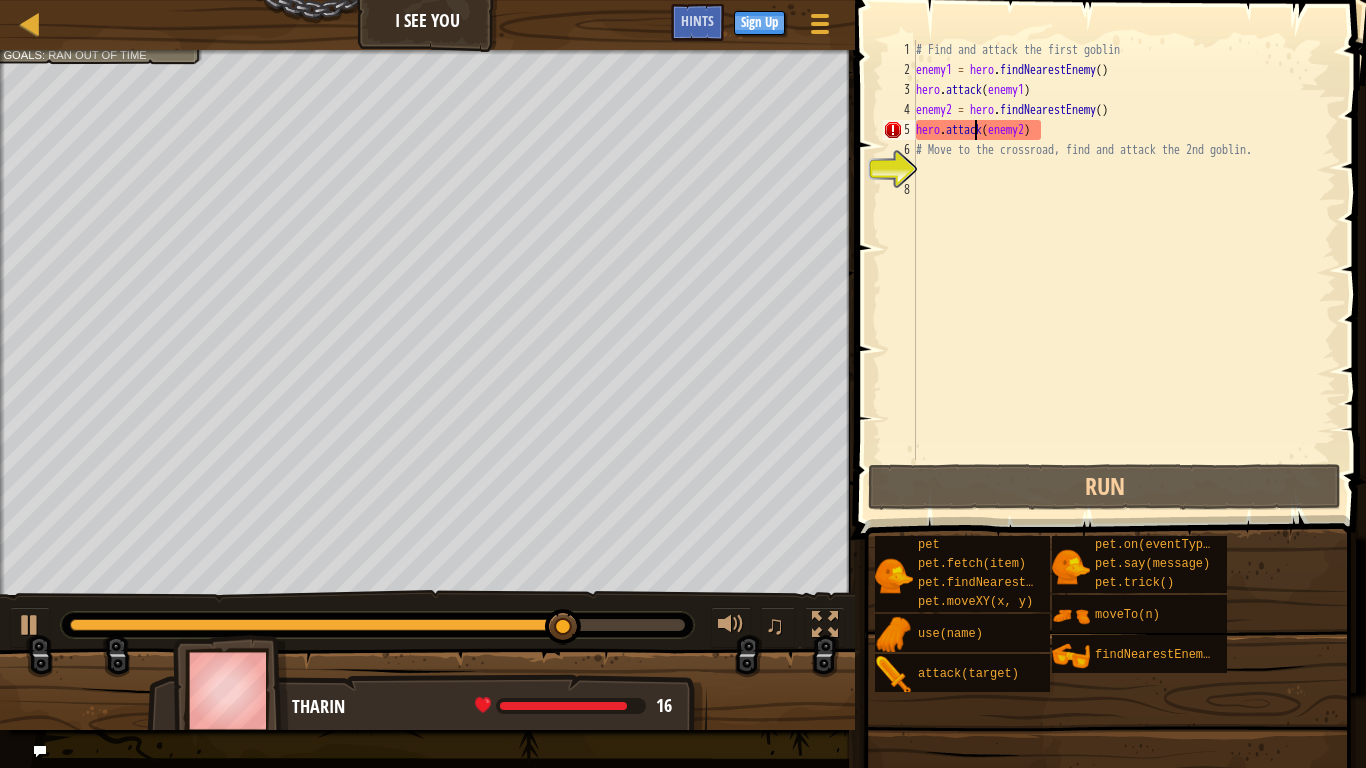 click on "# Find and attack the first goblin enemy1   =   hero . findNearestEnemy ( ) hero . attack ( enemy1 ) enemy2   =   hero . findNearestEnemy ( ) hero . attack ( enemy2 ) # Move to the crossroad, find and attack the 2nd goblin." at bounding box center (1124, 270) 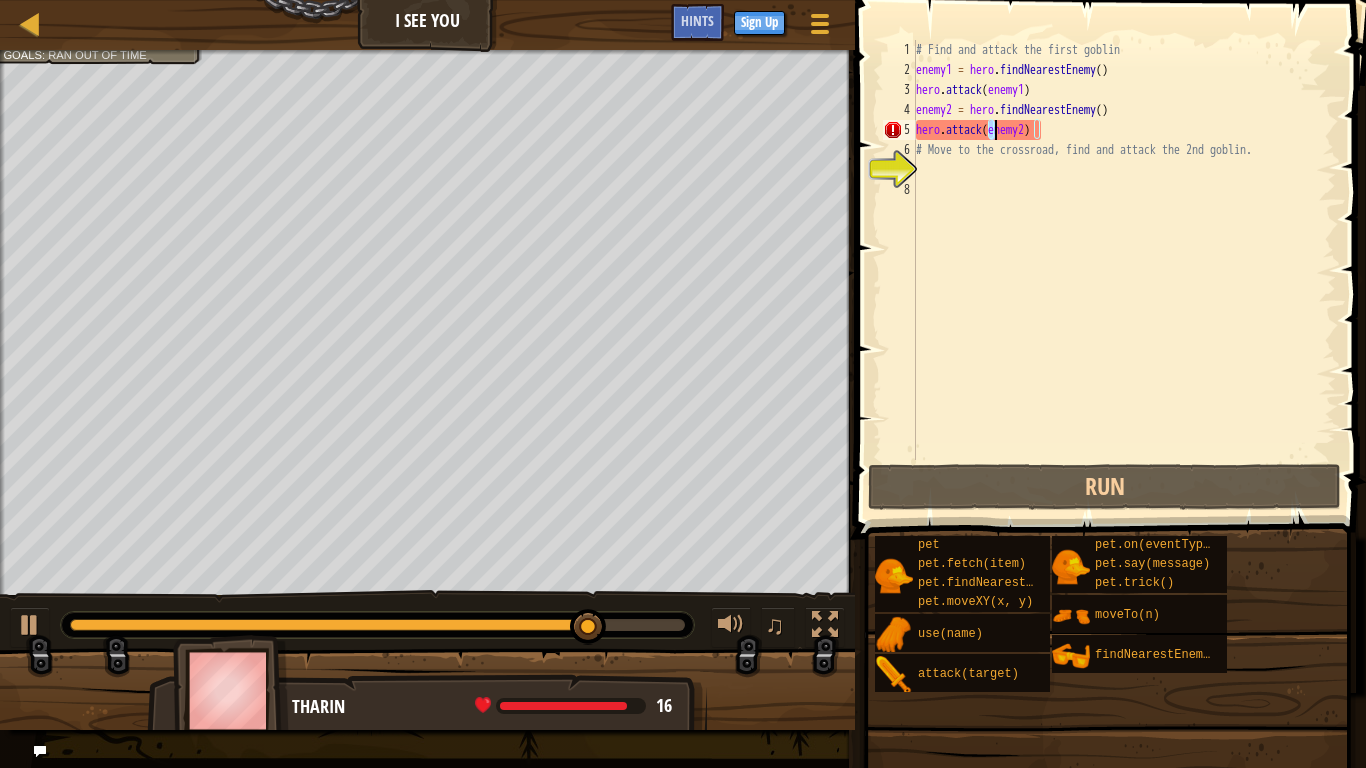 click on "# Find and attack the first goblin enemy1   =   hero . findNearestEnemy ( ) hero . attack ( enemy1 ) enemy2   =   hero . findNearestEnemy ( ) hero . attack ( enemy2 ) # Move to the crossroad, find and attack the 2nd goblin." at bounding box center [1124, 270] 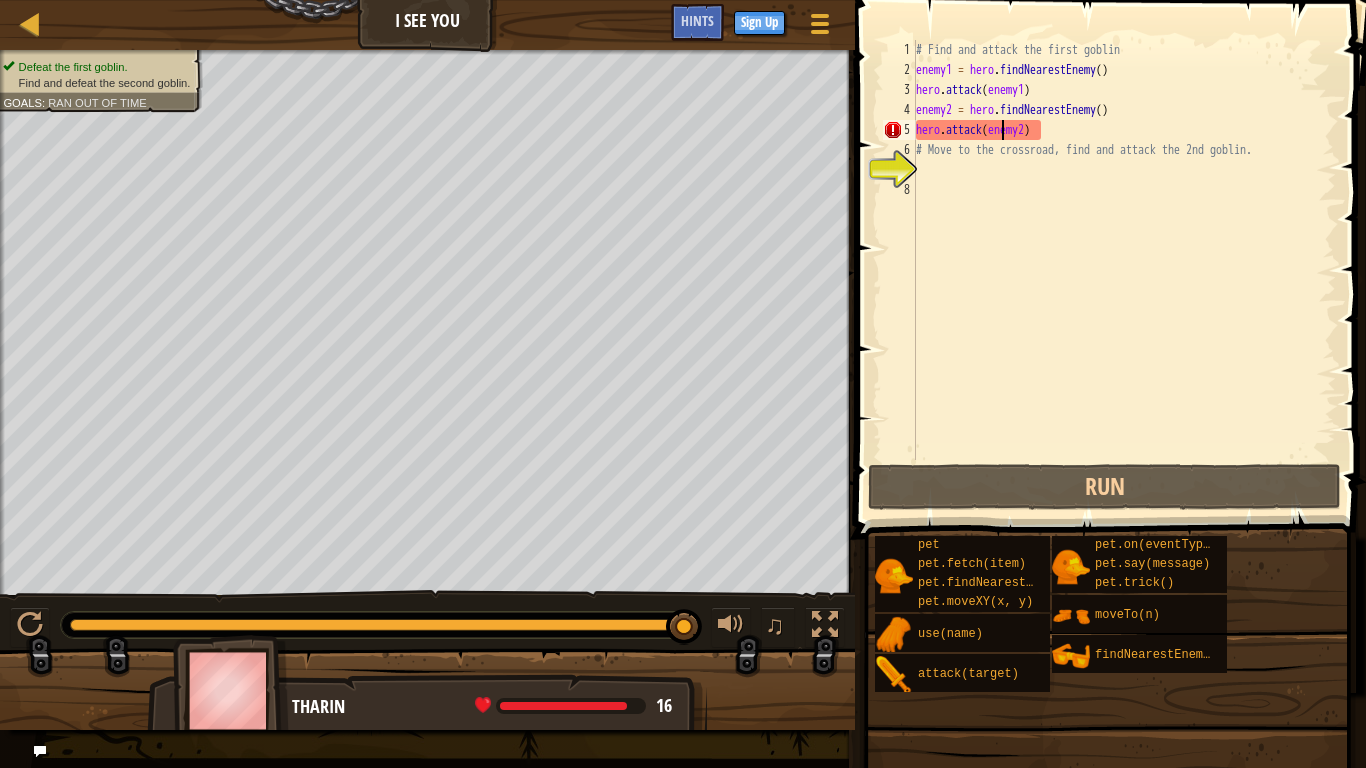 click on "Map I See You Game Menu Done Sign Up Hints 1 2 3 4 5 6 7 8 9 # Find and attack the first goblin enemy1   =   hero . findNearestEnemy ( ) hero . attack ( enemy1 ) # Move to the crossroad, find and attack the 2nd goblin. hero . moveTo ( 2 ) enemy2   =   hero . findNearestEnemy ( ) hero . attack ( enemy2 )     הההההההההההההההההההההההההההההההההההההההההההההההההההההההההההההההההההההההההההההההההההההההההההההההההההההההההההההההההההההההההההההההההההההההההההההההההההההההההההההההההההההההההההההההההההההההההההההההההההההההההההההההההההההההההההההההההההההההההההההההההההההההההההההההה Solution × Hints hero.attack(enemy2) 1 2 3 4 5 6 7 8 # Find and attack the first goblin enemy1   =   hero . findNearestEnemy ( ) hero . attack ( enemy1 ) enemy2   =   hero . findNearestEnemy ( ) hero" at bounding box center [683, 384] 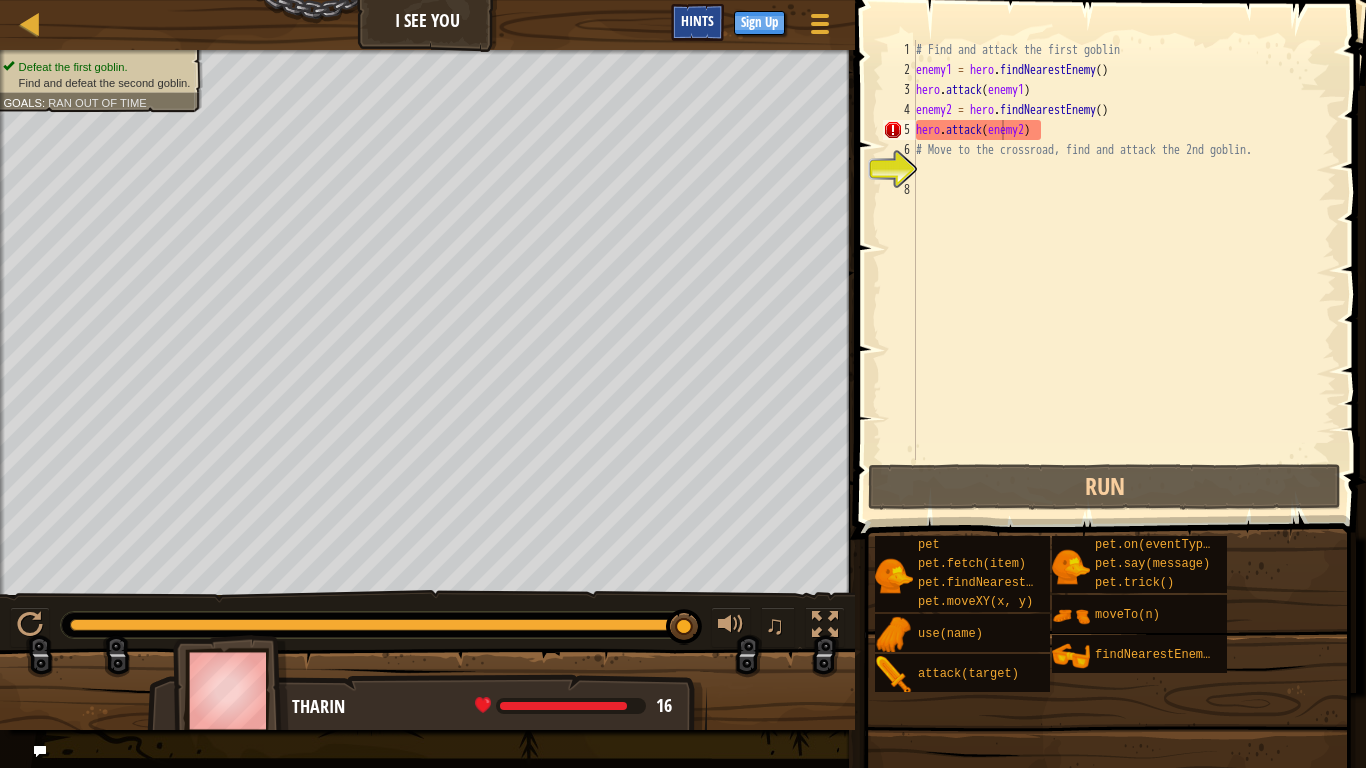 click on "Hints" at bounding box center (697, 20) 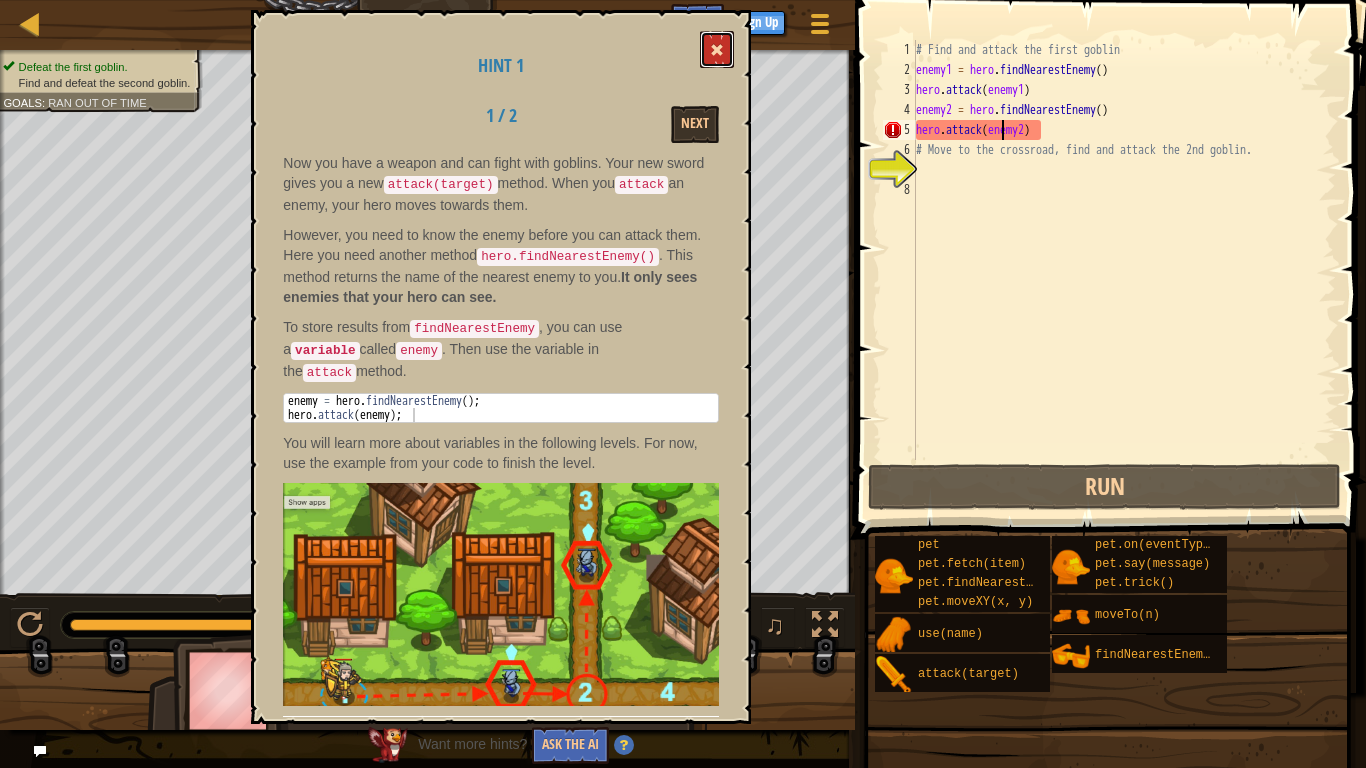 click at bounding box center (717, 49) 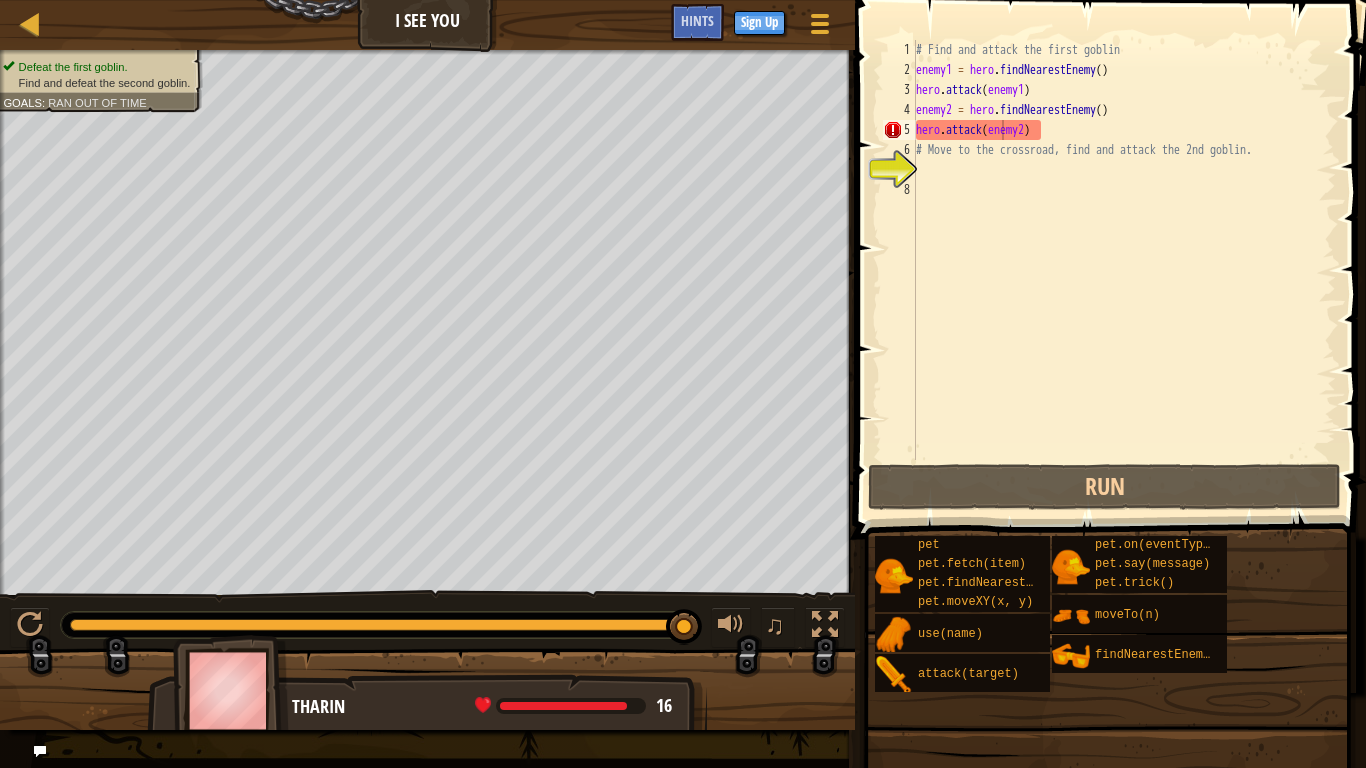 type on "hero.attack(enemy1)" 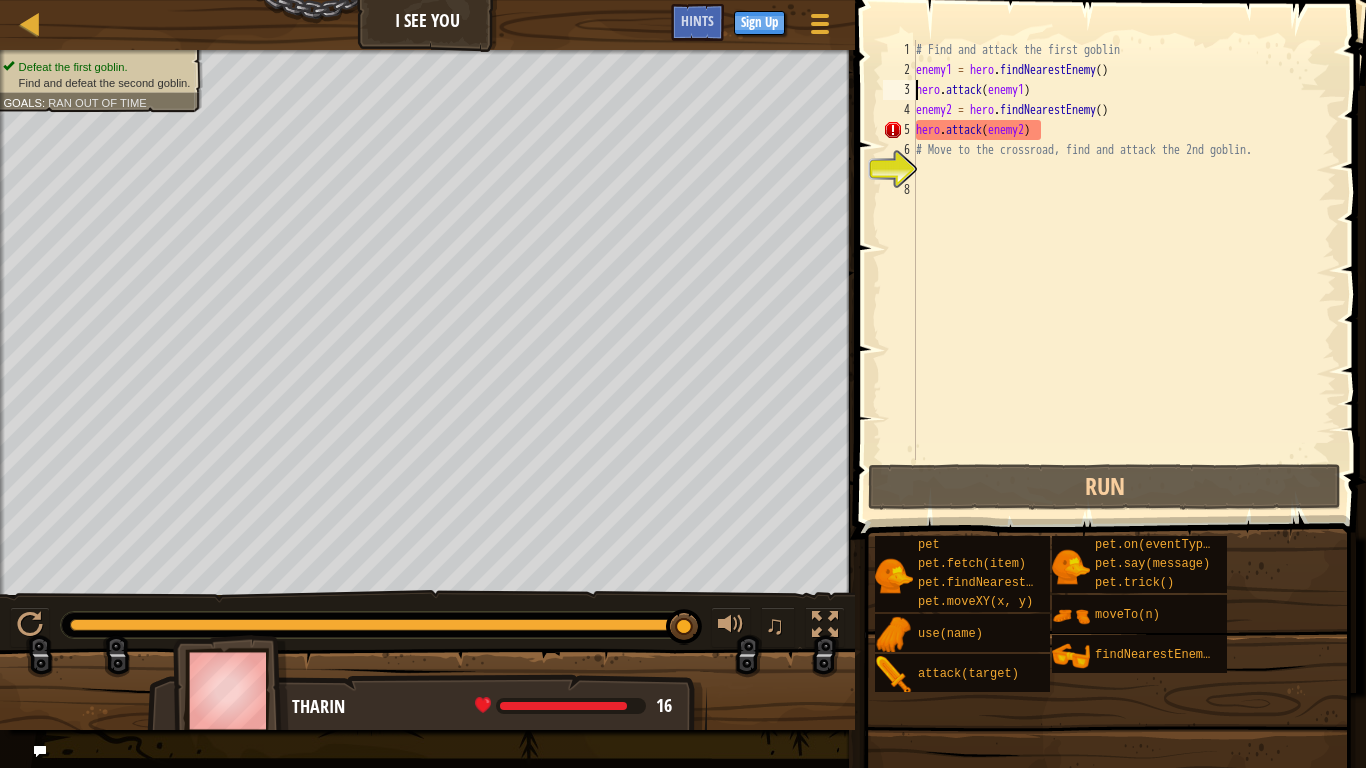 click on "# Find and attack the first goblin enemy1   =   hero . findNearestEnemy ( ) hero . attack ( enemy1 ) enemy2   =   hero . findNearestEnemy ( ) hero . attack ( enemy2 ) # Move to the crossroad, find and attack the 2nd goblin." at bounding box center (1124, 270) 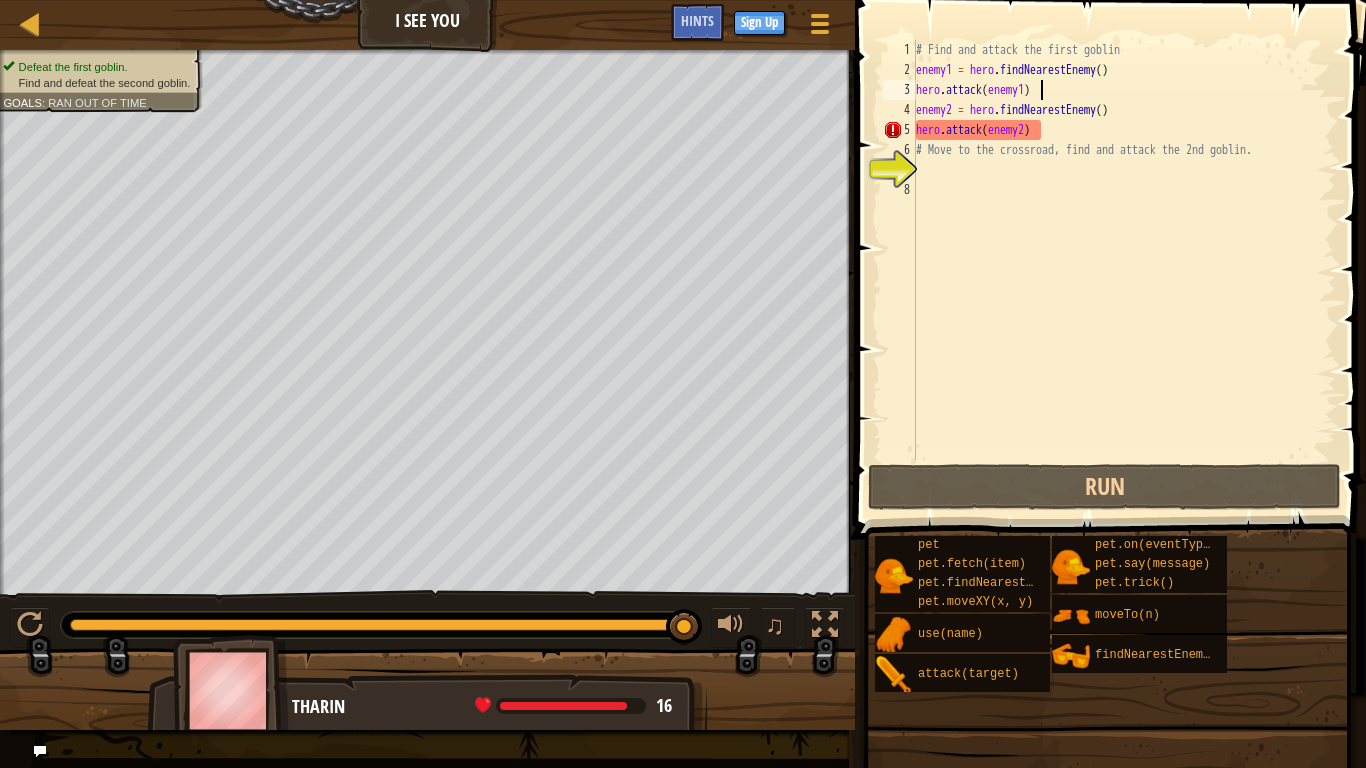 click on "# Find and attack the first goblin enemy1   =   hero . findNearestEnemy ( ) hero . attack ( enemy1 ) enemy2   =   hero . findNearestEnemy ( ) hero . attack ( enemy2 ) # Move to the crossroad, find and attack the 2nd goblin." at bounding box center (1124, 270) 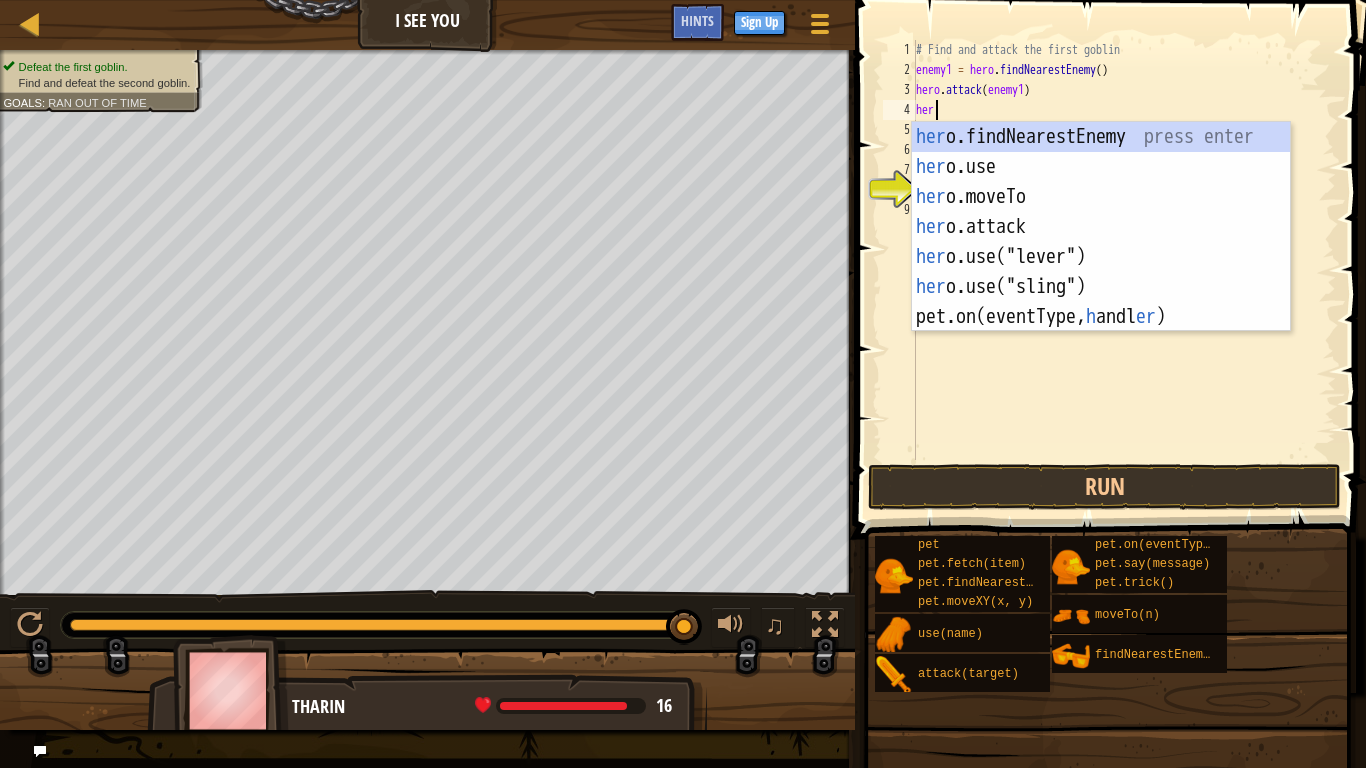 scroll, scrollTop: 10, scrollLeft: 1, axis: both 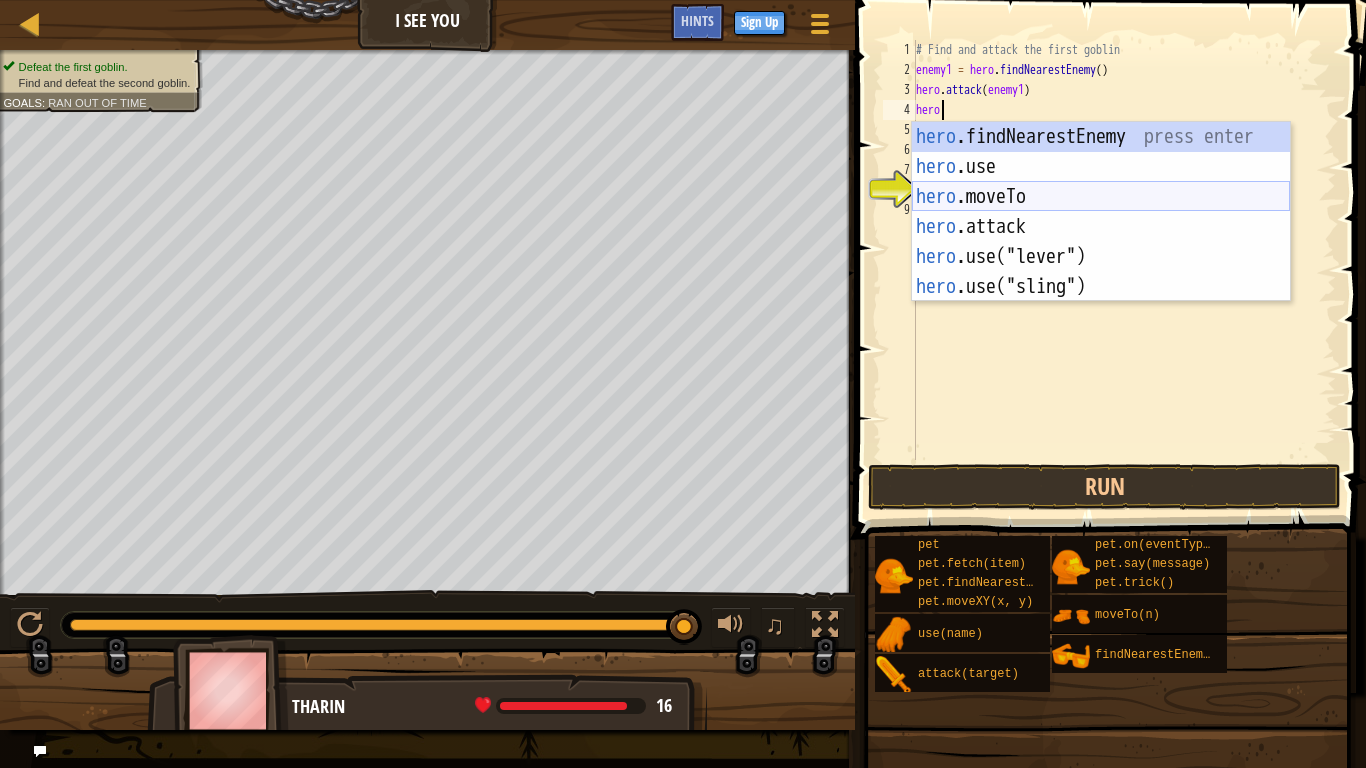 click on "hero .findNearestEnemy press enter hero .use press enter hero .moveTo press enter hero .attack press enter hero .use("lever") press enter hero .use("sling") press enter" at bounding box center [1101, 242] 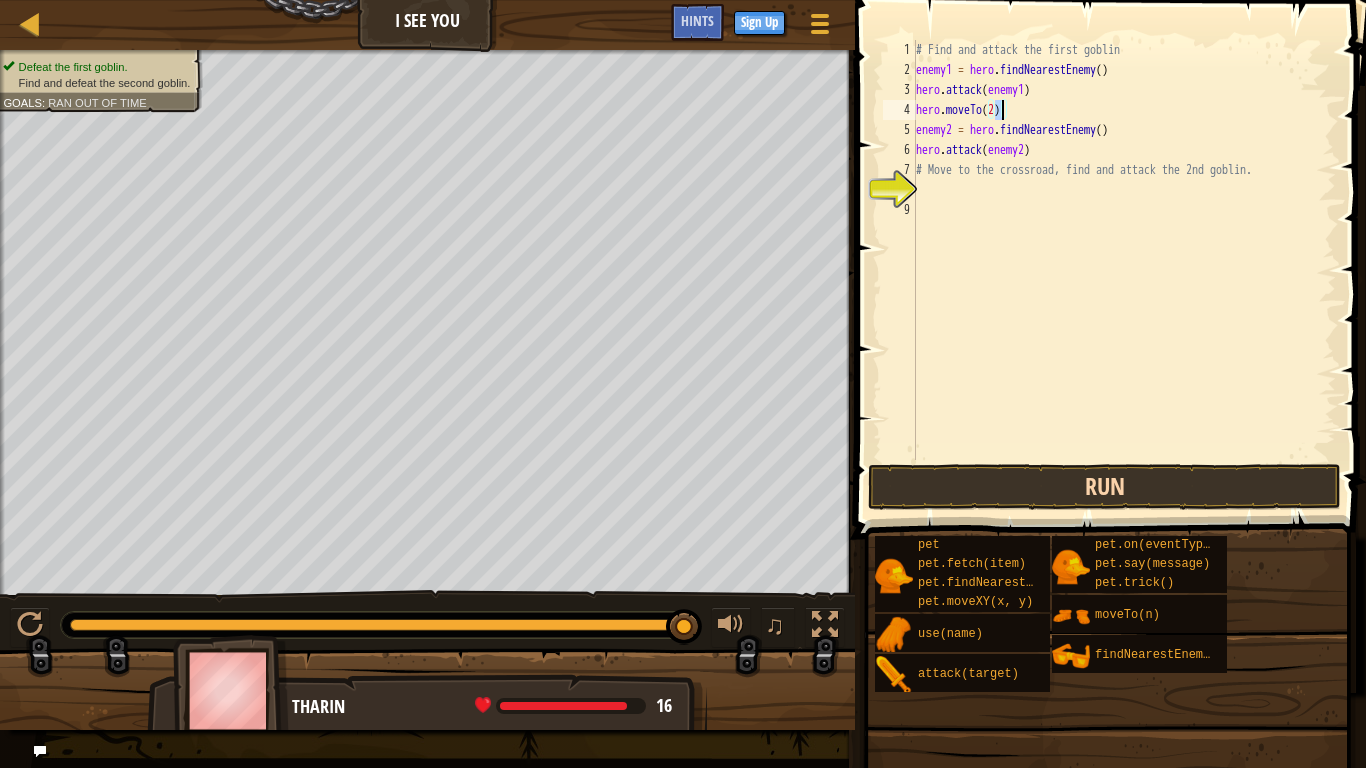 type on "hero.moveTo(2)" 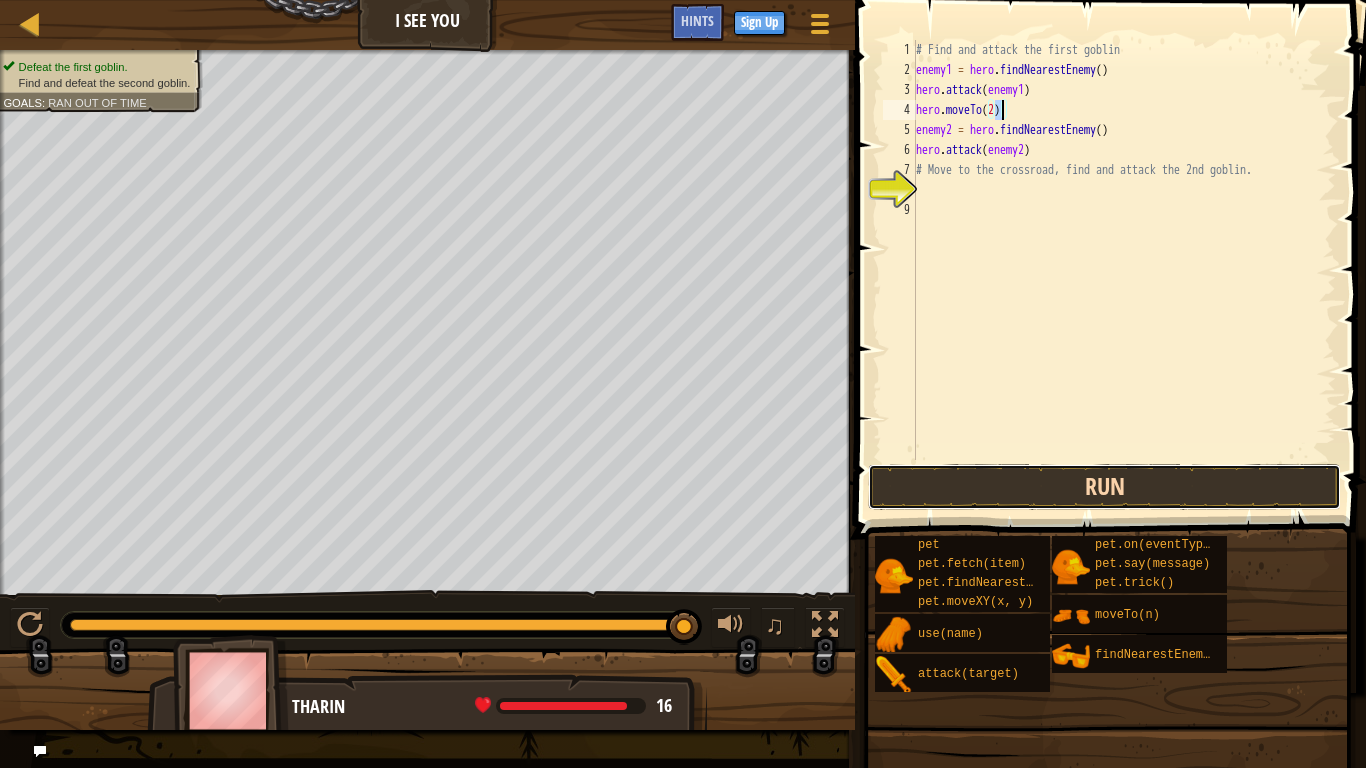 click on "Run" at bounding box center (1104, 487) 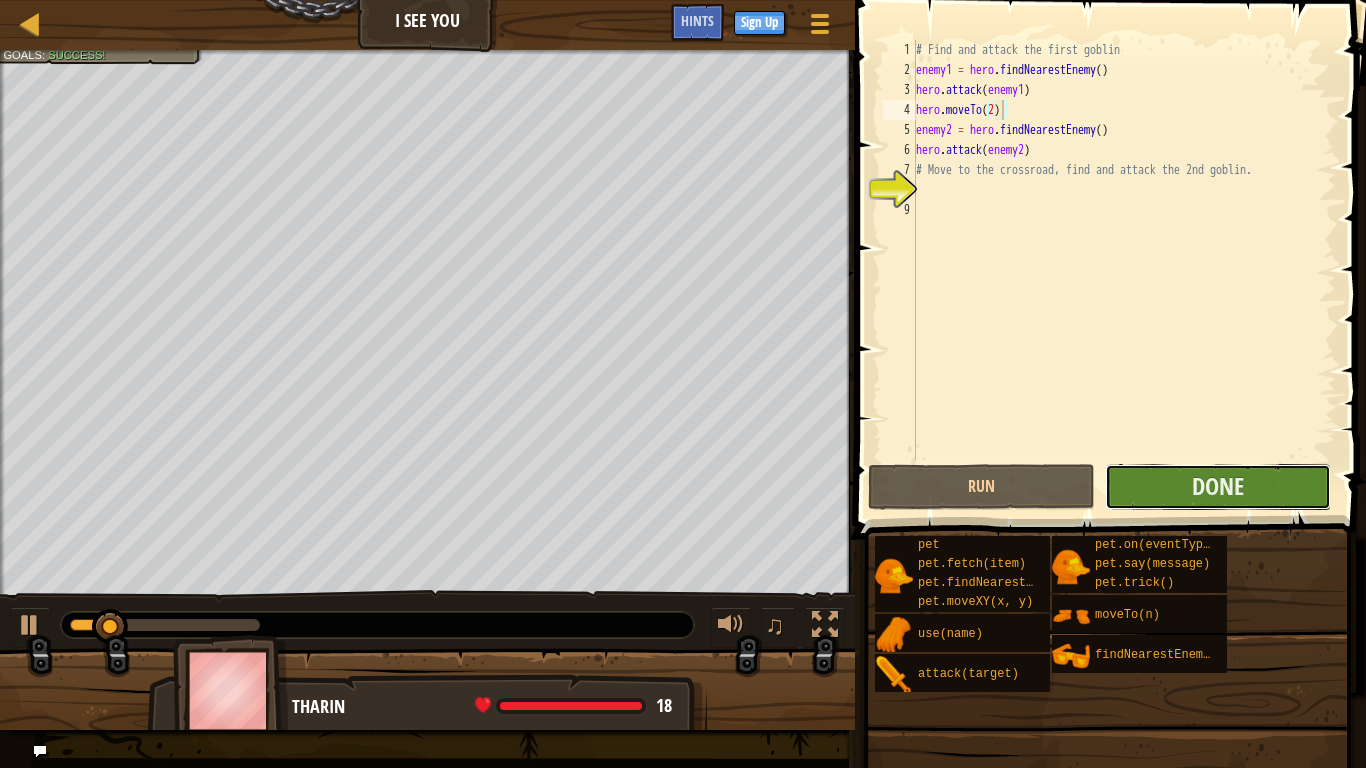 click on "Done" at bounding box center [1218, 487] 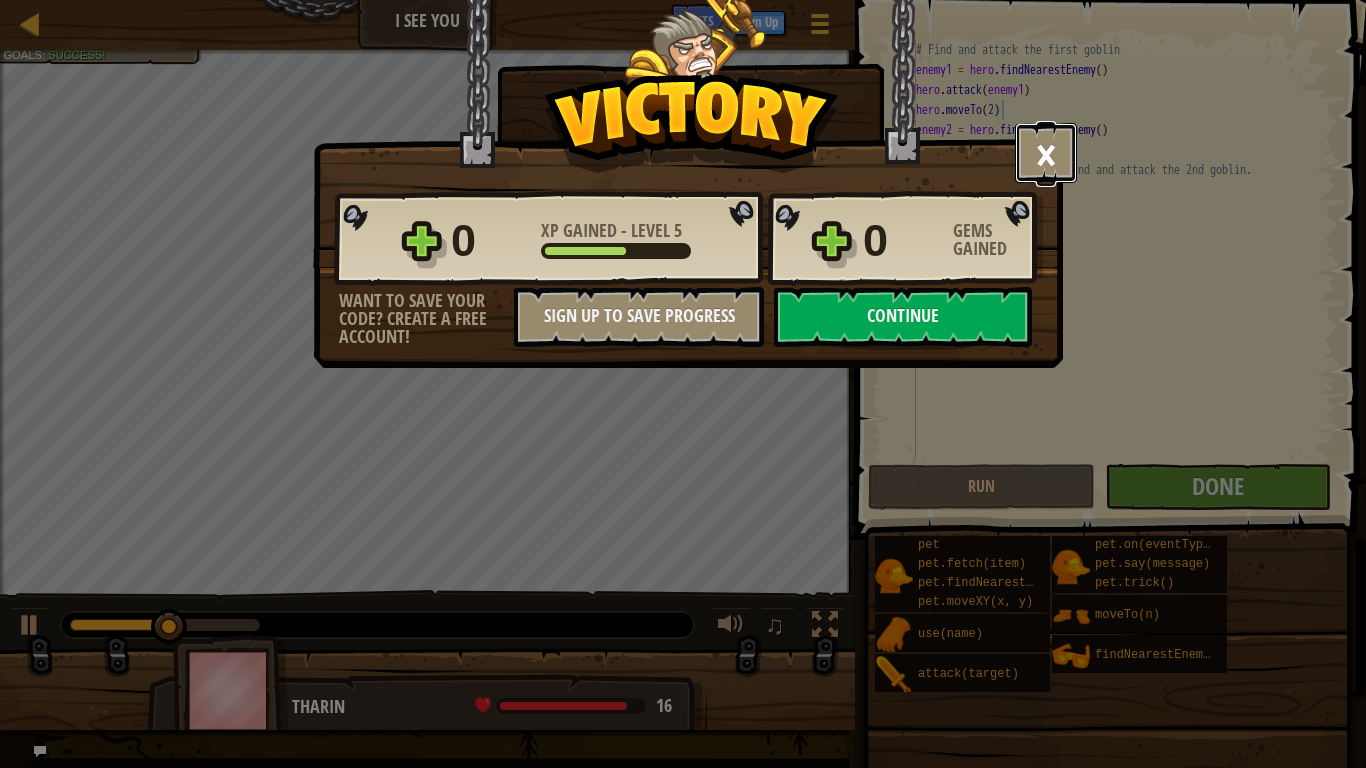 click on "×" at bounding box center [1046, 153] 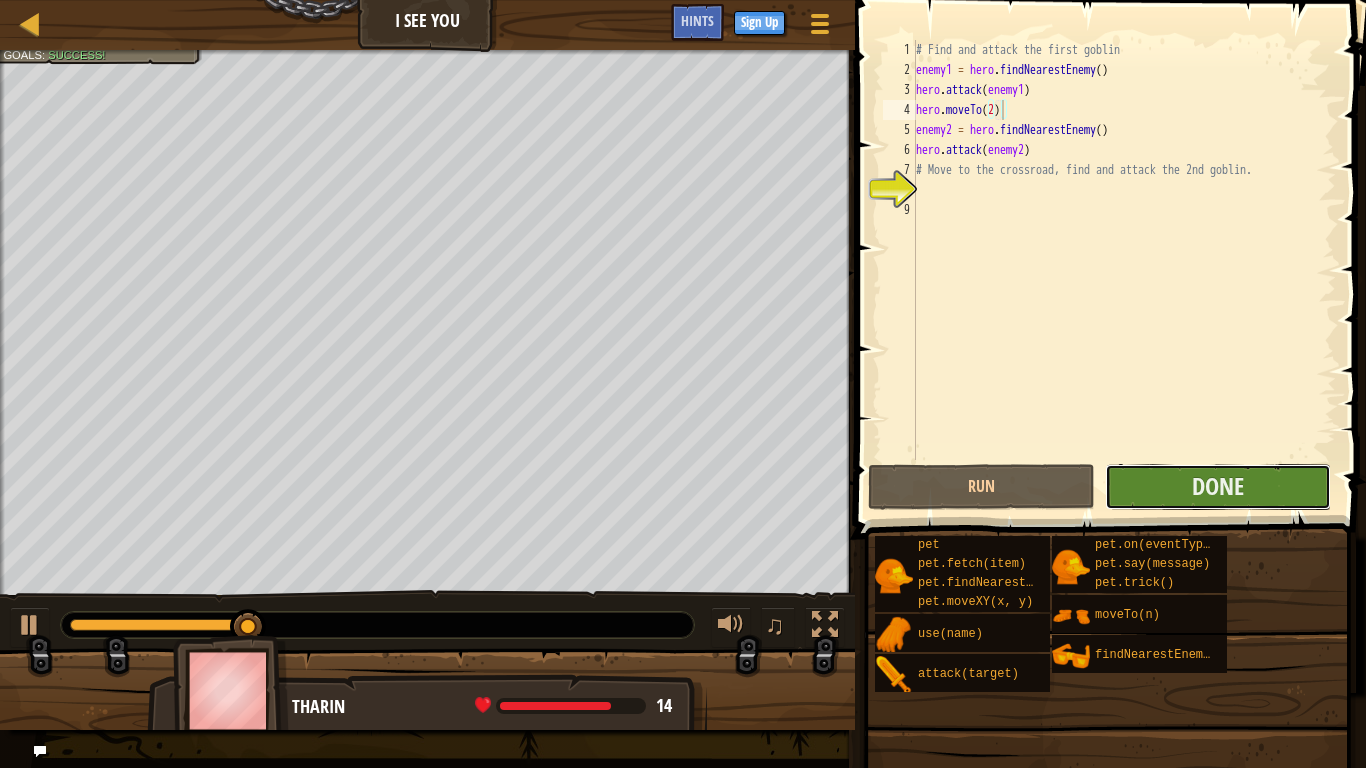 click on "Done" at bounding box center [1218, 487] 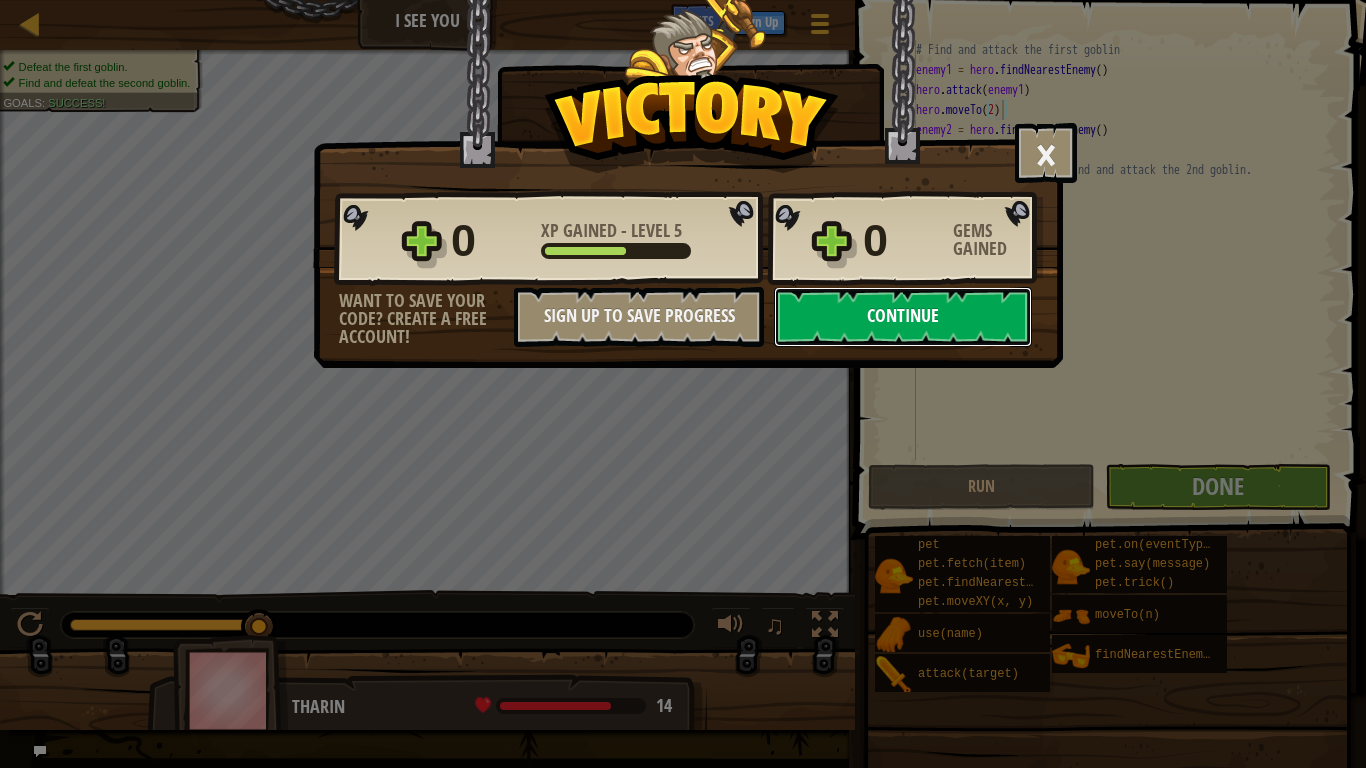 click on "Continue" at bounding box center (903, 317) 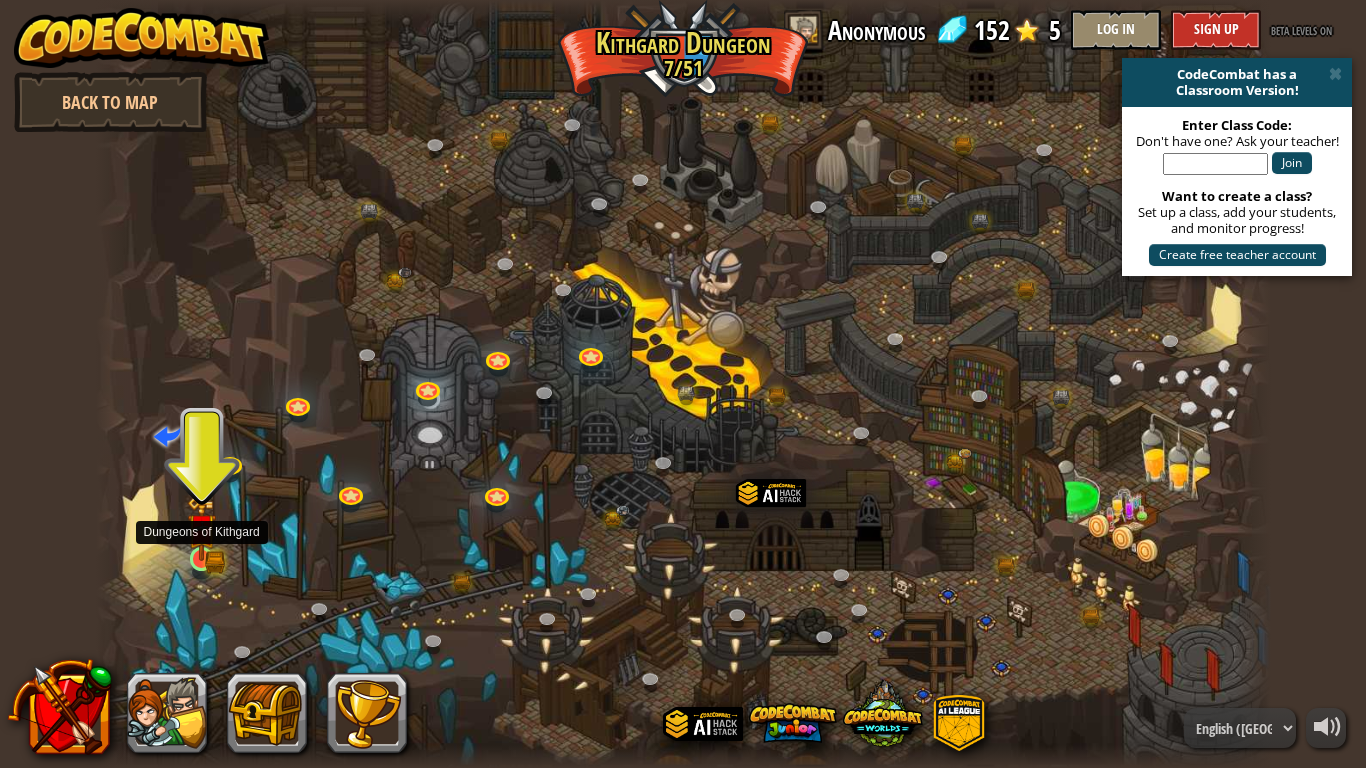click at bounding box center (202, 528) 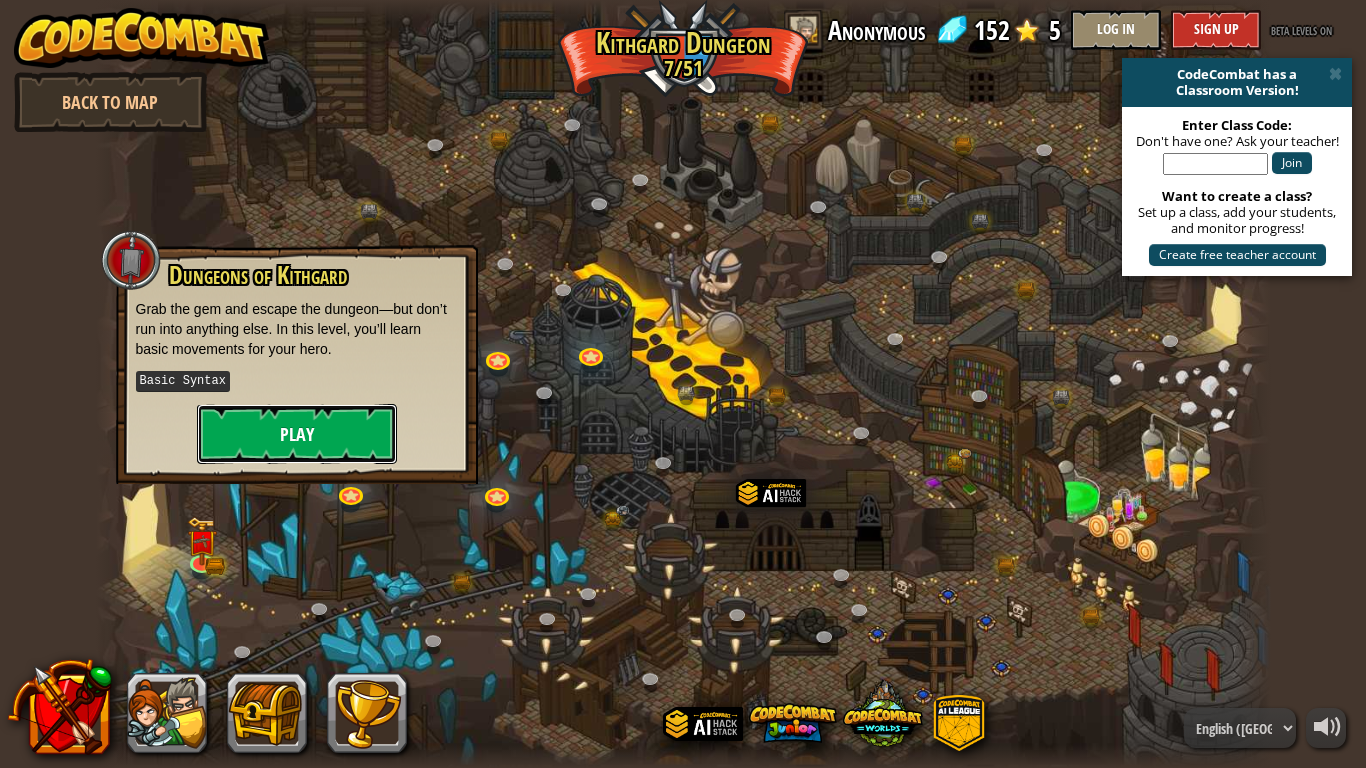 click on "Play" at bounding box center [297, 434] 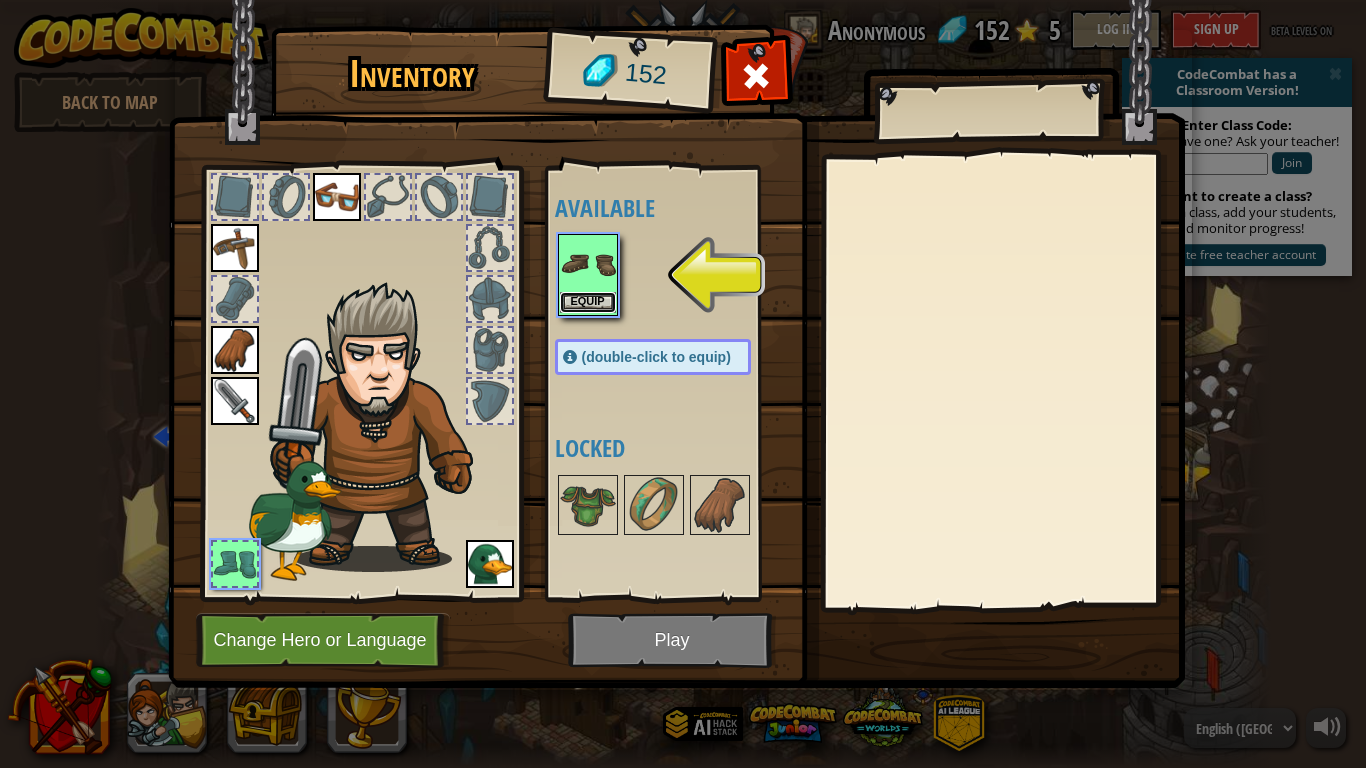 click on "Equip" at bounding box center (588, 302) 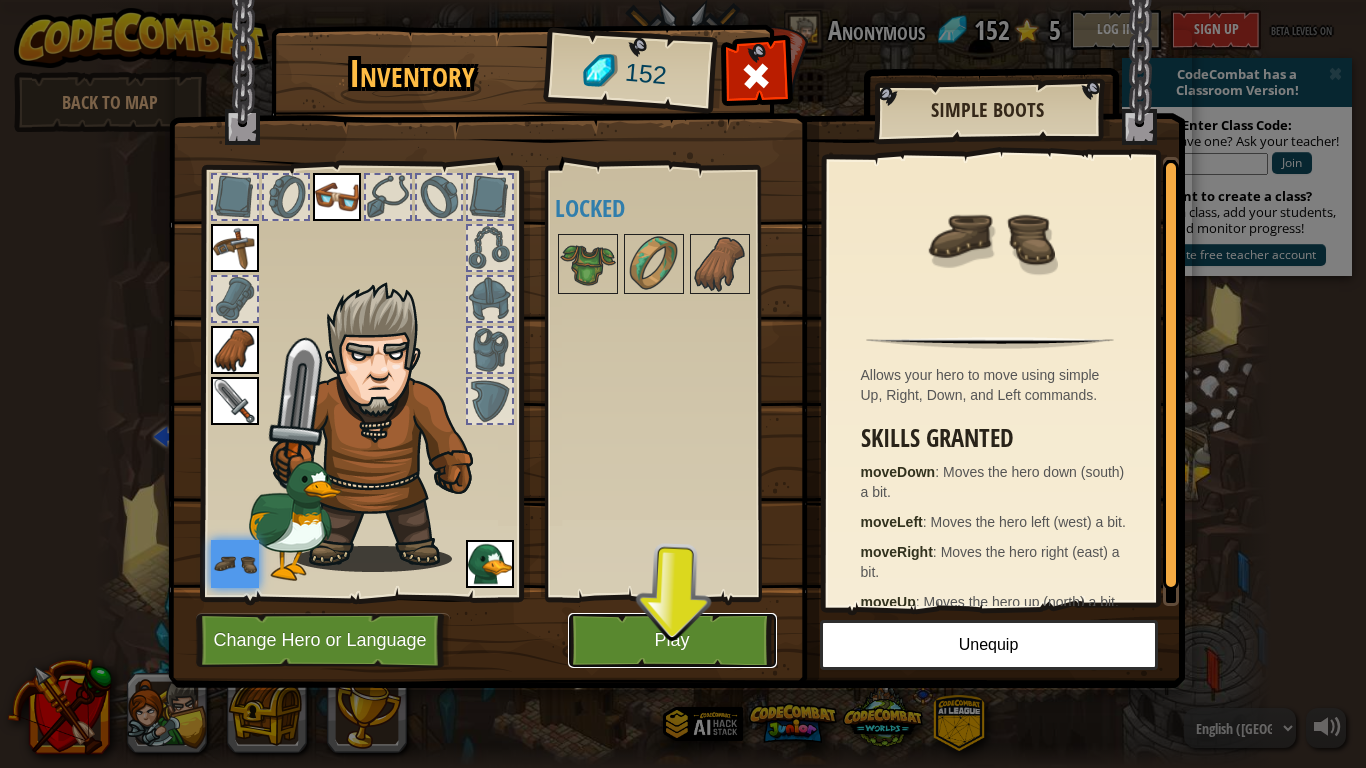 click on "Play" at bounding box center [672, 640] 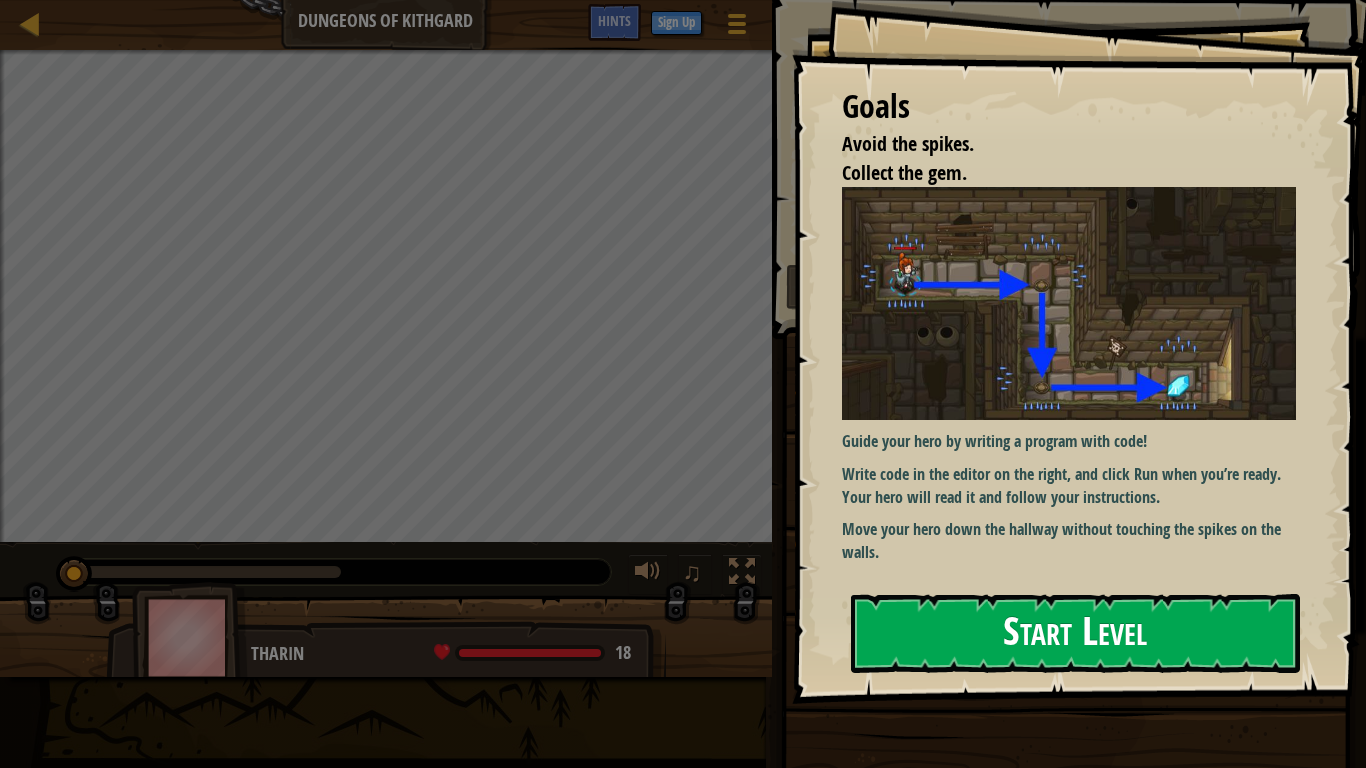 click on "Start Level" at bounding box center [1075, 633] 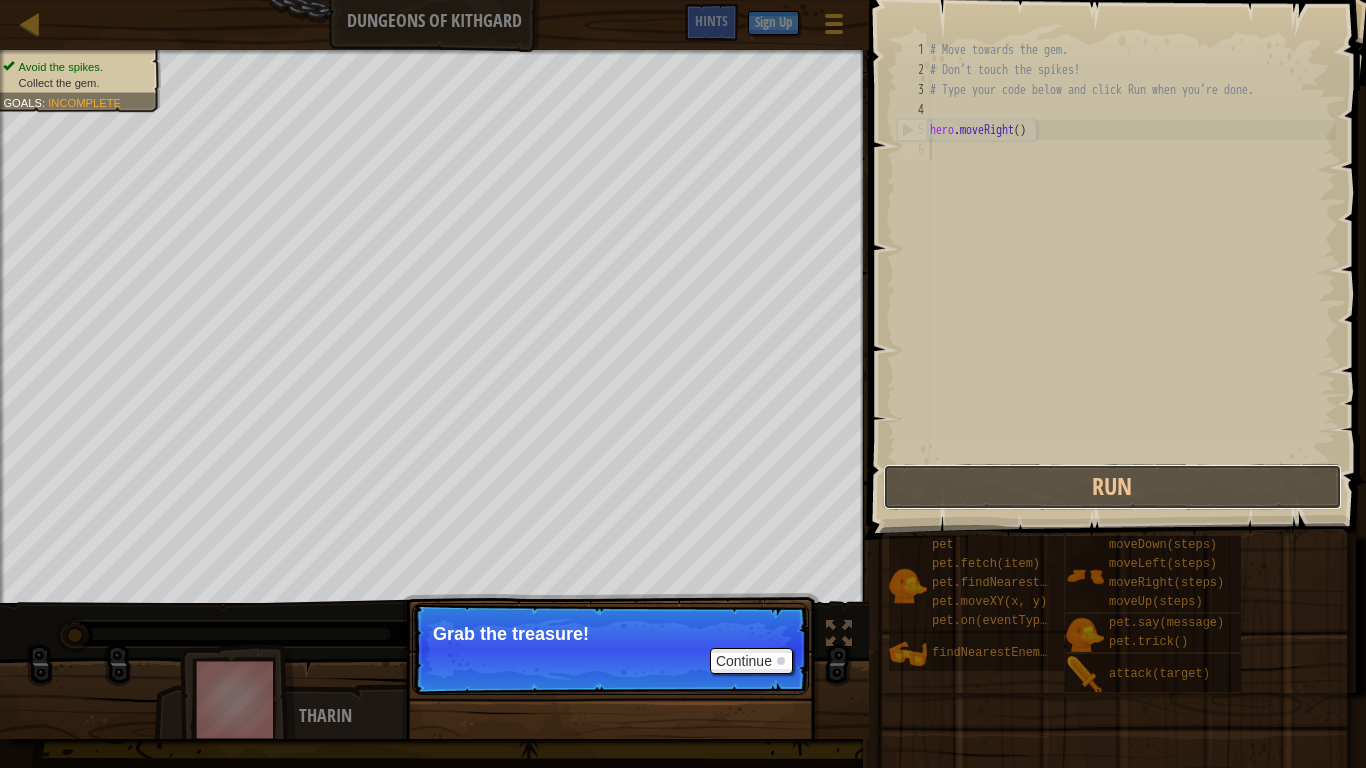 type 